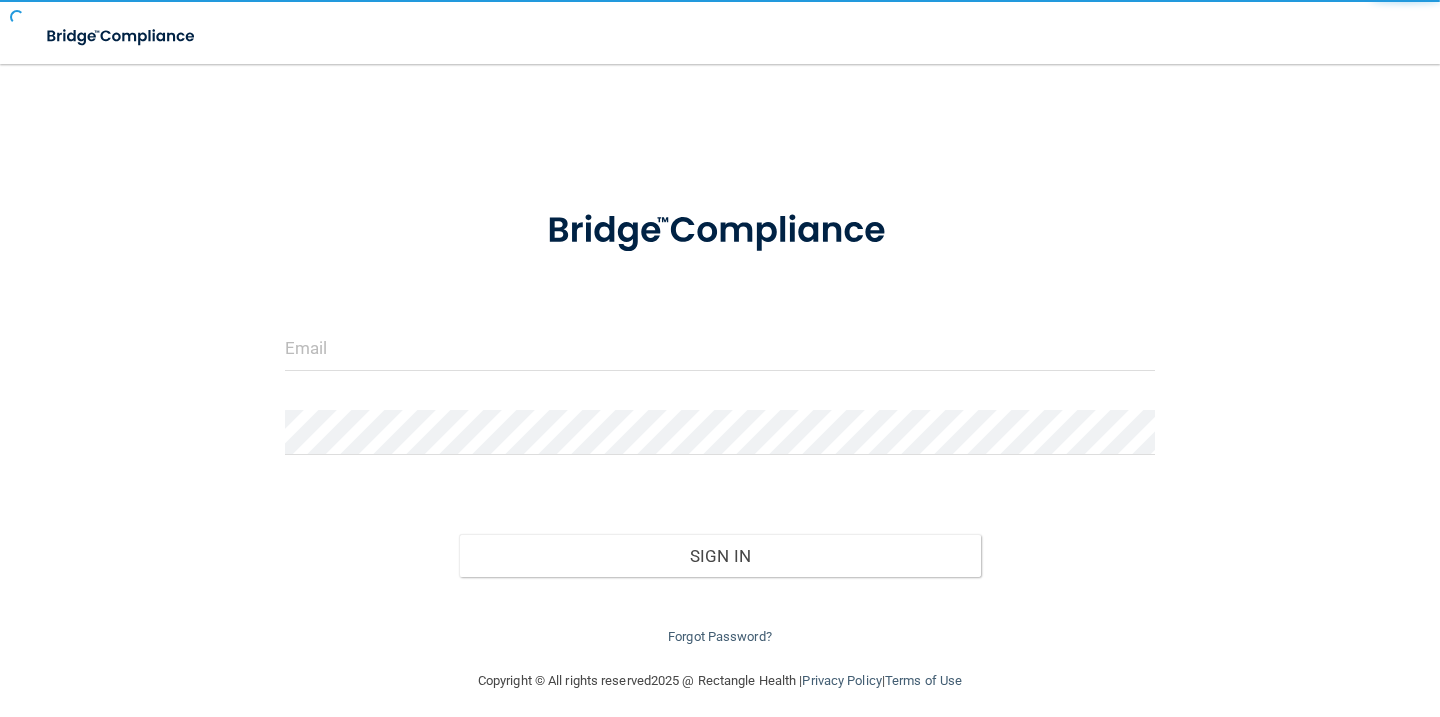 scroll, scrollTop: 0, scrollLeft: 0, axis: both 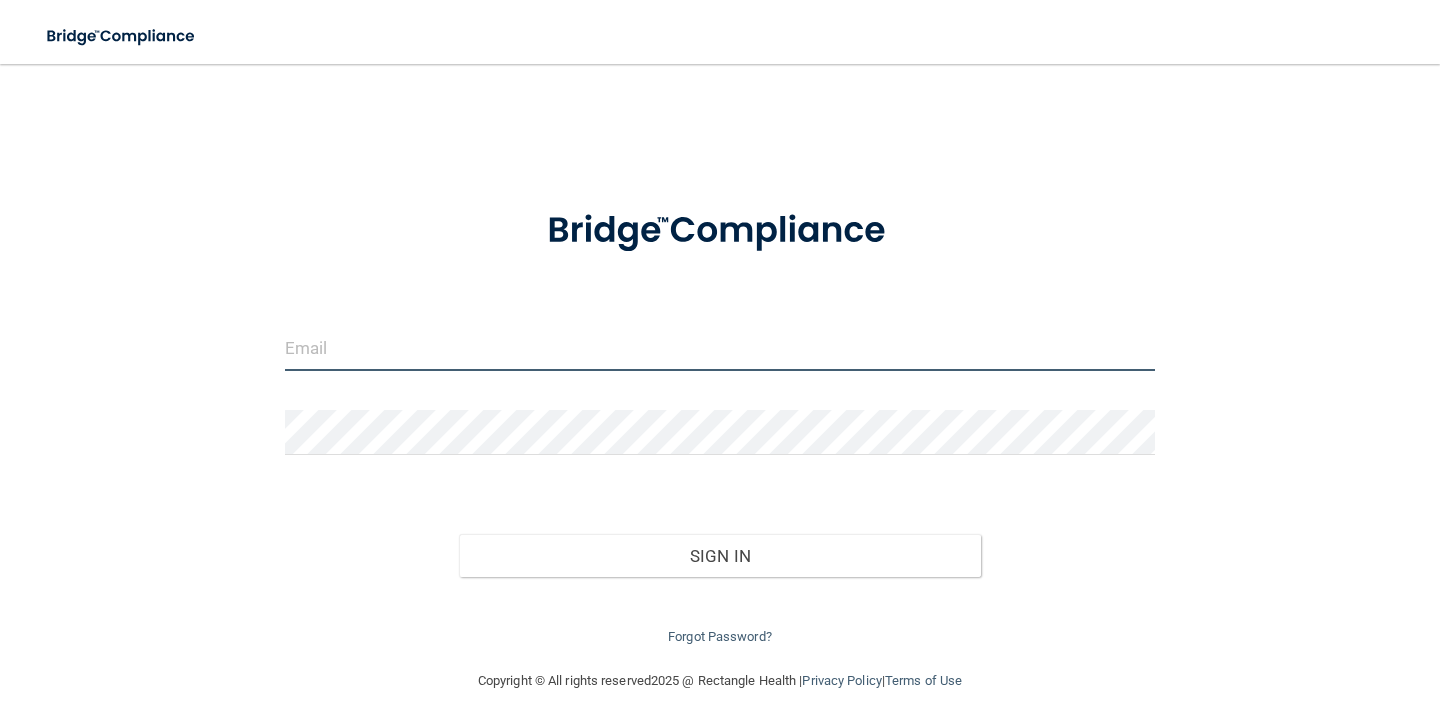 type on "[EMAIL_ADDRESS][DOMAIN_NAME]" 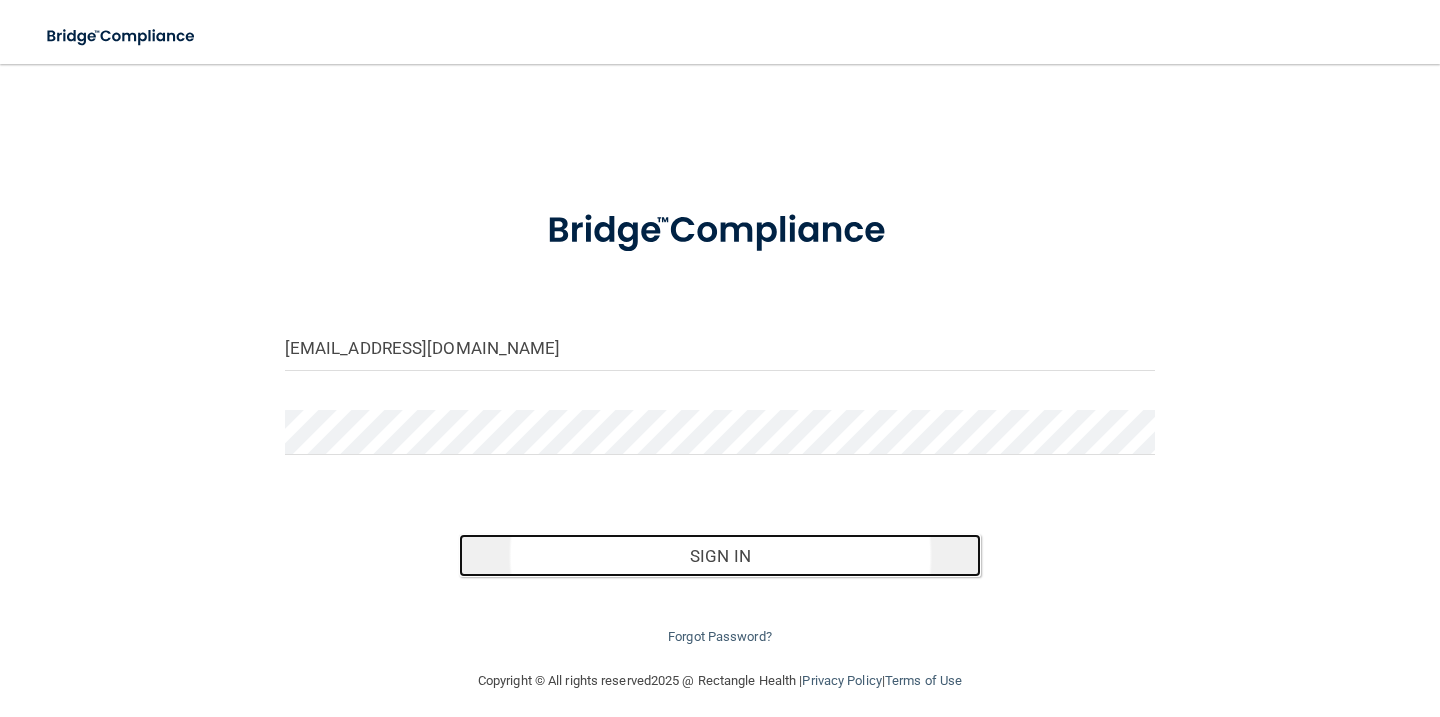 click on "Sign In" at bounding box center (720, 556) 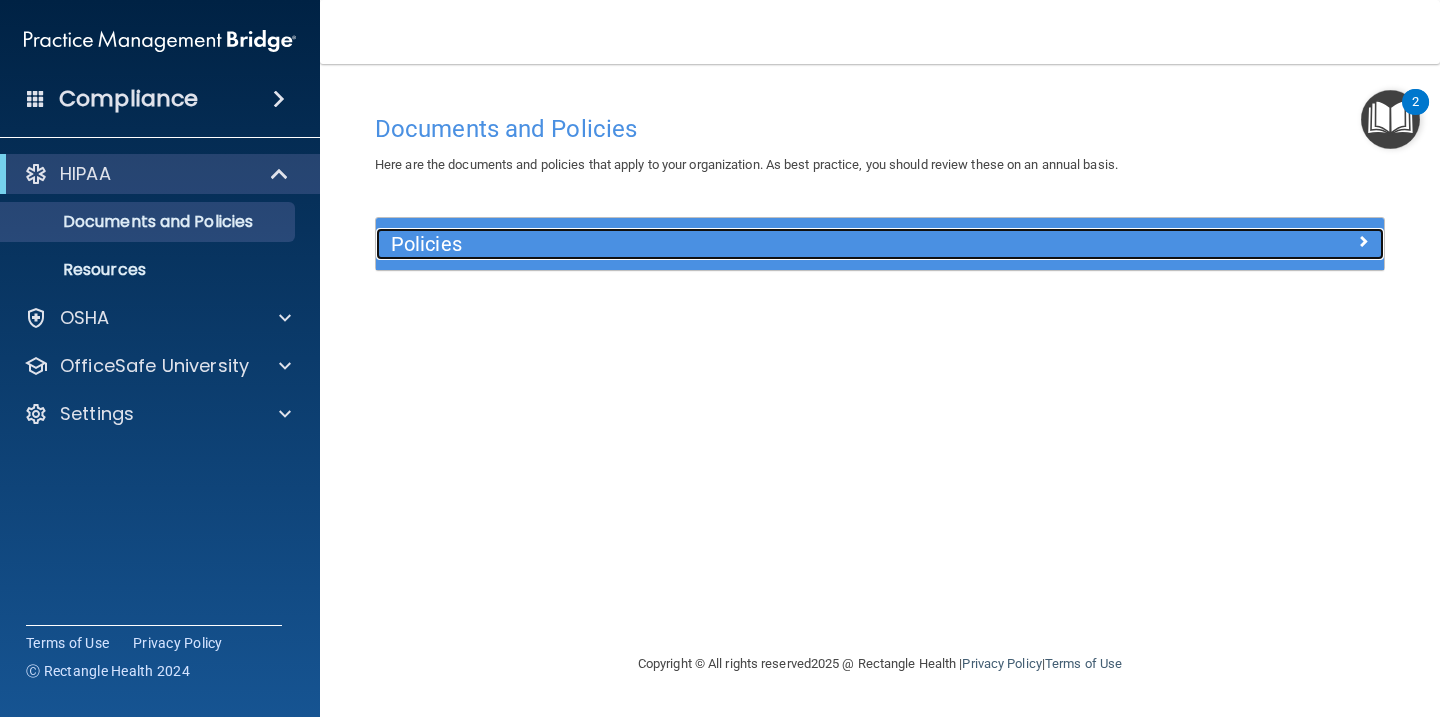 click on "Policies" at bounding box center (754, 244) 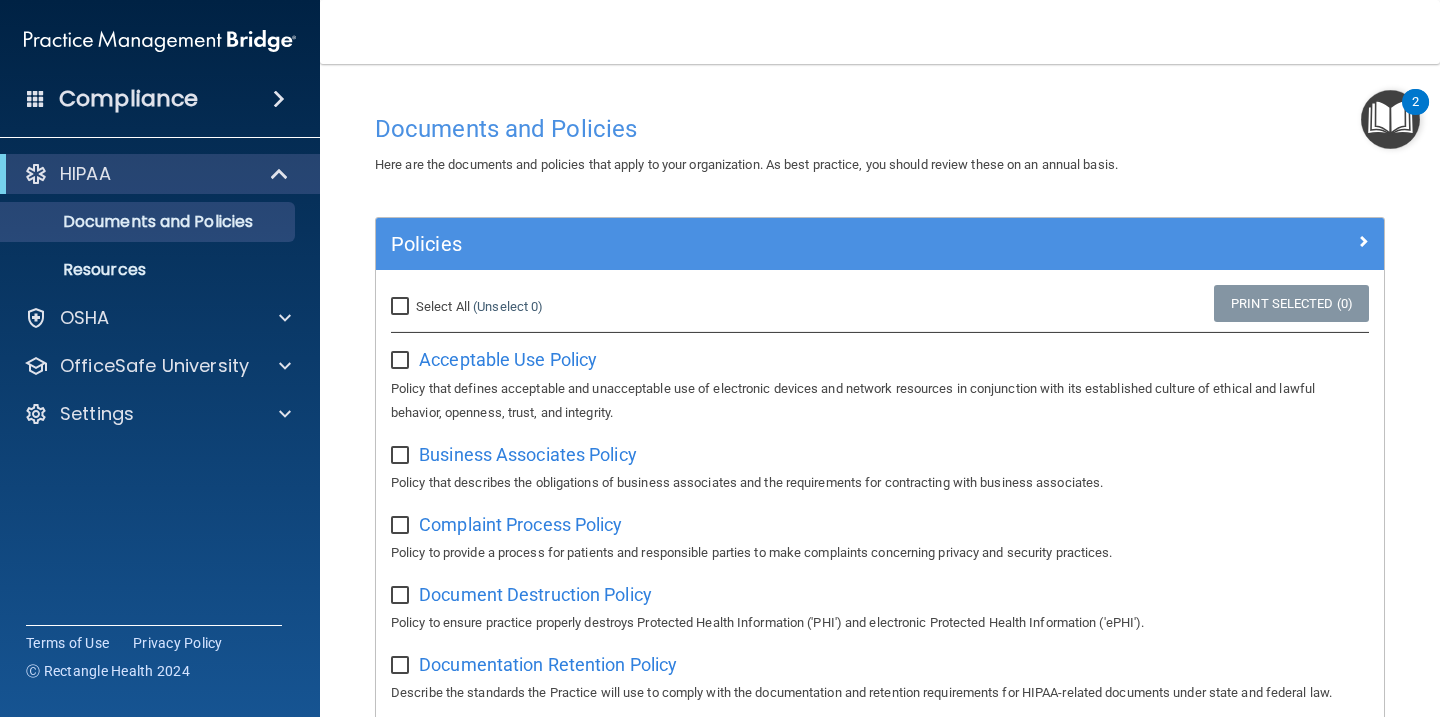click on "Select All   (Unselect 0)    Unselect All" at bounding box center [402, 307] 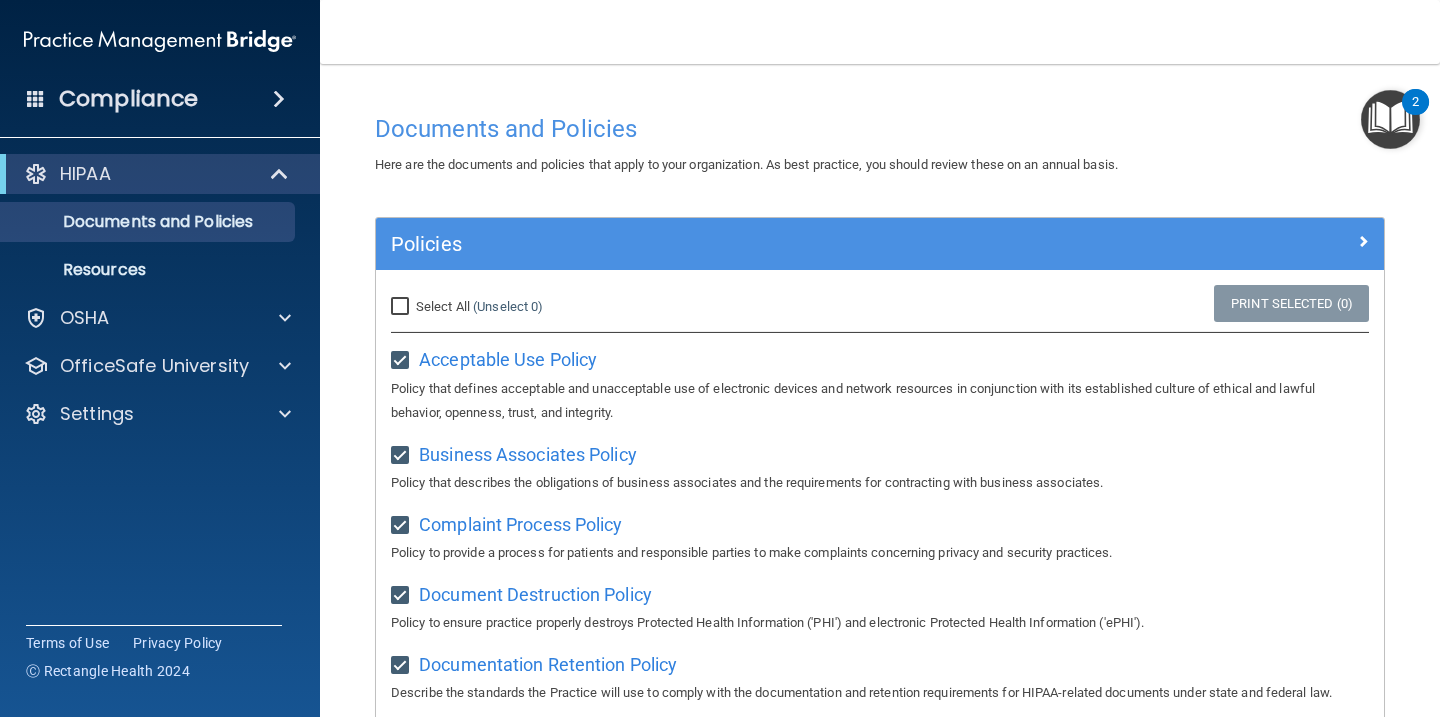 checkbox on "true" 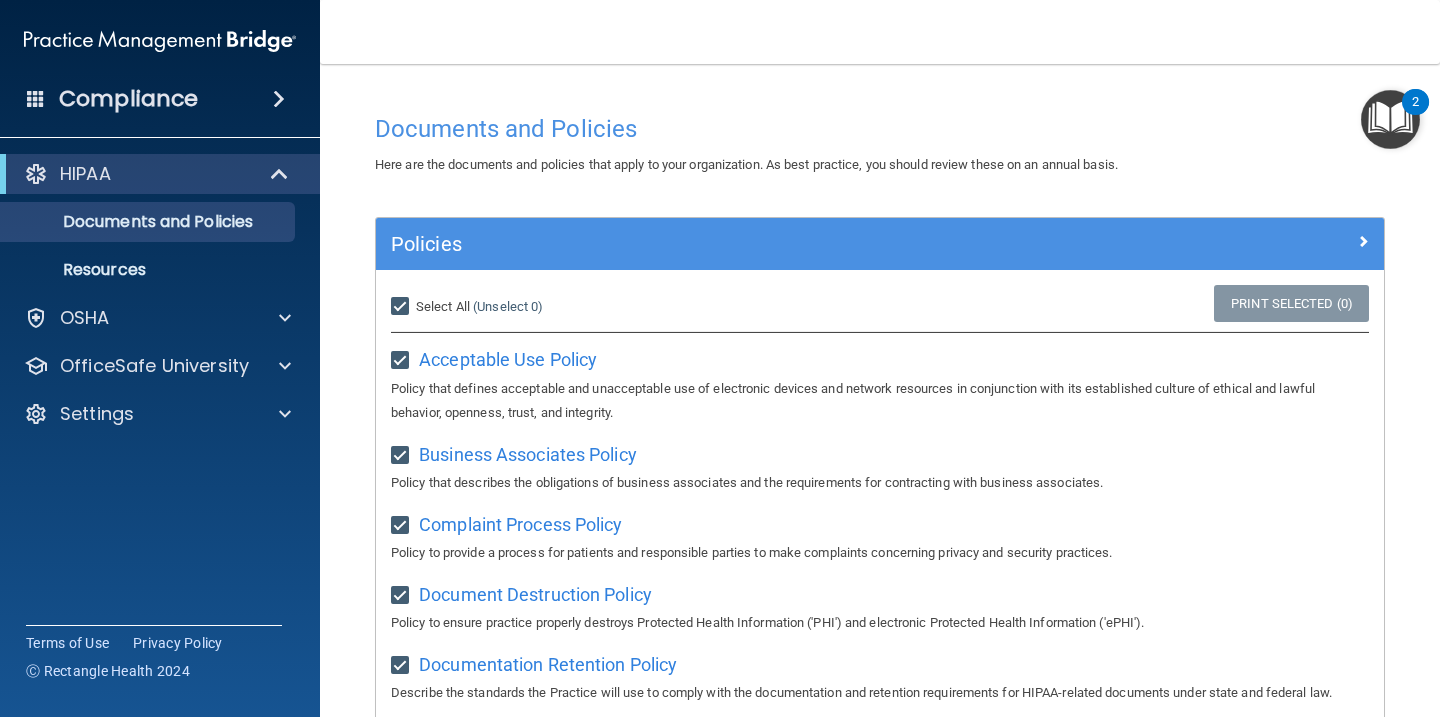 checkbox on "true" 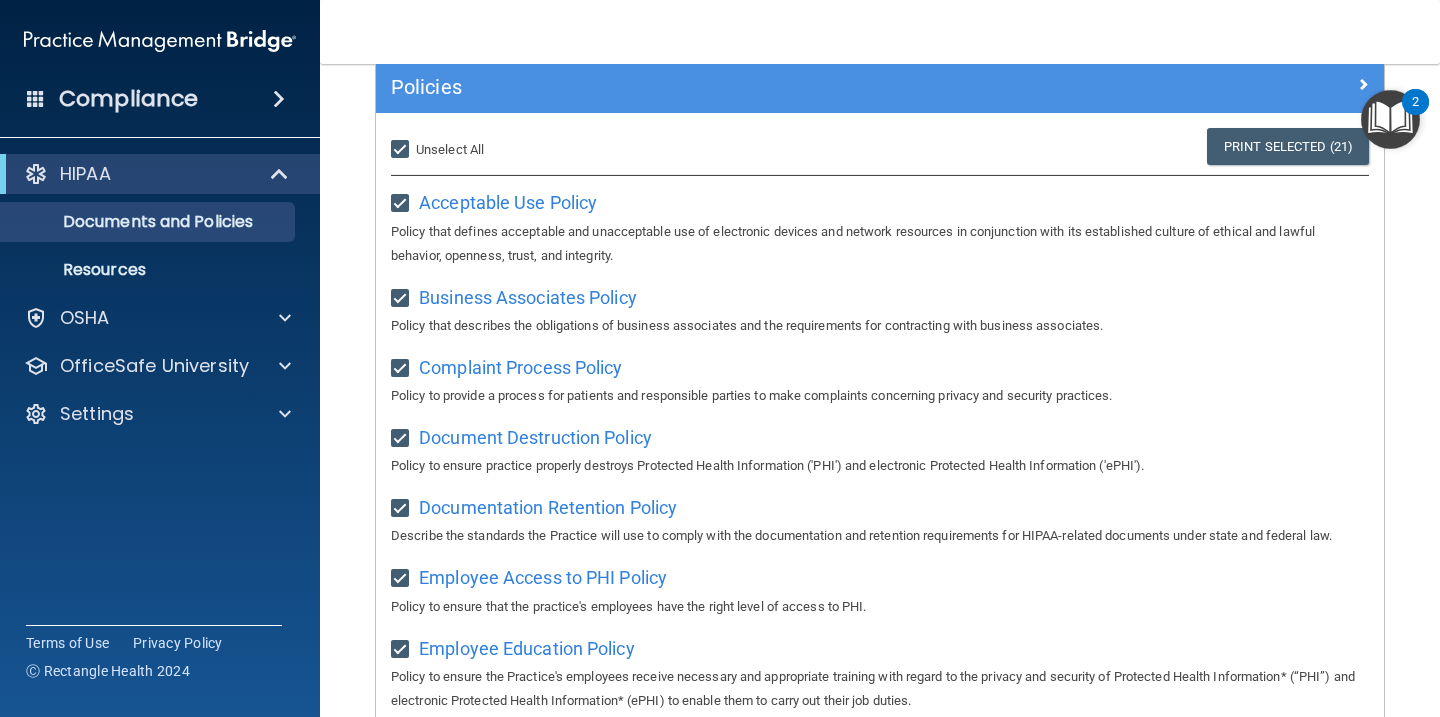 scroll, scrollTop: 0, scrollLeft: 0, axis: both 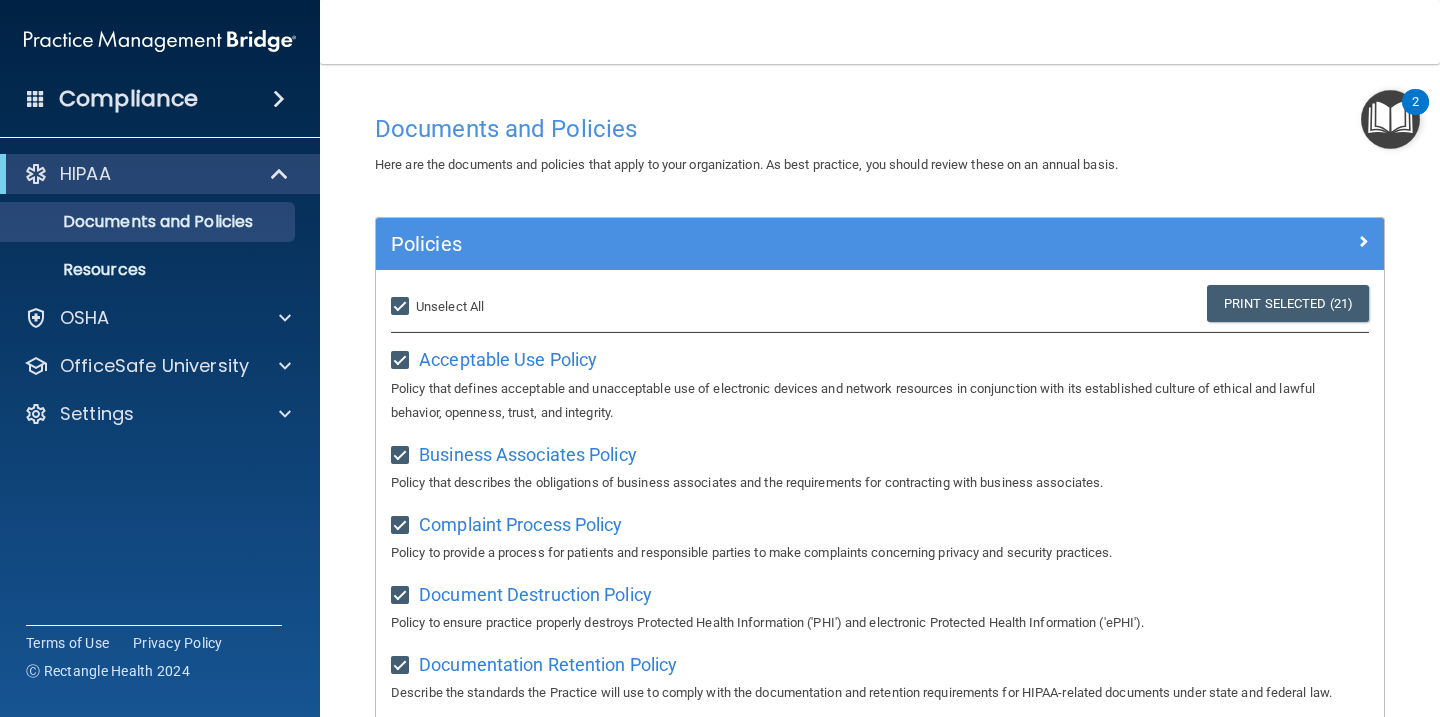 click on "2" at bounding box center [1415, 102] 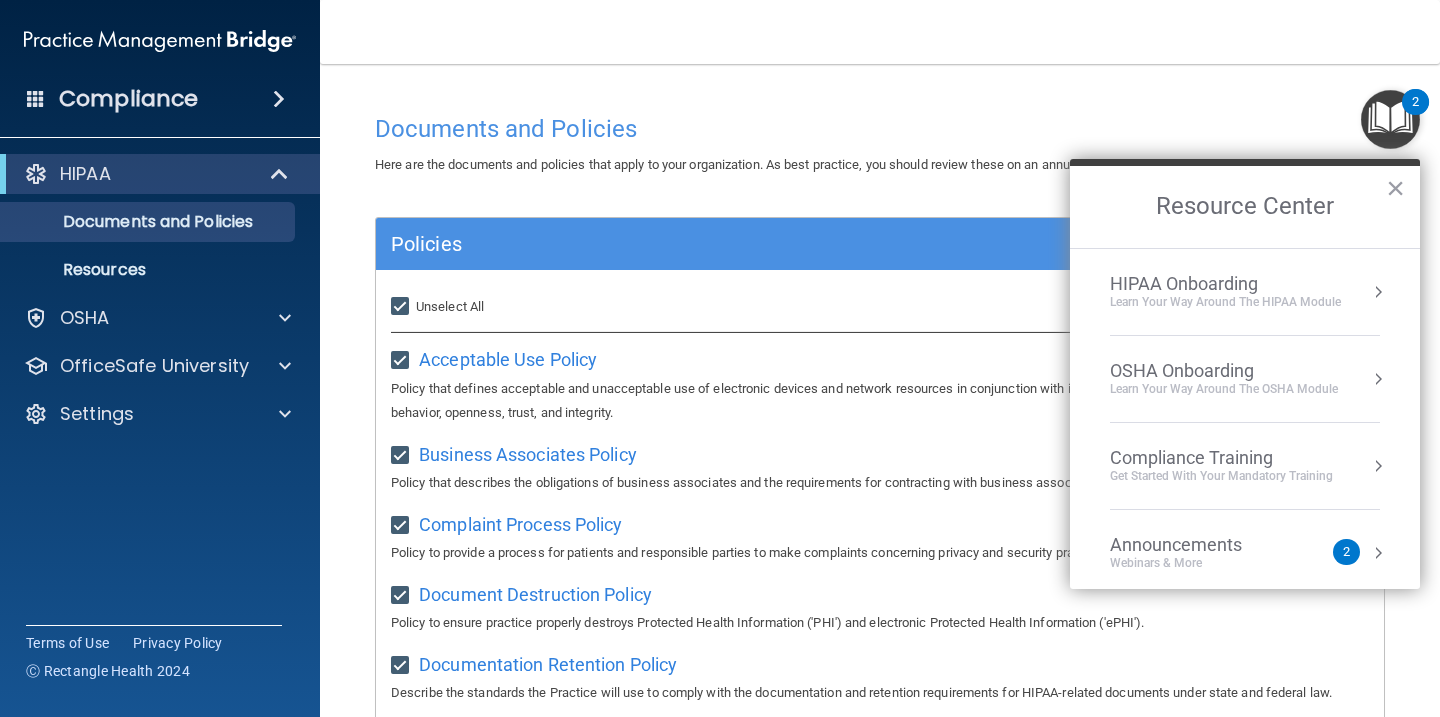 click on "2" at bounding box center [1415, 102] 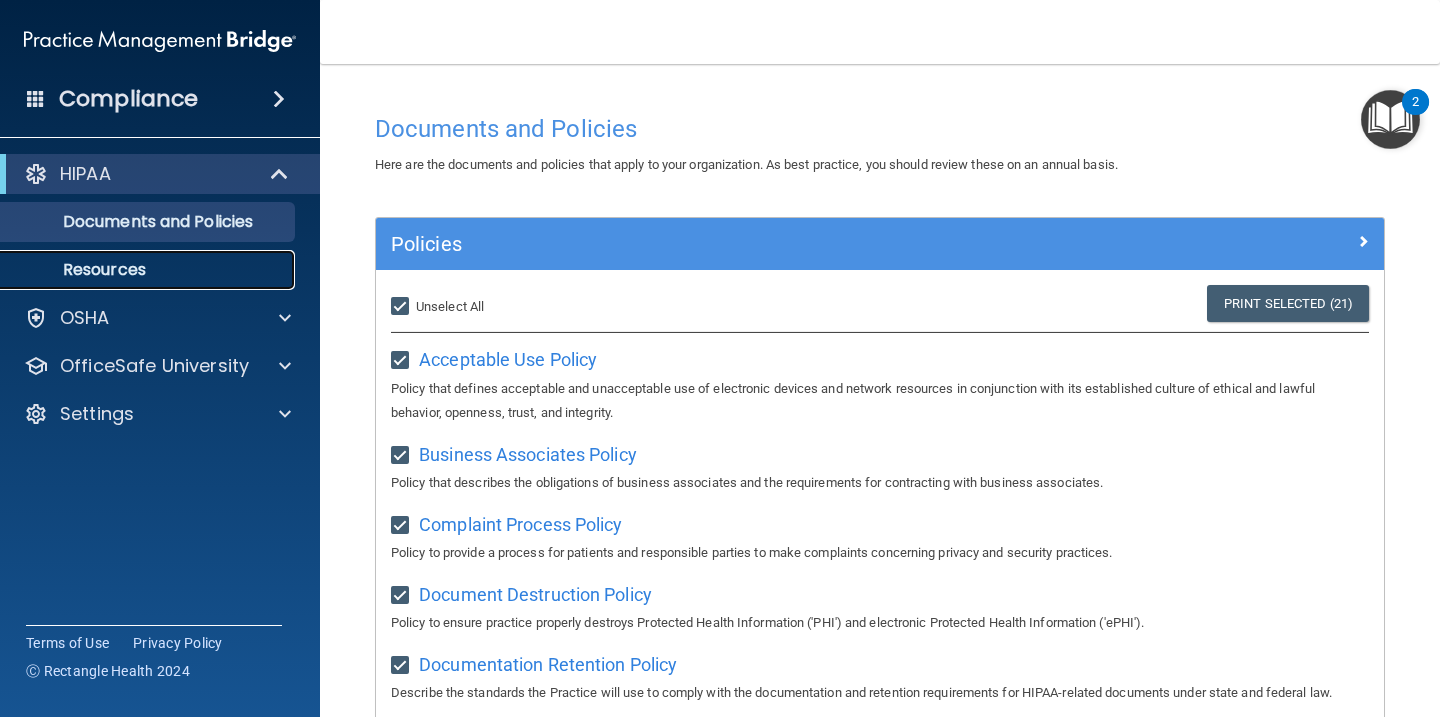 click on "Resources" at bounding box center [149, 270] 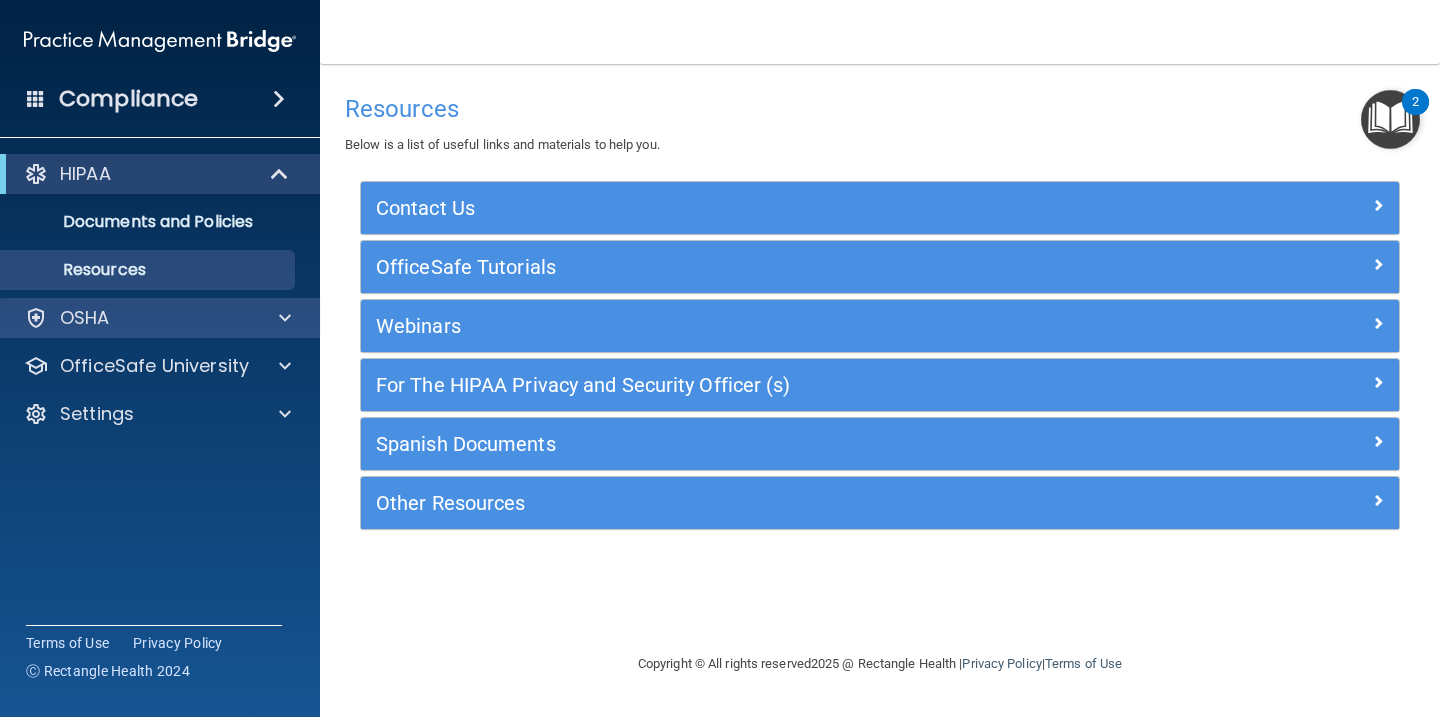 click on "OSHA" at bounding box center [160, 318] 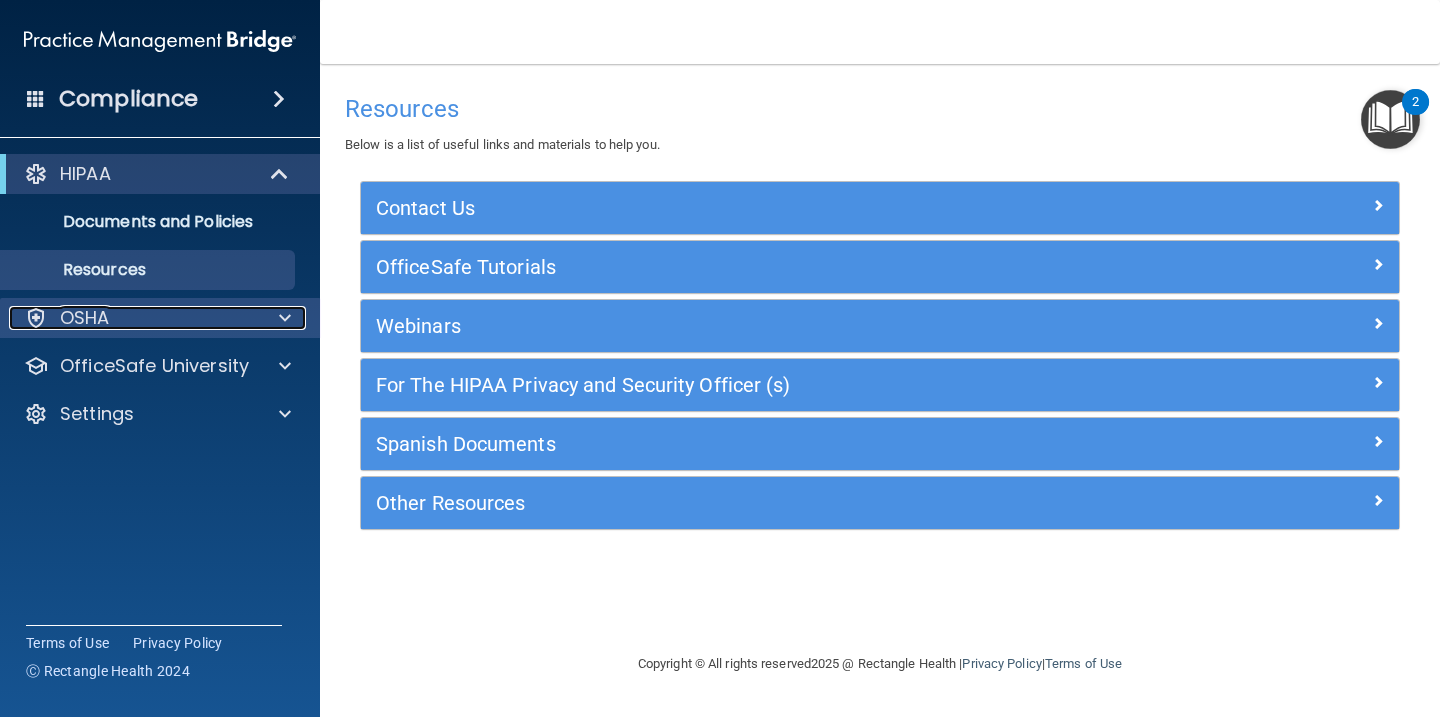 click at bounding box center (282, 318) 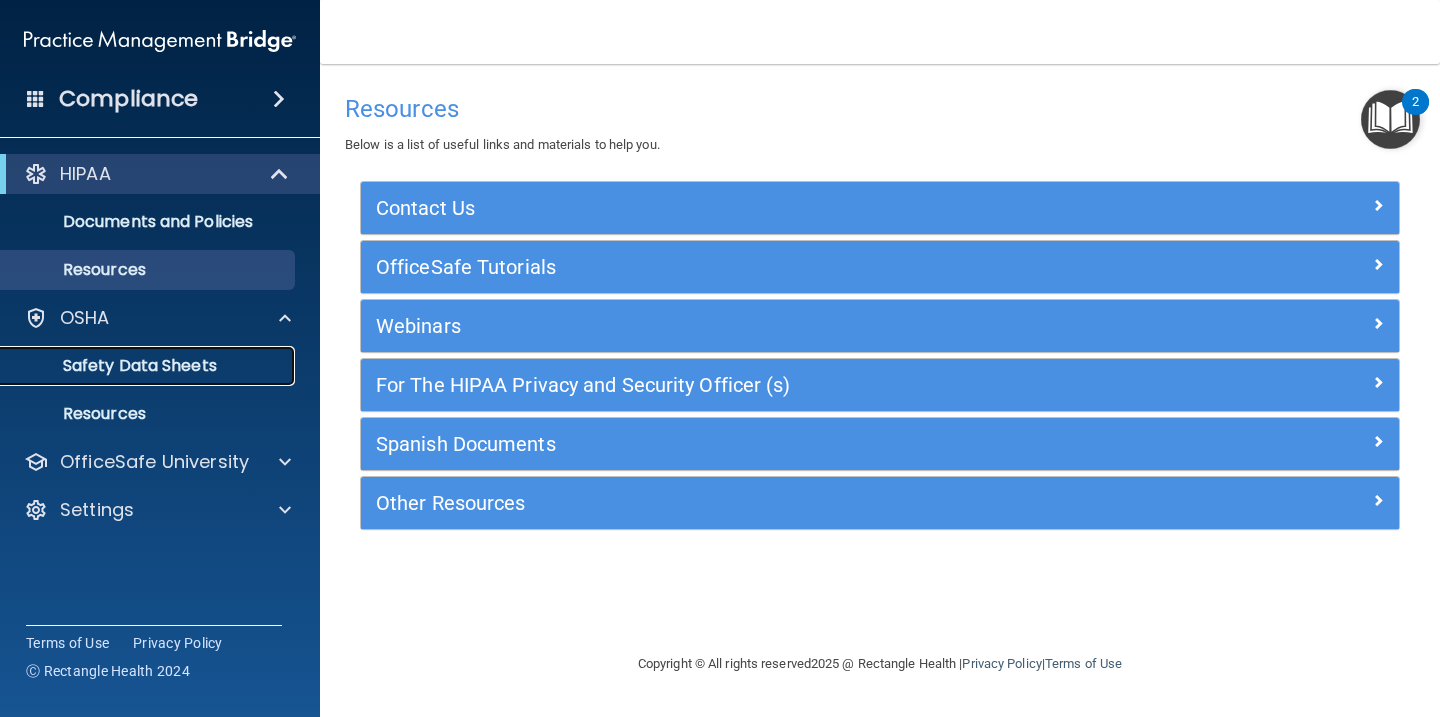 click on "Safety Data Sheets" at bounding box center (137, 366) 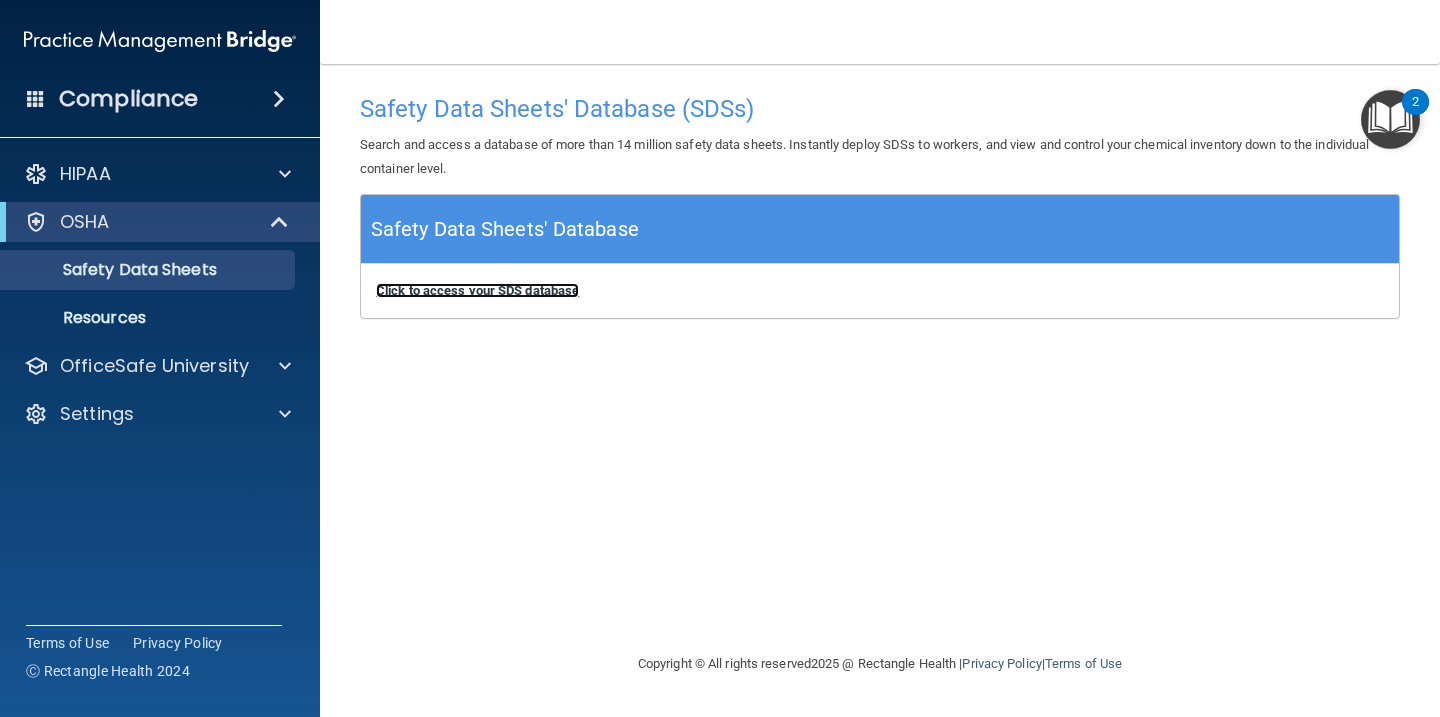click on "Click to access your SDS database" at bounding box center [477, 290] 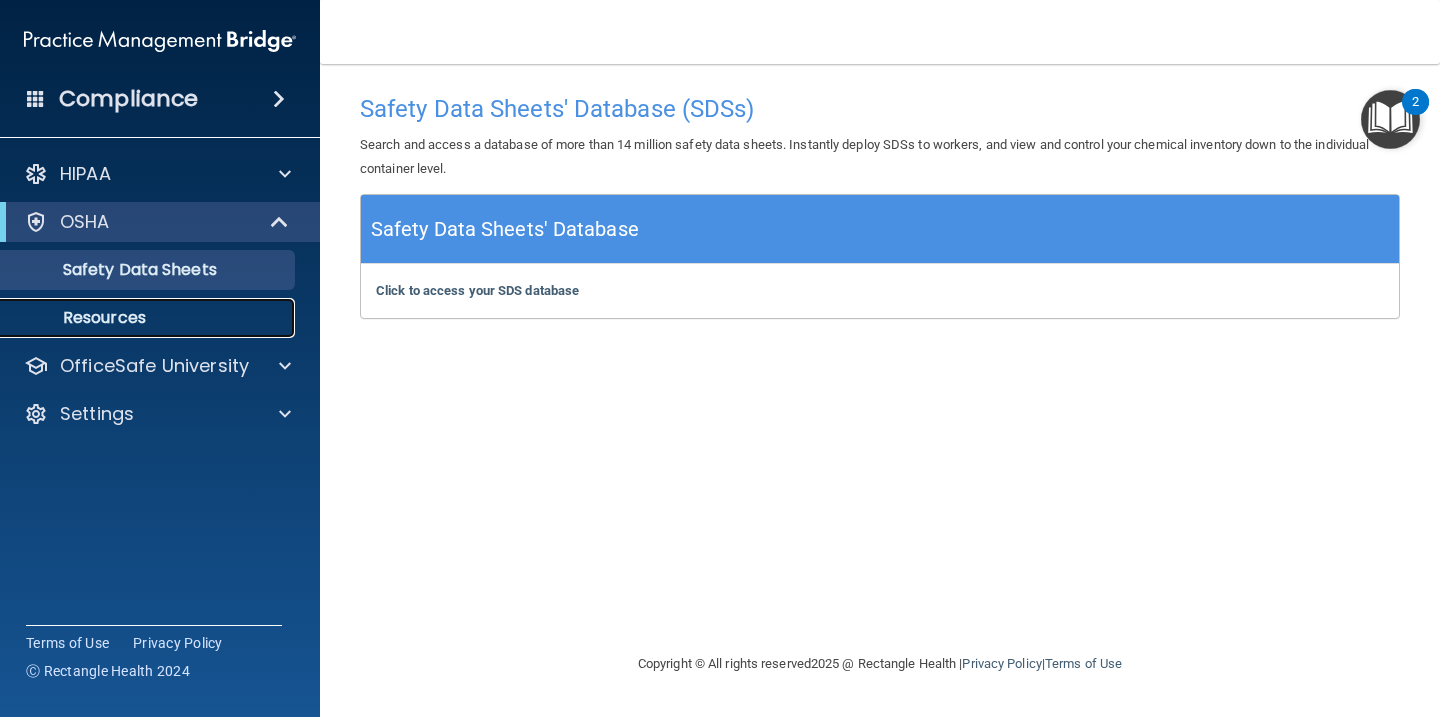 click on "Resources" at bounding box center [149, 318] 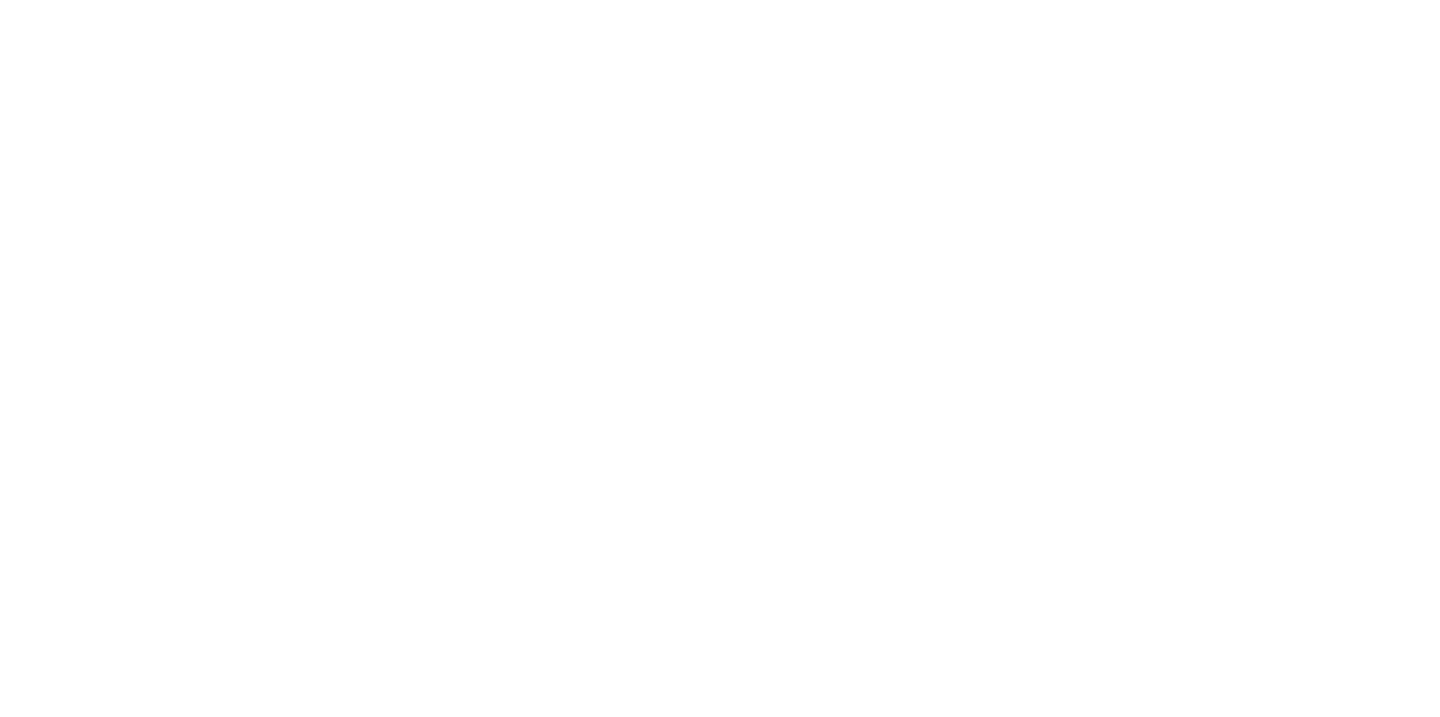scroll, scrollTop: 0, scrollLeft: 0, axis: both 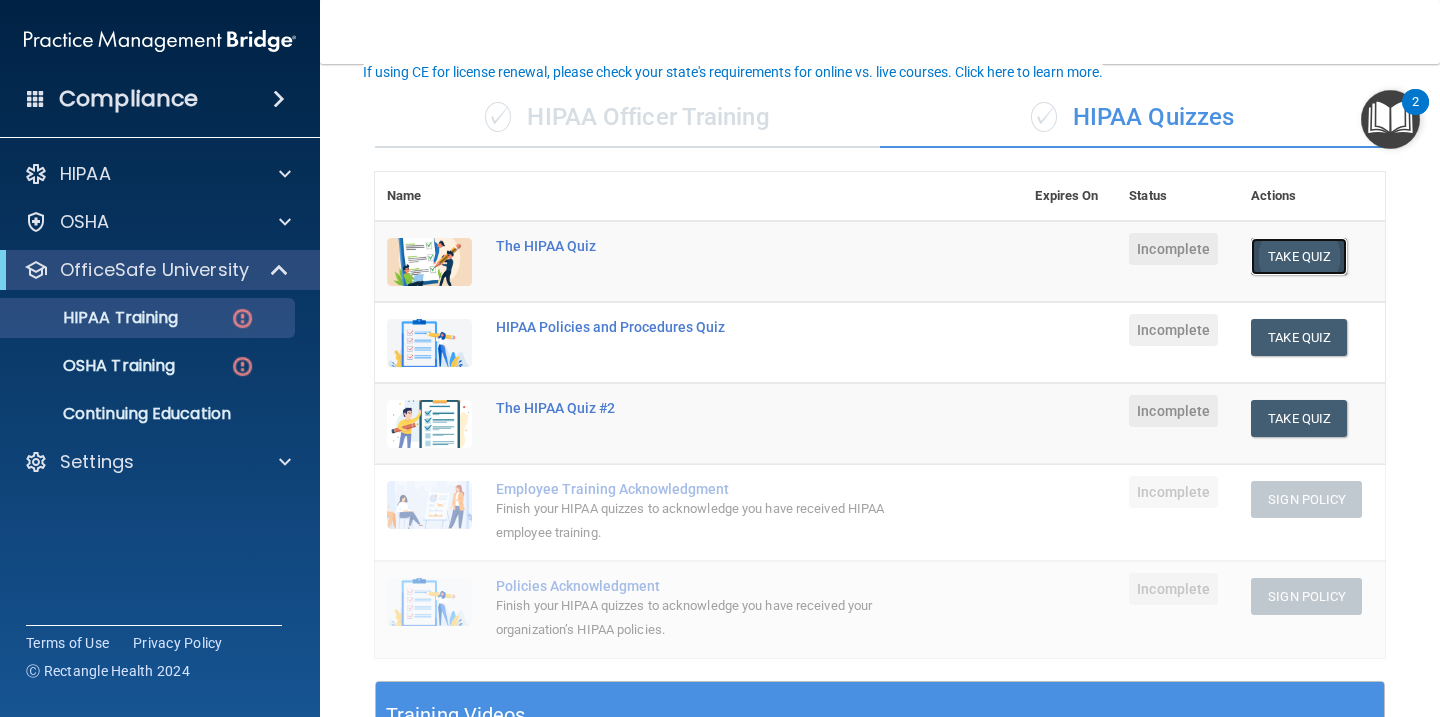 click on "Take Quiz" at bounding box center [1299, 256] 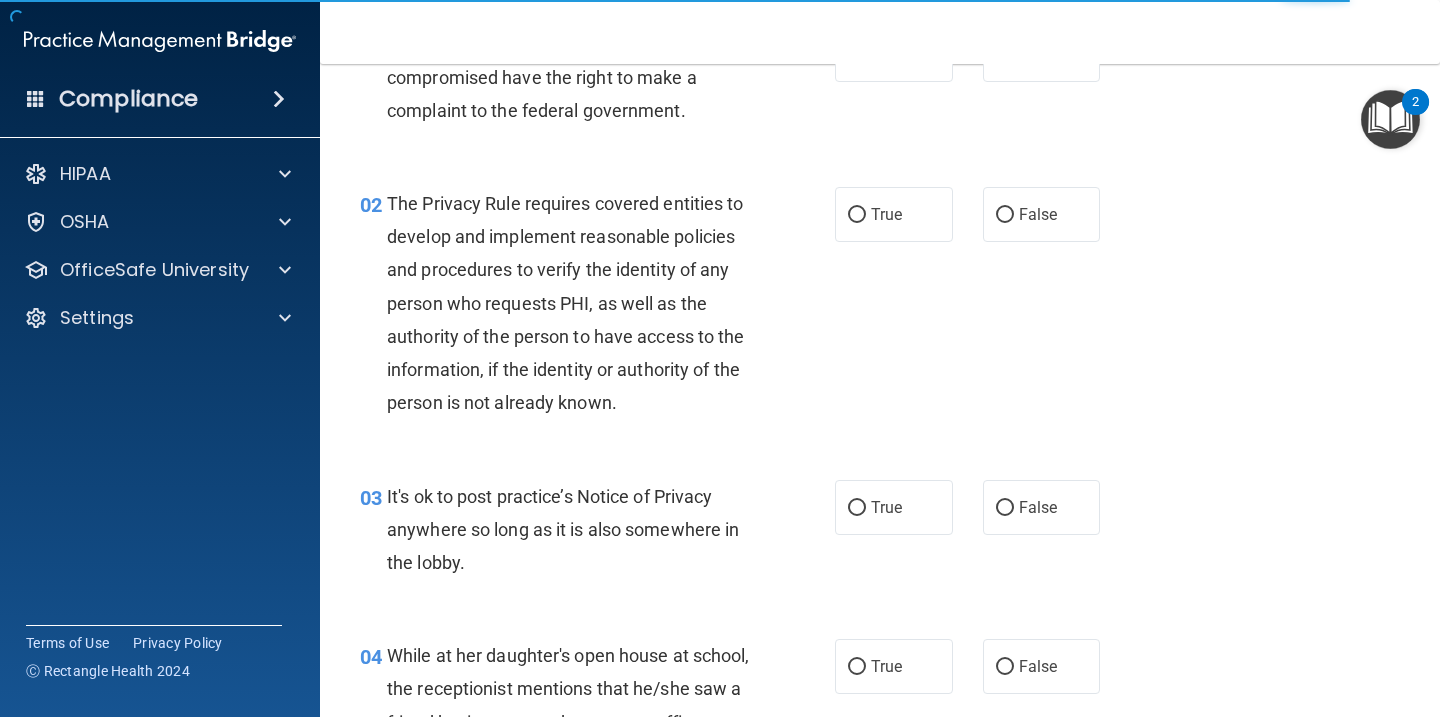scroll, scrollTop: 0, scrollLeft: 0, axis: both 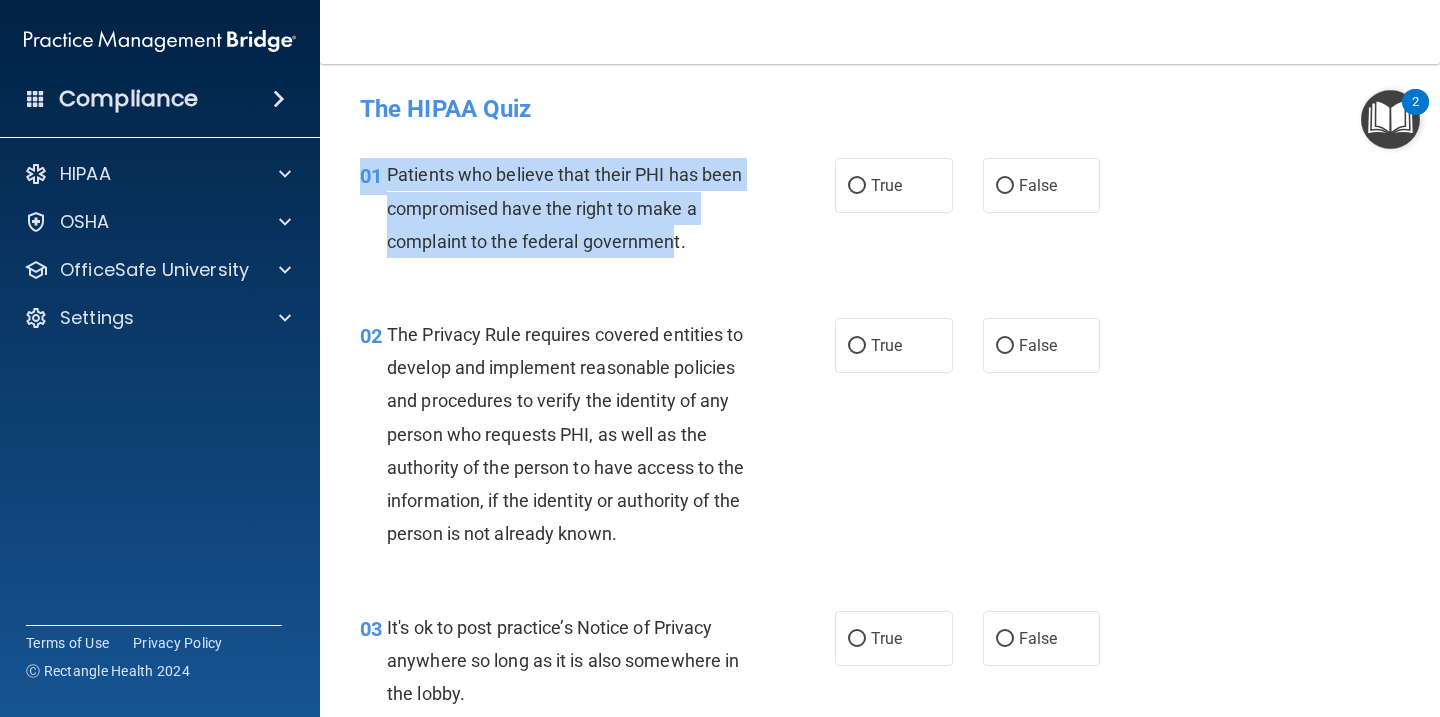 drag, startPoint x: 338, startPoint y: 169, endPoint x: 677, endPoint y: 256, distance: 349.98572 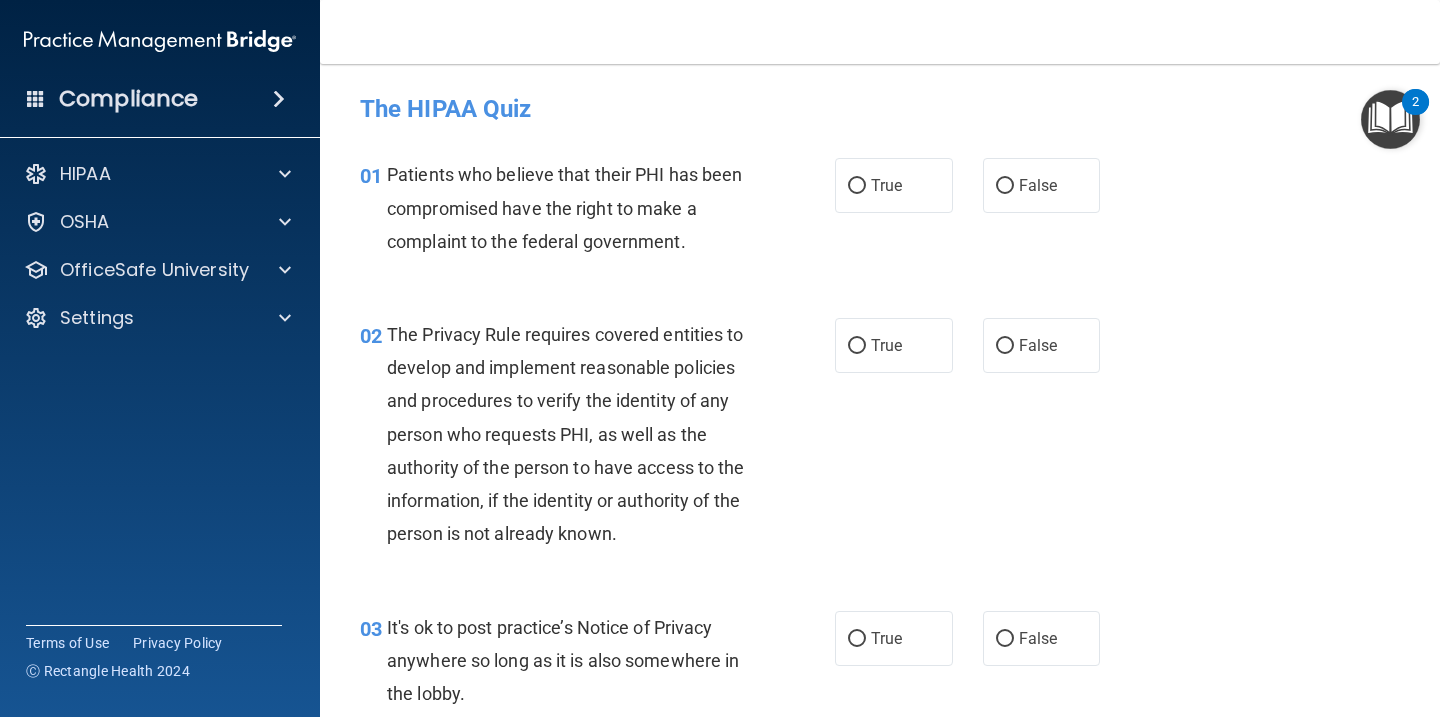 click on "Patients who believe that their PHI has been compromised have the right to make a complaint to the federal government." at bounding box center [576, 208] 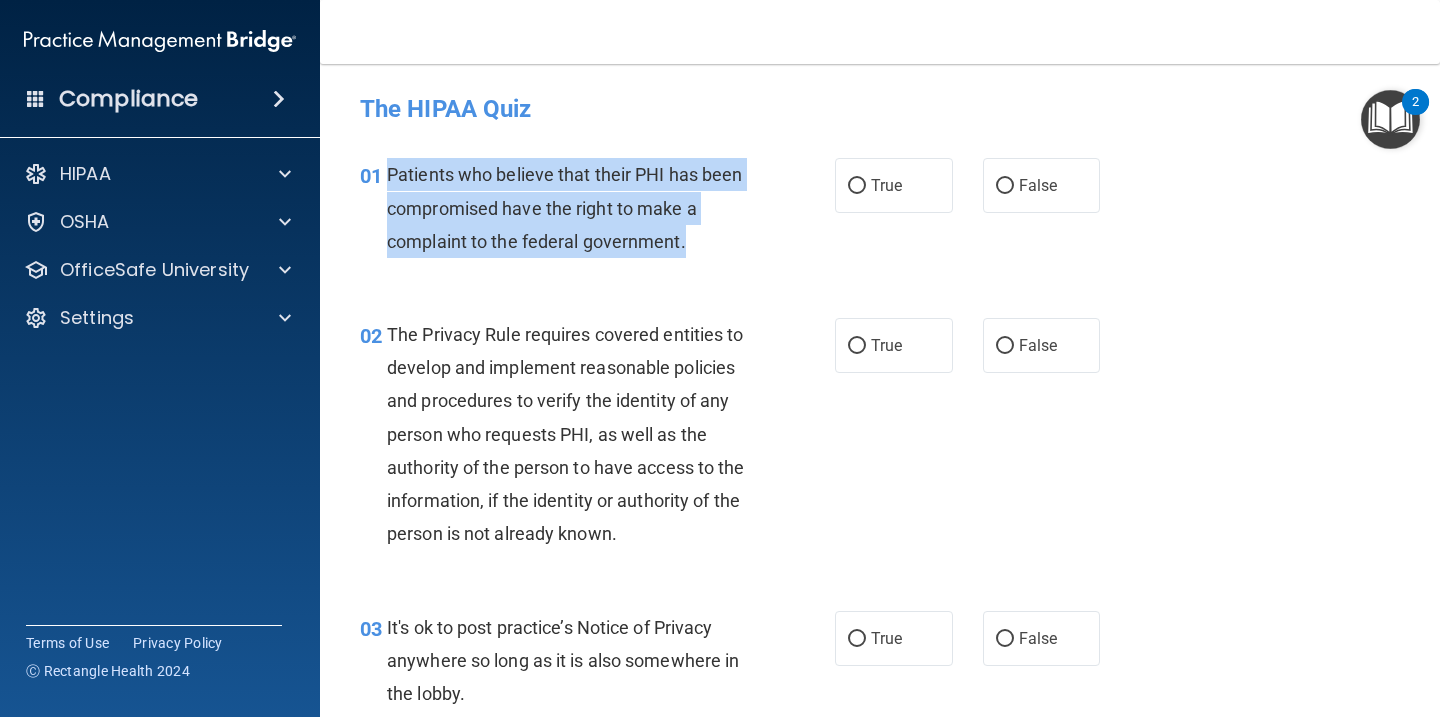 drag, startPoint x: 693, startPoint y: 246, endPoint x: 386, endPoint y: 178, distance: 314.44077 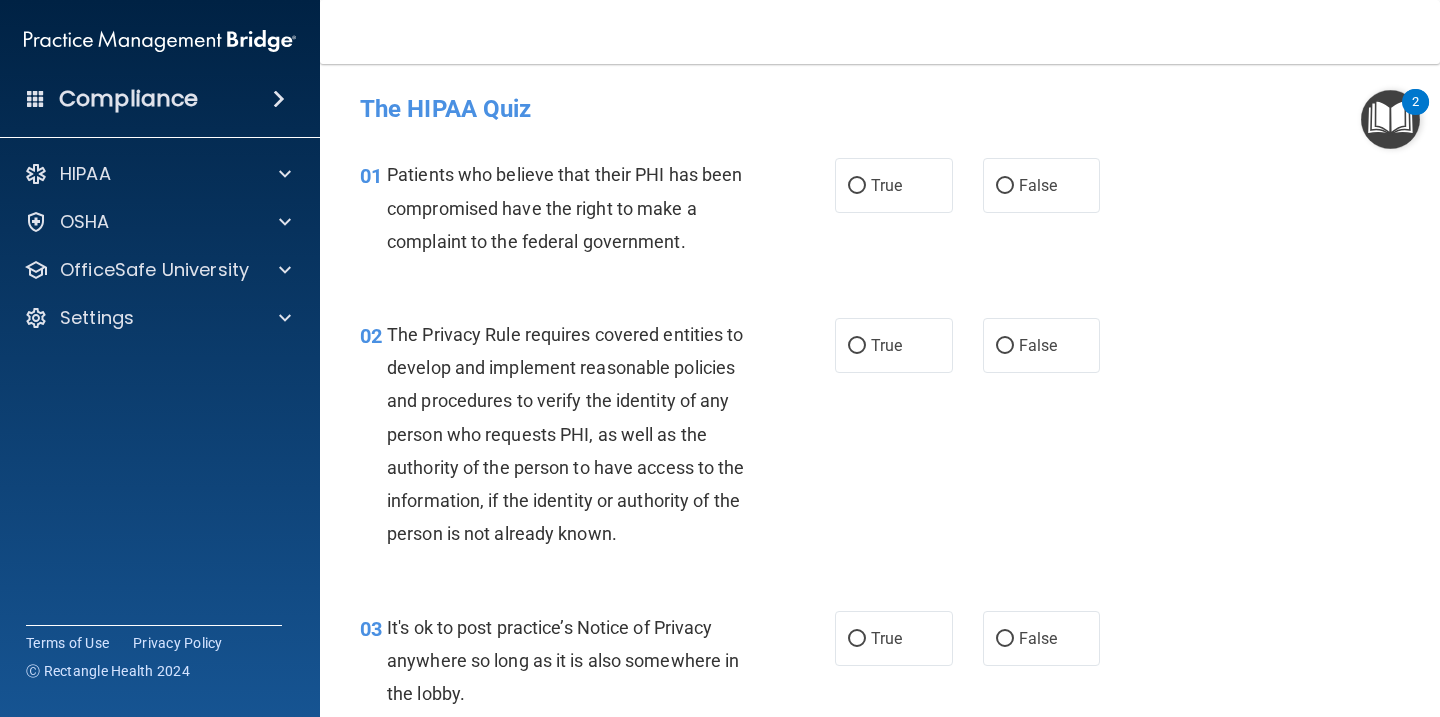 drag, startPoint x: 386, startPoint y: 173, endPoint x: 612, endPoint y: 425, distance: 338.49667 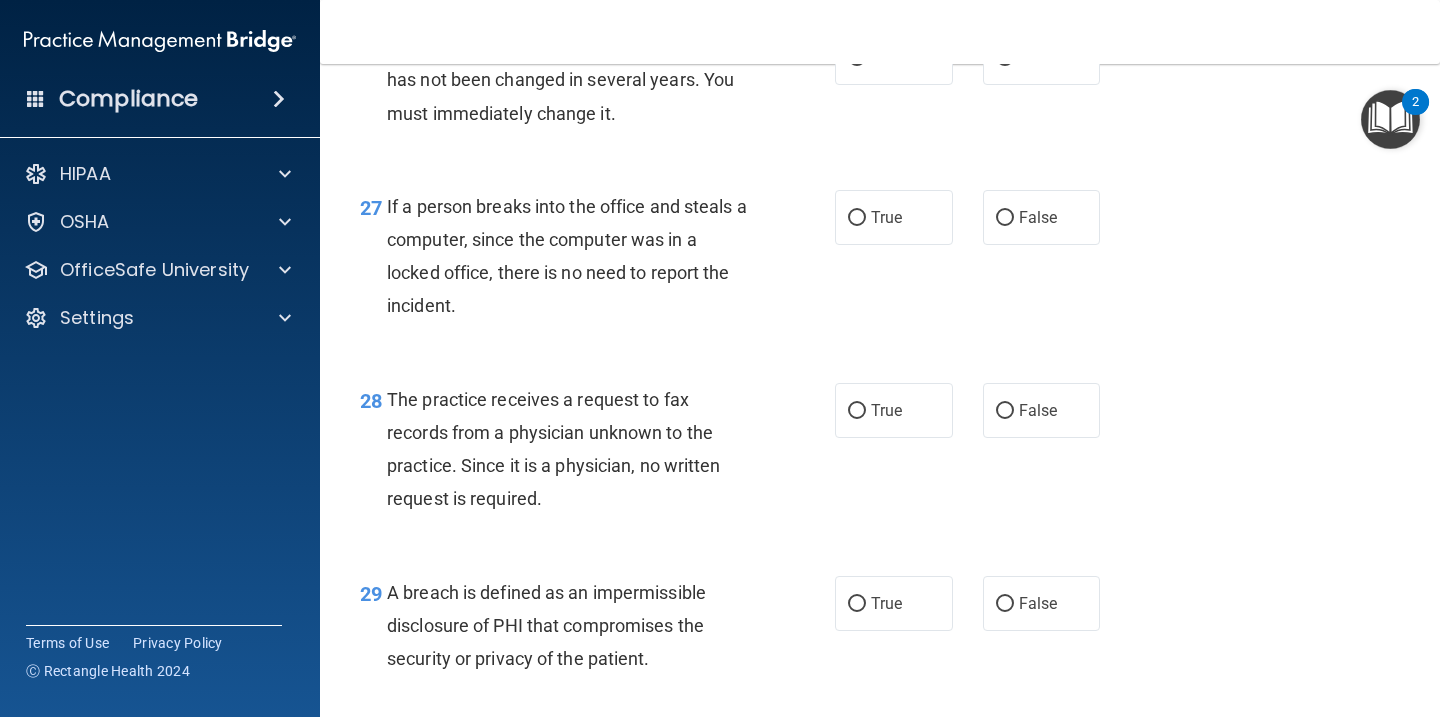 scroll, scrollTop: 5134, scrollLeft: 0, axis: vertical 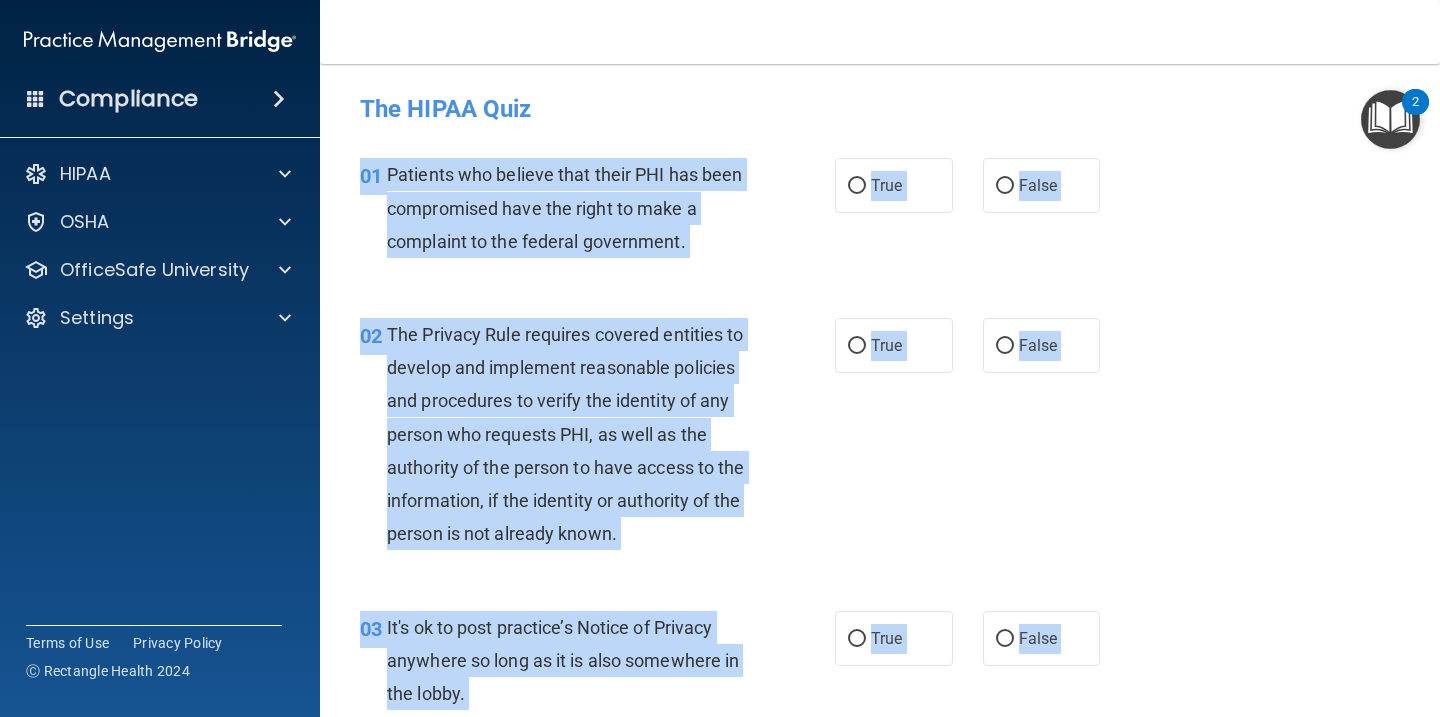 drag, startPoint x: 601, startPoint y: 542, endPoint x: 364, endPoint y: 161, distance: 448.69812 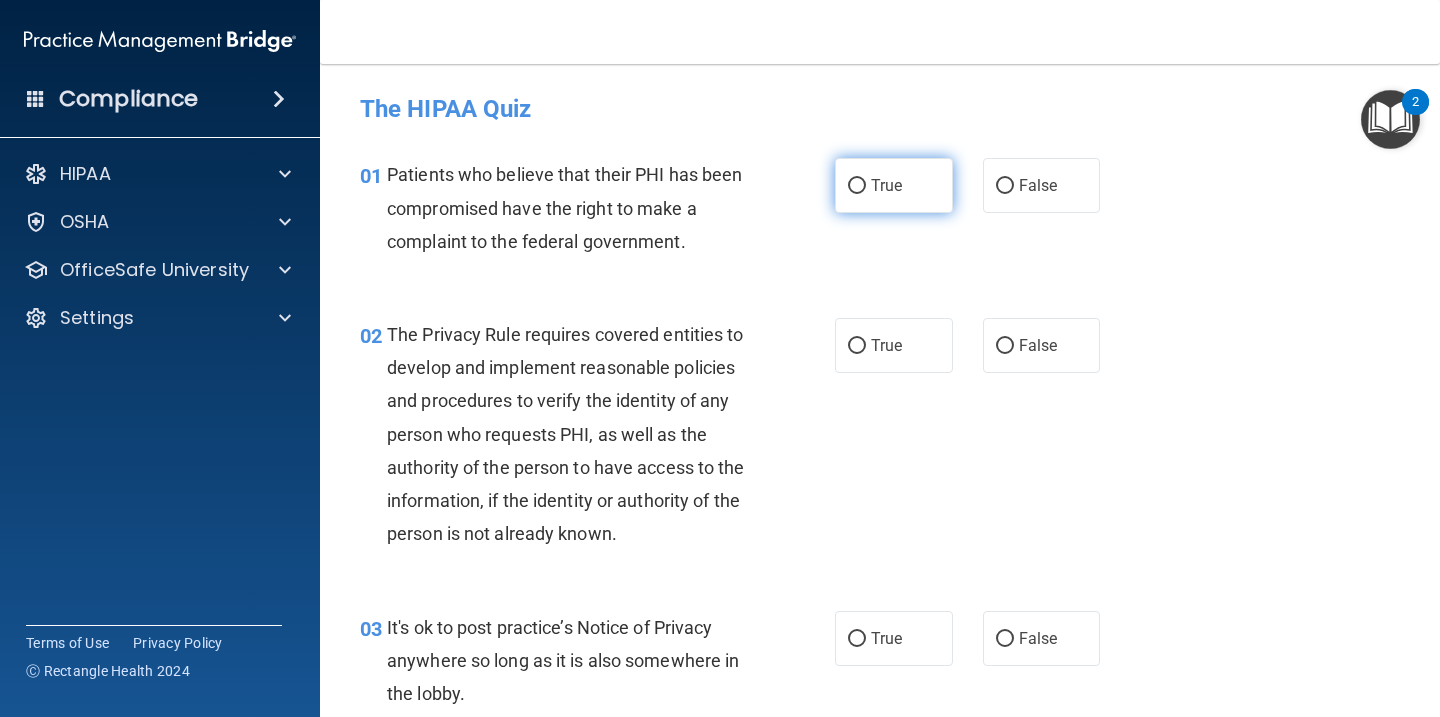 click on "True" at bounding box center [894, 185] 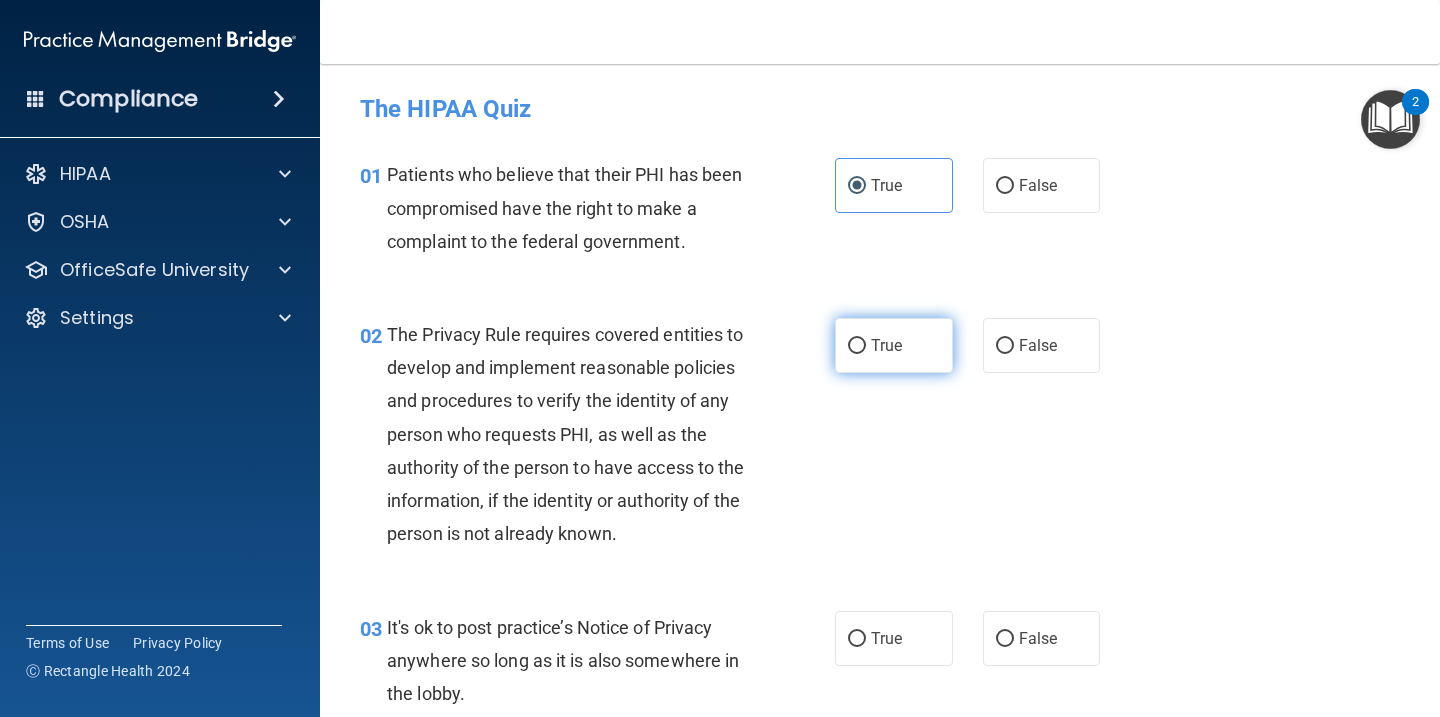 click on "True" at bounding box center [886, 345] 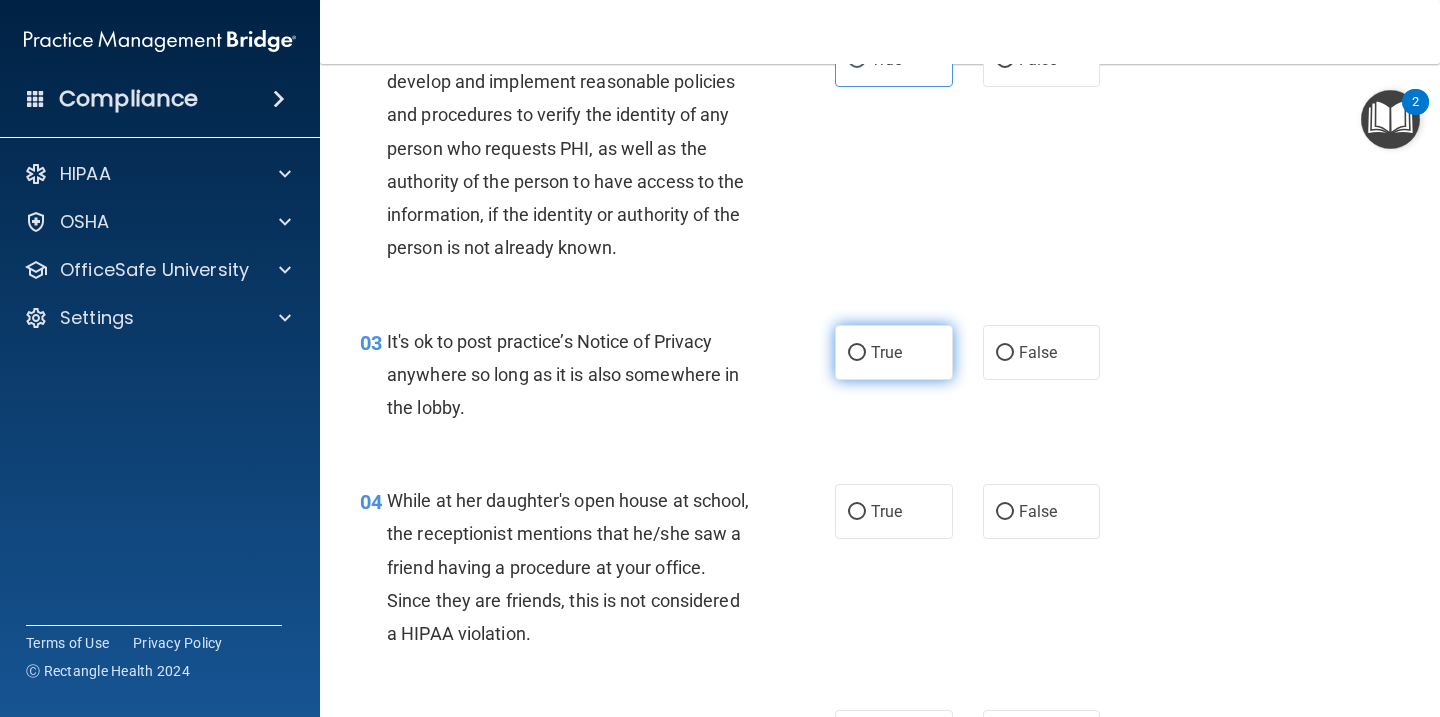 scroll, scrollTop: 291, scrollLeft: 0, axis: vertical 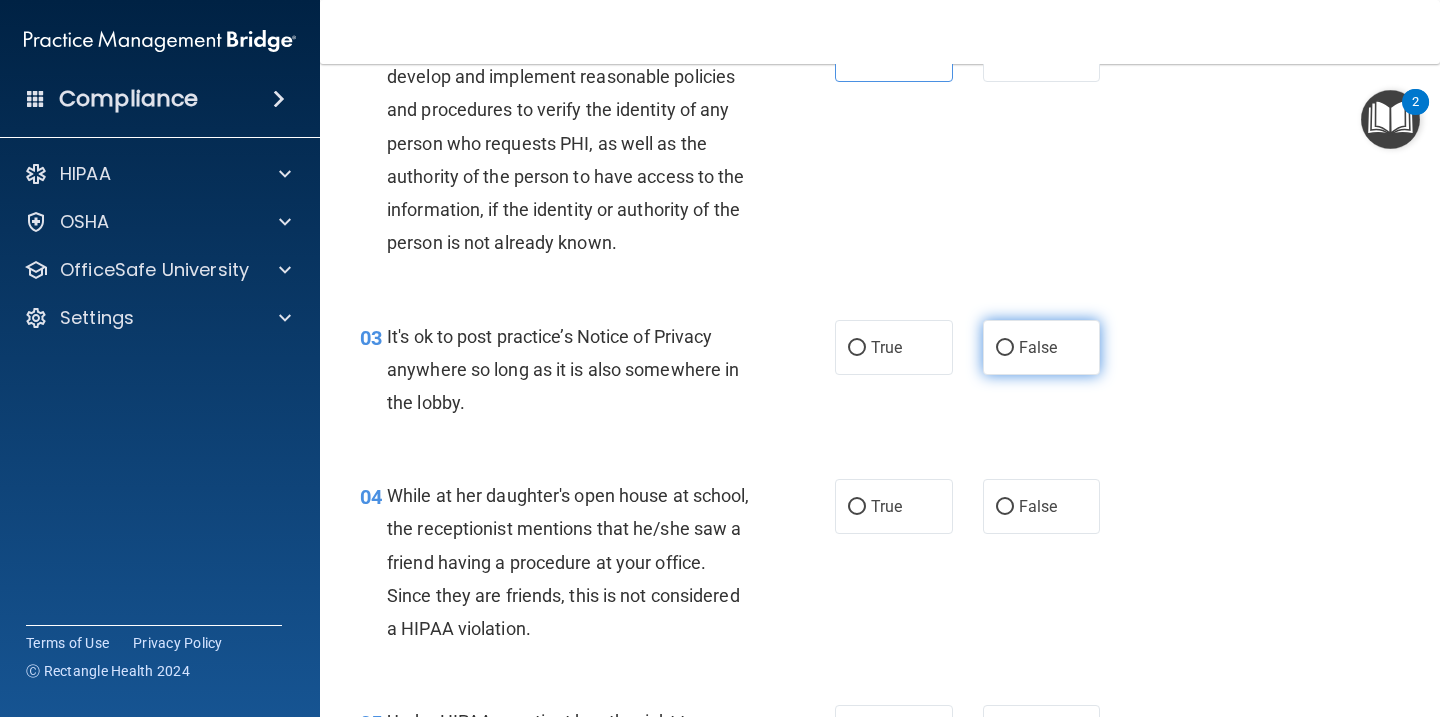 click on "False" at bounding box center [1042, 347] 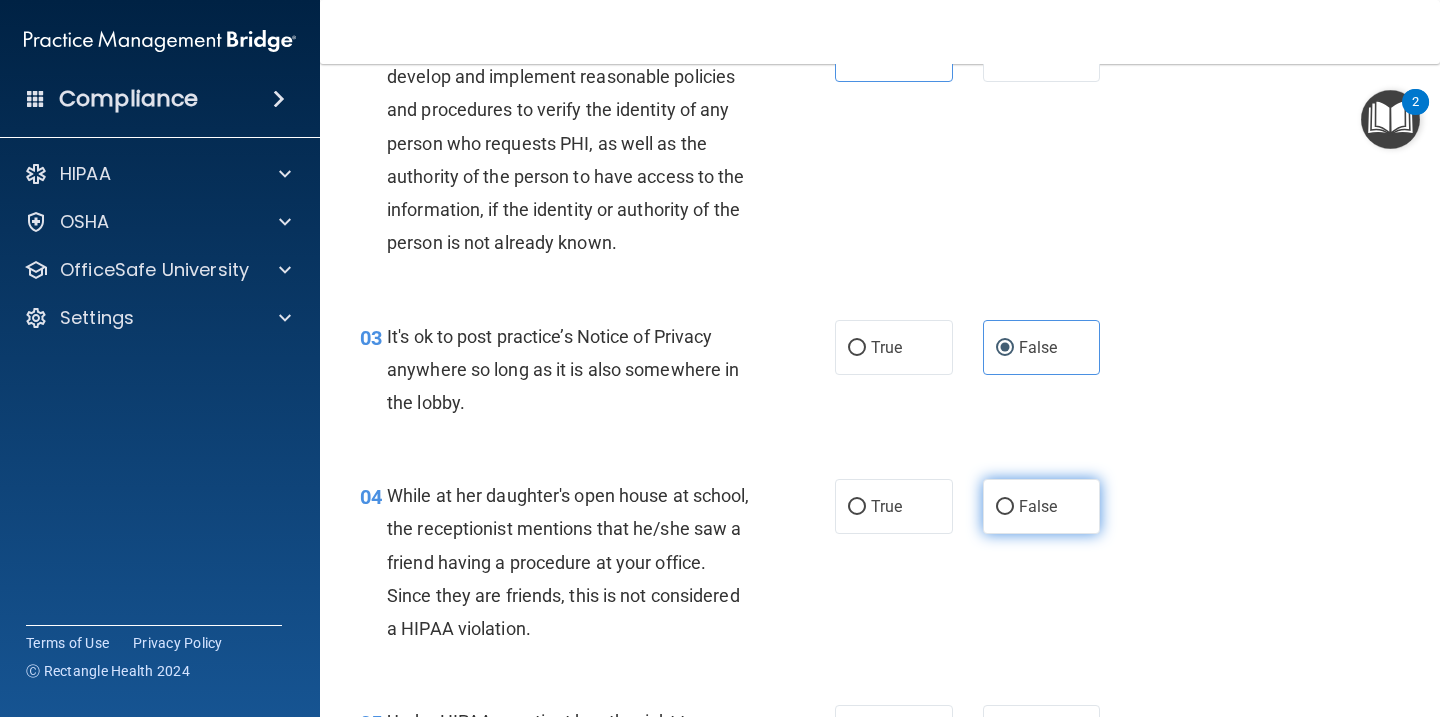 click on "False" at bounding box center (1042, 506) 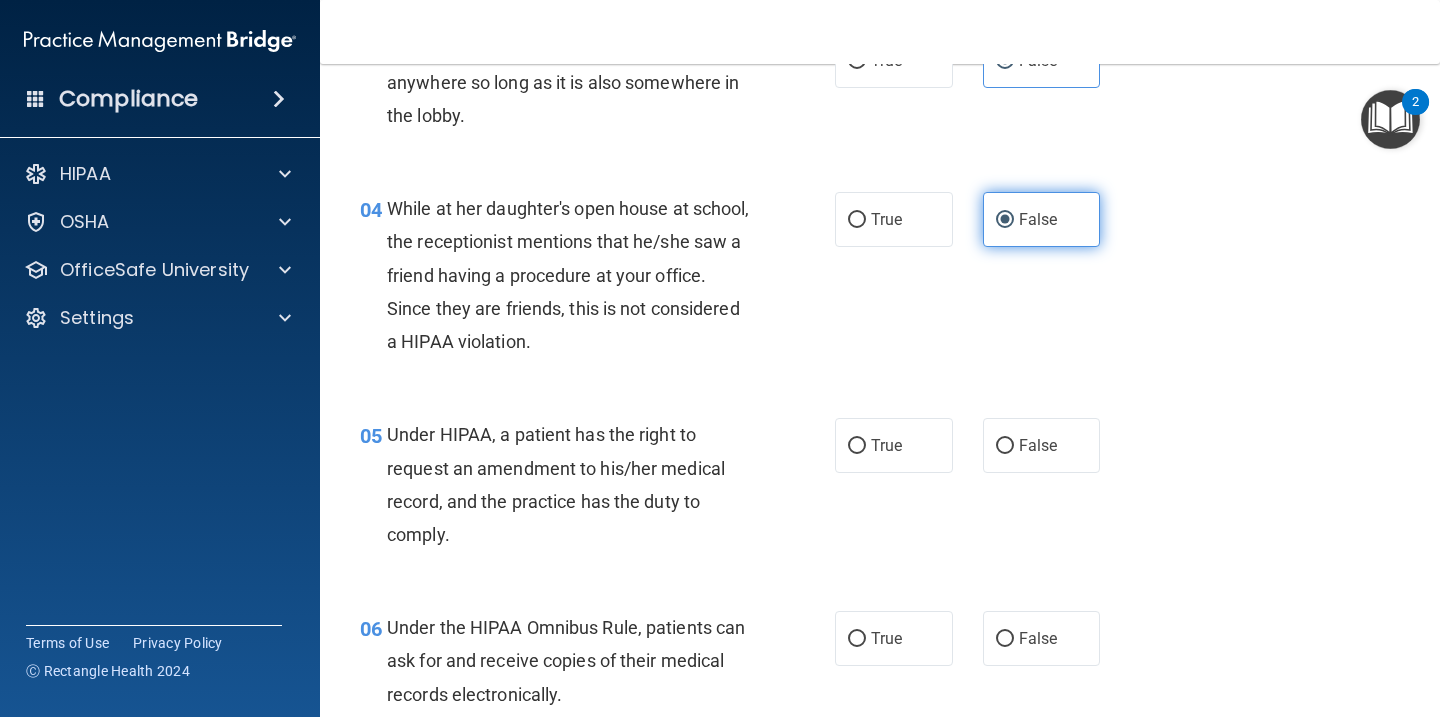 scroll, scrollTop: 637, scrollLeft: 0, axis: vertical 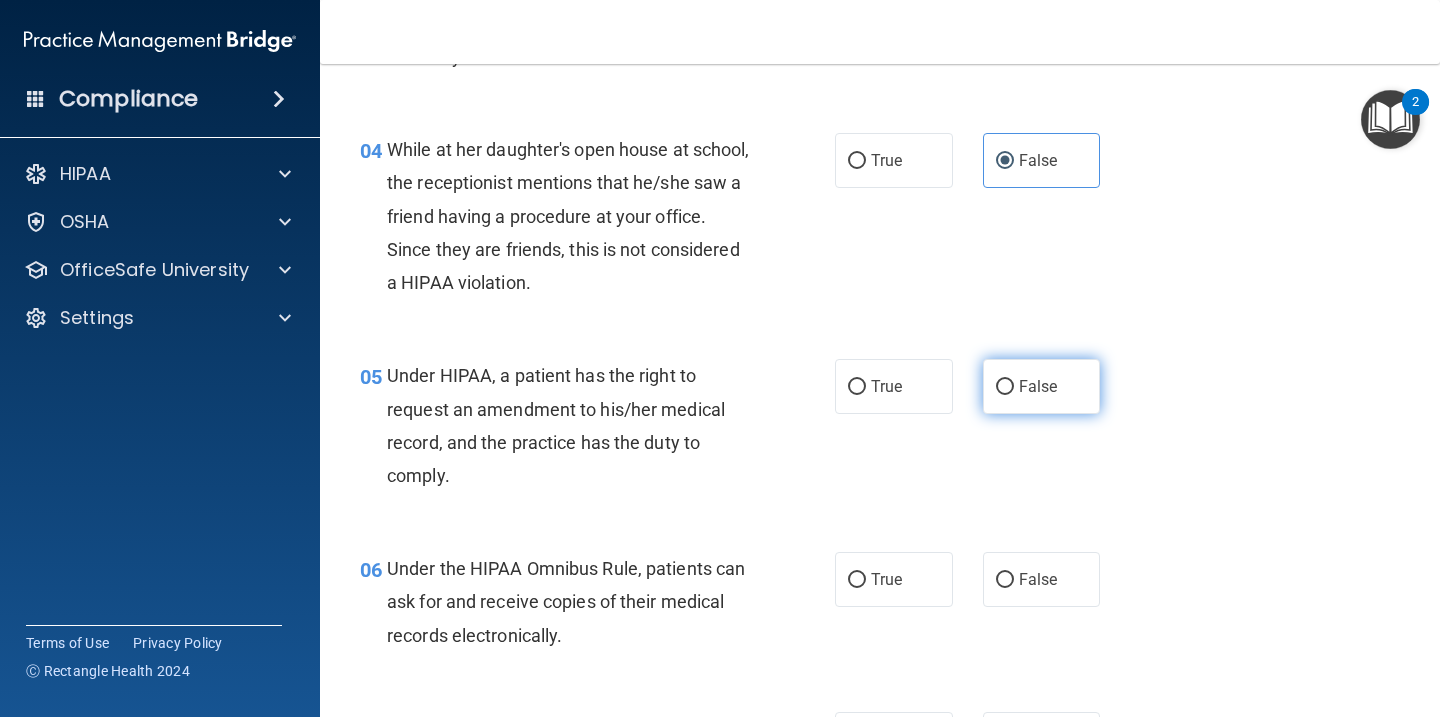 click on "False" at bounding box center [1042, 386] 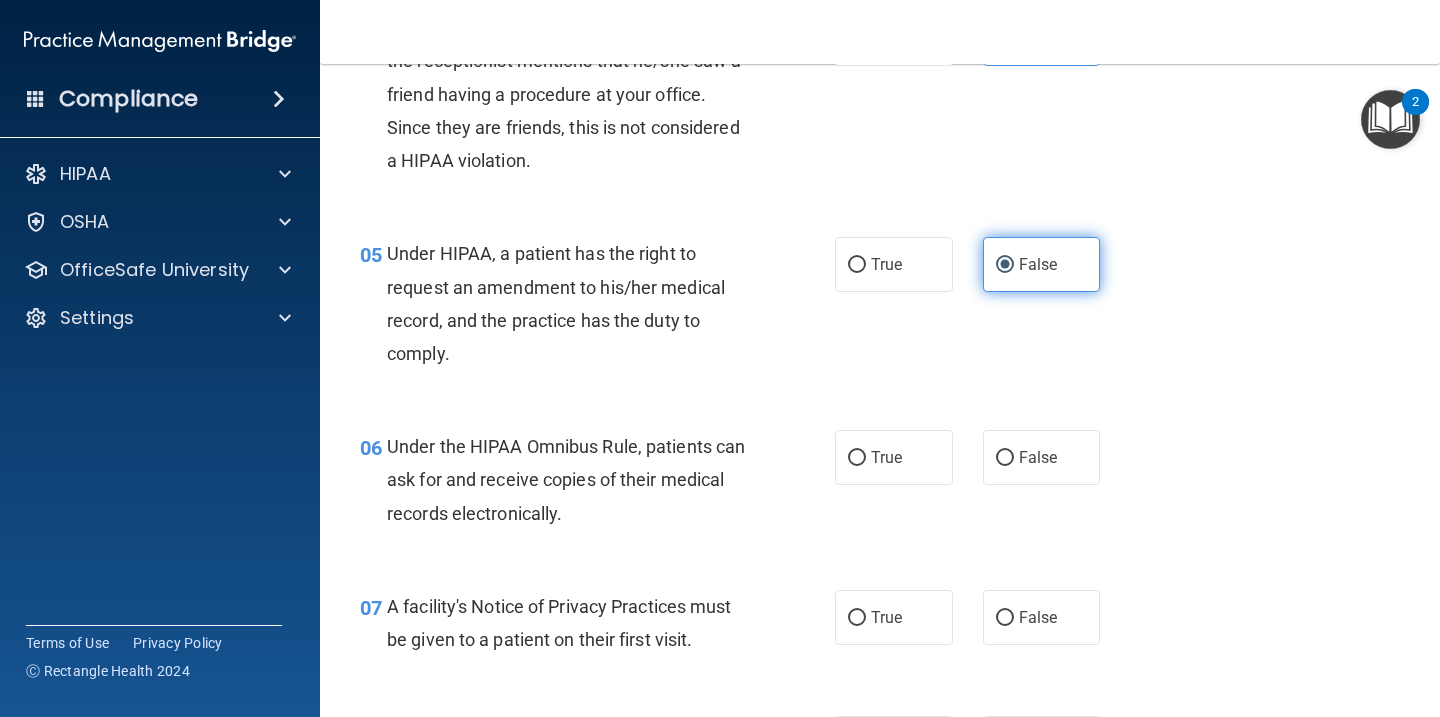 scroll, scrollTop: 847, scrollLeft: 0, axis: vertical 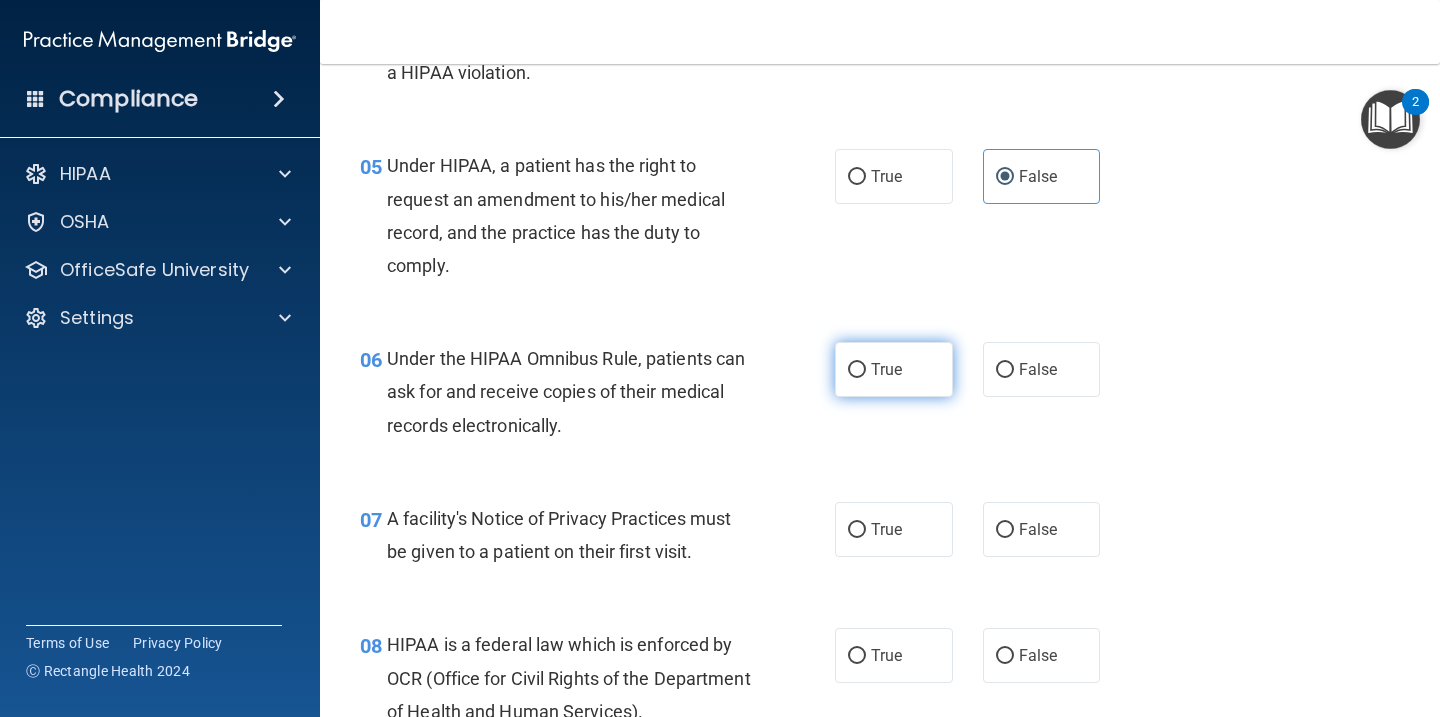 click on "True" at bounding box center (894, 369) 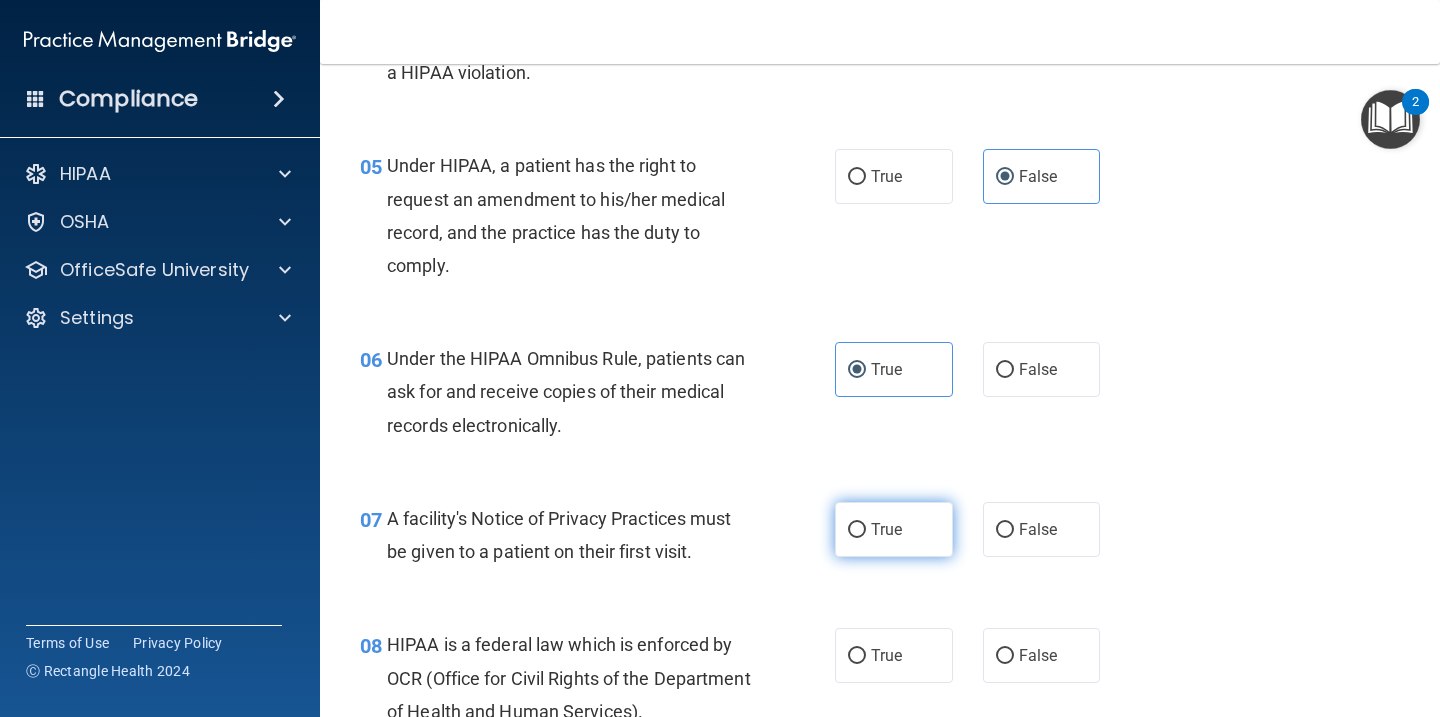 click on "True" at bounding box center [886, 529] 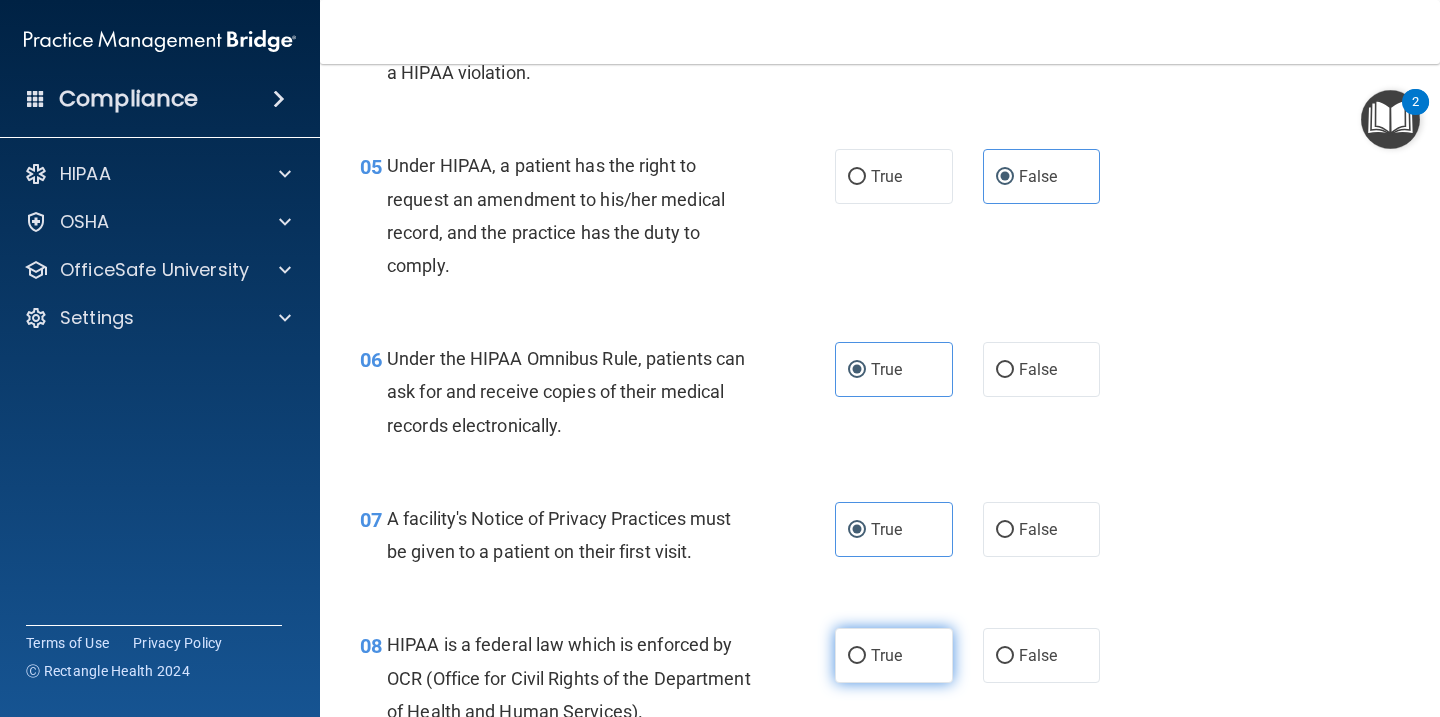 click on "True" at bounding box center (886, 655) 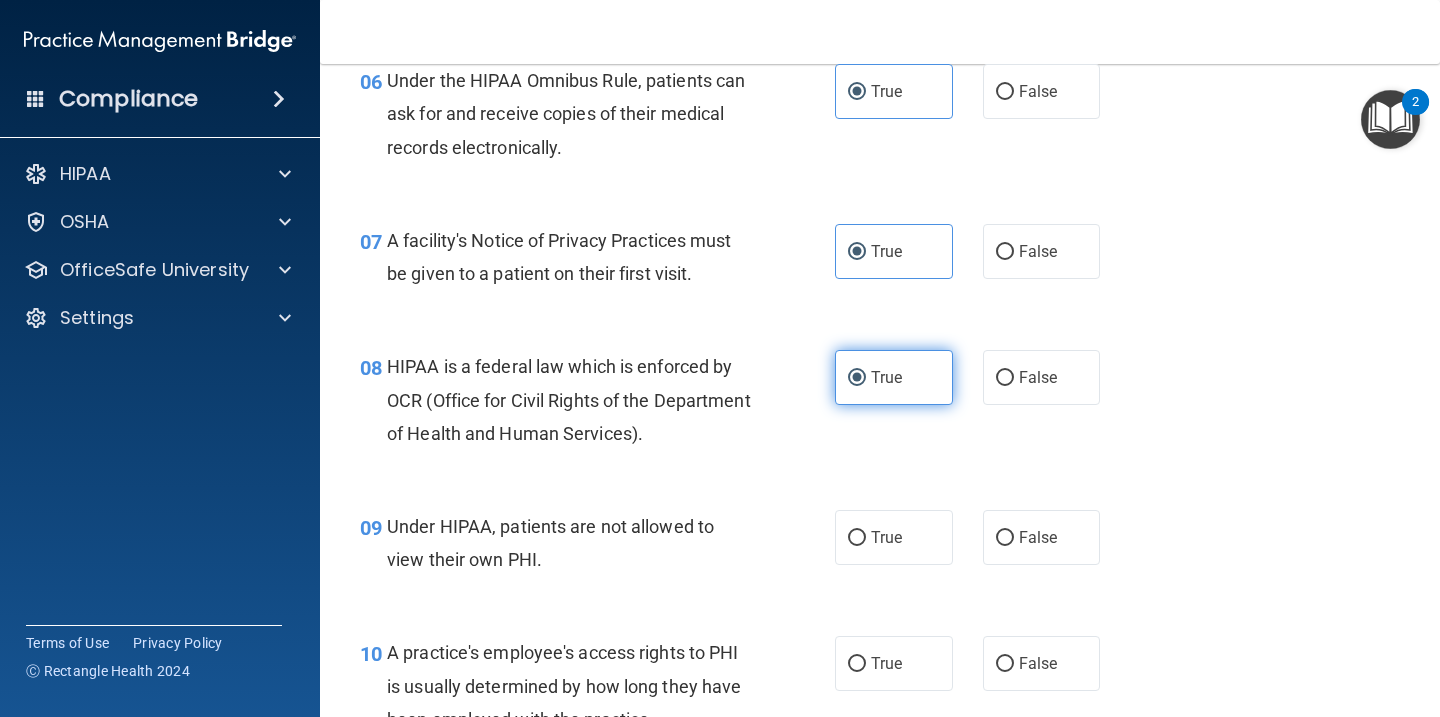 scroll, scrollTop: 1190, scrollLeft: 0, axis: vertical 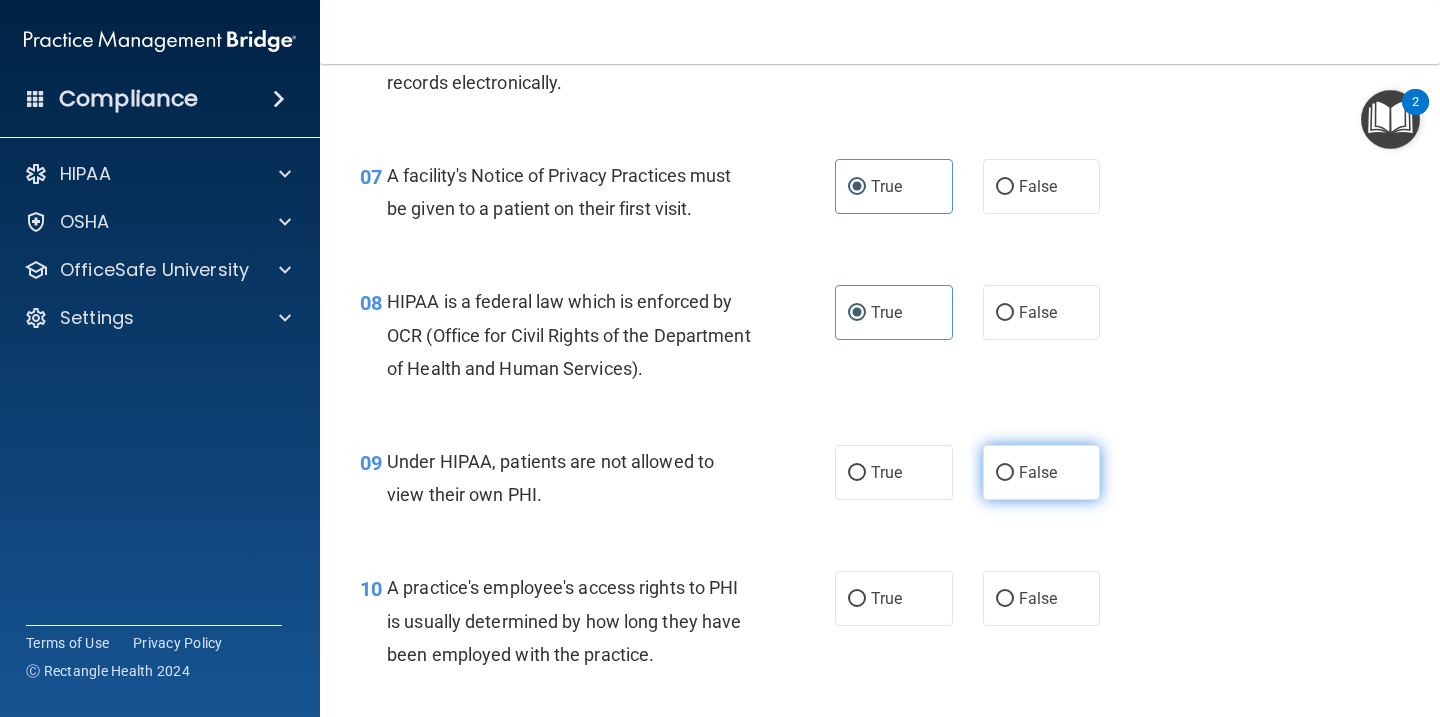click on "False" at bounding box center [1042, 472] 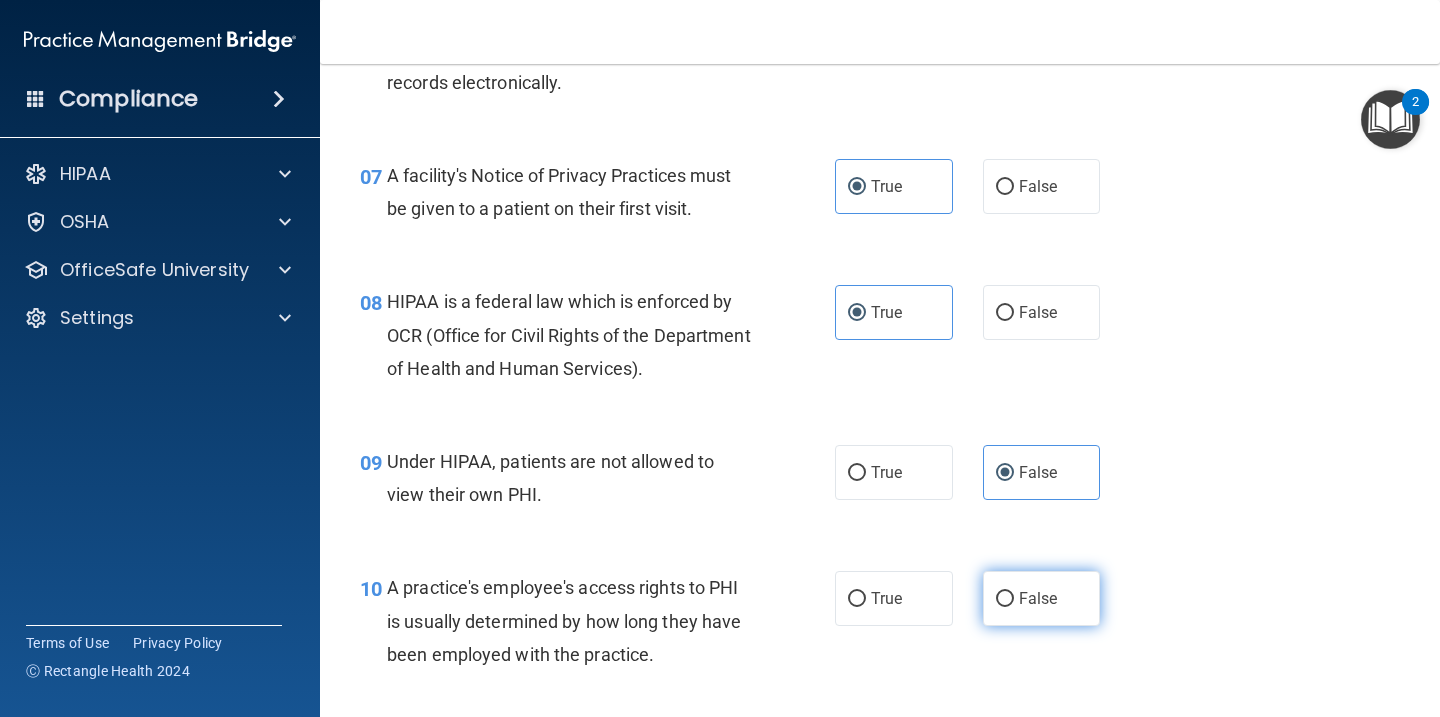 click on "False" at bounding box center [1038, 598] 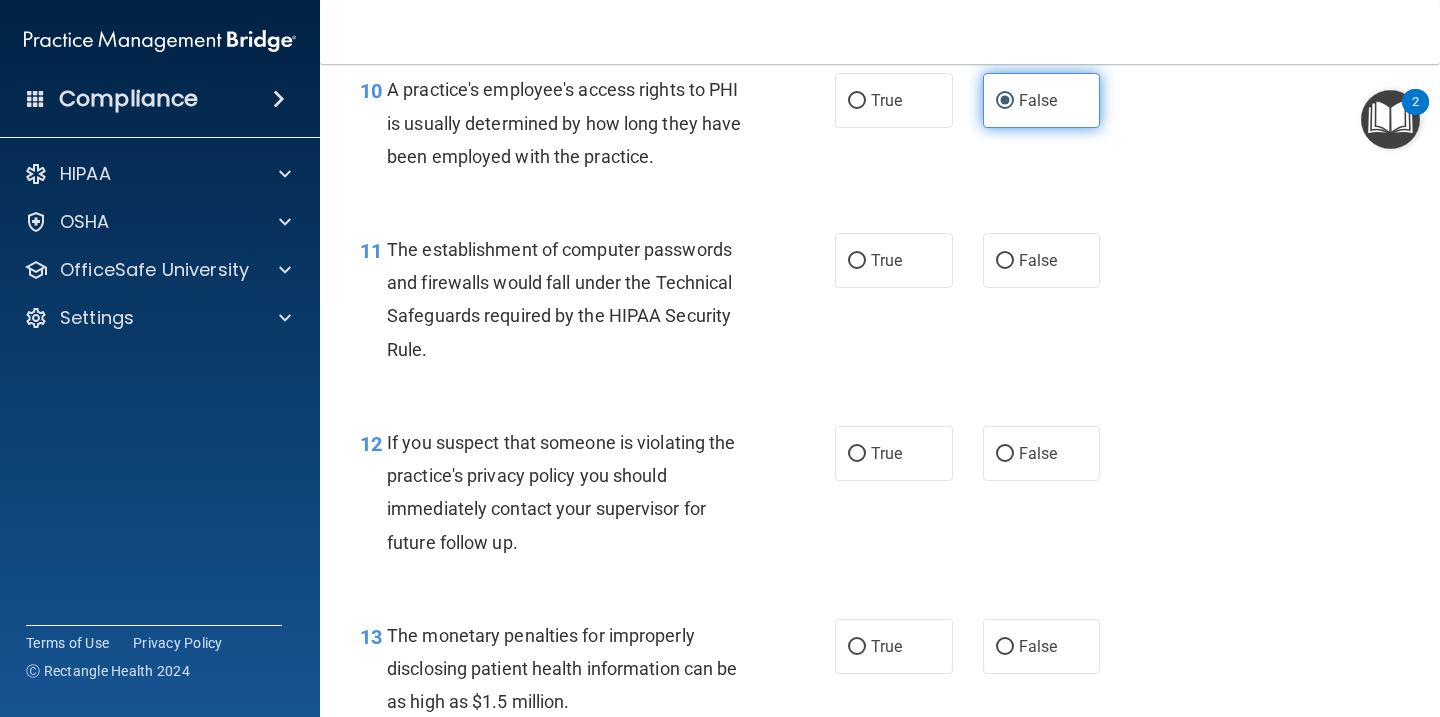 scroll, scrollTop: 1753, scrollLeft: 0, axis: vertical 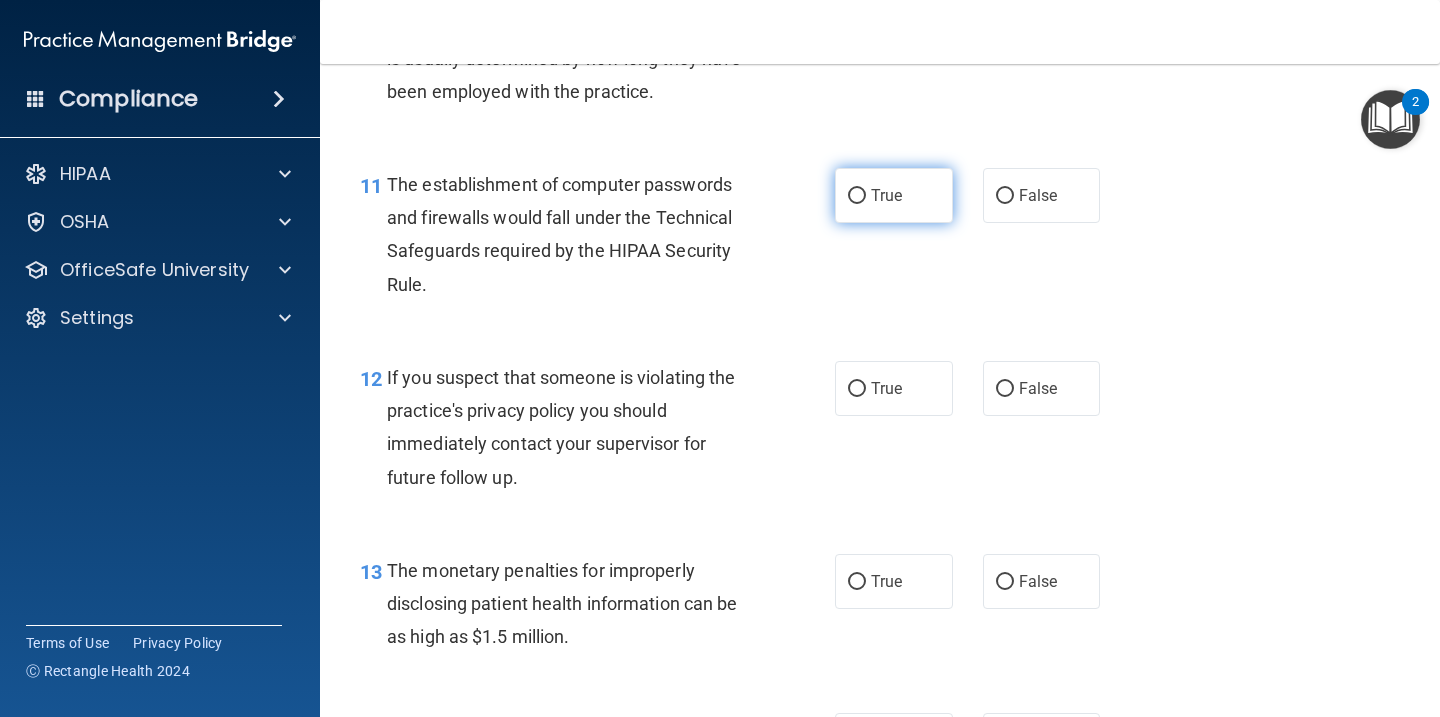 click on "True" at bounding box center [857, 196] 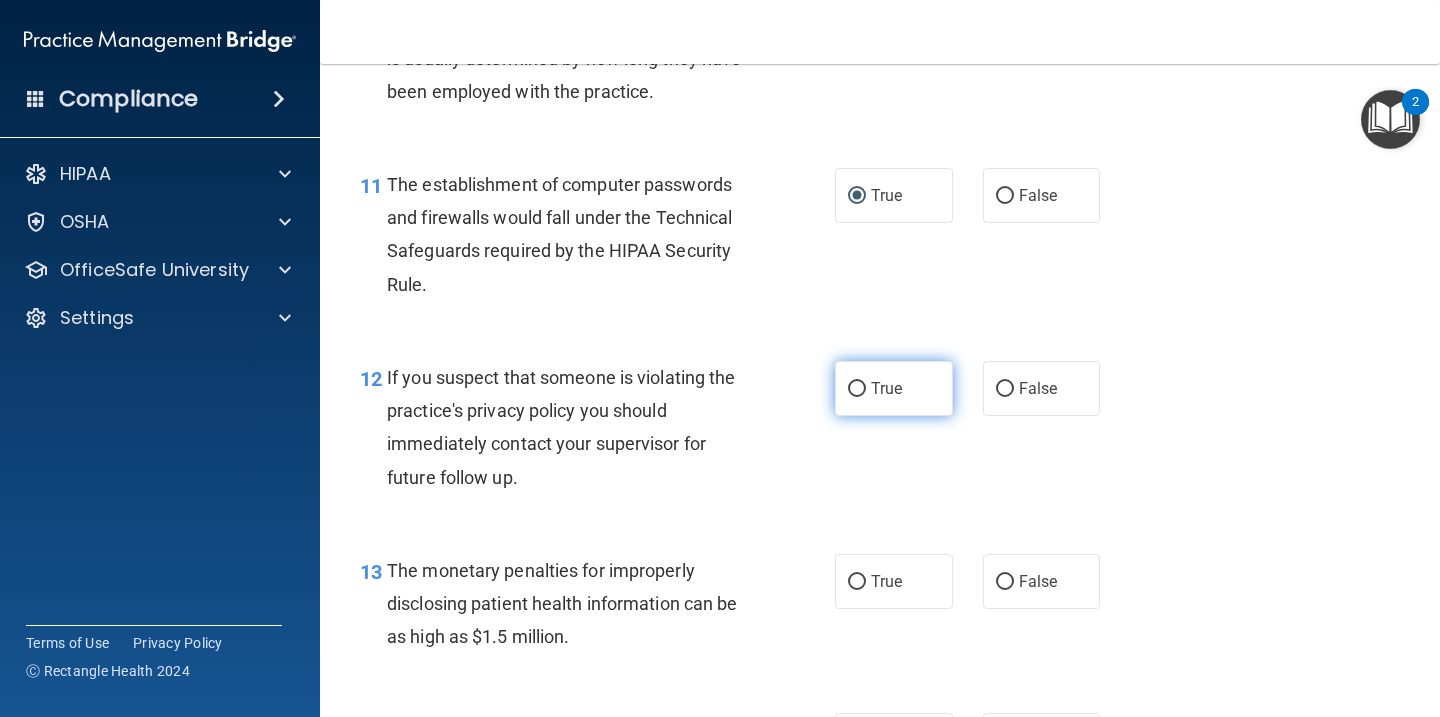 click on "True" at bounding box center (857, 389) 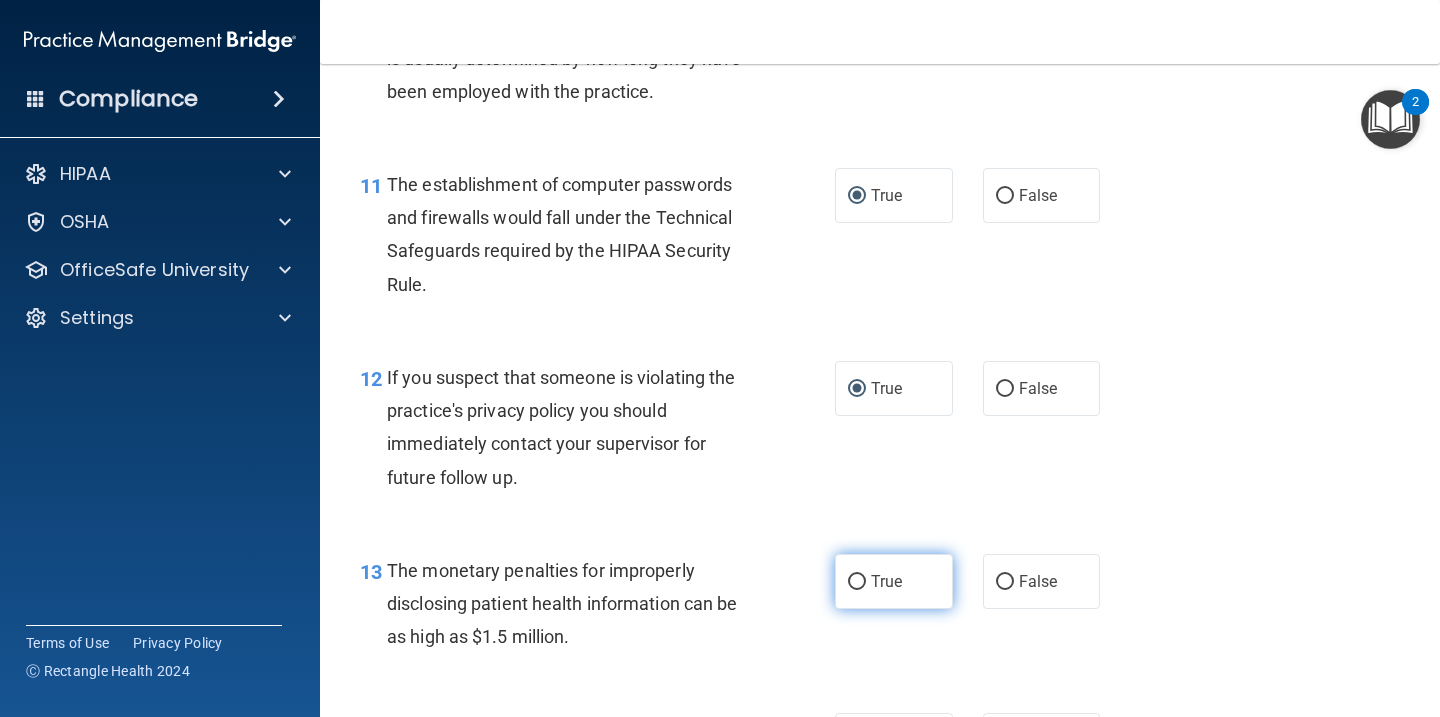 click on "True" at bounding box center [886, 581] 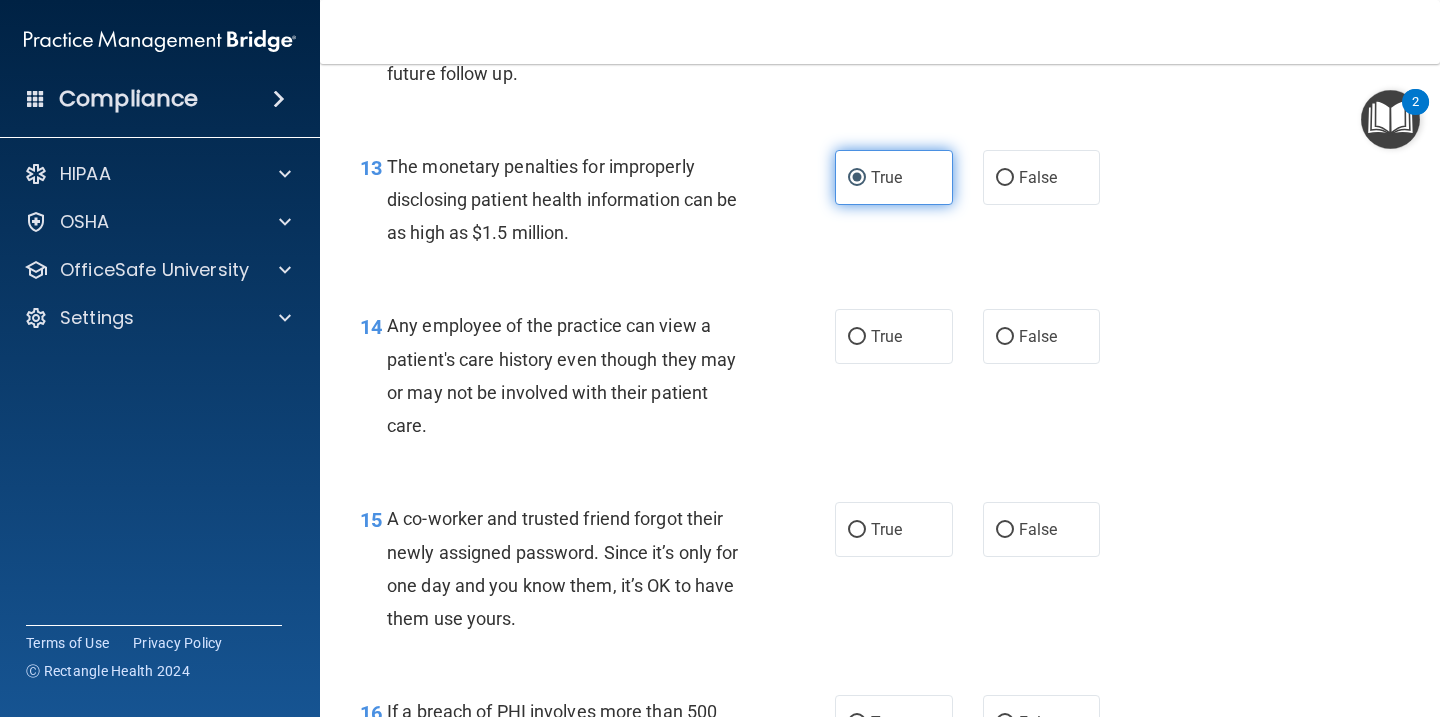 scroll, scrollTop: 2217, scrollLeft: 0, axis: vertical 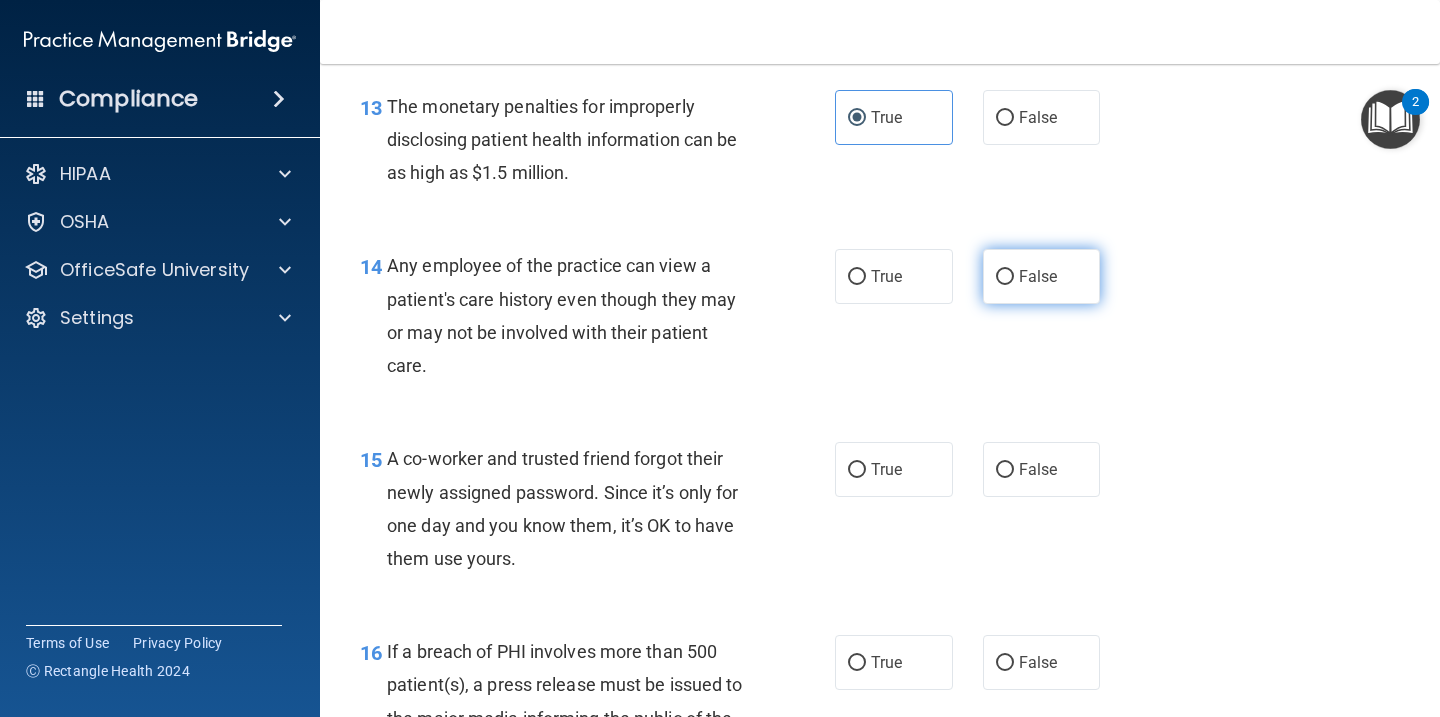 click on "False" at bounding box center (1042, 276) 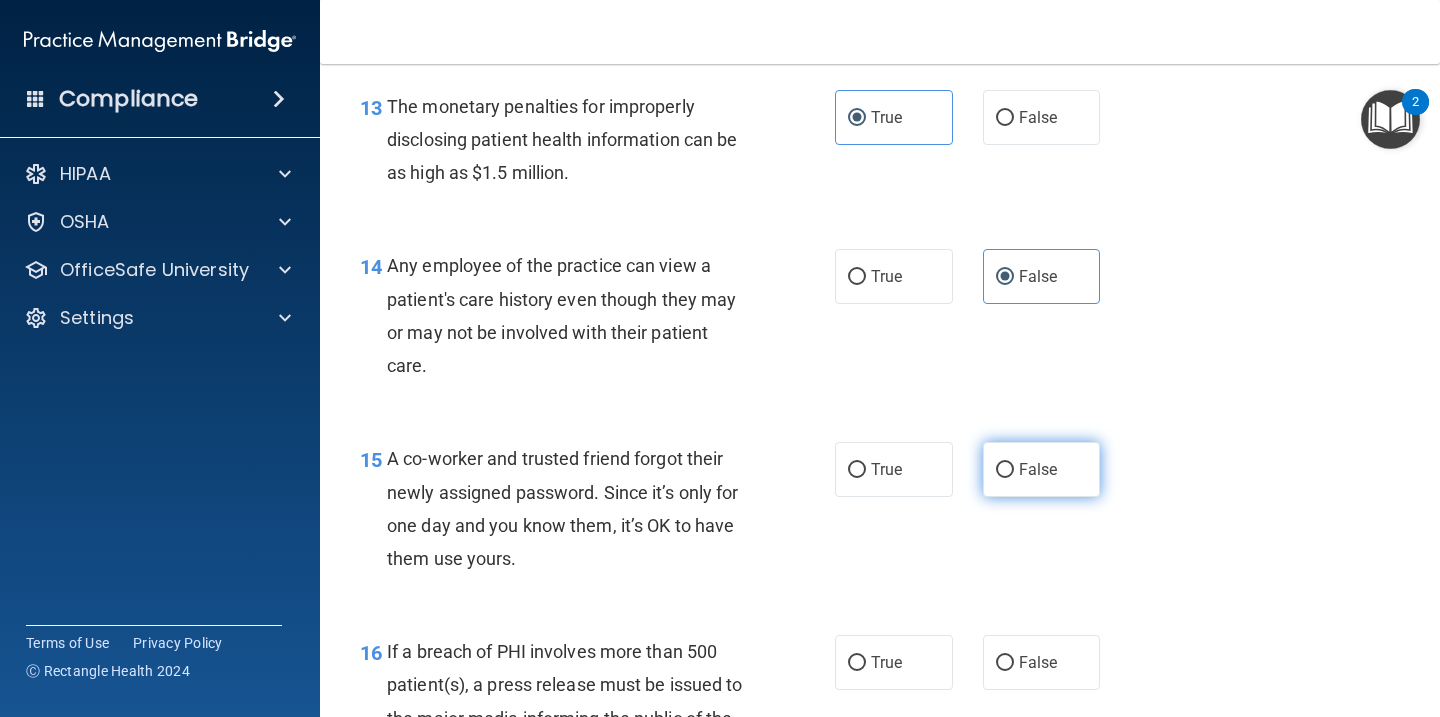 click on "False" at bounding box center [1038, 469] 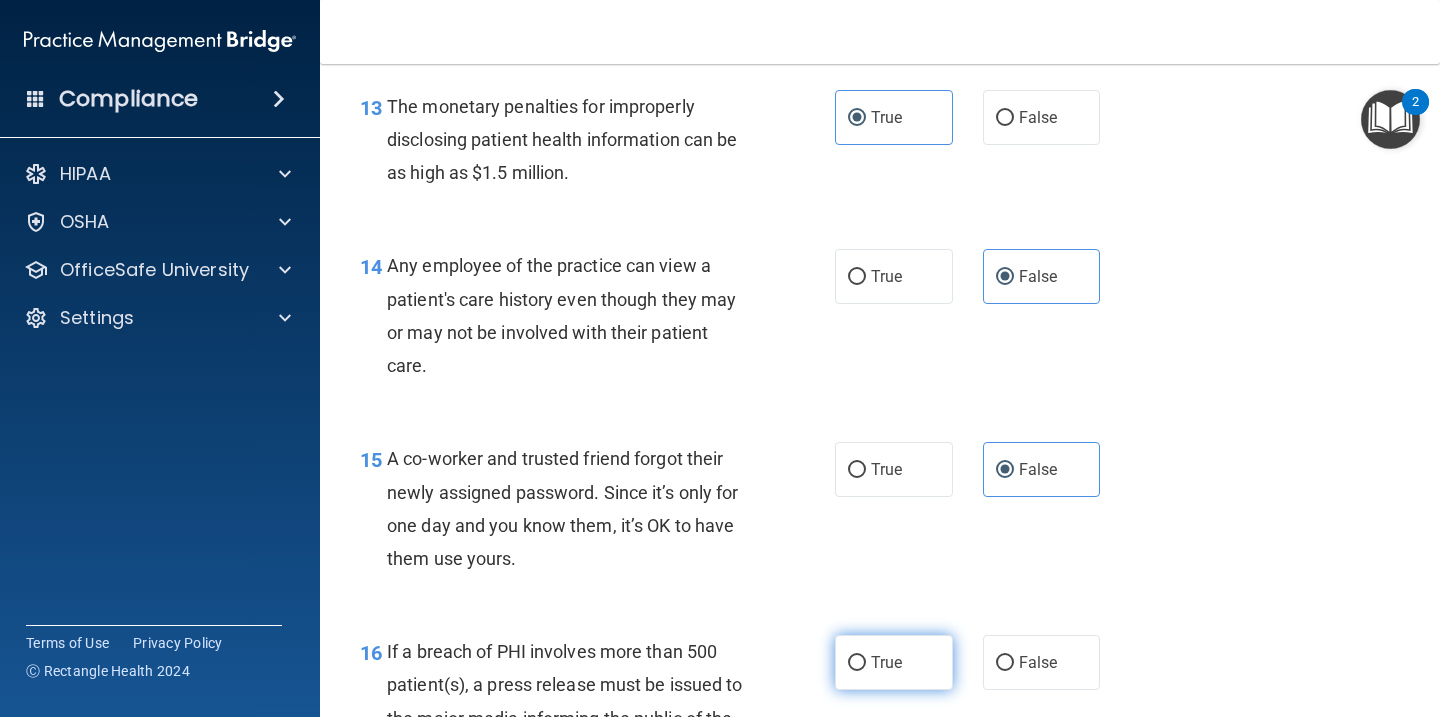 click on "True" at bounding box center (886, 662) 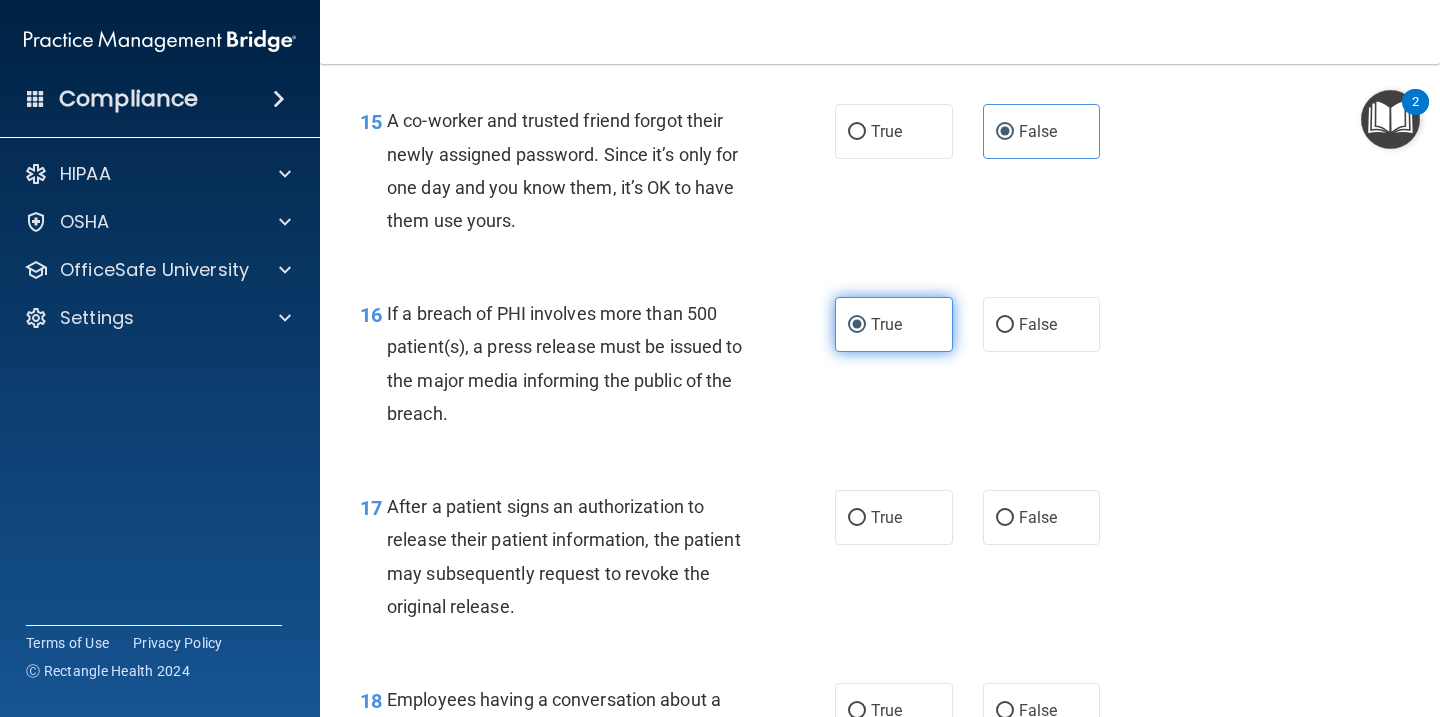 scroll, scrollTop: 2610, scrollLeft: 0, axis: vertical 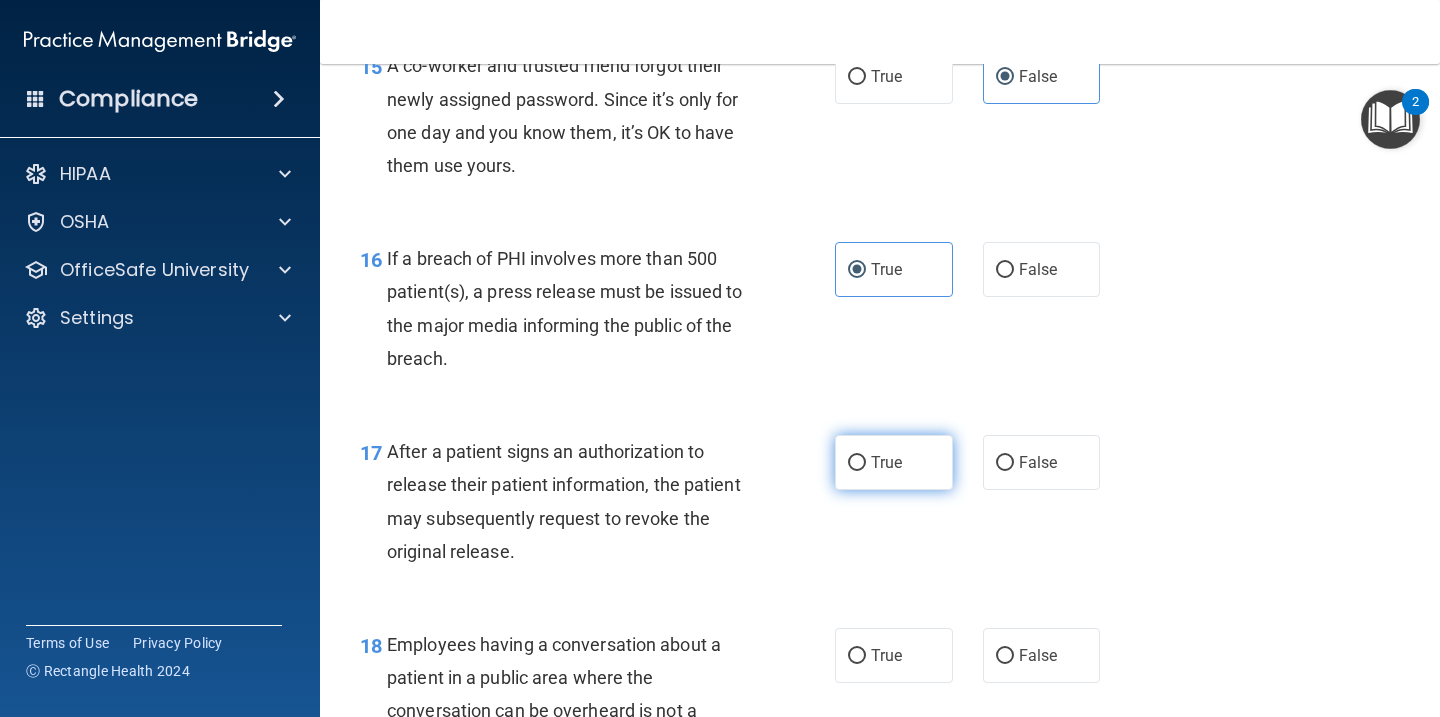 click on "True" at bounding box center [886, 462] 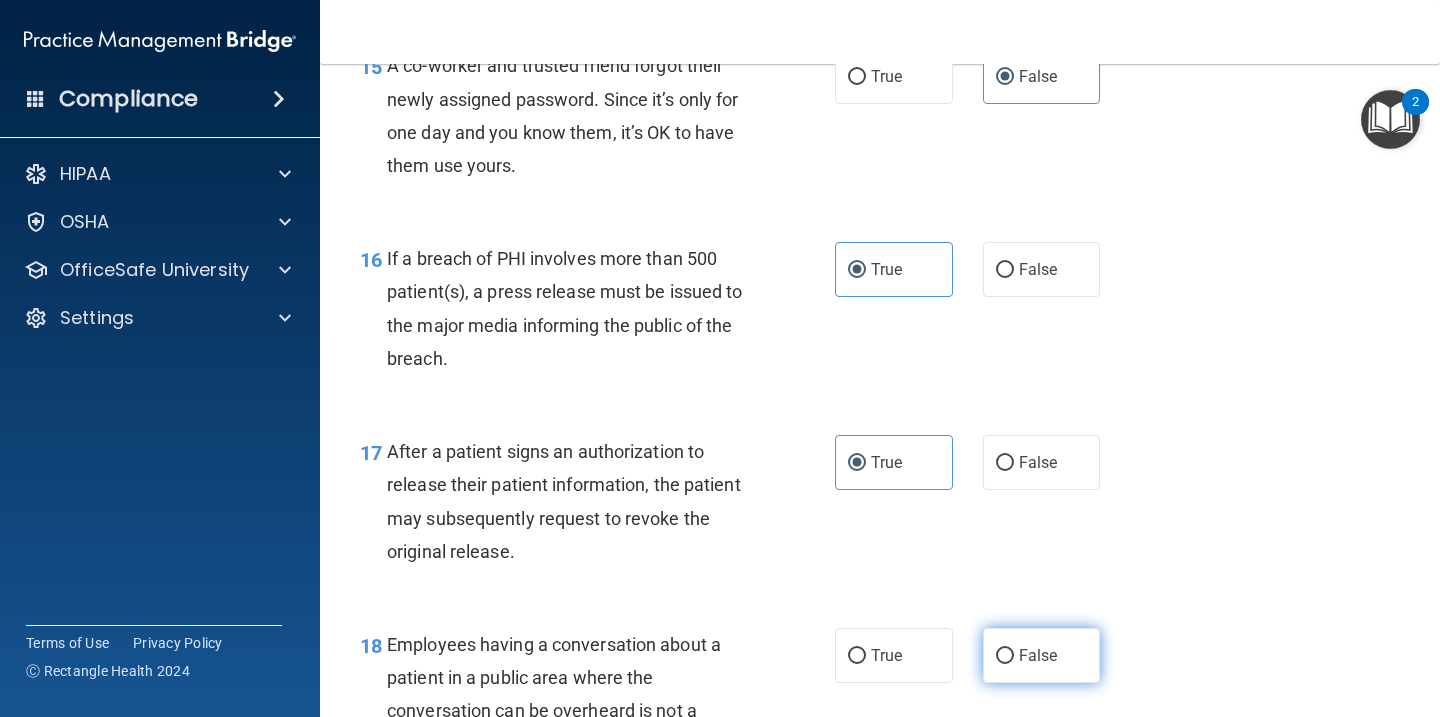 click on "False" at bounding box center (1042, 655) 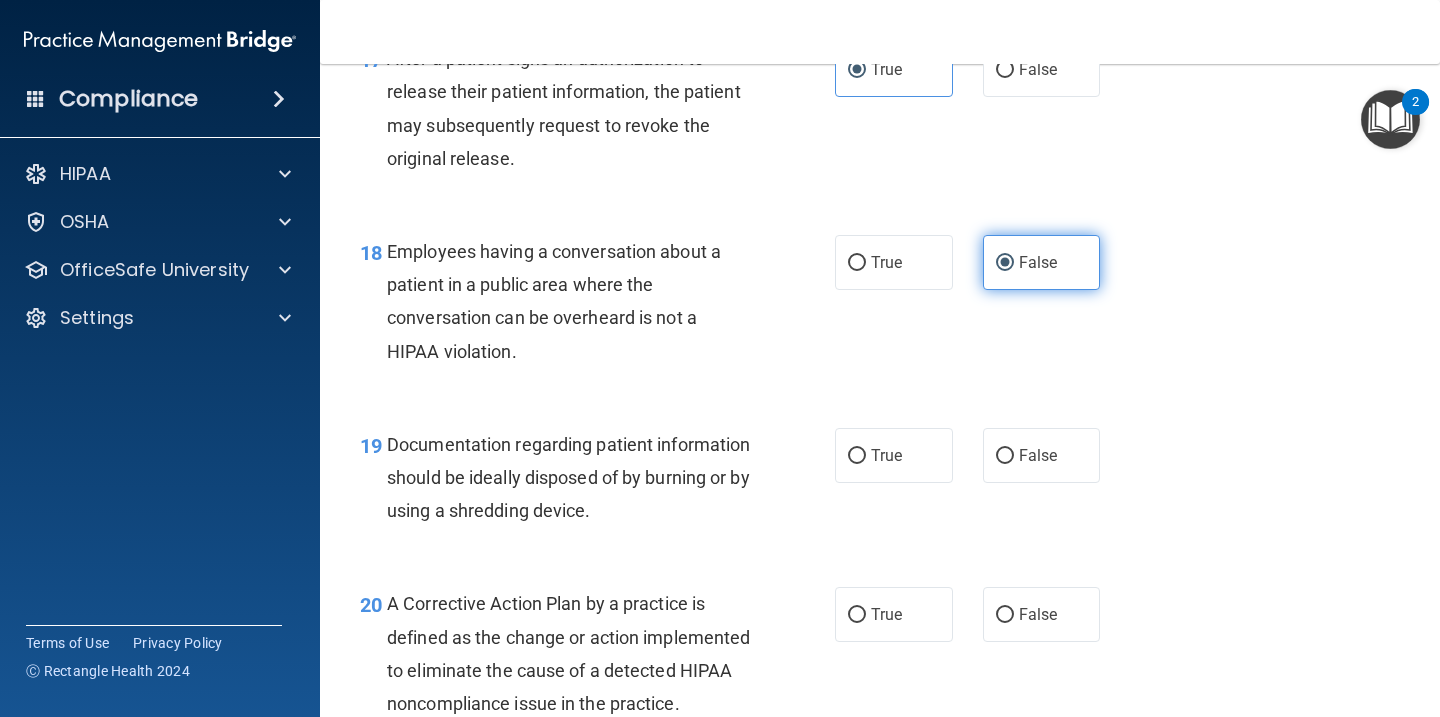 scroll, scrollTop: 3053, scrollLeft: 0, axis: vertical 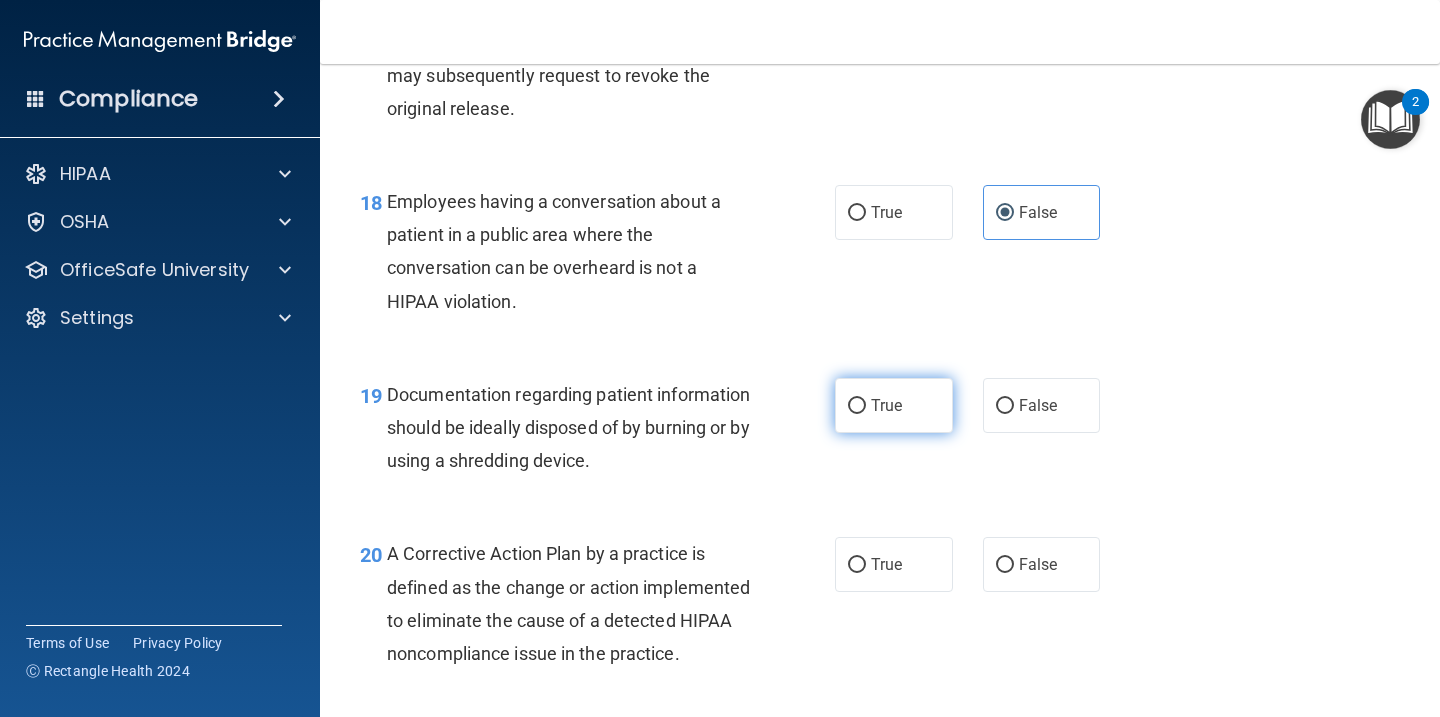 click on "True" at bounding box center (894, 405) 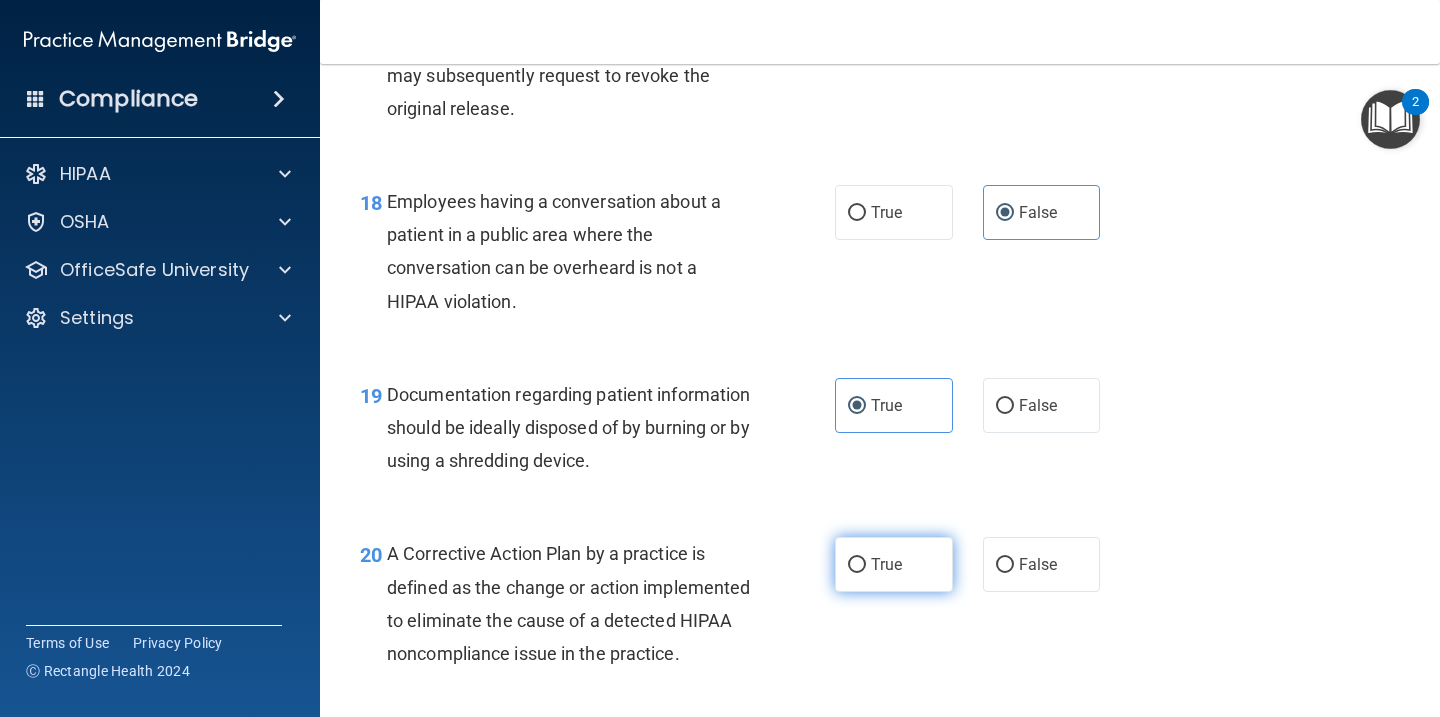 click on "True" at bounding box center (886, 564) 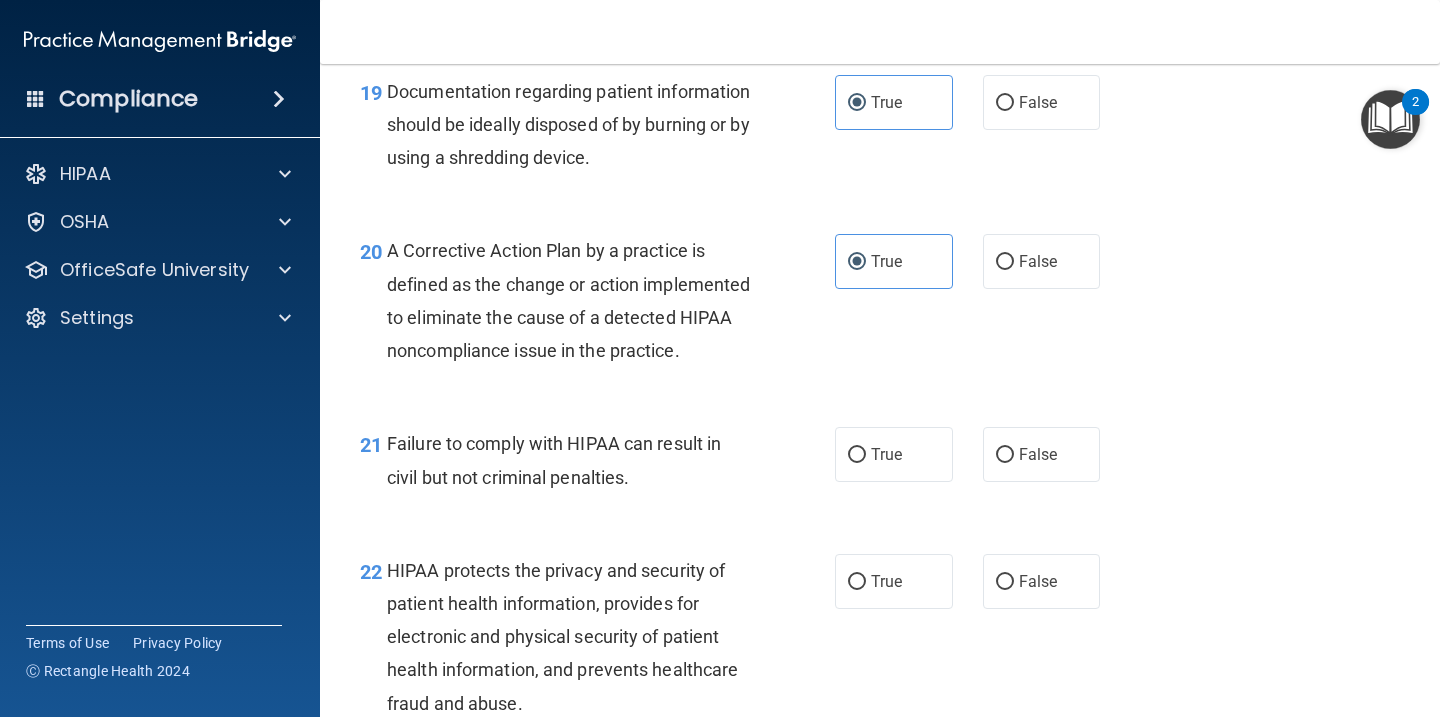 scroll, scrollTop: 3404, scrollLeft: 0, axis: vertical 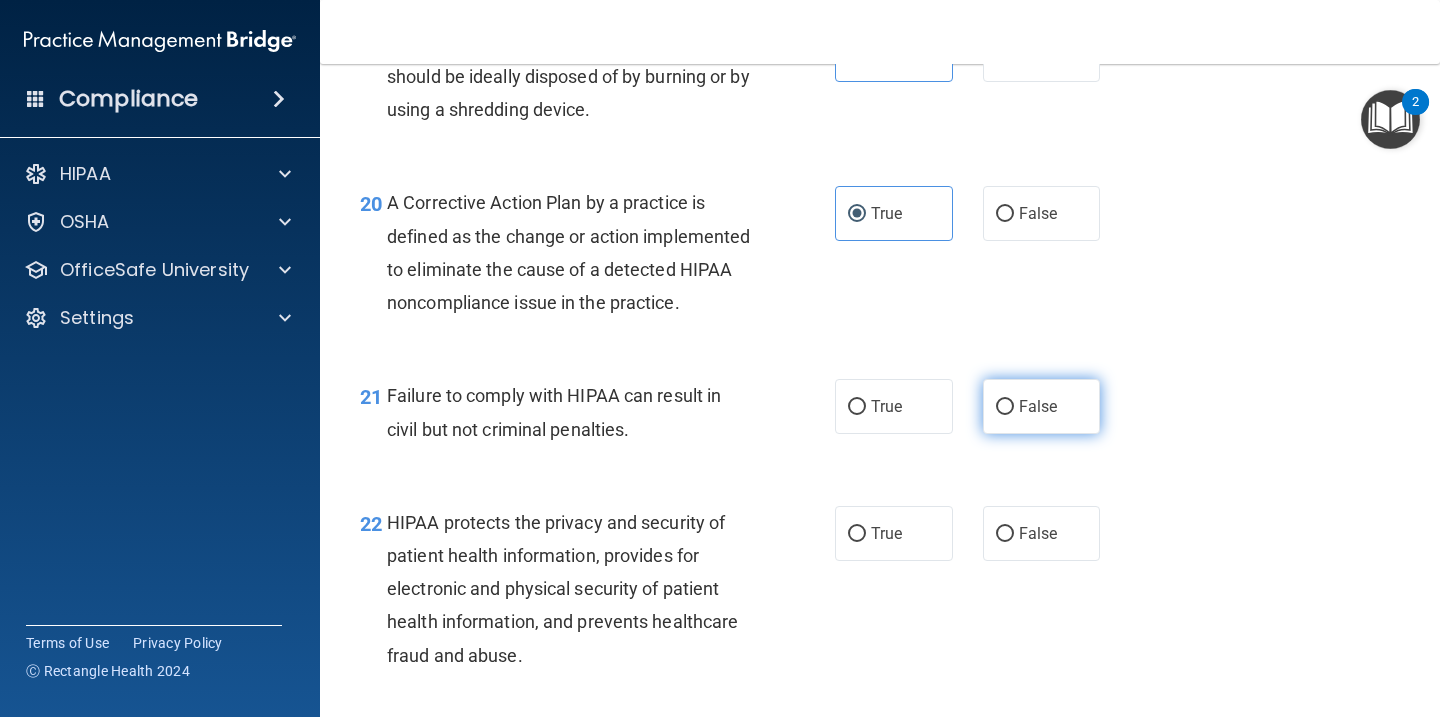 click on "False" at bounding box center (1038, 406) 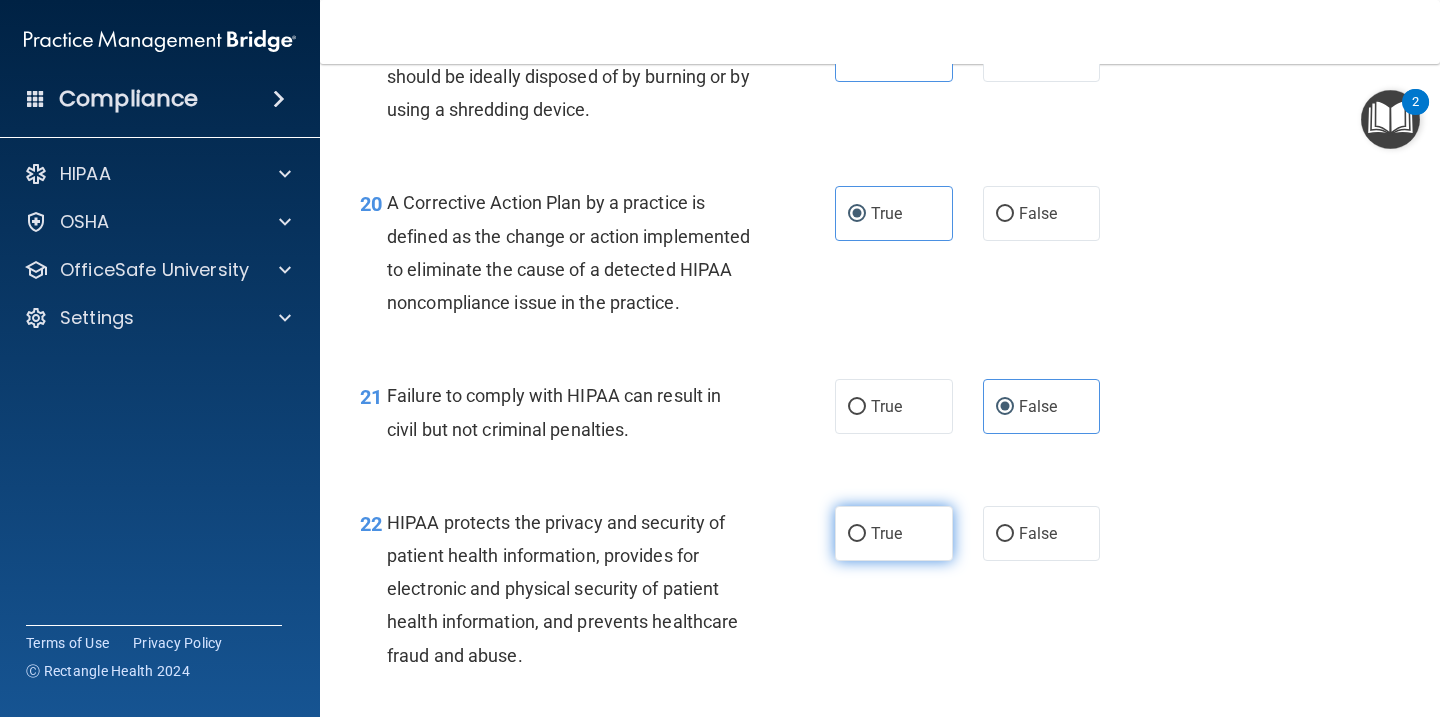 click on "True" at bounding box center (886, 533) 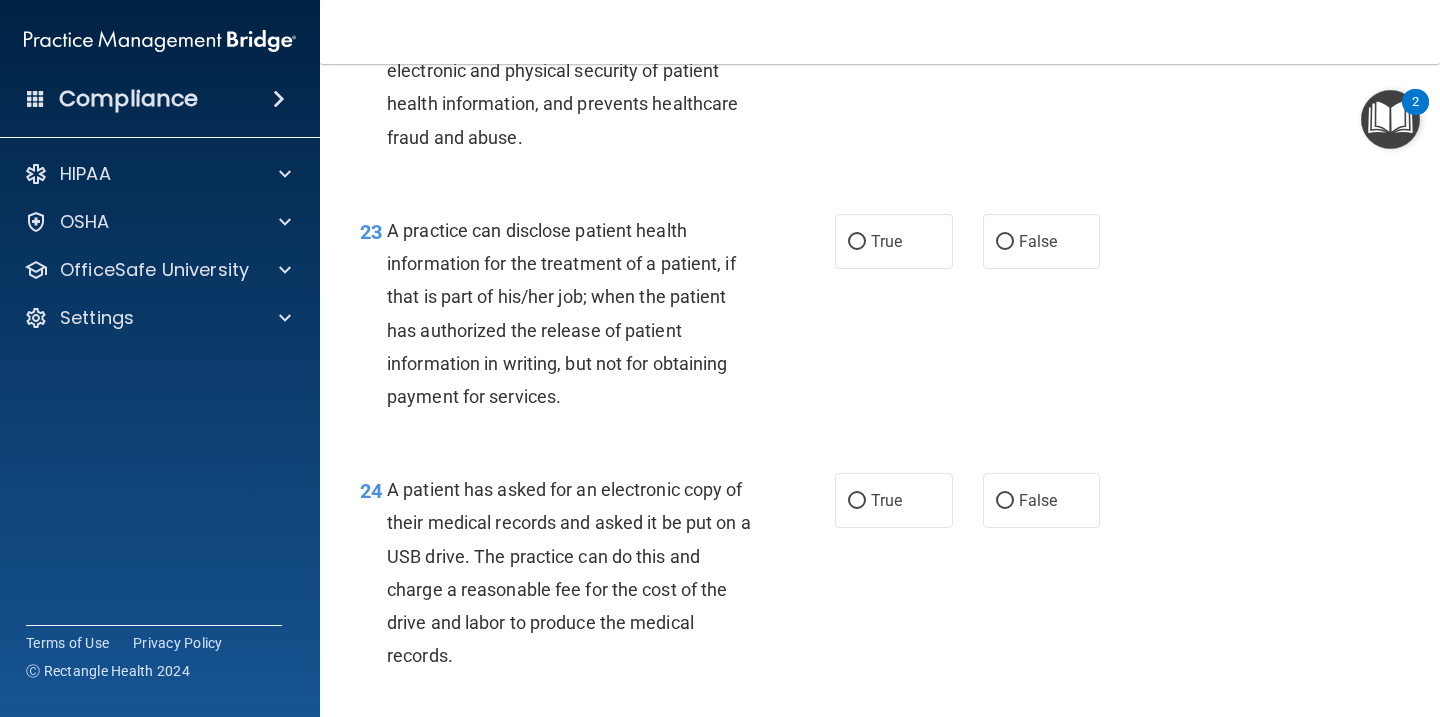 scroll, scrollTop: 3952, scrollLeft: 0, axis: vertical 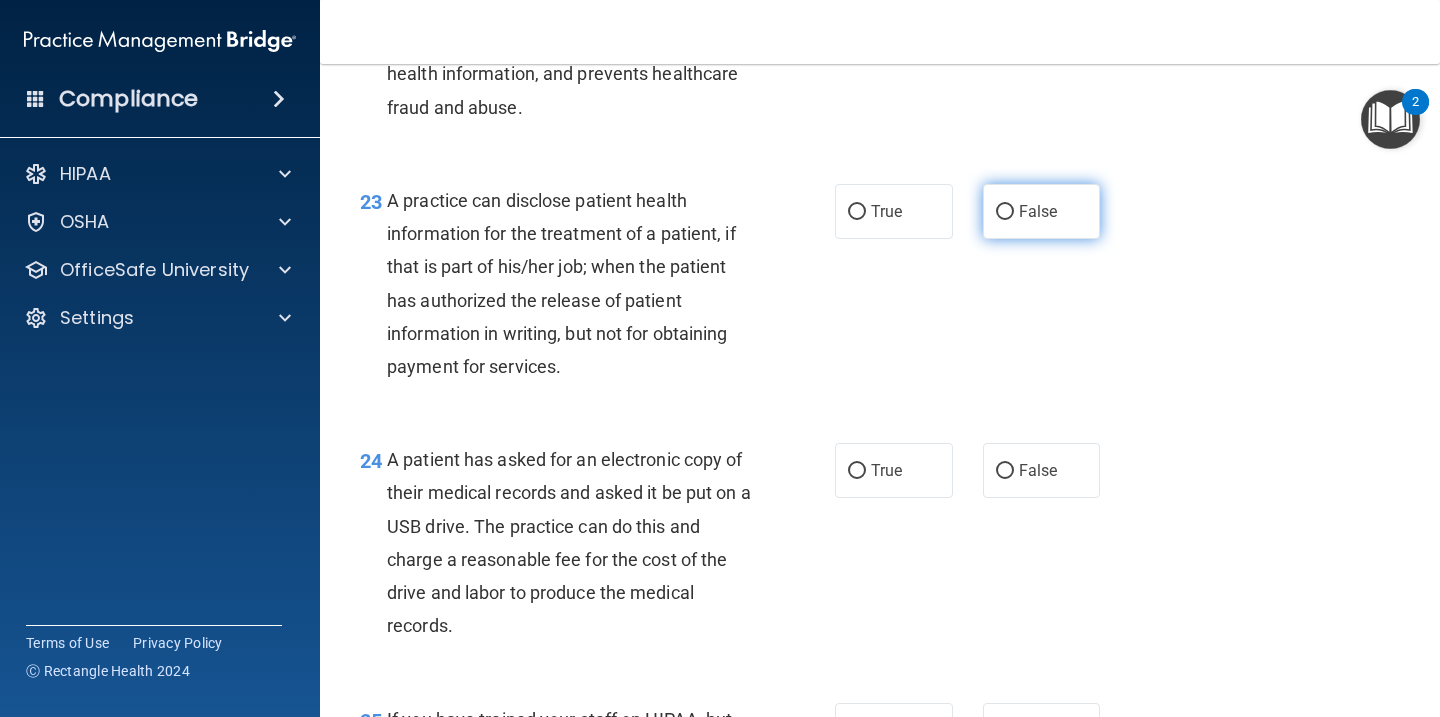 click on "False" at bounding box center (1042, 211) 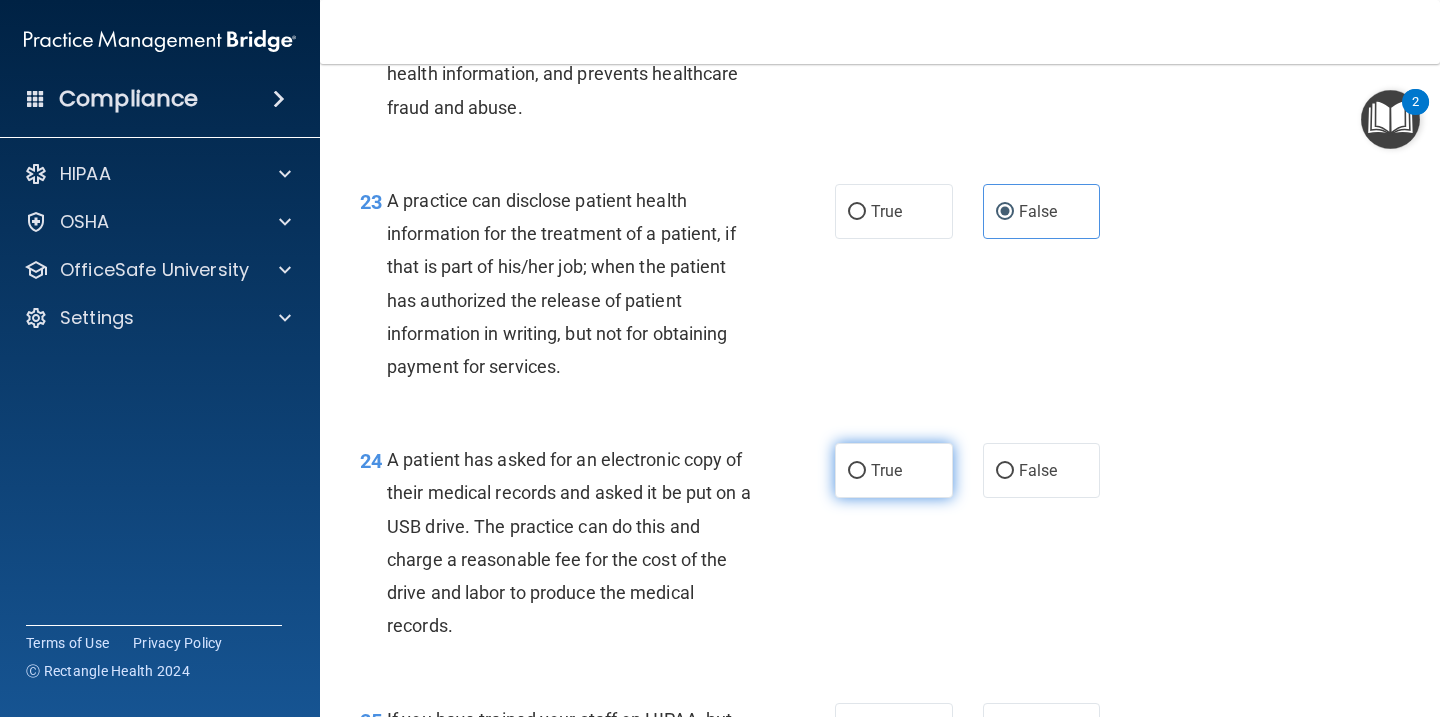 click on "True" at bounding box center (886, 470) 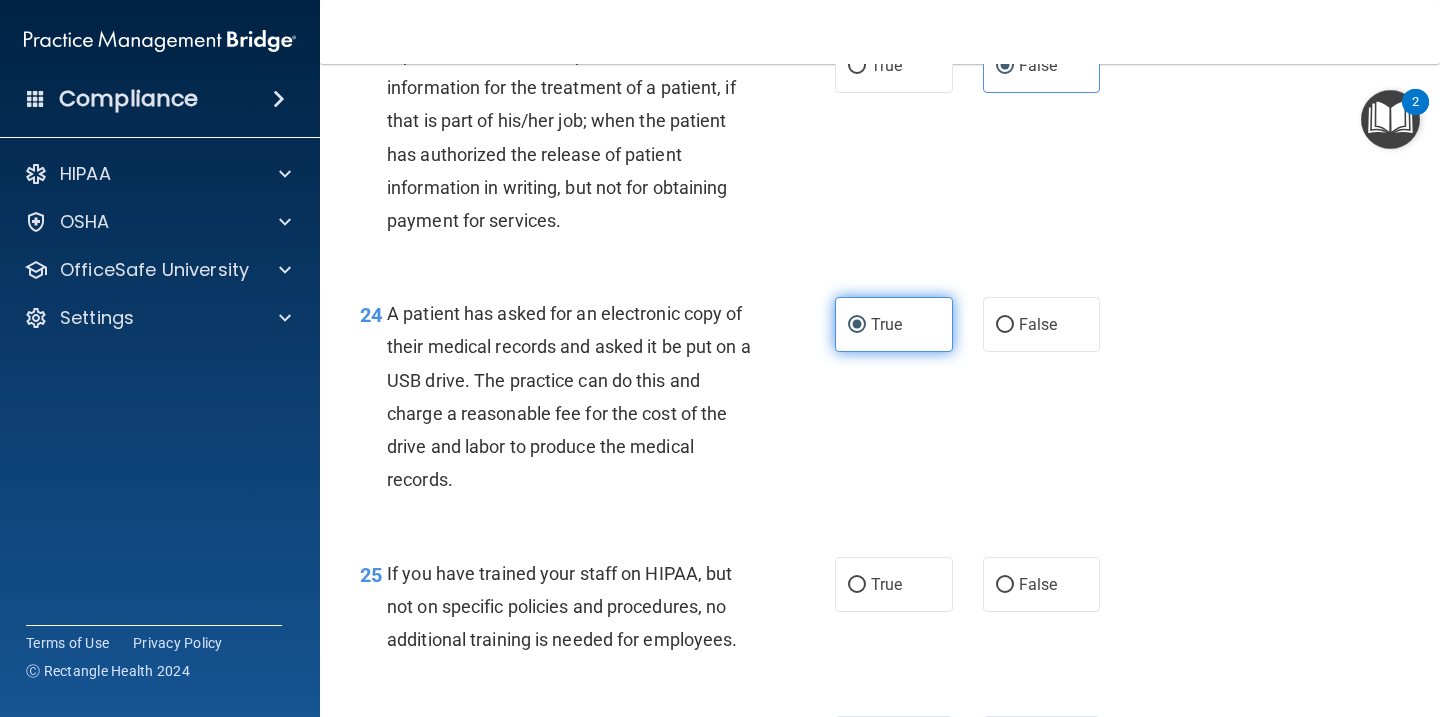 scroll, scrollTop: 4418, scrollLeft: 0, axis: vertical 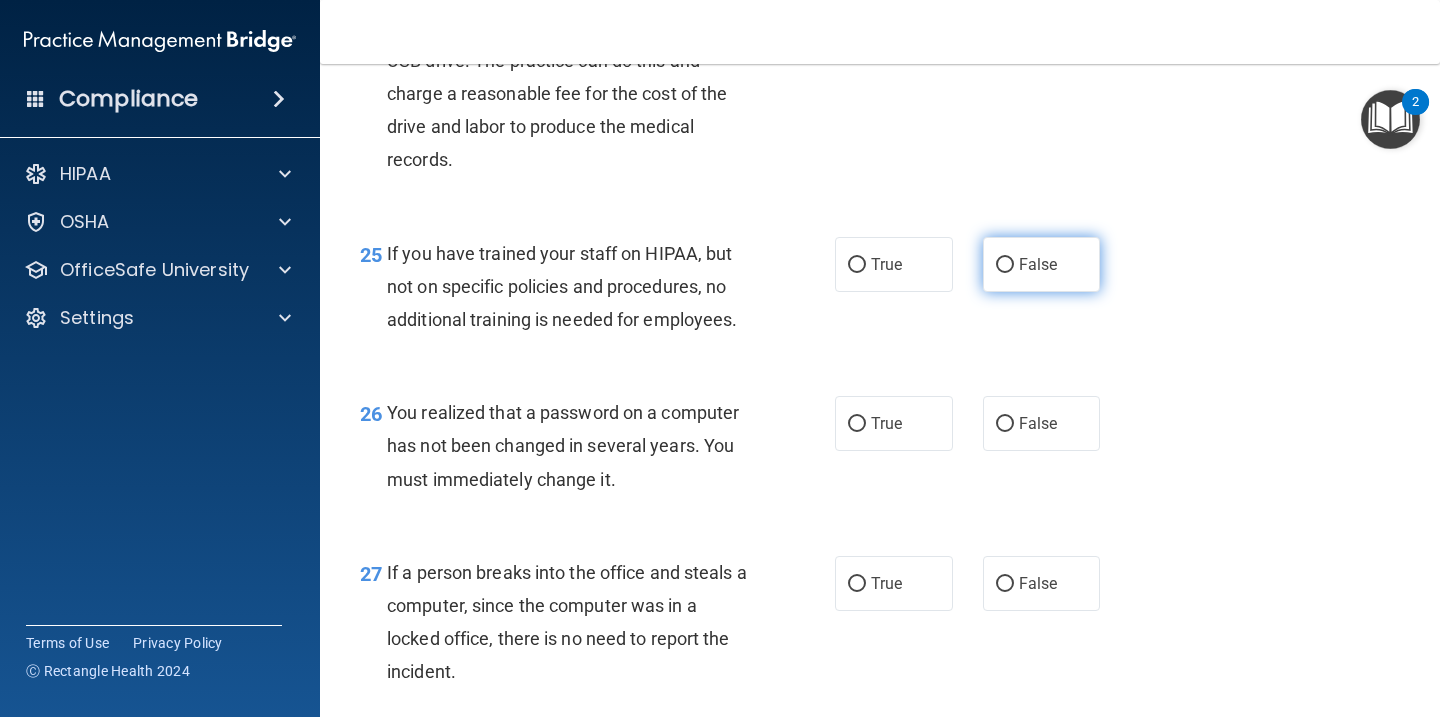 click on "False" at bounding box center [1042, 264] 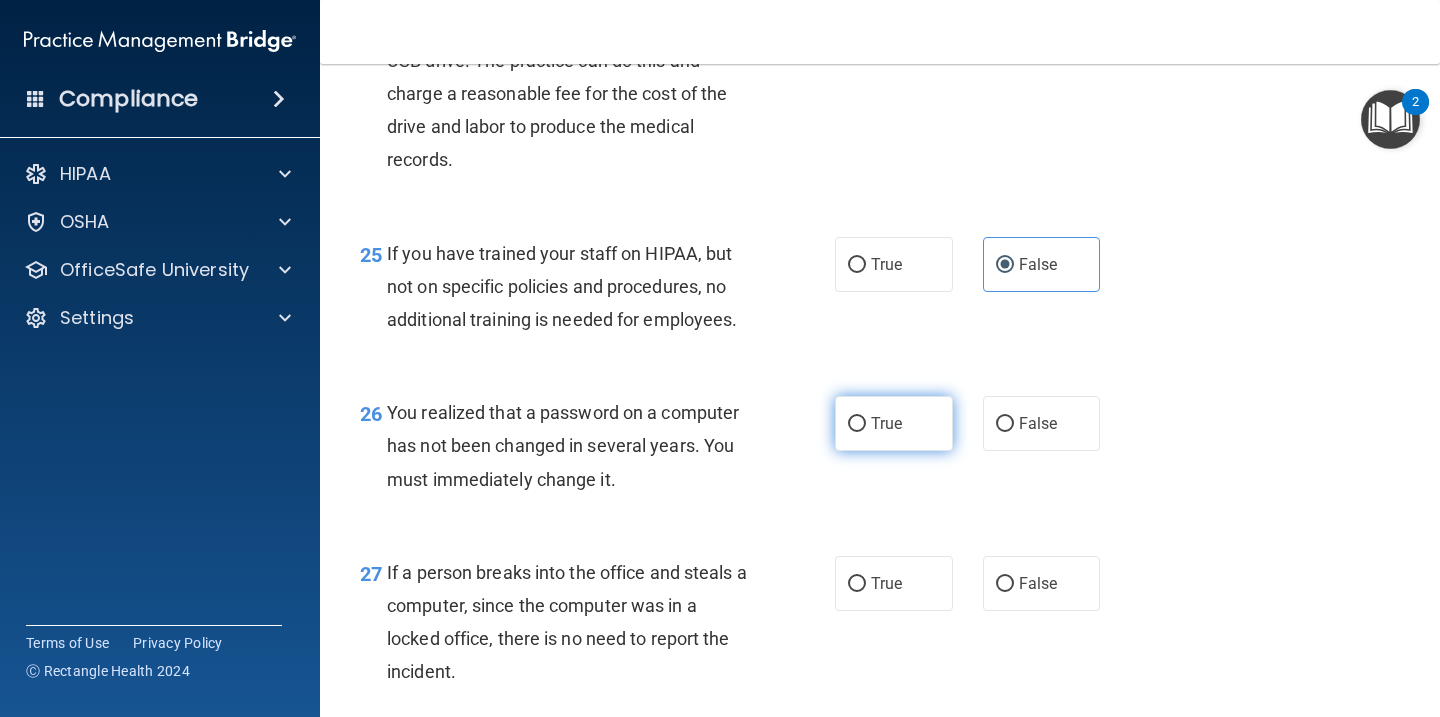 click on "True" at bounding box center [894, 423] 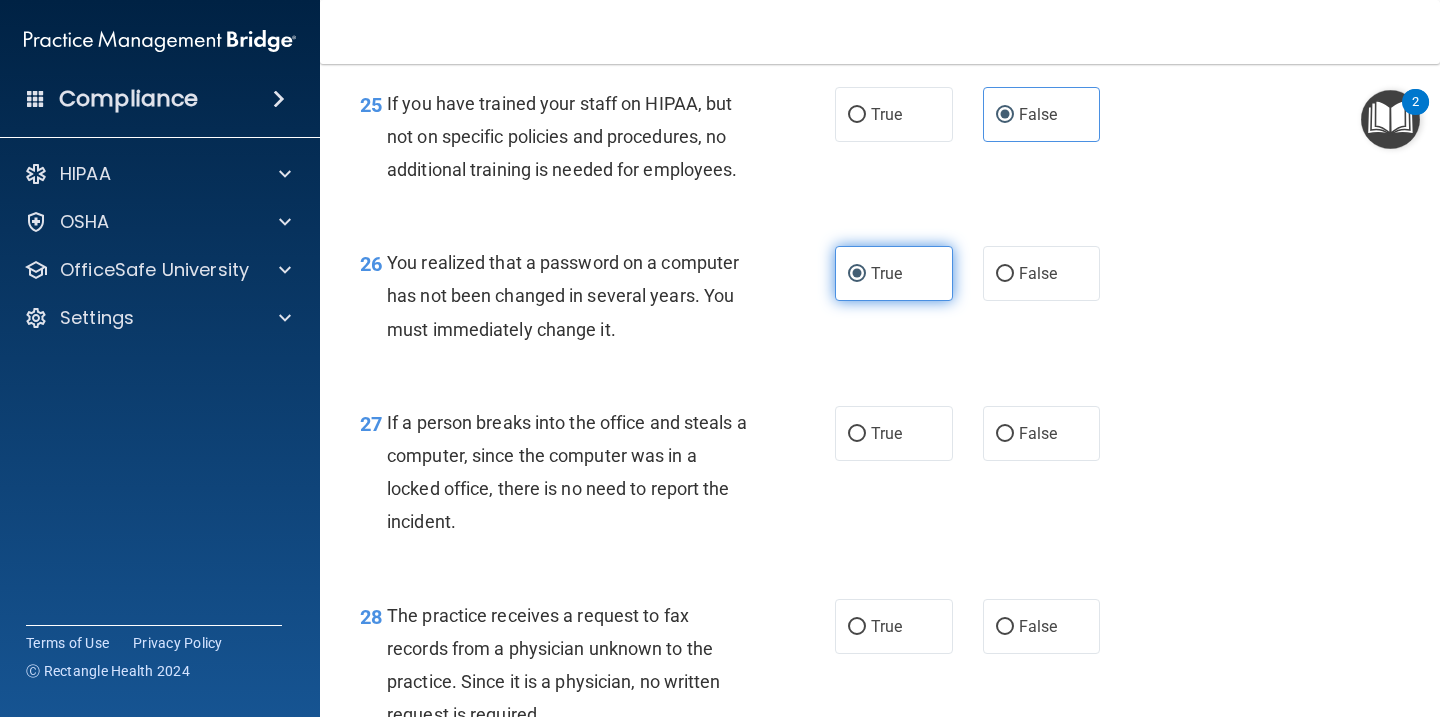 scroll, scrollTop: 4746, scrollLeft: 0, axis: vertical 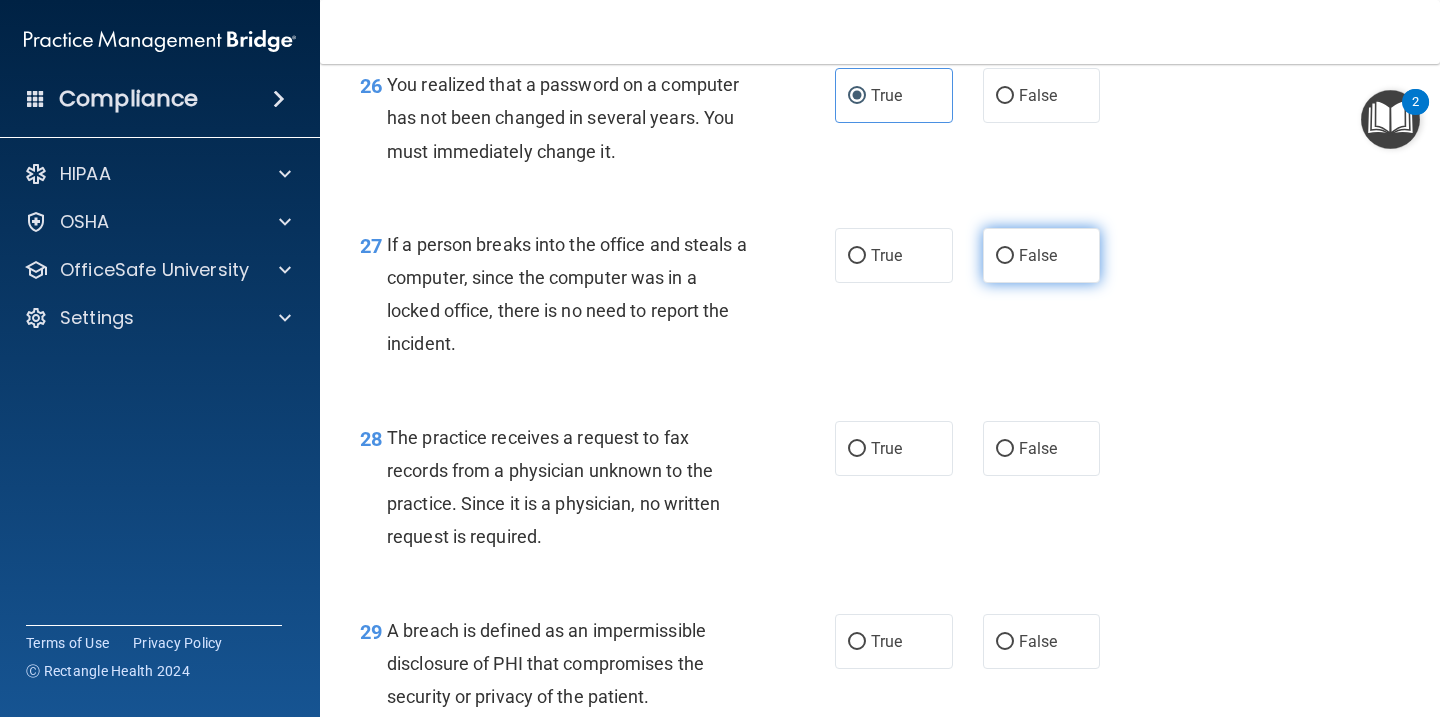 click on "False" at bounding box center (1042, 255) 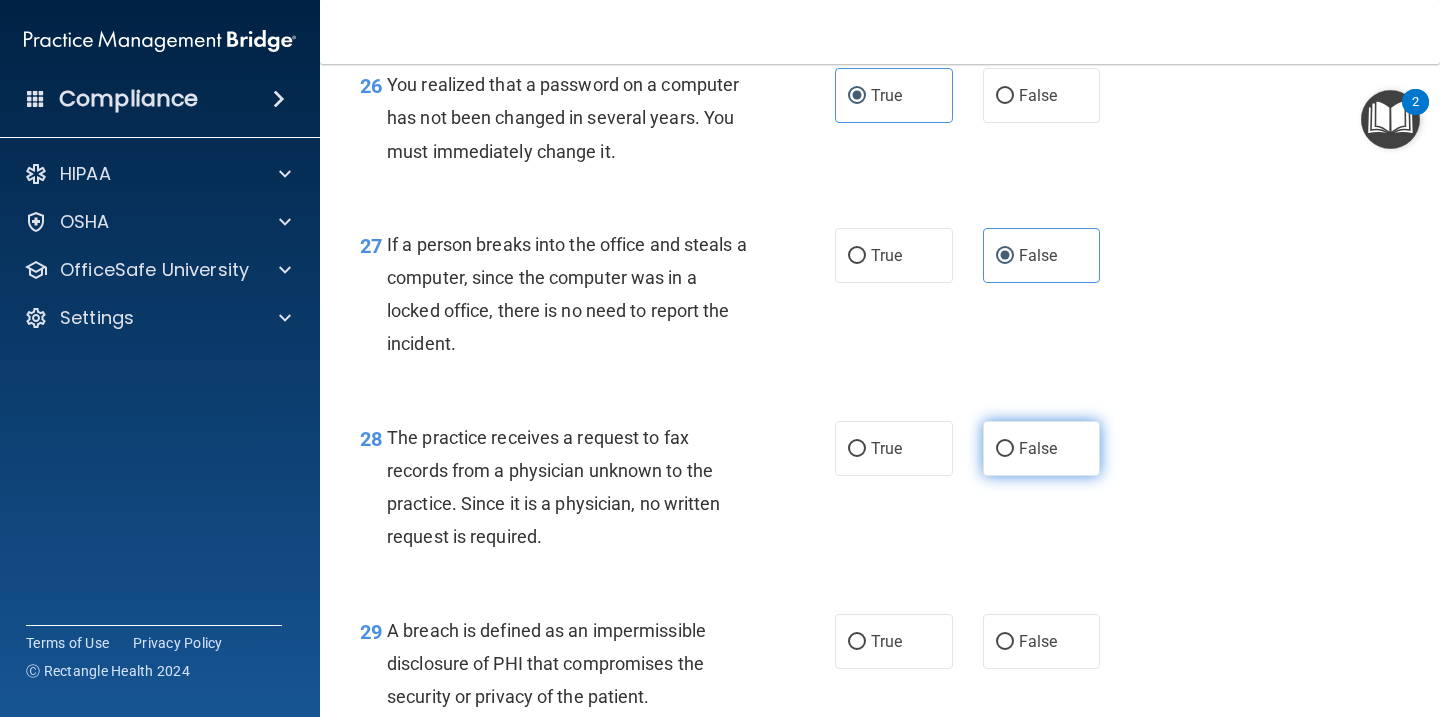 click on "False" at bounding box center [1038, 448] 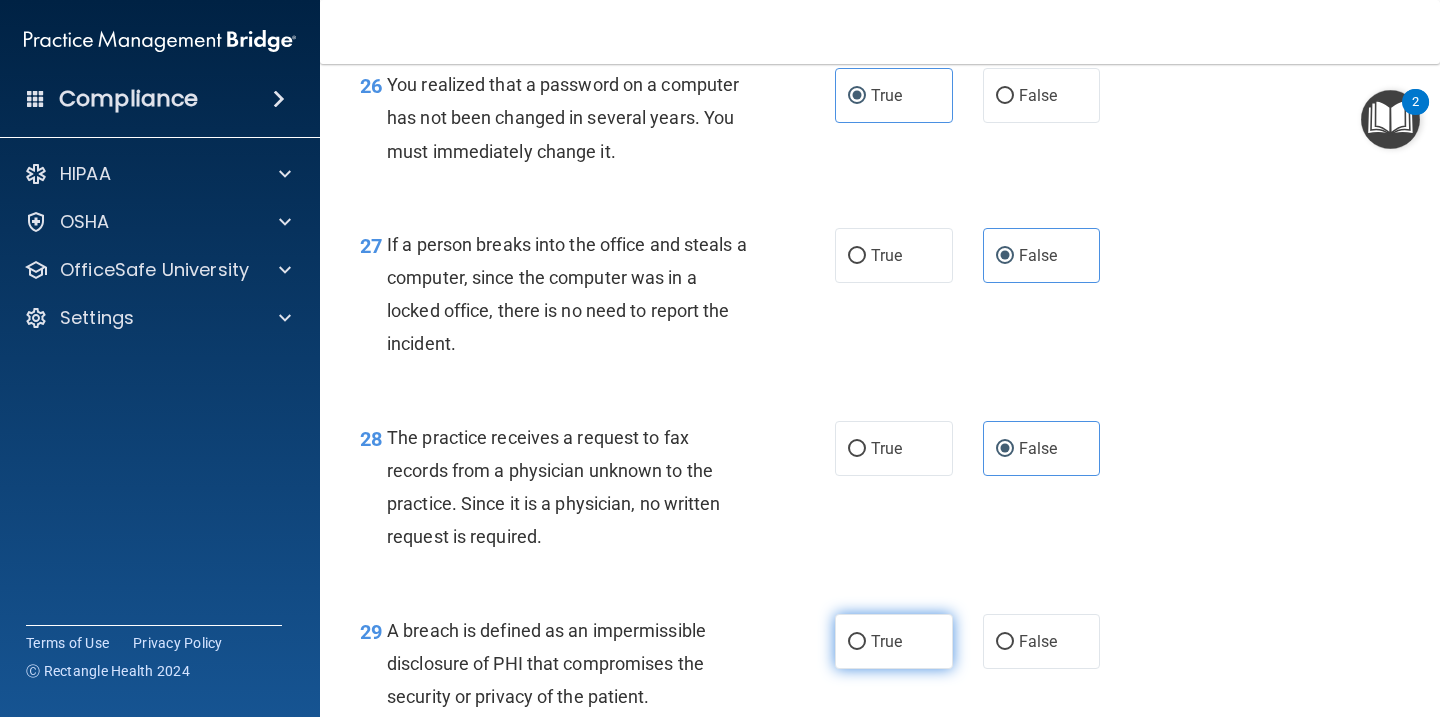 click on "True" at bounding box center (894, 641) 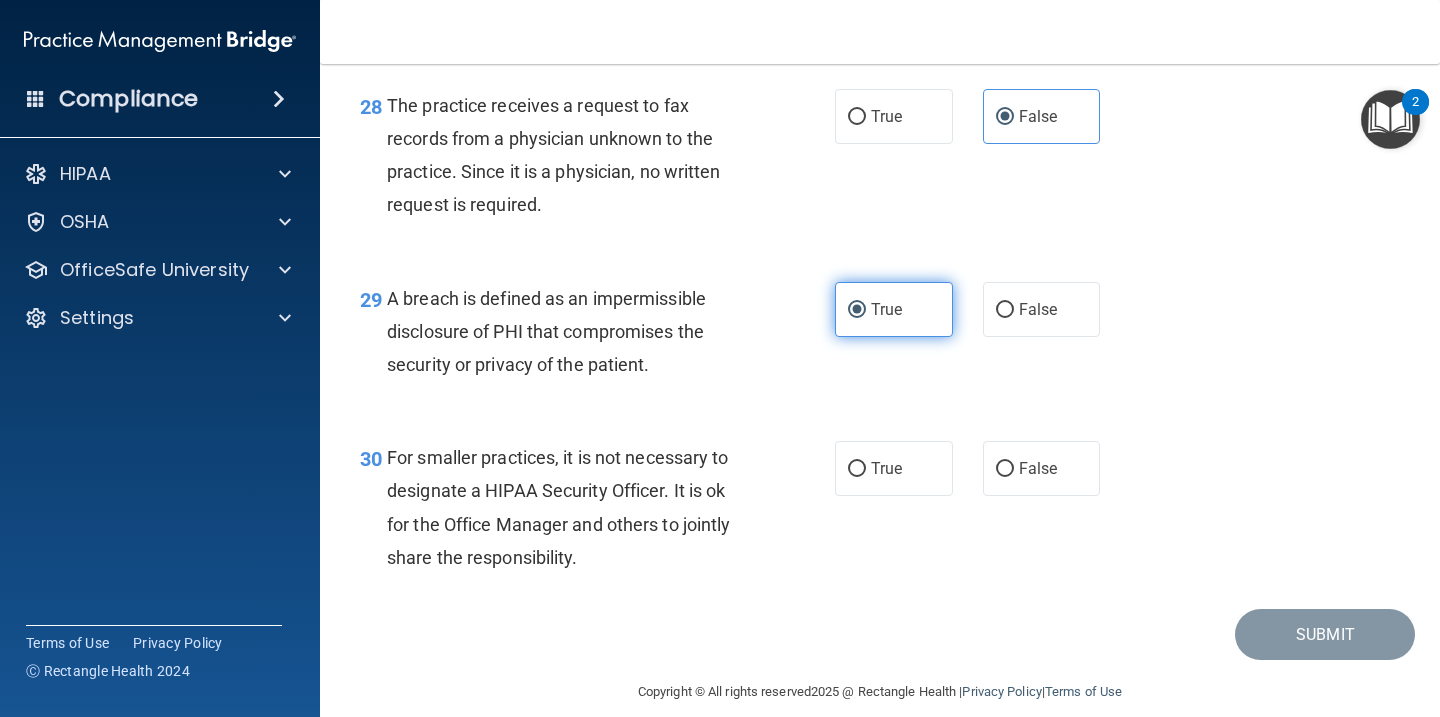 scroll, scrollTop: 5134, scrollLeft: 0, axis: vertical 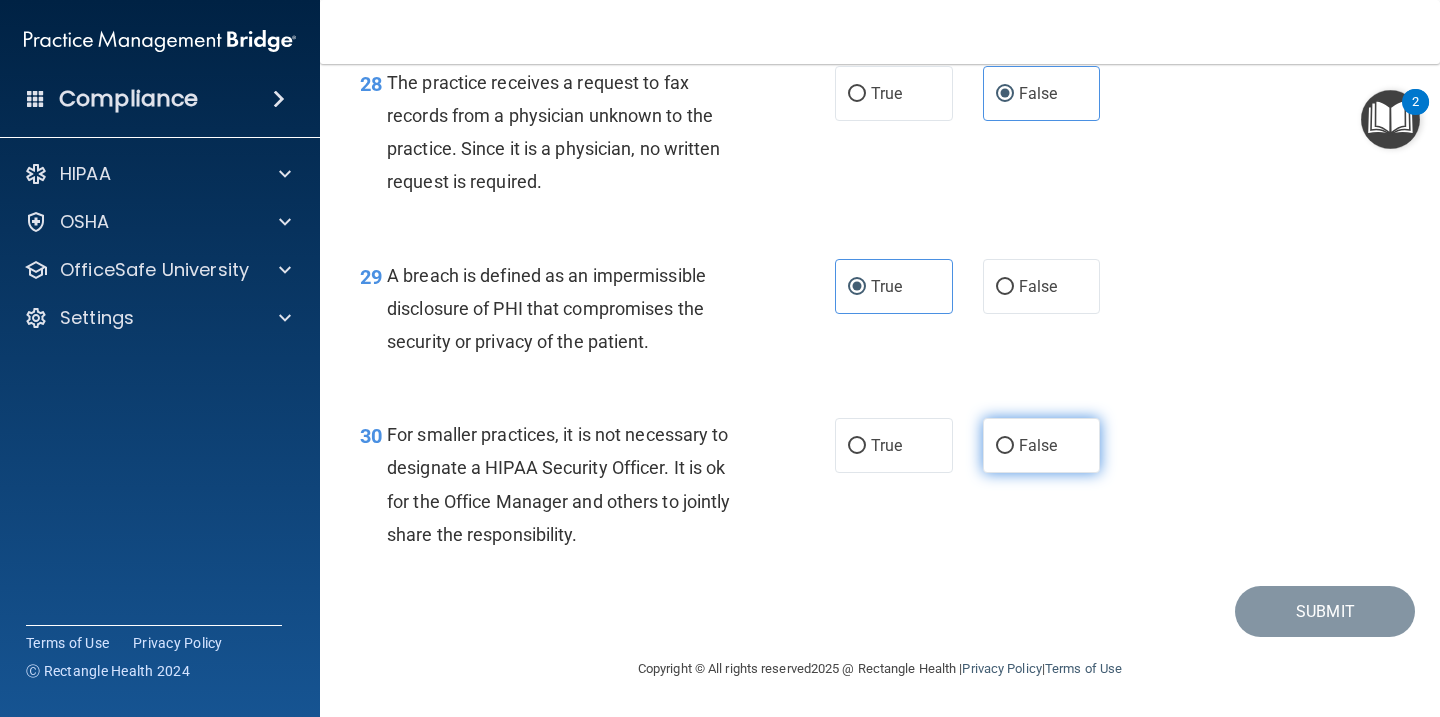 click on "False" at bounding box center [1038, 445] 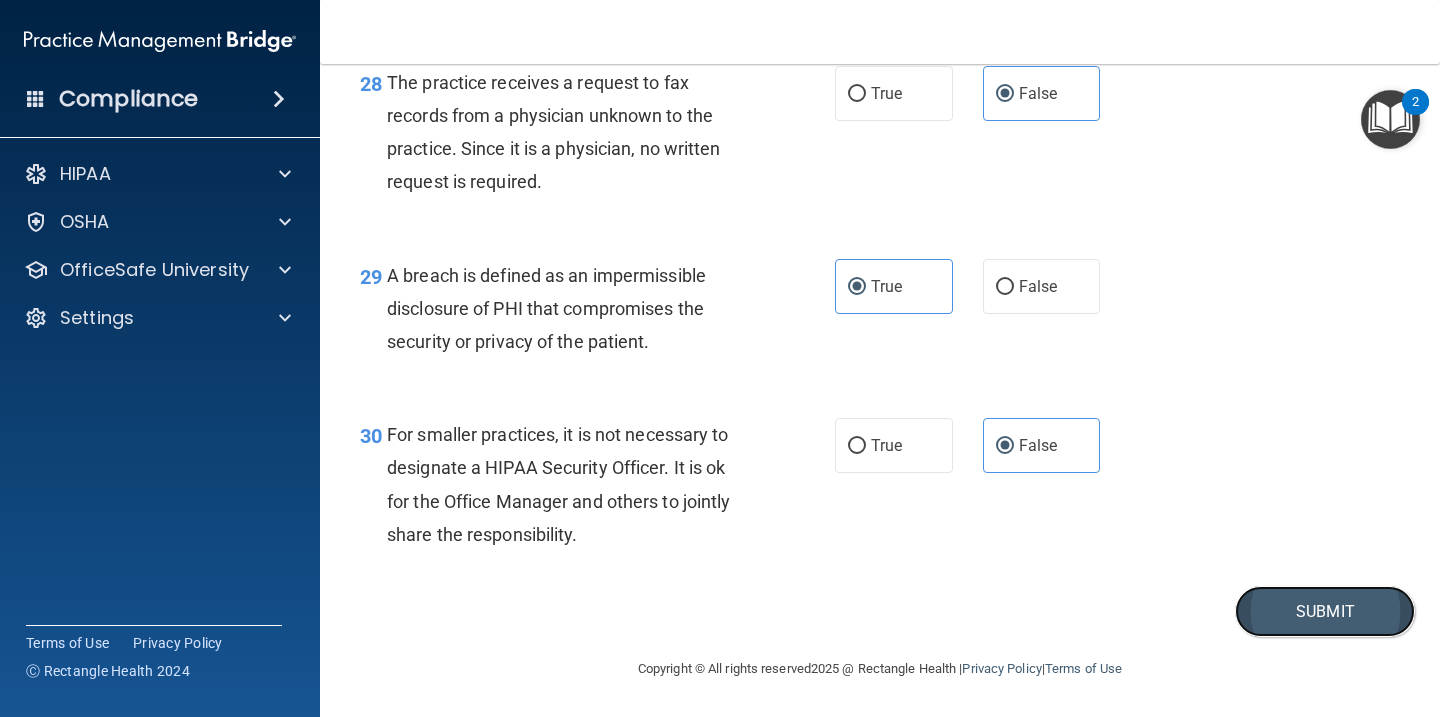 click on "Submit" at bounding box center (1325, 611) 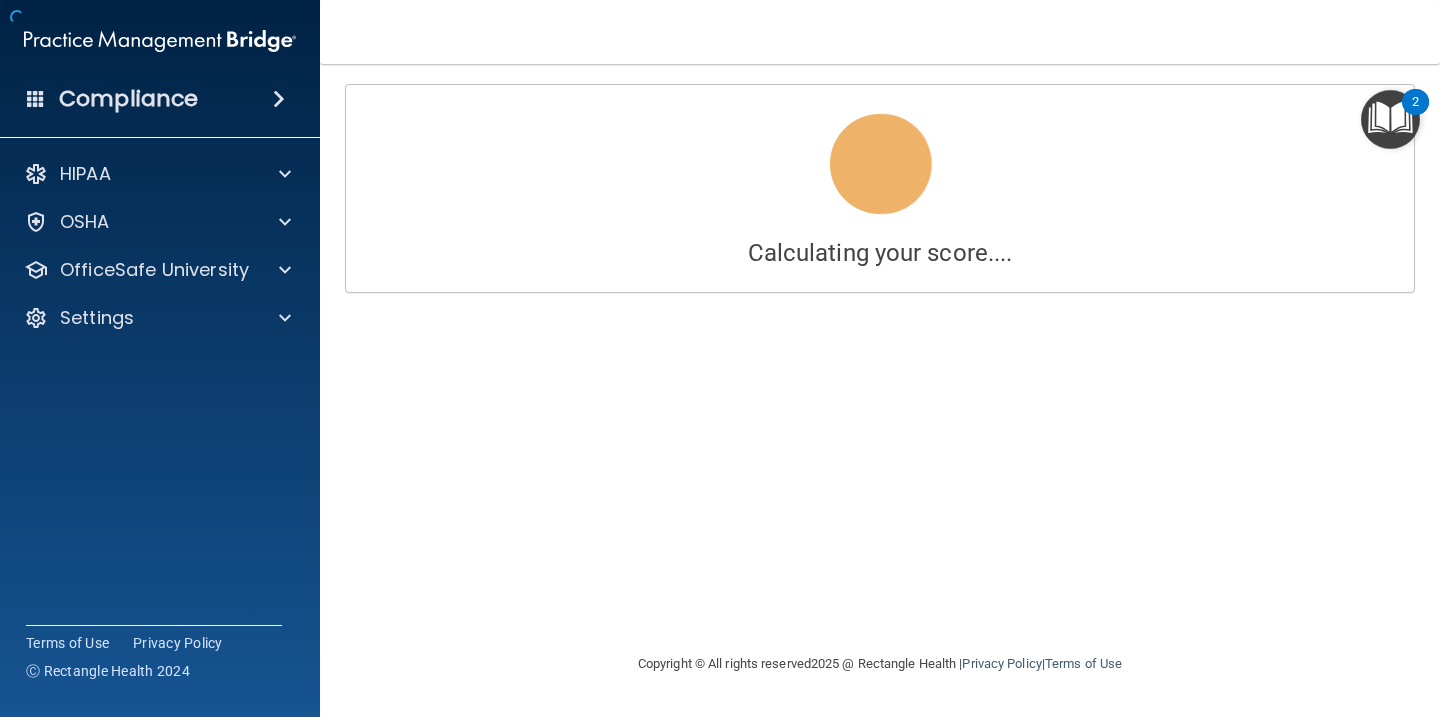 scroll, scrollTop: 0, scrollLeft: 0, axis: both 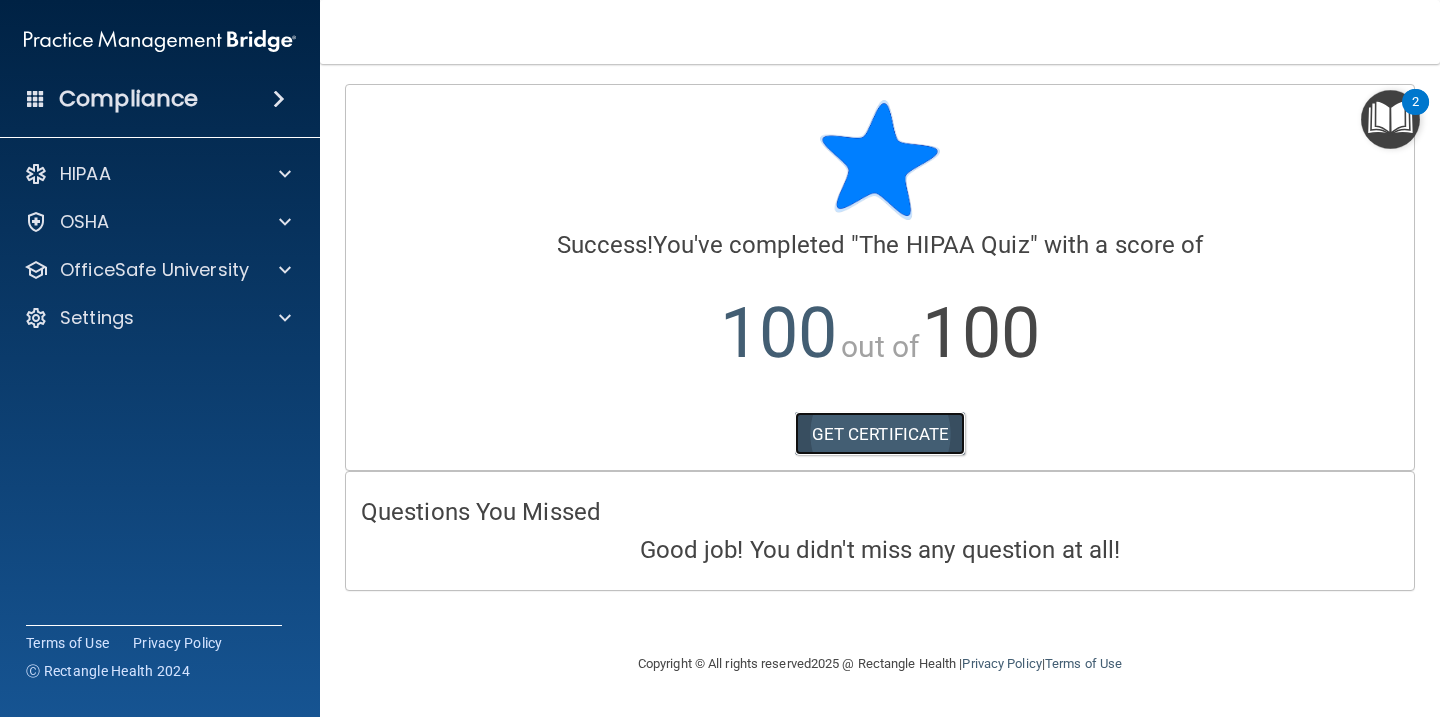 click on "GET CERTIFICATE" at bounding box center (880, 434) 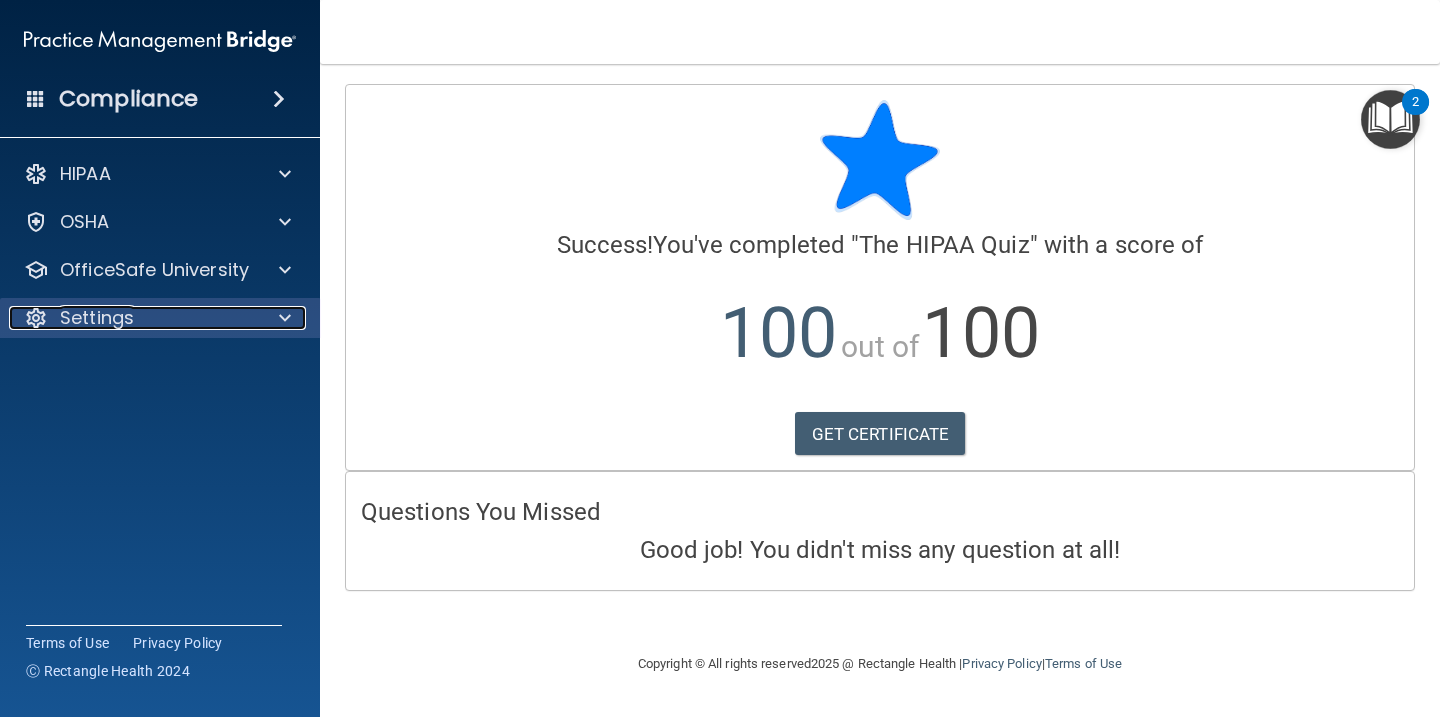 click on "Settings" at bounding box center (133, 318) 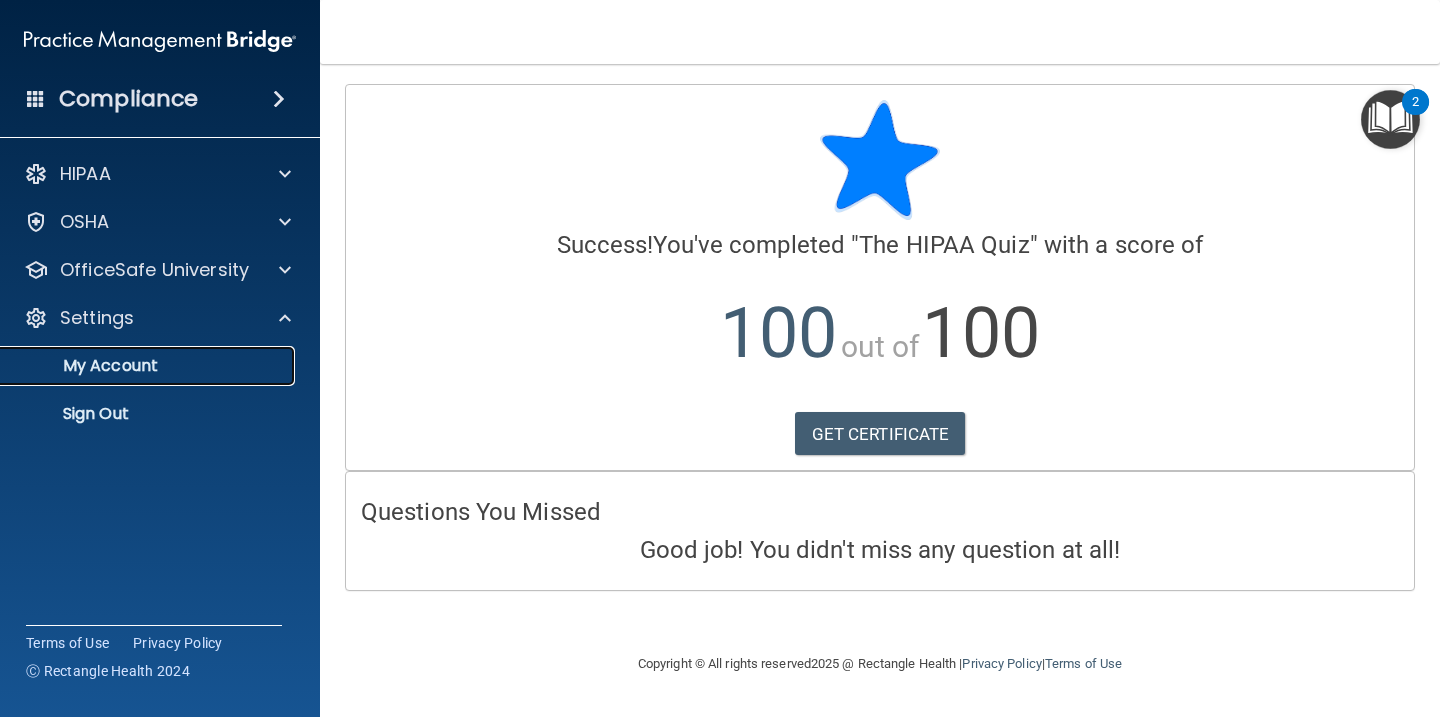 click on "My Account" at bounding box center [137, 366] 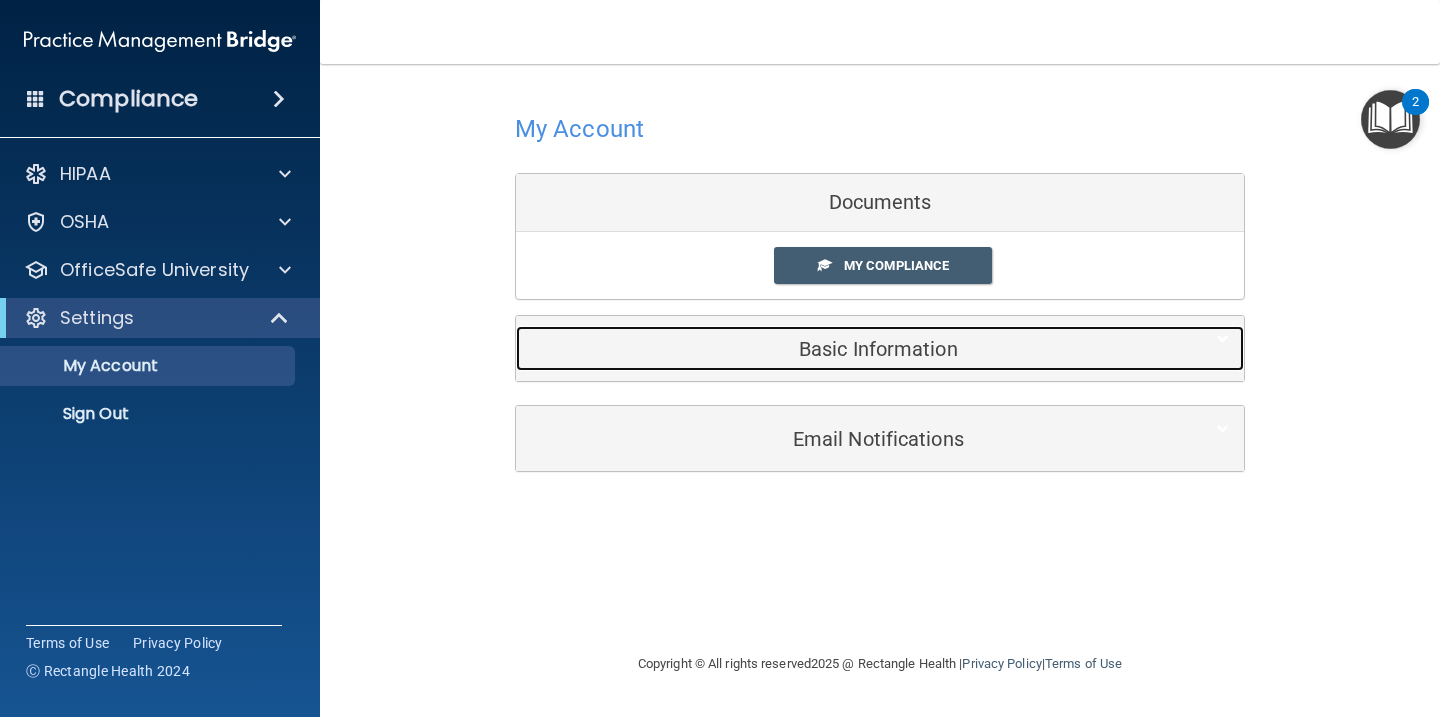 click on "Basic Information" at bounding box center [849, 349] 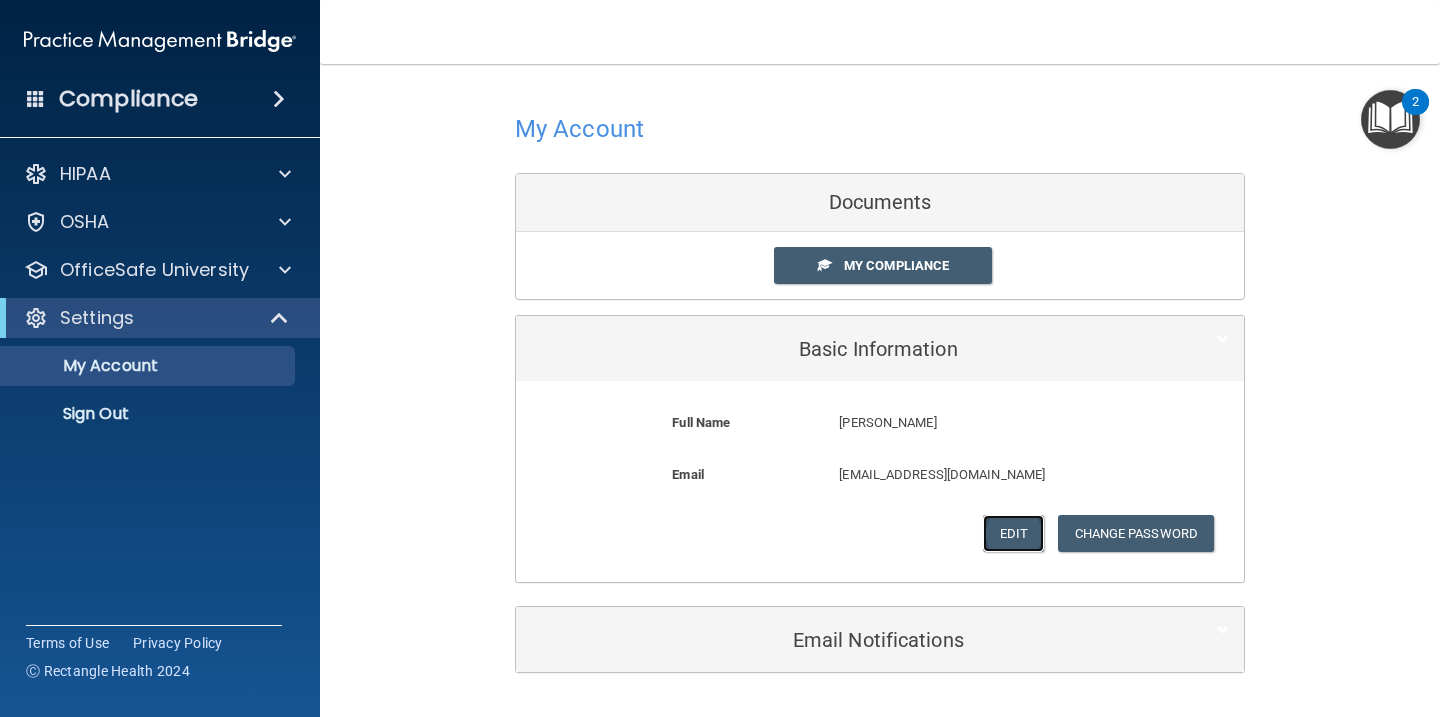 click on "Edit" at bounding box center [1013, 533] 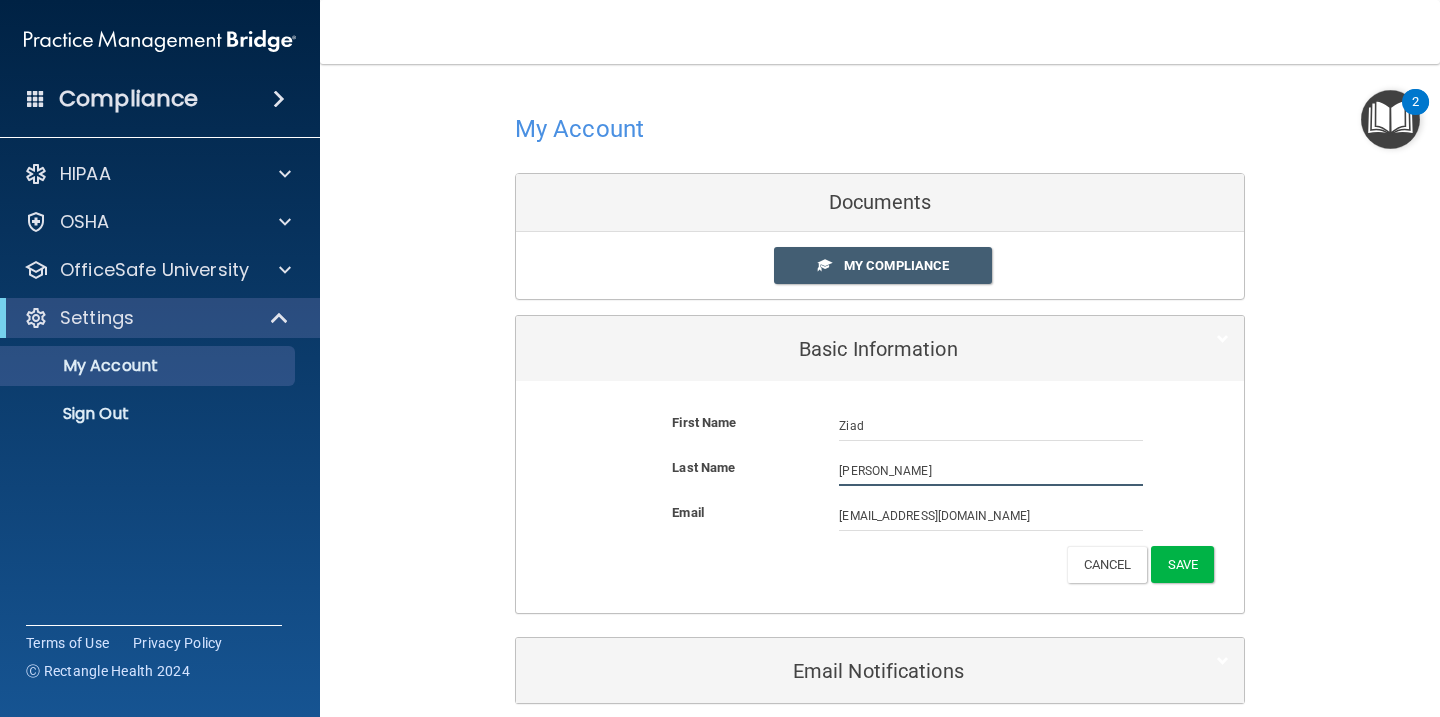 click on "Fidel" at bounding box center [991, 471] 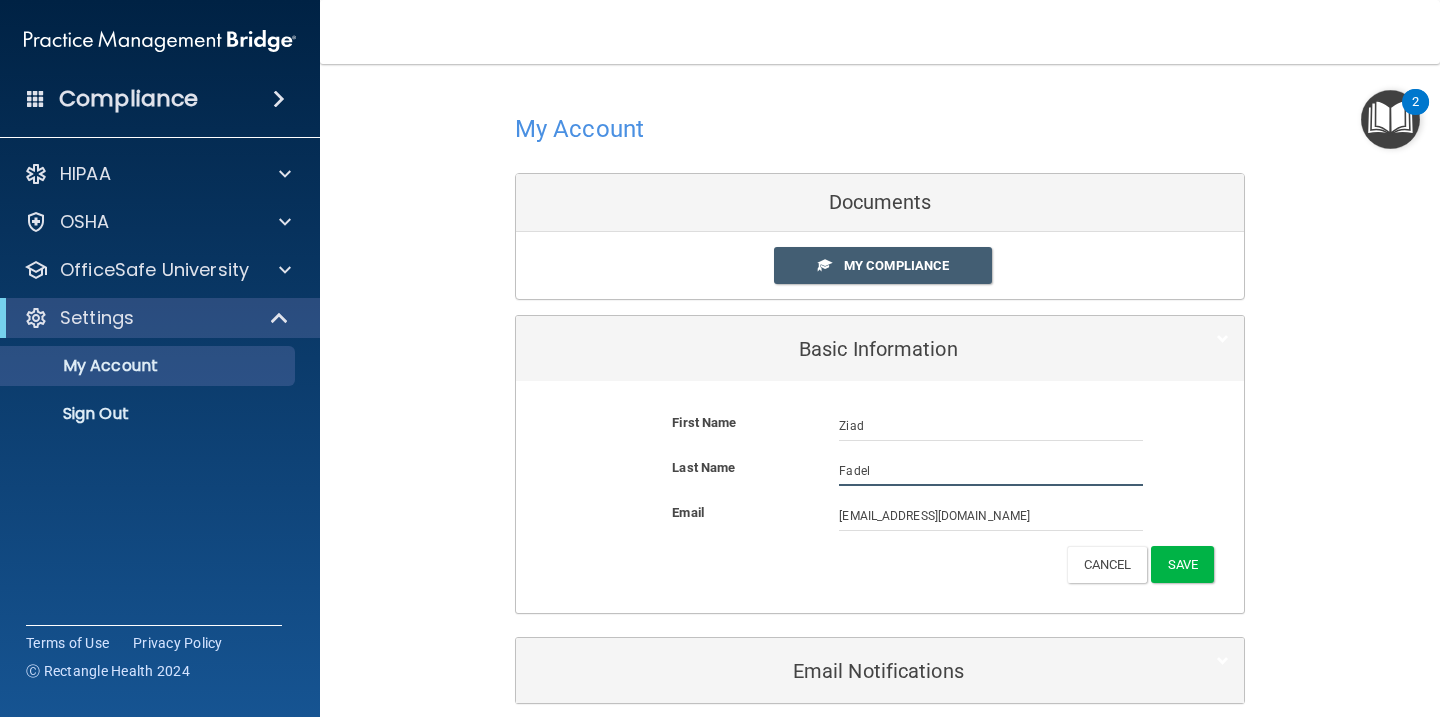 type on "Fadel" 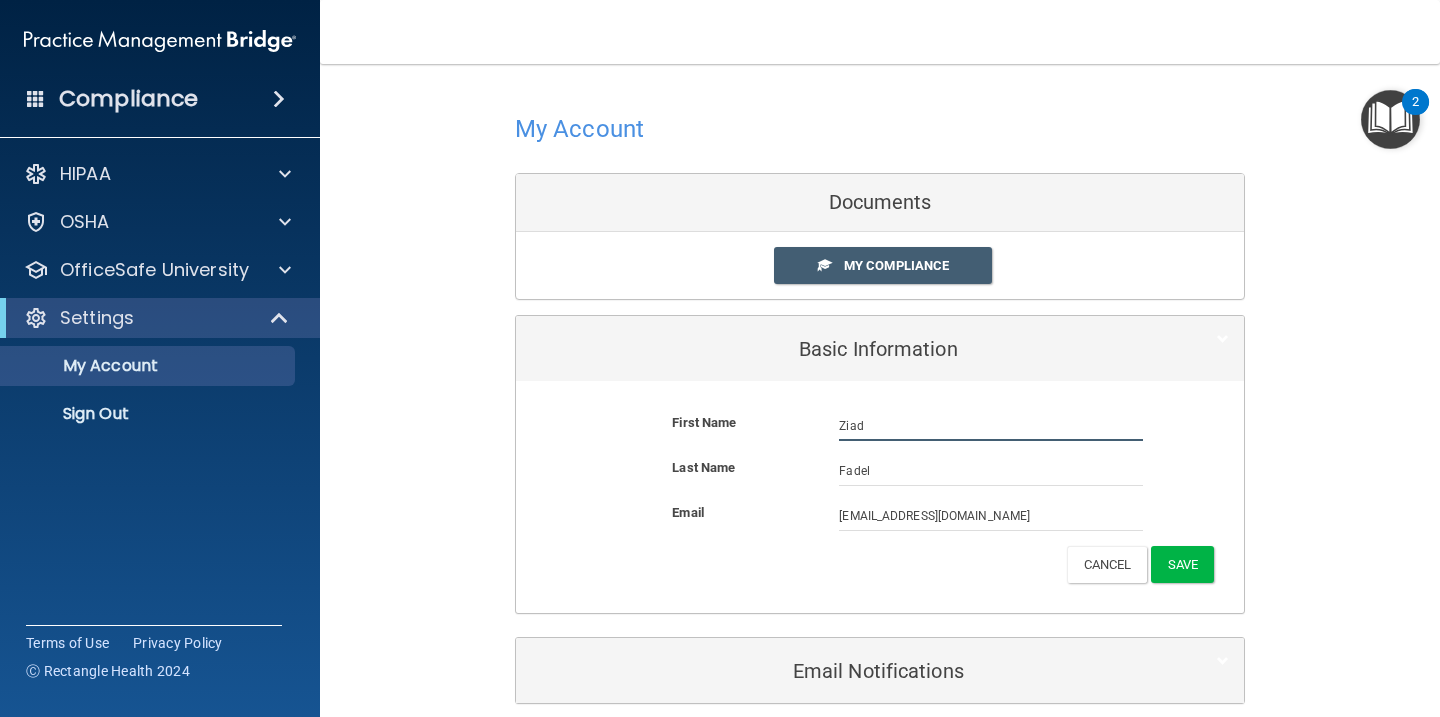 click on "Ziad" at bounding box center [991, 426] 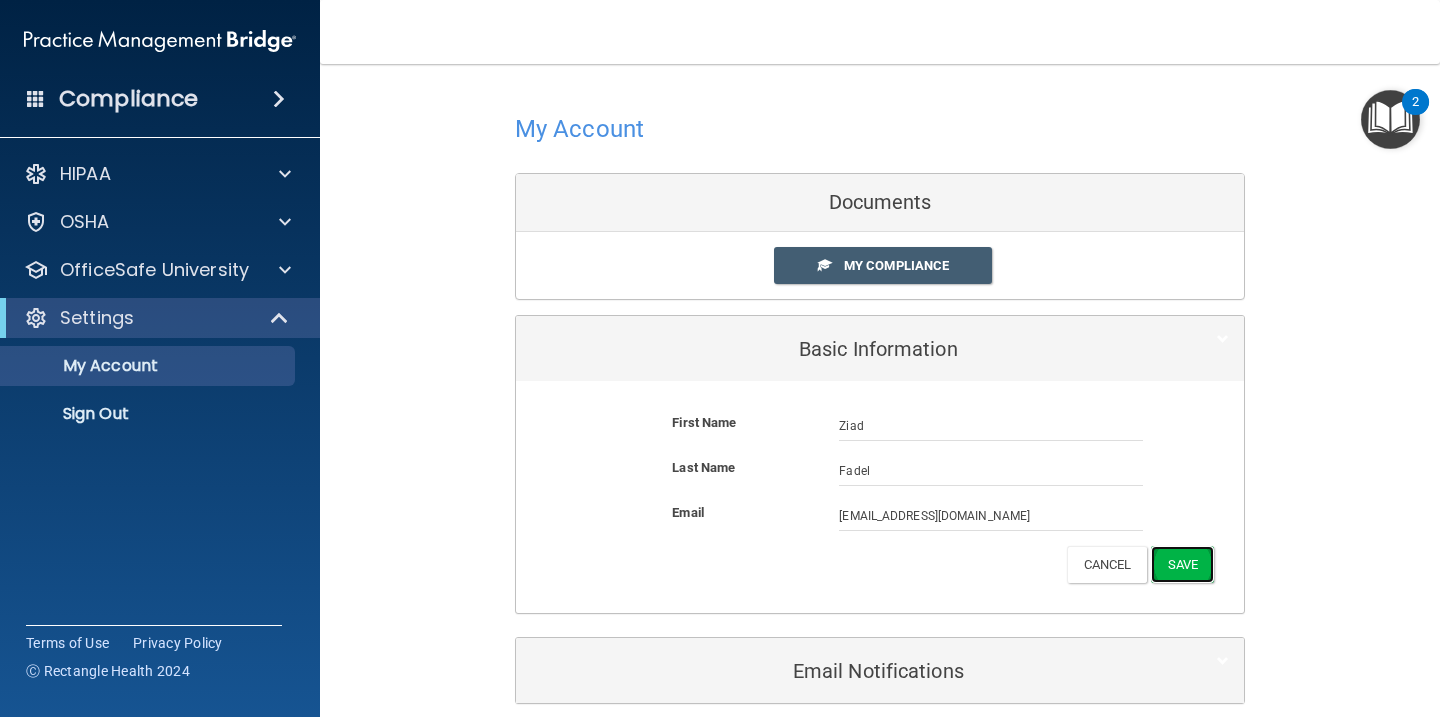 click on "Save" at bounding box center [1182, 564] 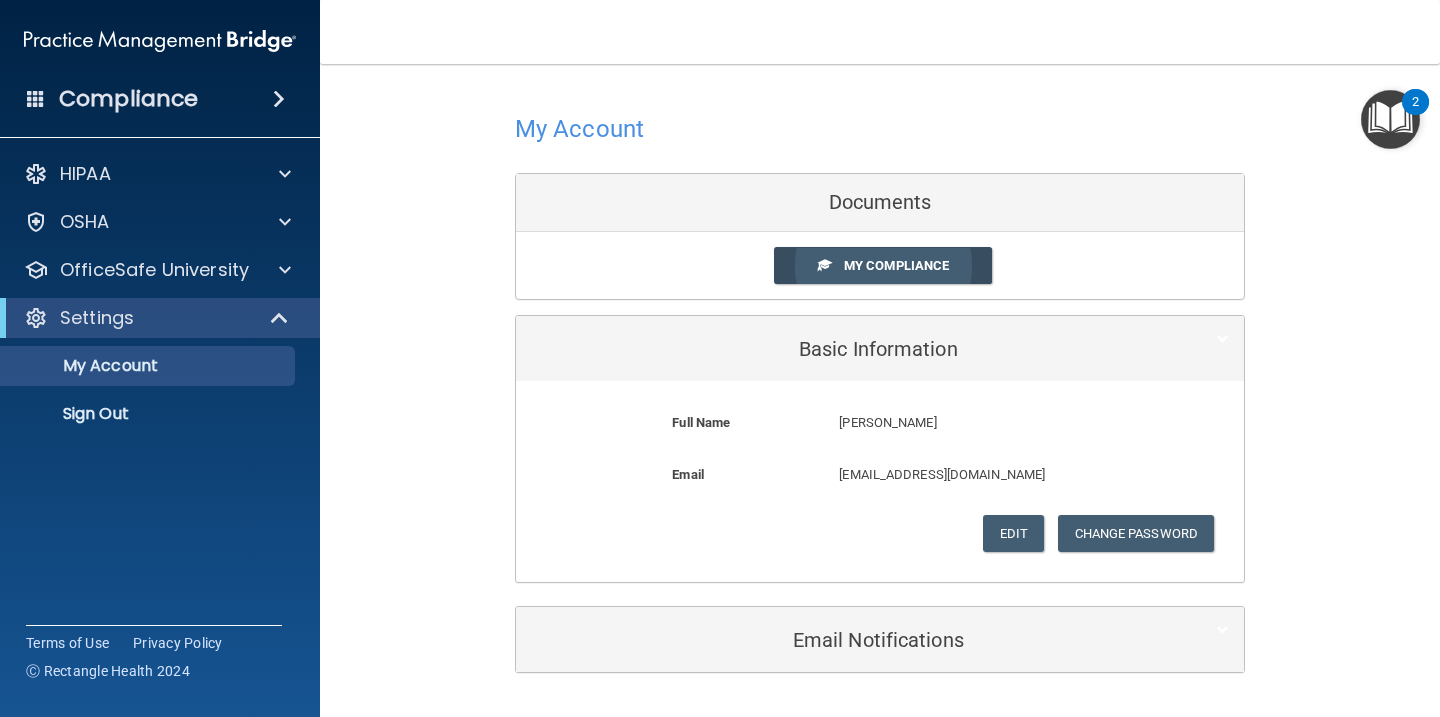 click on "My Compliance" at bounding box center (883, 265) 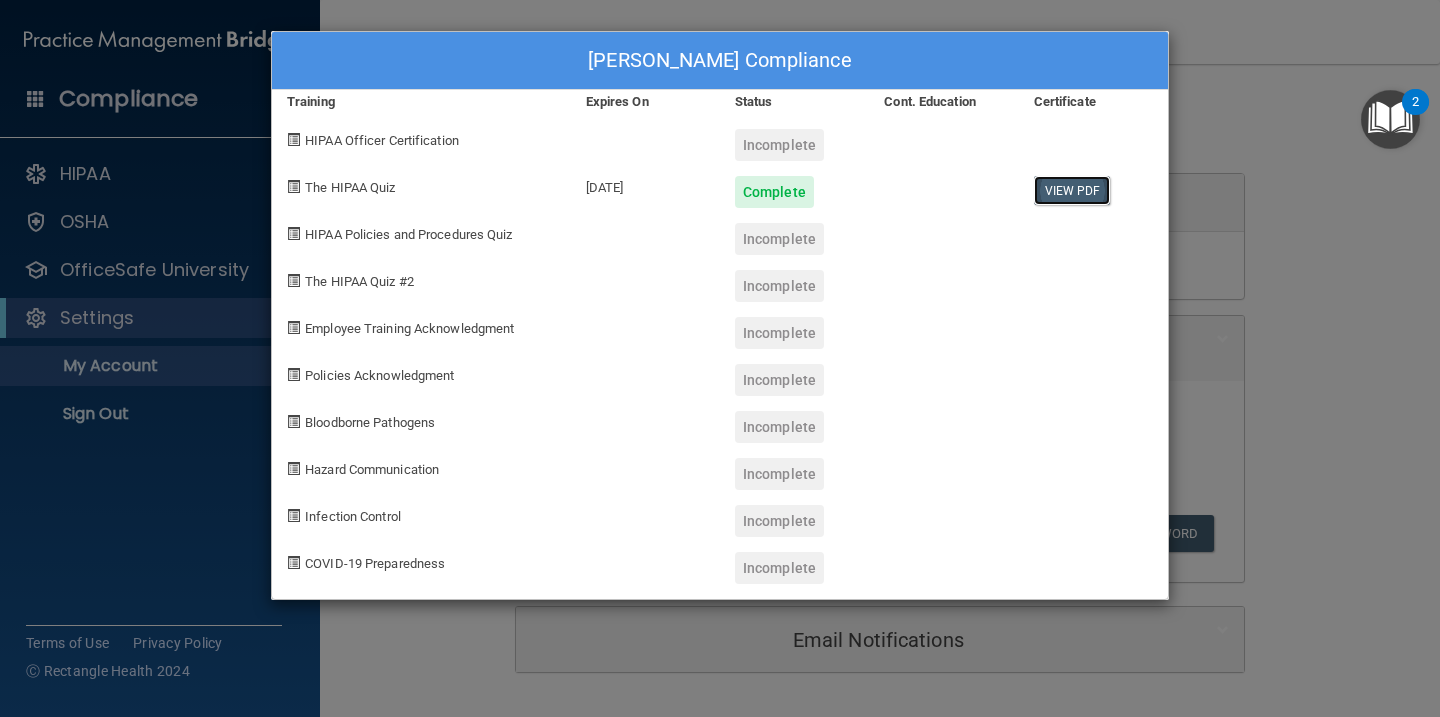 click on "View PDF" at bounding box center (1072, 190) 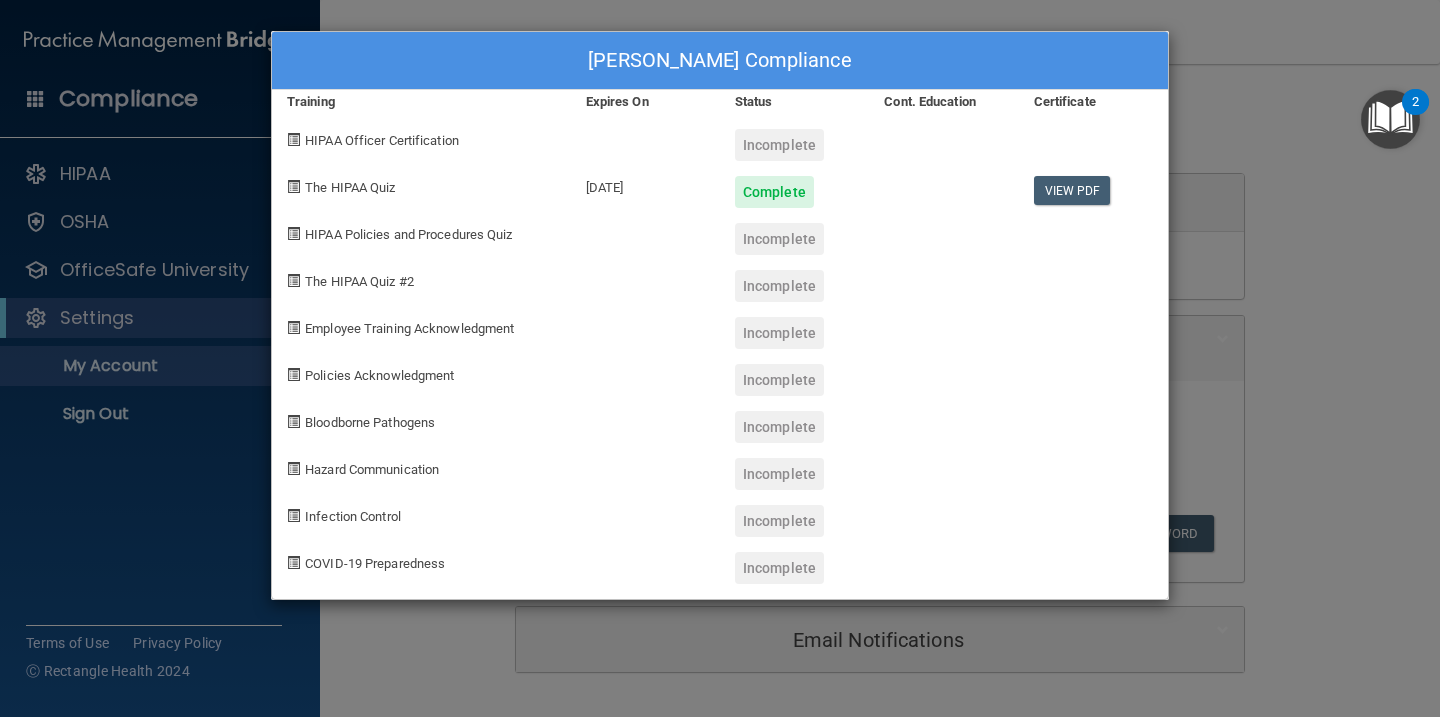 click on "Ziad Fadel's Compliance      Training   Expires On   Status   Cont. Education   Certificate         HIPAA Officer Certification             Incomplete                      The HIPAA Quiz      07/22/2026       Complete              View PDF         HIPAA Policies and Procedures Quiz             Incomplete                      The HIPAA Quiz #2             Incomplete                      Employee Training Acknowledgment             Incomplete                      Policies Acknowledgment             Incomplete                      Bloodborne Pathogens             Incomplete                      Hazard Communication             Incomplete                      Infection Control             Incomplete                      COVID-19 Preparedness             Incomplete" at bounding box center (720, 358) 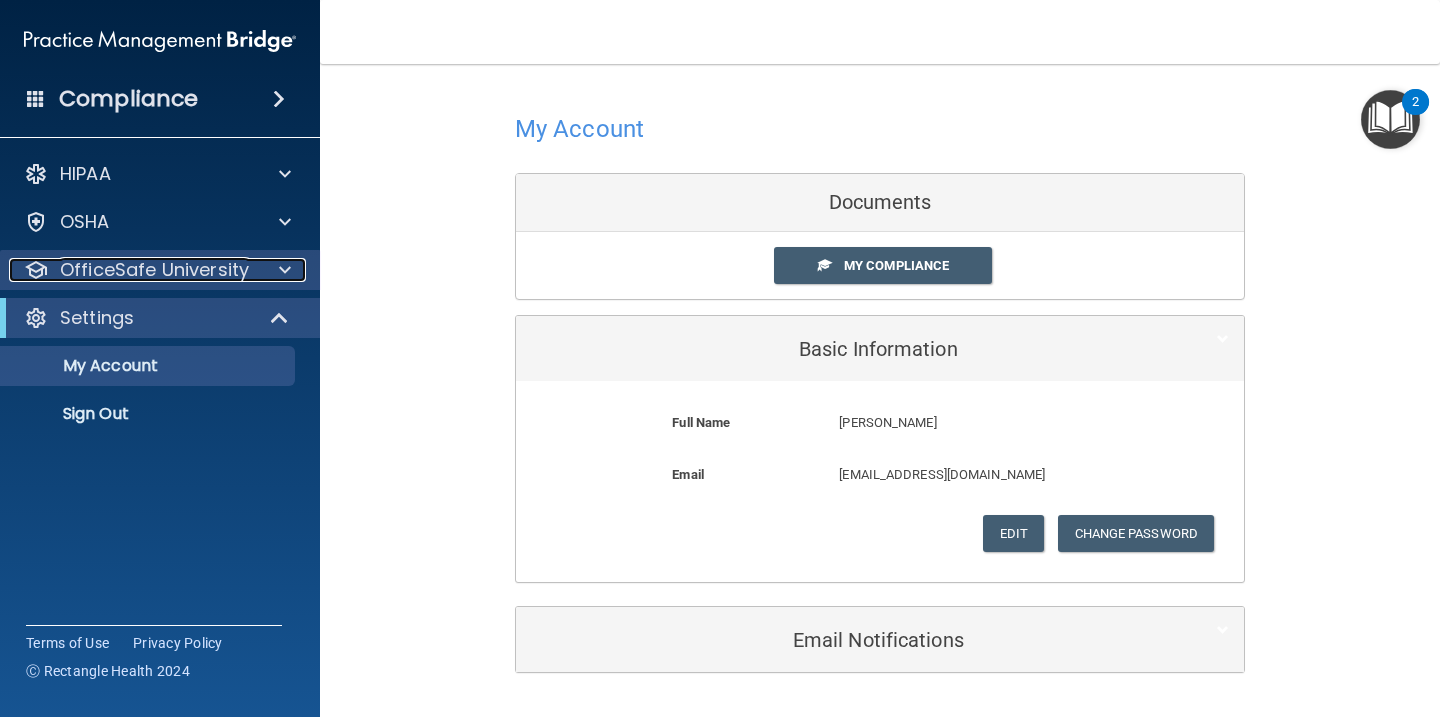 click at bounding box center [282, 270] 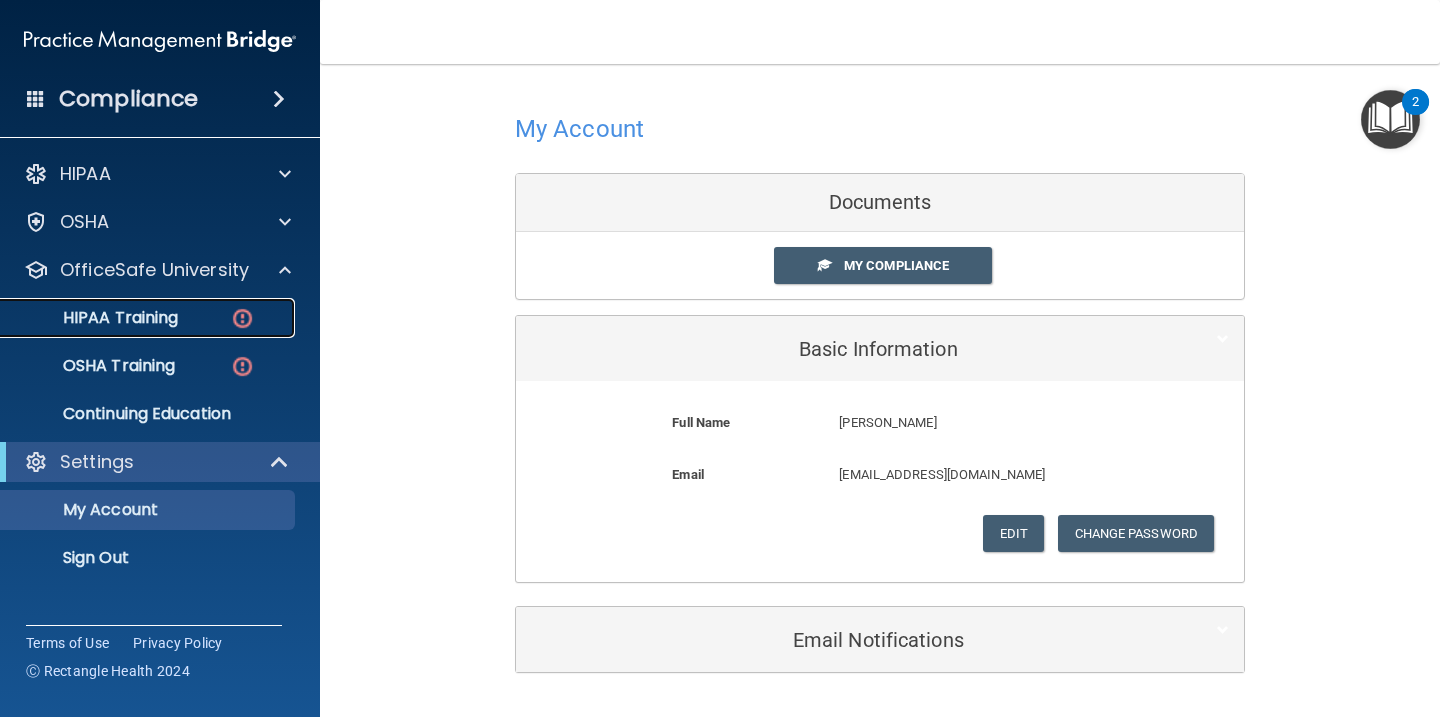 click on "HIPAA Training" at bounding box center [149, 318] 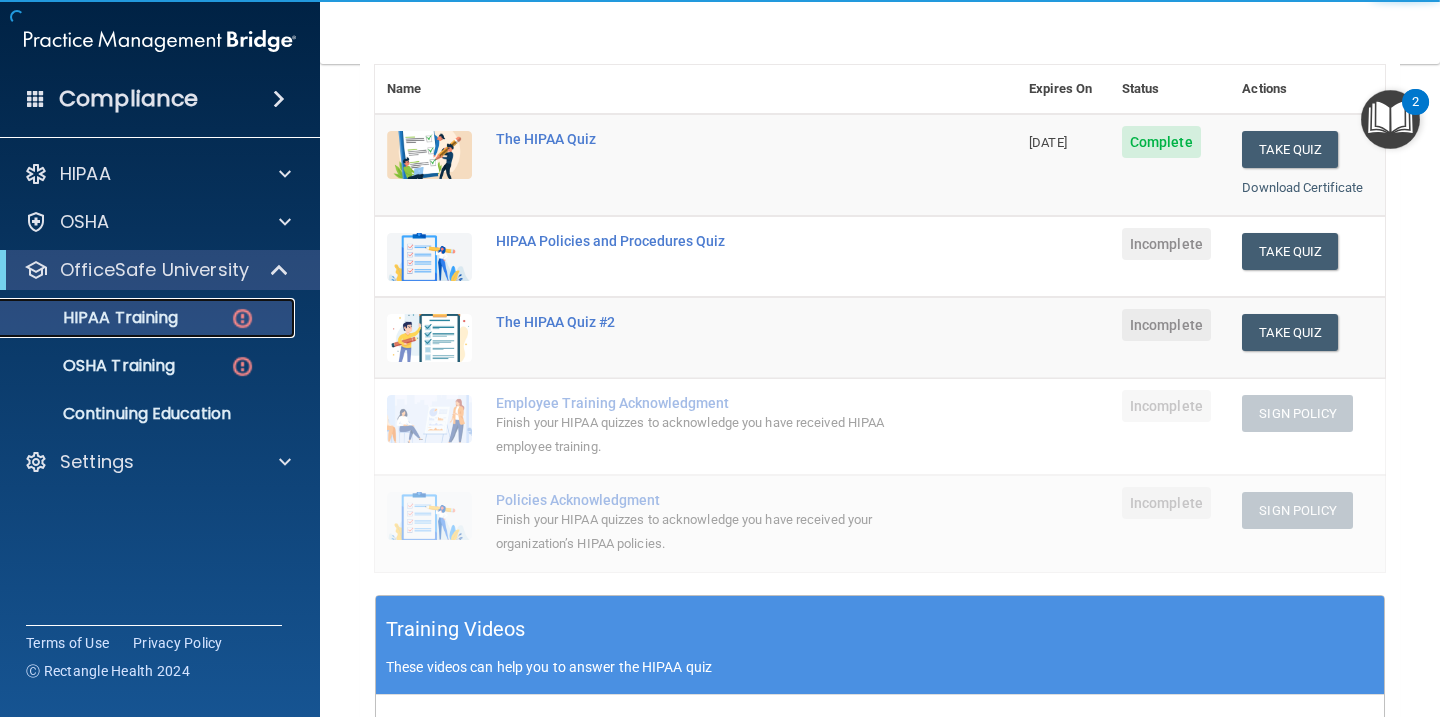 scroll, scrollTop: 255, scrollLeft: 0, axis: vertical 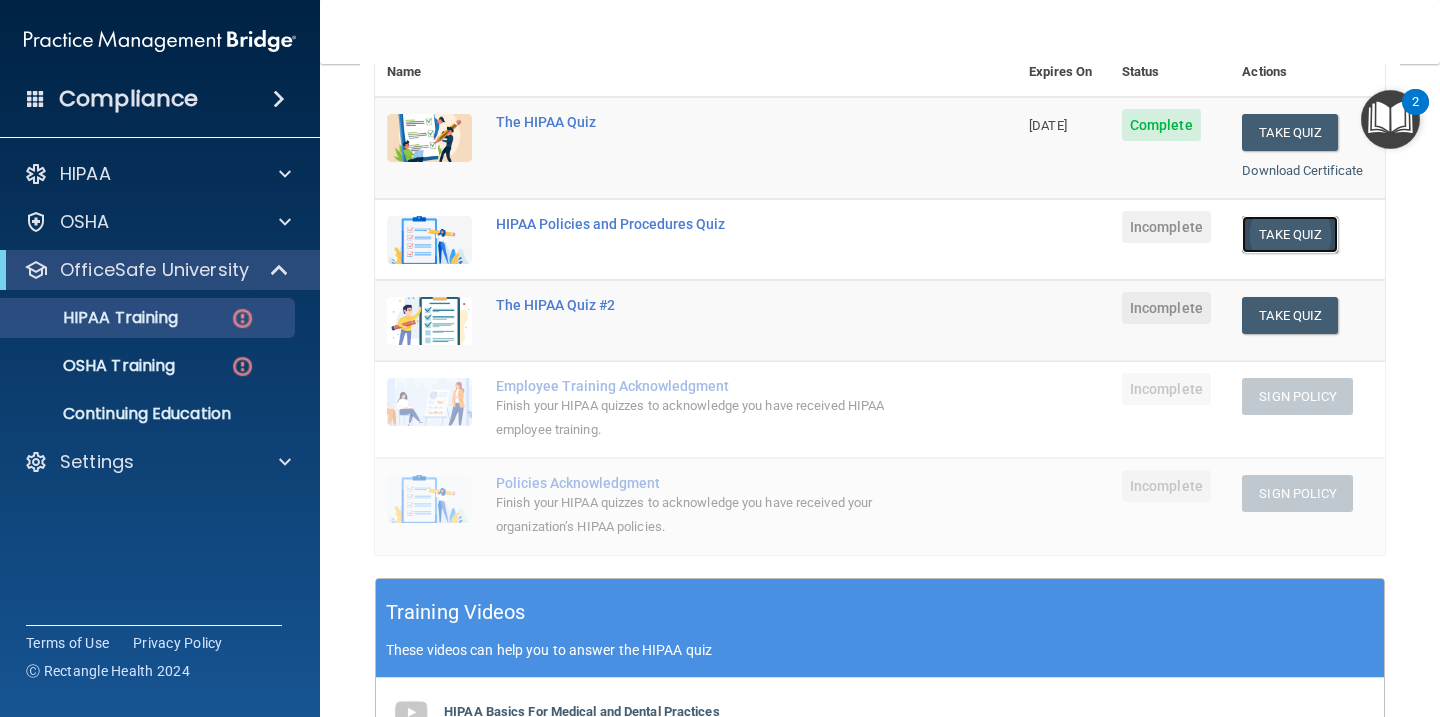 click on "Take Quiz" at bounding box center [1290, 234] 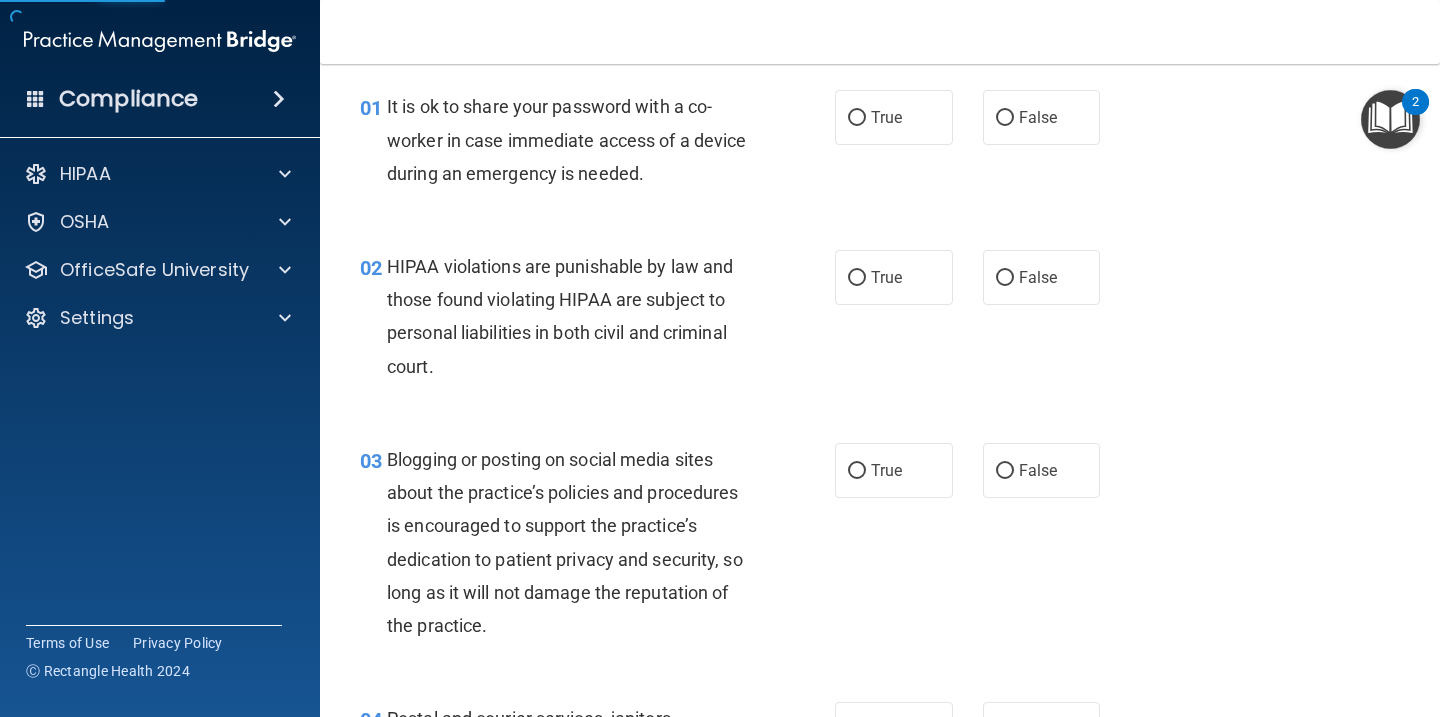 scroll, scrollTop: 0, scrollLeft: 0, axis: both 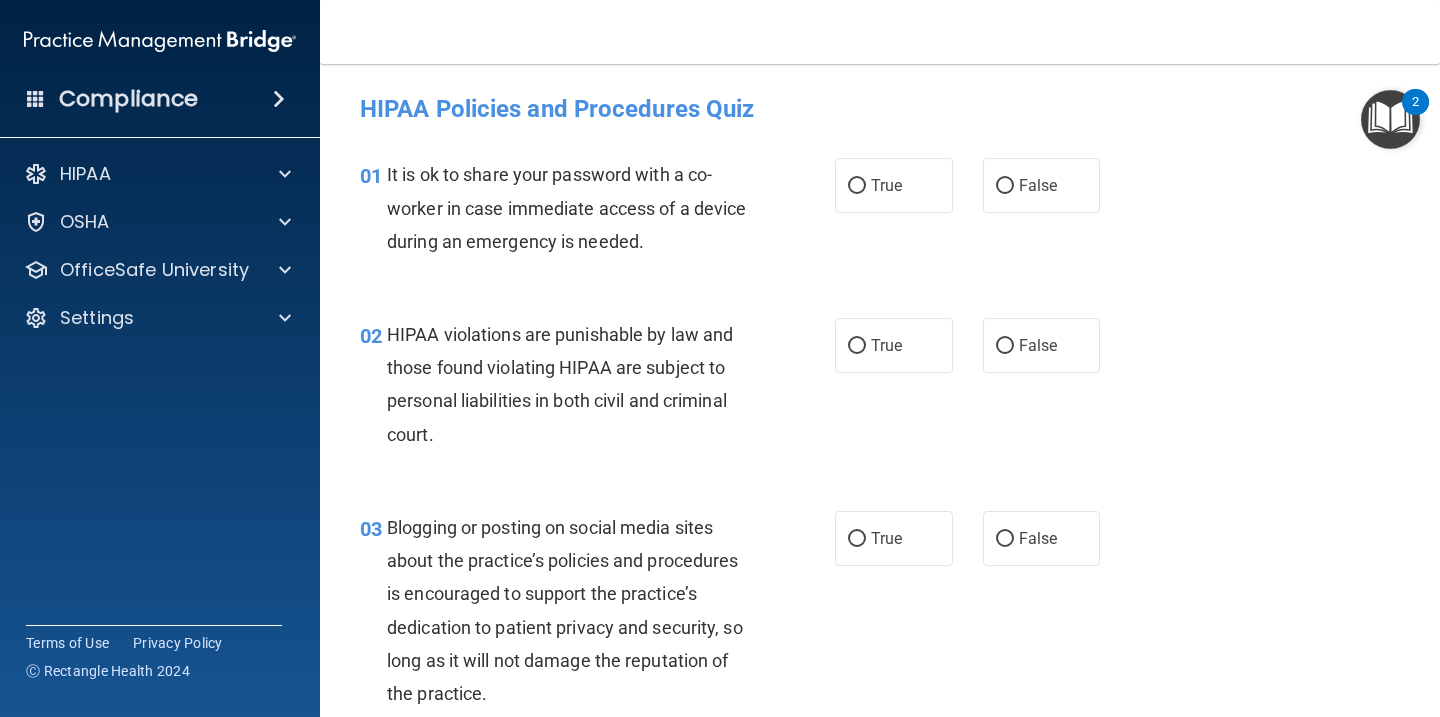 click on "01" at bounding box center (366, 176) 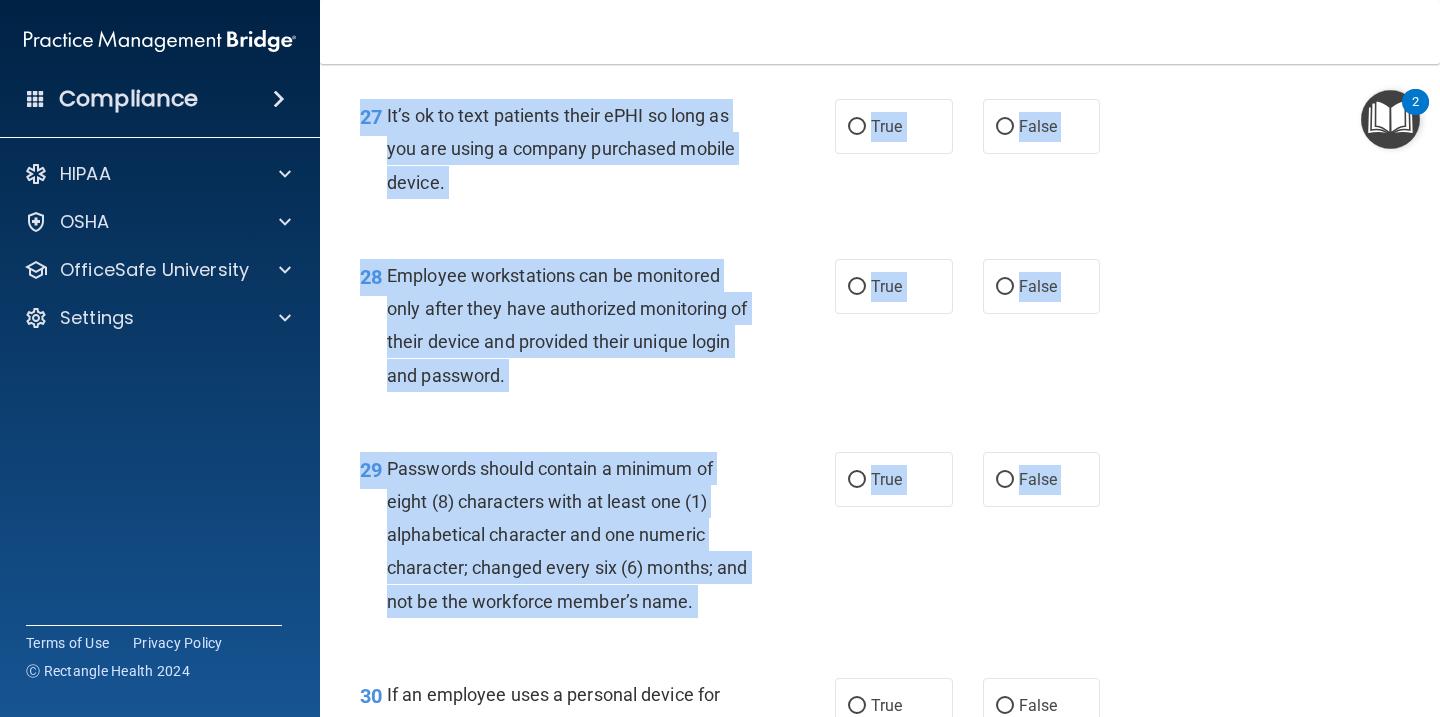 scroll, scrollTop: 5532, scrollLeft: 0, axis: vertical 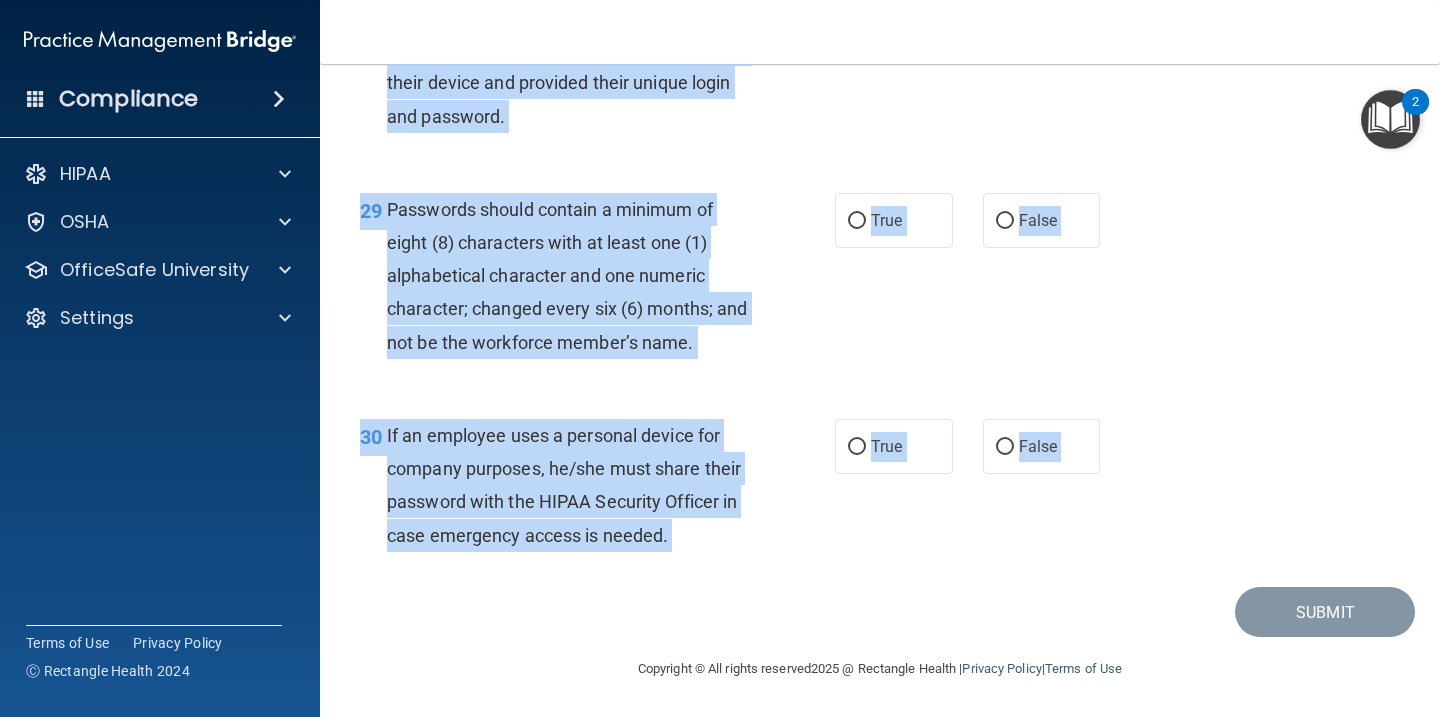 drag, startPoint x: 357, startPoint y: 169, endPoint x: 860, endPoint y: 615, distance: 672.25366 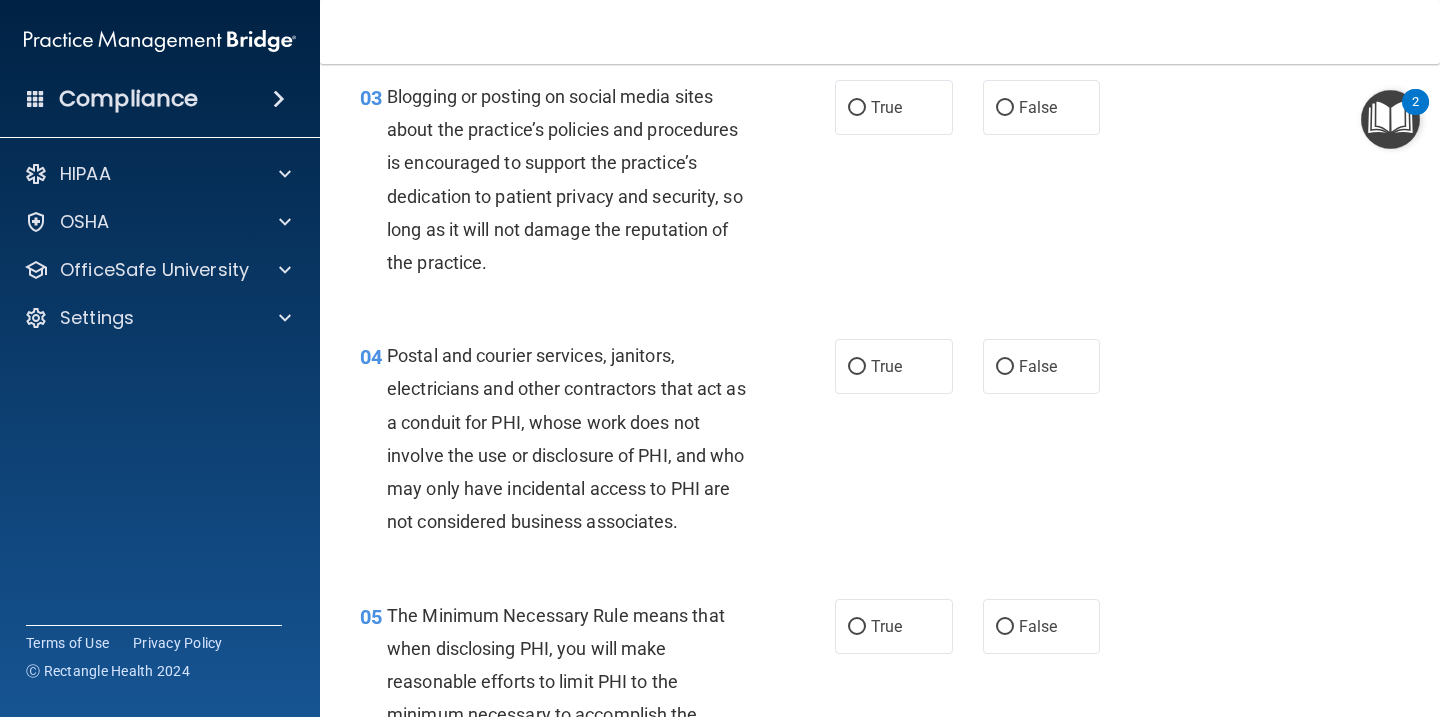 scroll, scrollTop: 0, scrollLeft: 0, axis: both 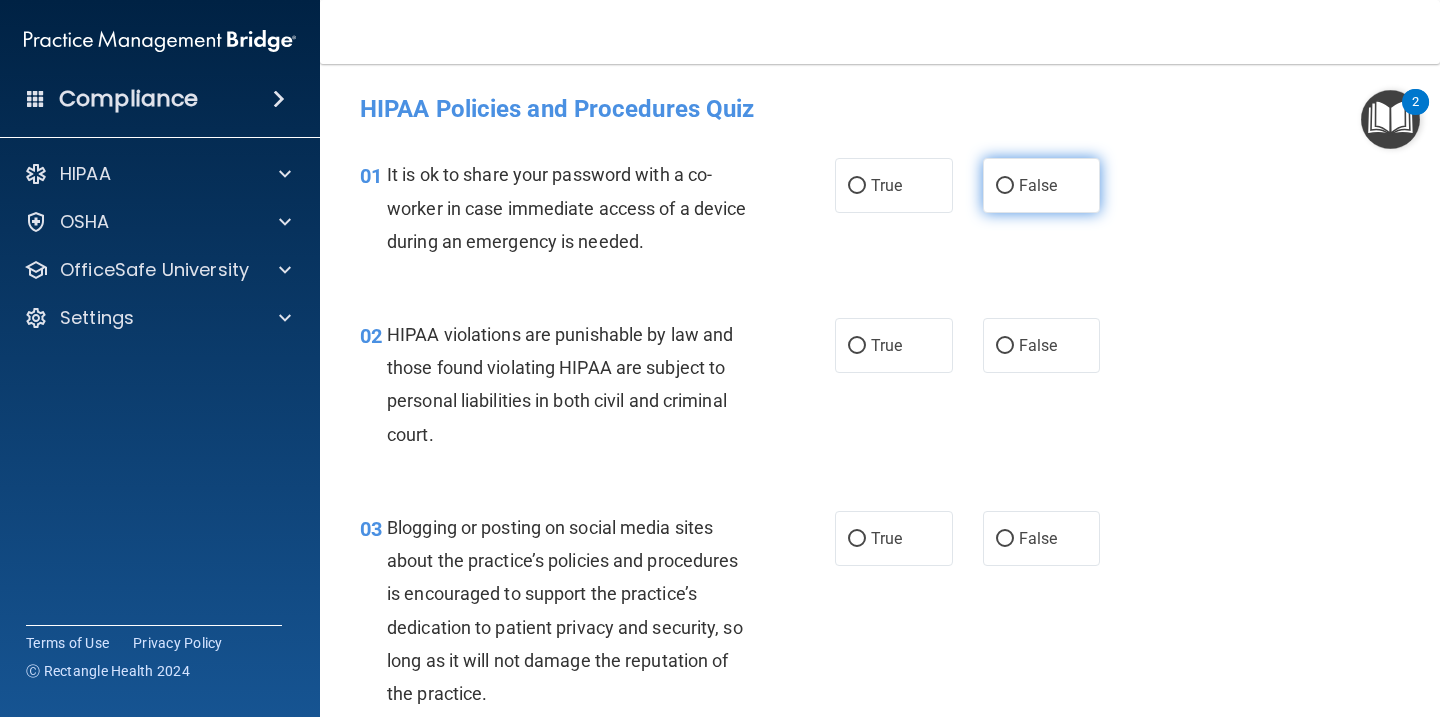 click on "False" at bounding box center (1038, 185) 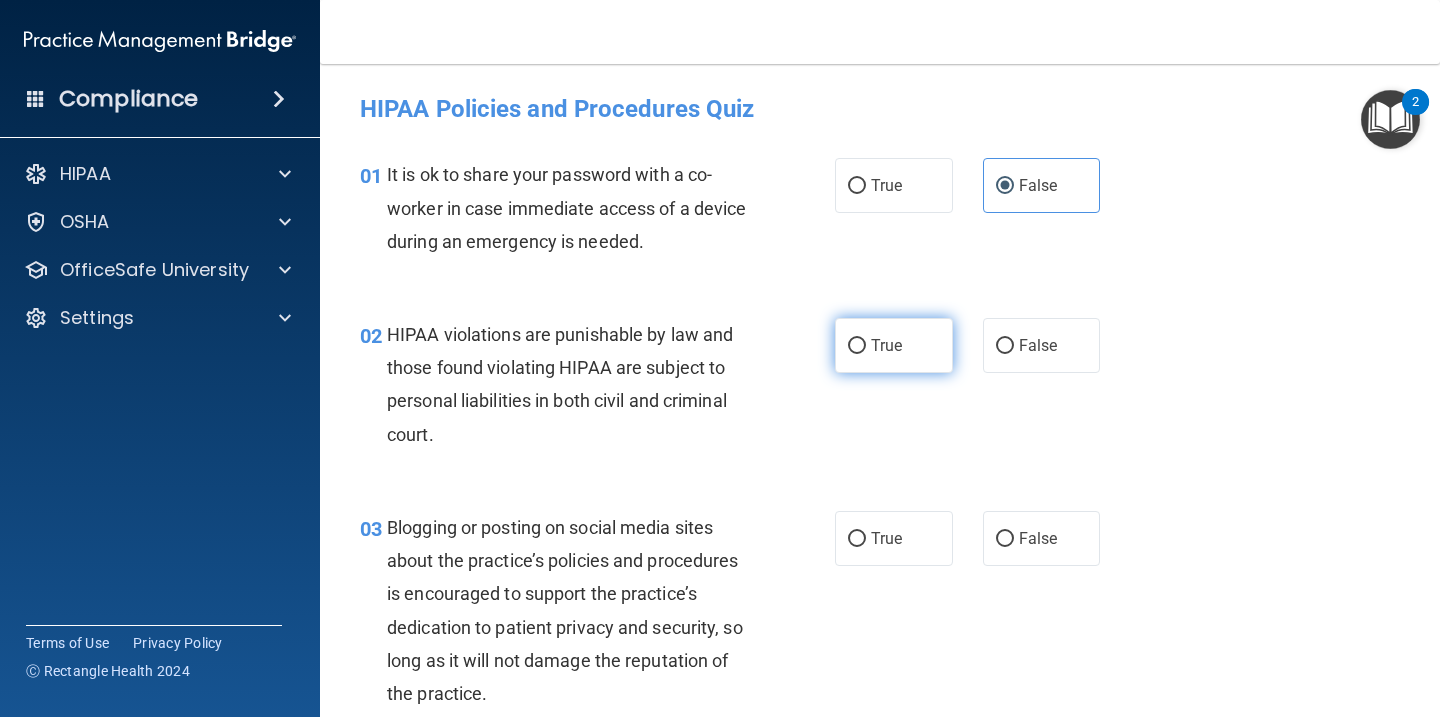 click on "True" at bounding box center [894, 345] 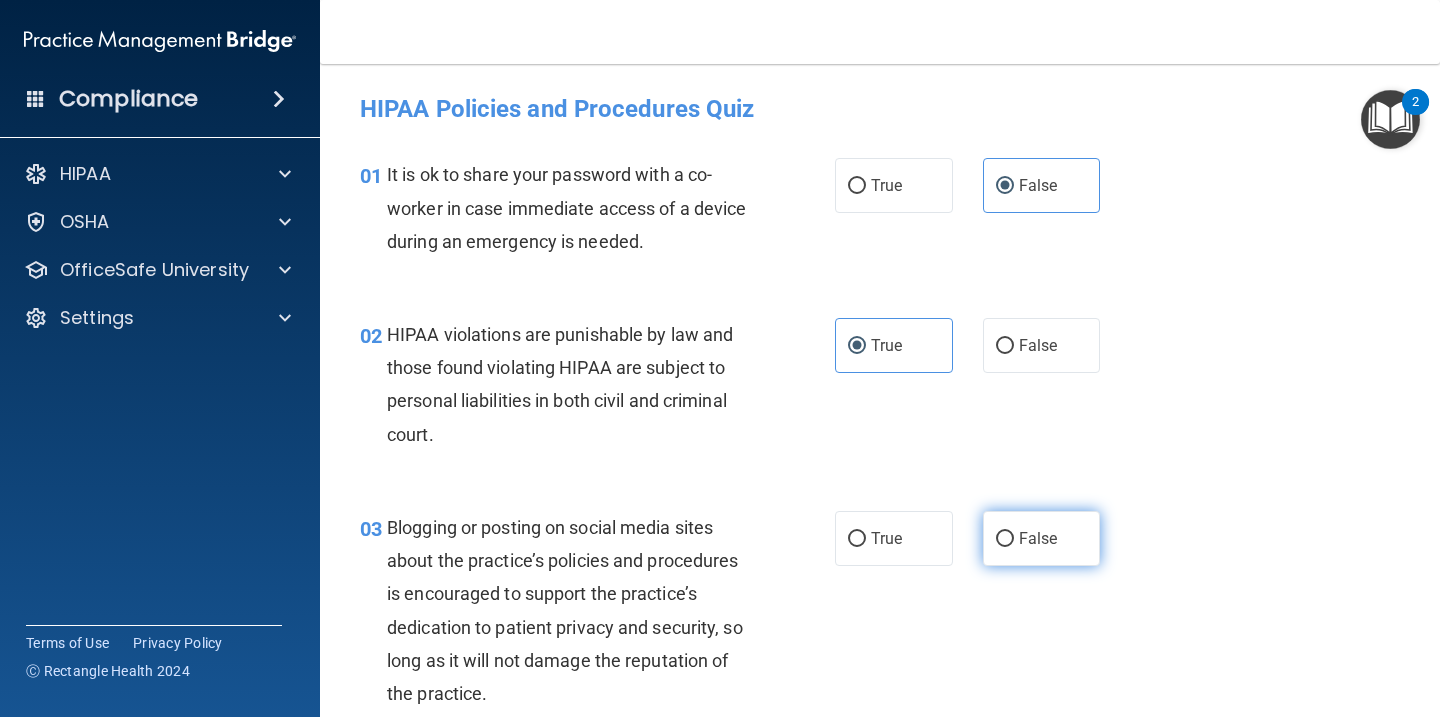 click on "False" at bounding box center [1042, 538] 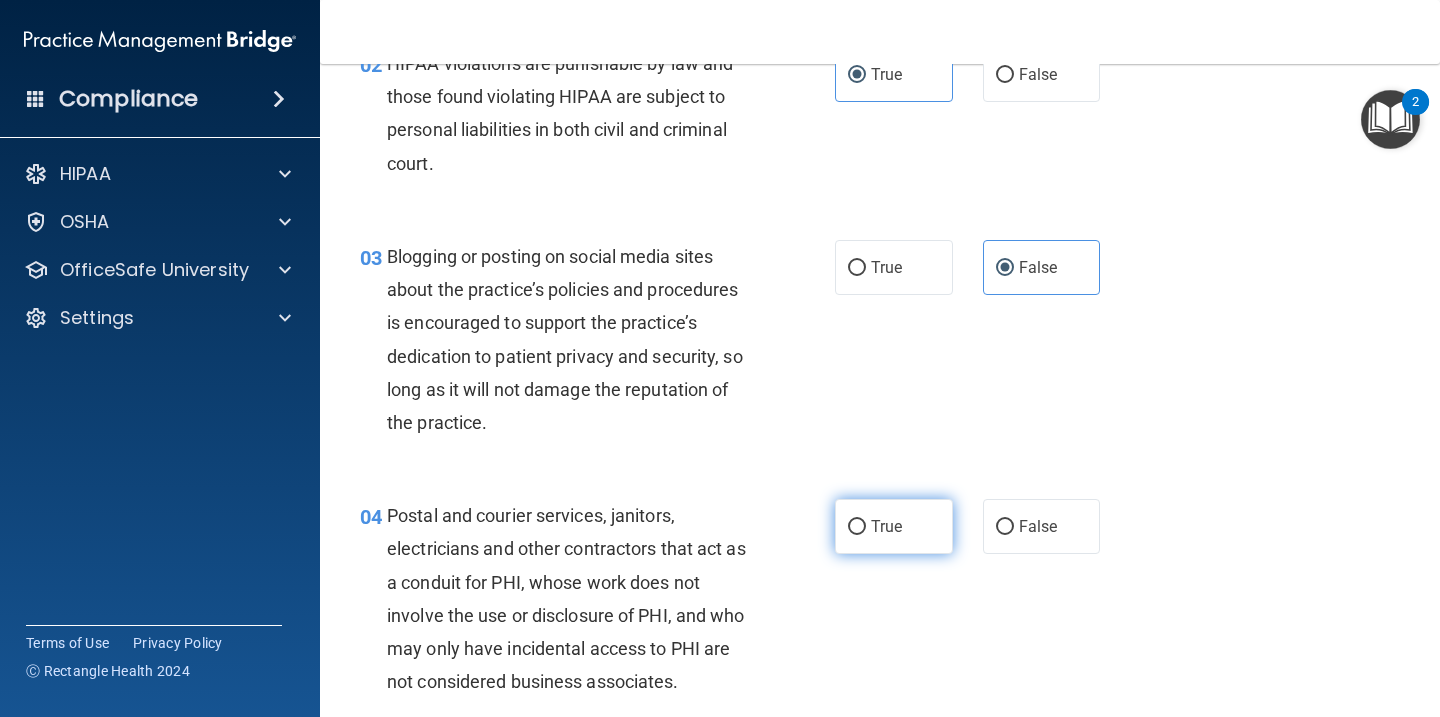 scroll, scrollTop: 287, scrollLeft: 0, axis: vertical 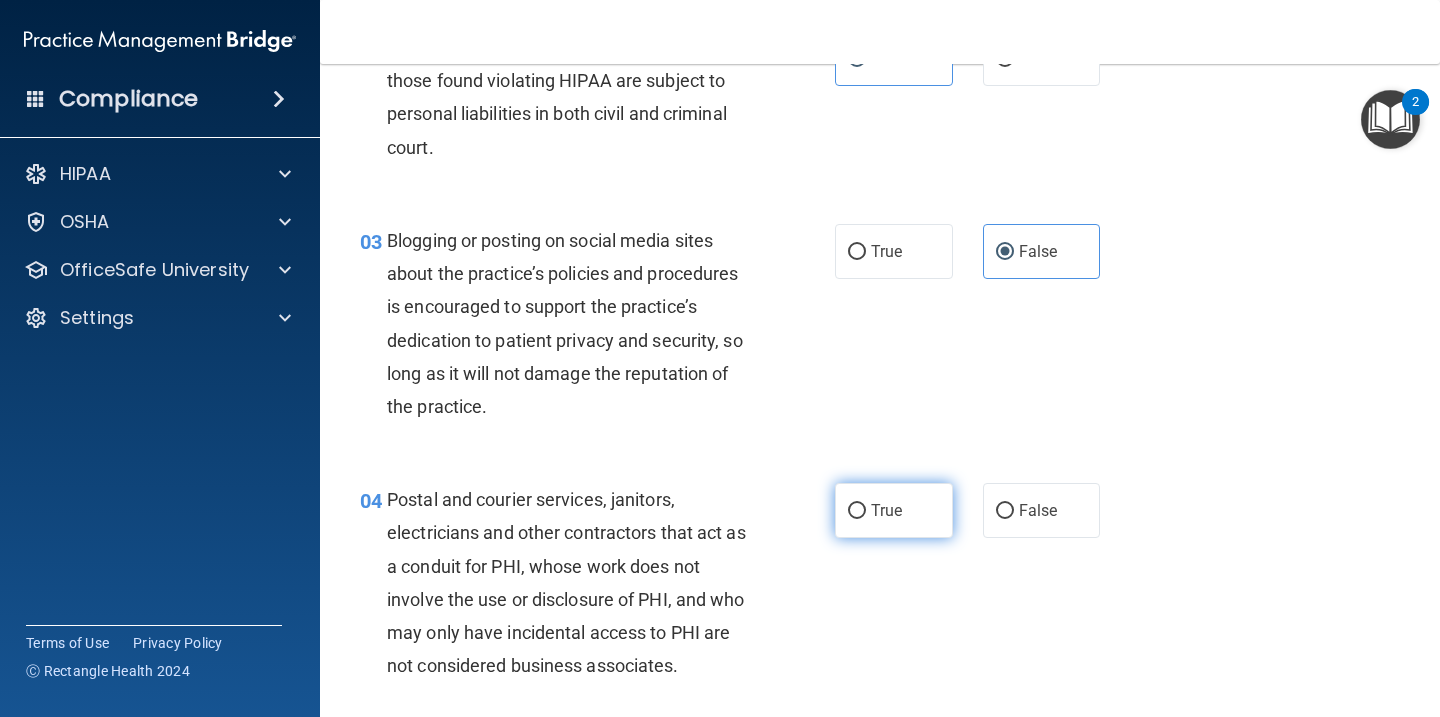 click on "True" at bounding box center (894, 510) 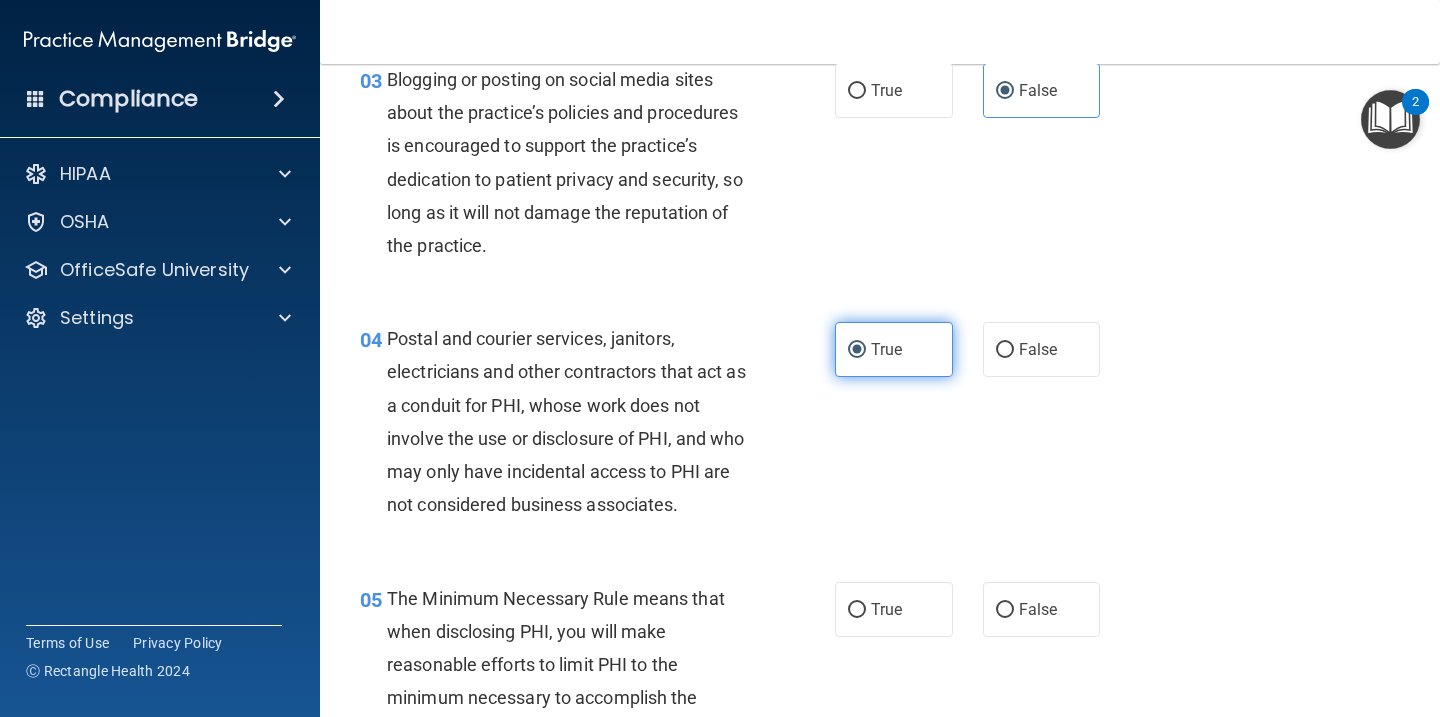 scroll, scrollTop: 563, scrollLeft: 0, axis: vertical 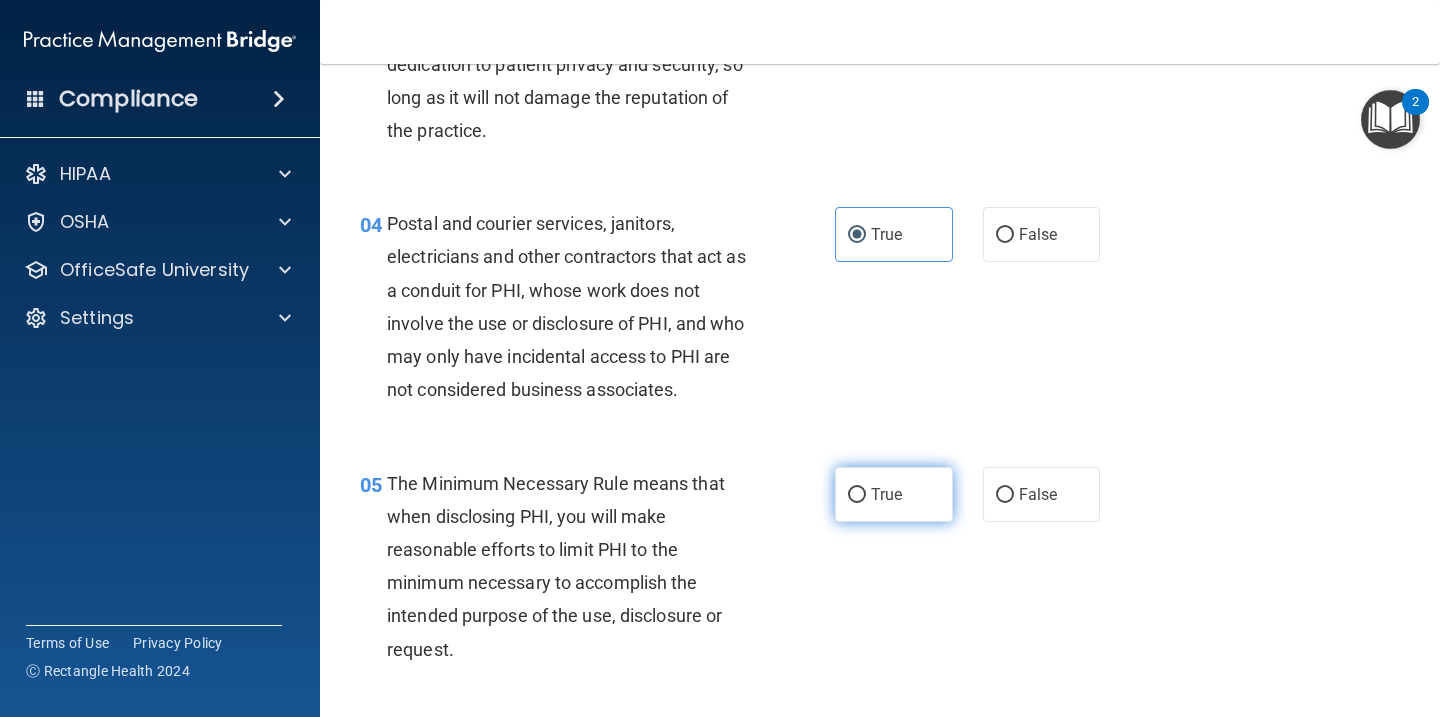 click on "True" at bounding box center (894, 494) 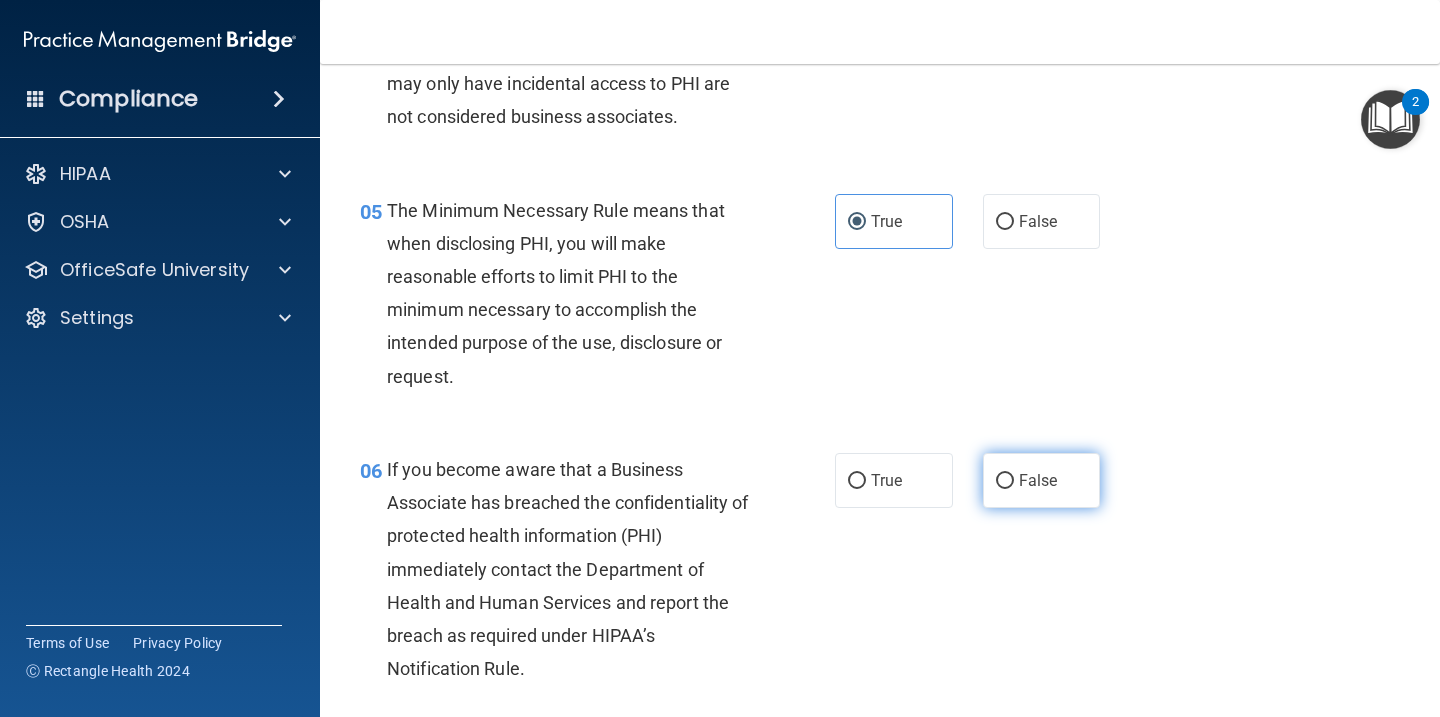 scroll, scrollTop: 851, scrollLeft: 0, axis: vertical 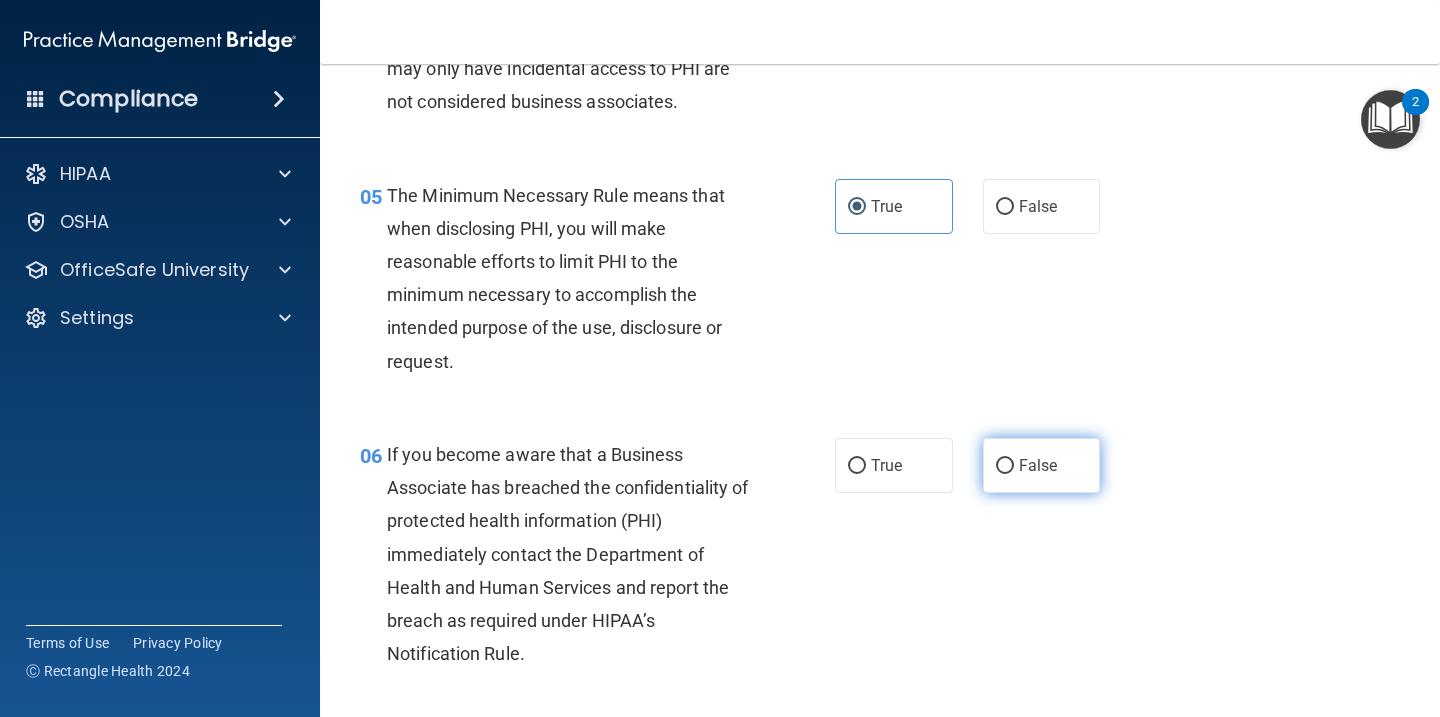 click on "False" at bounding box center [1038, 465] 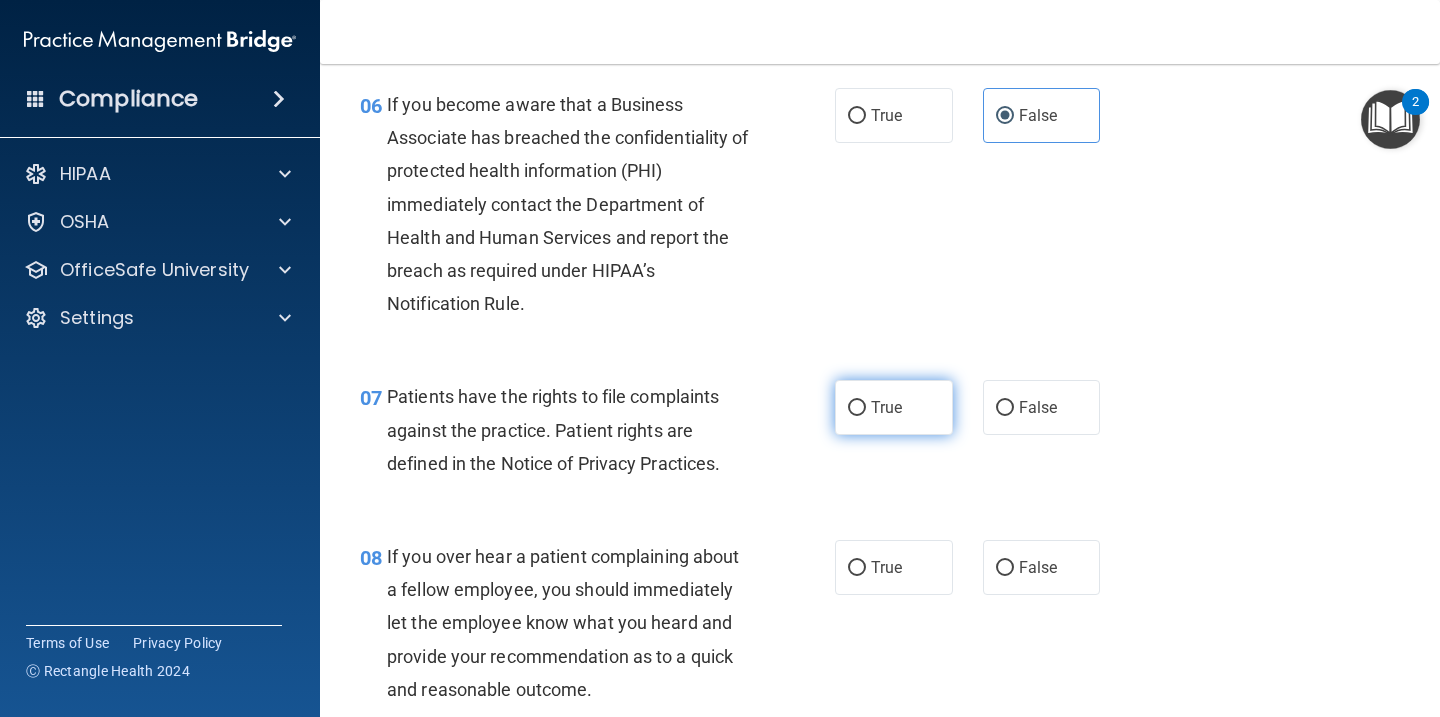 scroll, scrollTop: 1222, scrollLeft: 0, axis: vertical 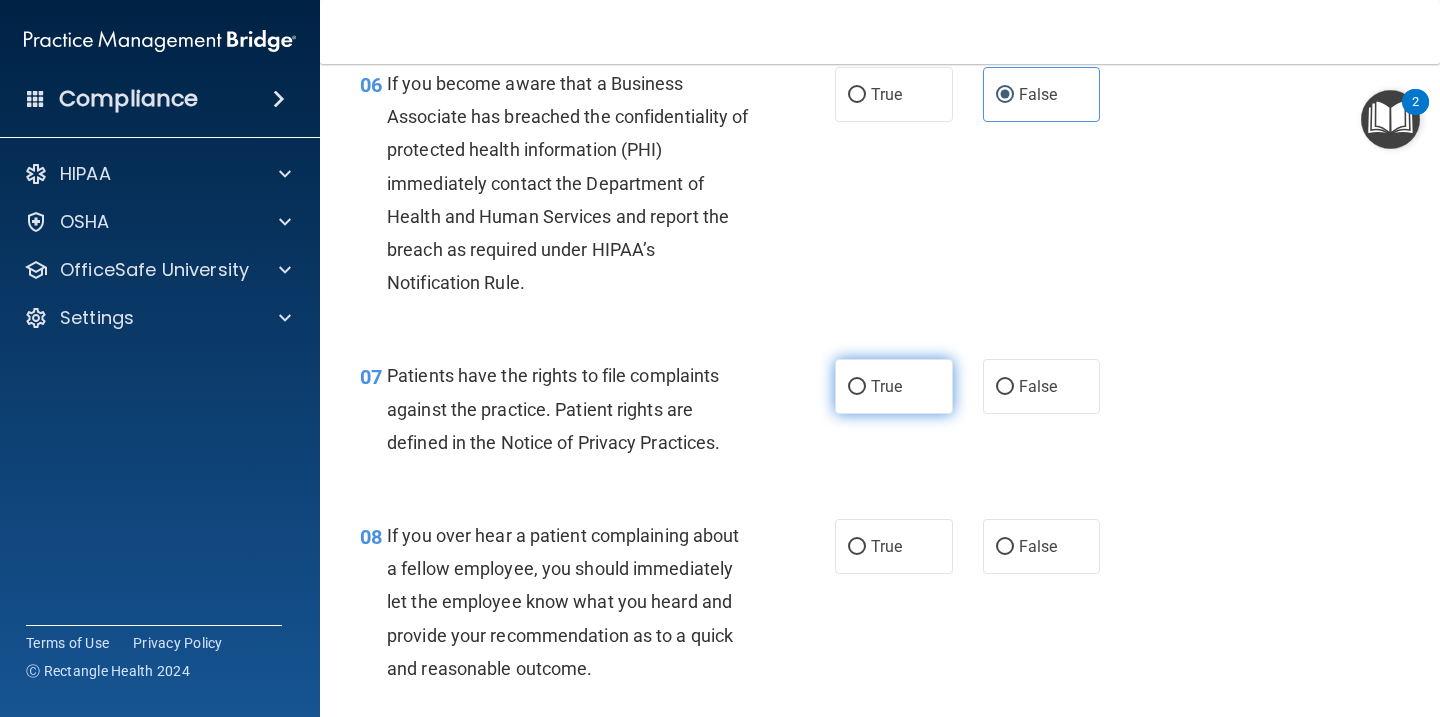 click on "True" at bounding box center [894, 386] 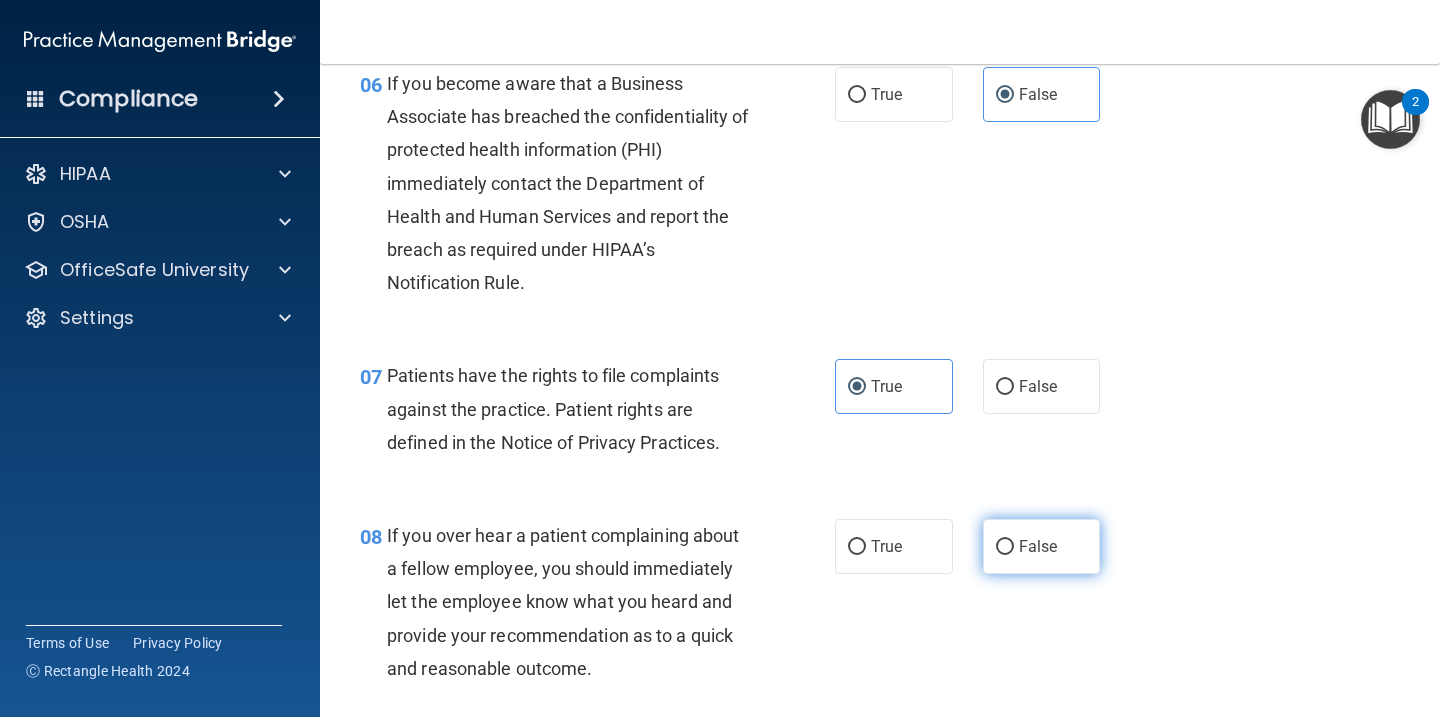 click on "False" at bounding box center (1038, 546) 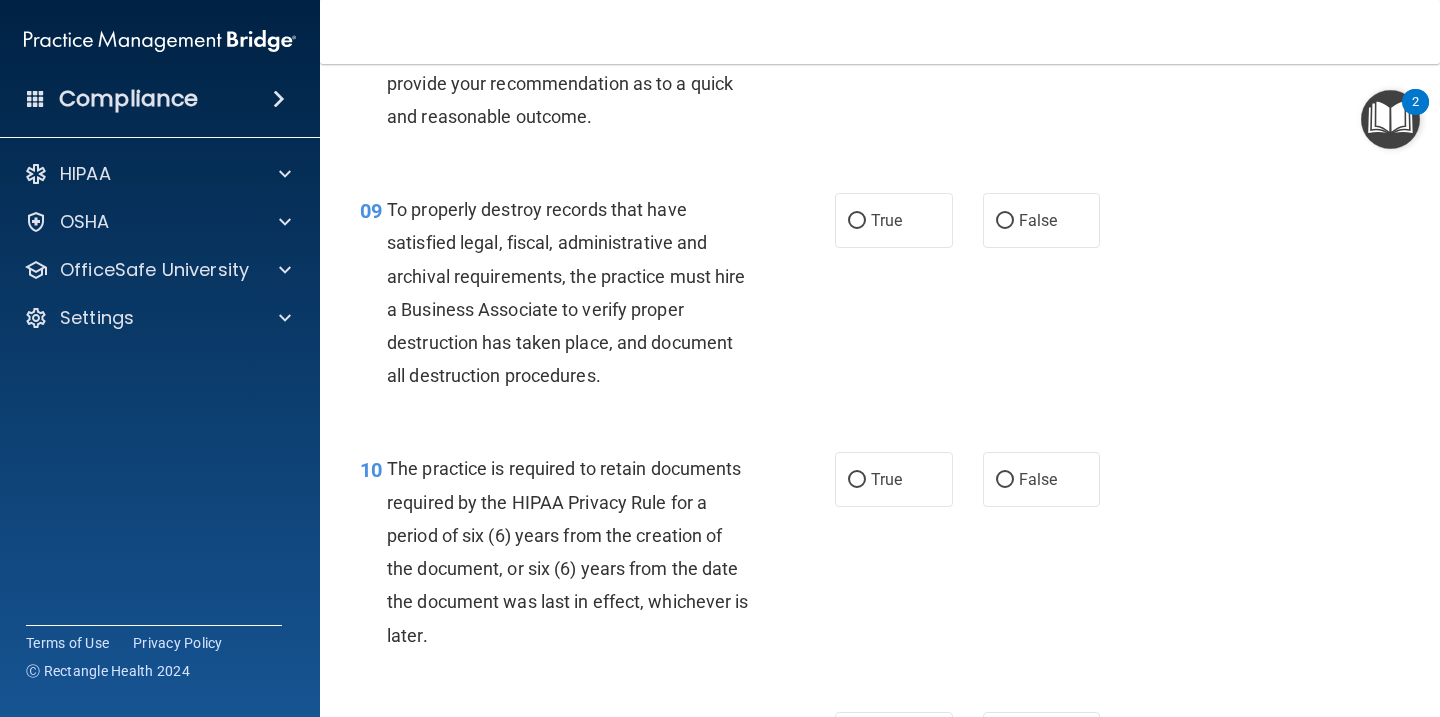 scroll, scrollTop: 1804, scrollLeft: 0, axis: vertical 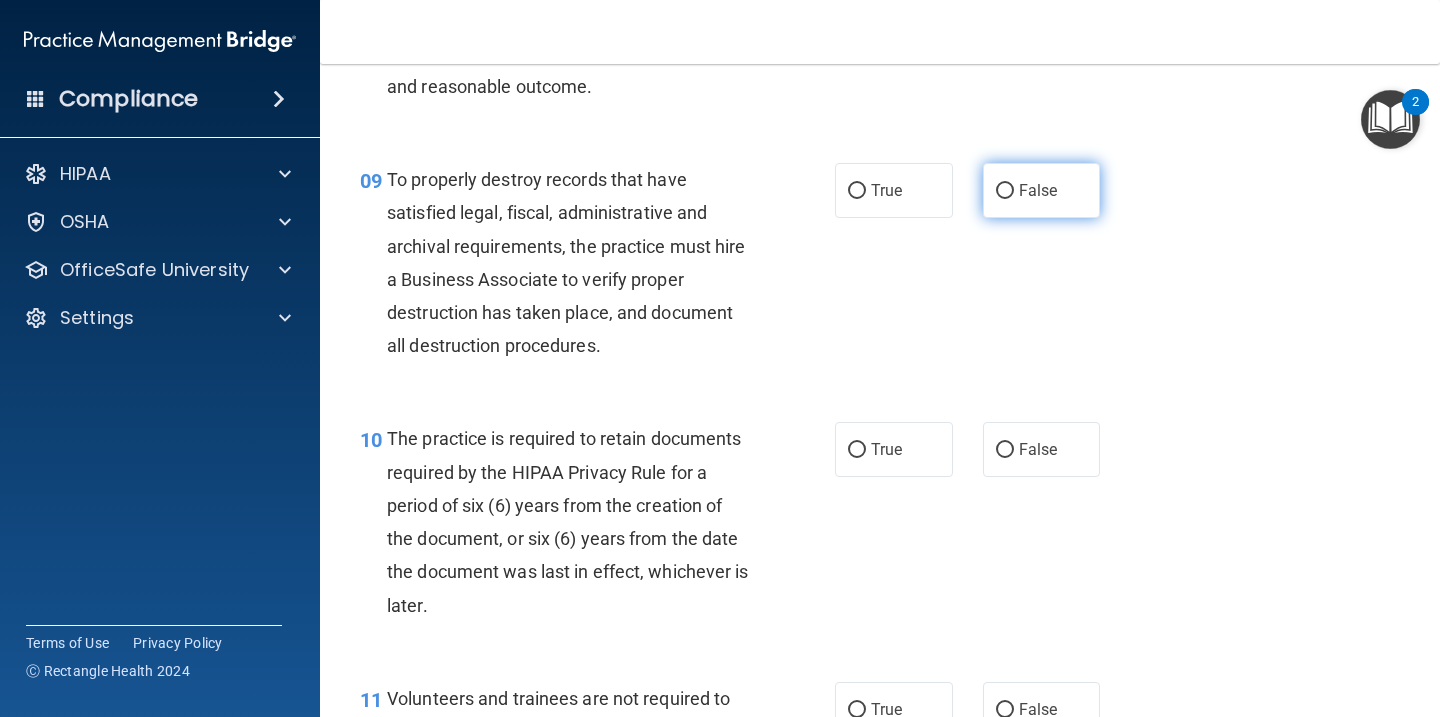 click on "False" at bounding box center (1038, 190) 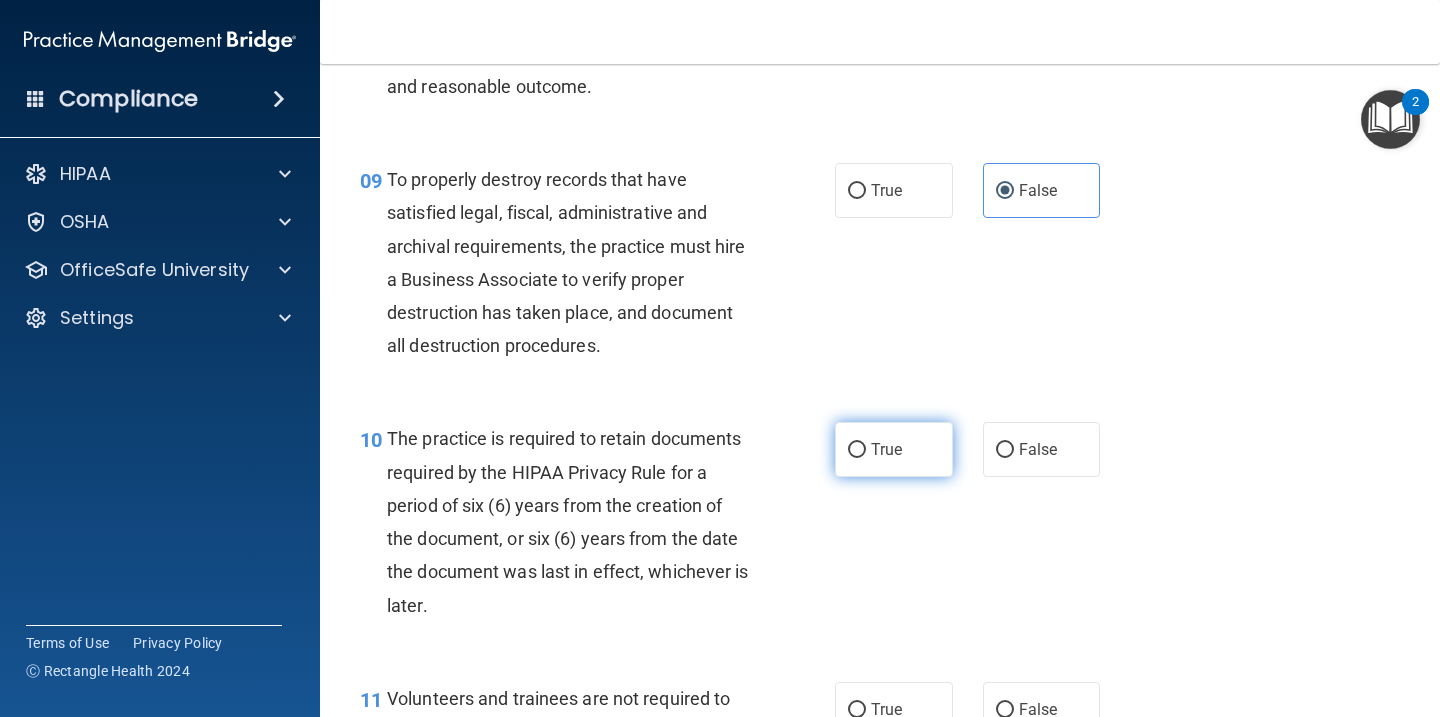 click on "True" at bounding box center (894, 449) 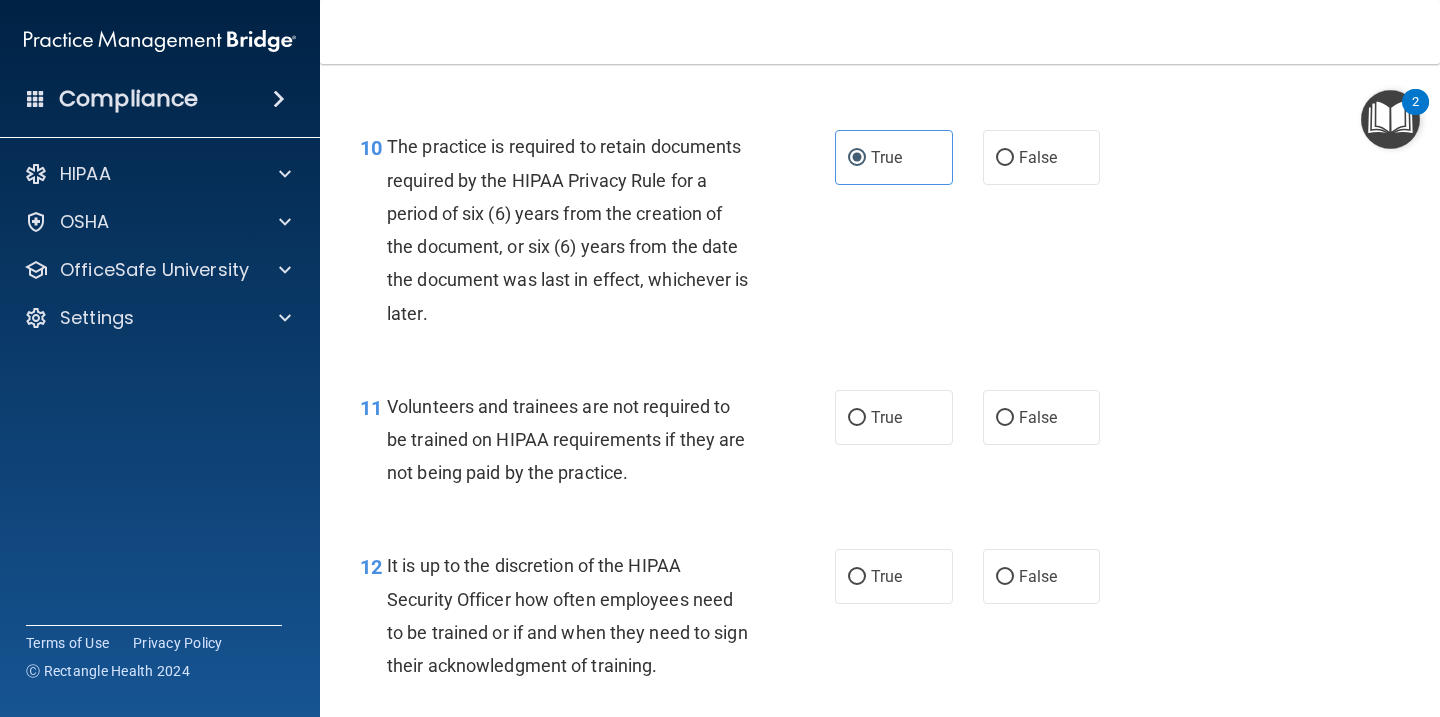 scroll, scrollTop: 2131, scrollLeft: 0, axis: vertical 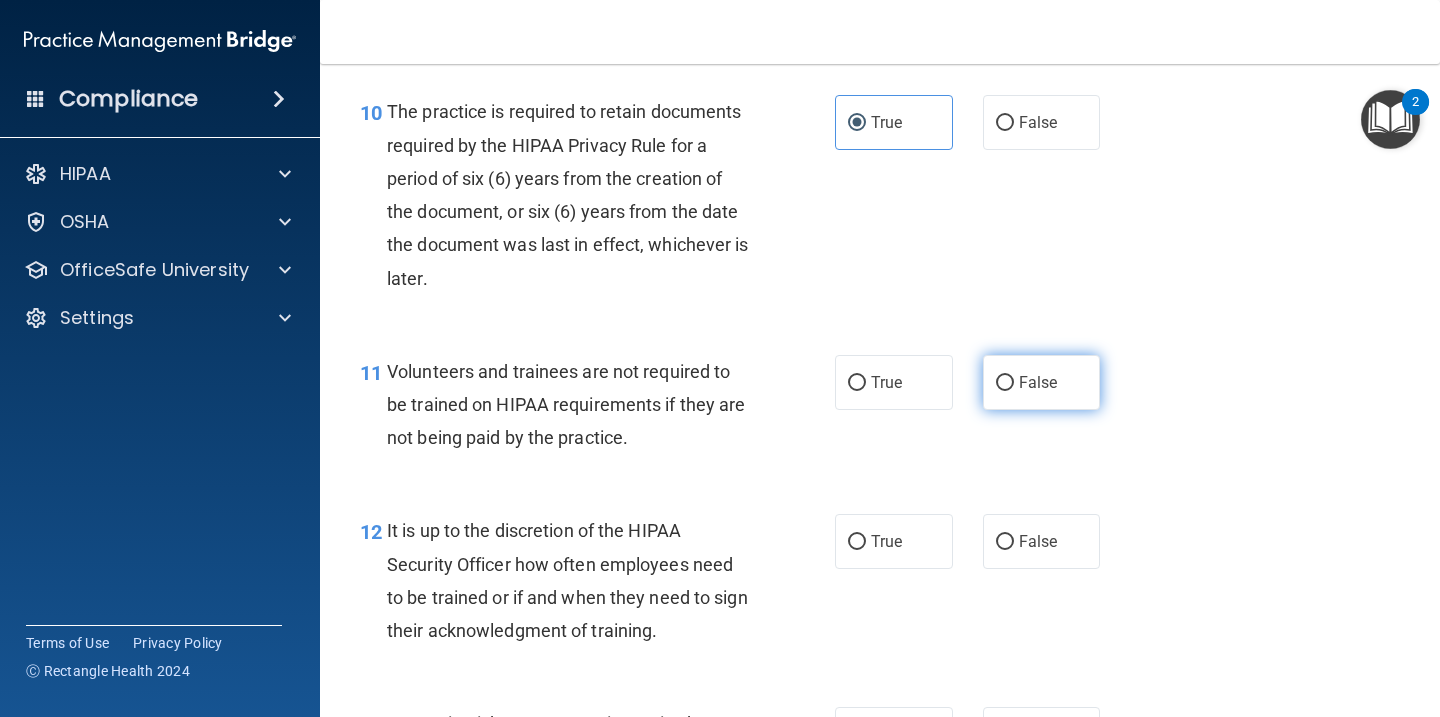 click on "False" at bounding box center (1042, 382) 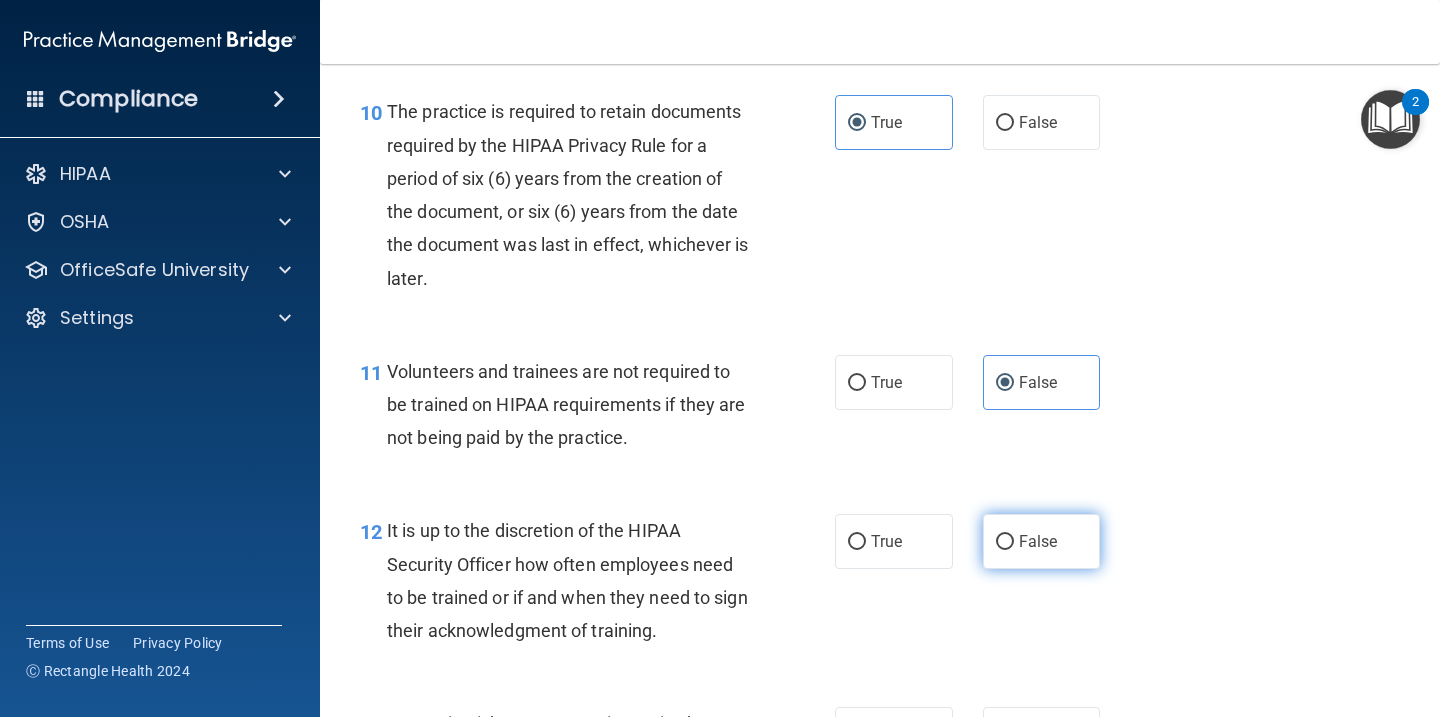 click on "False" at bounding box center [1038, 541] 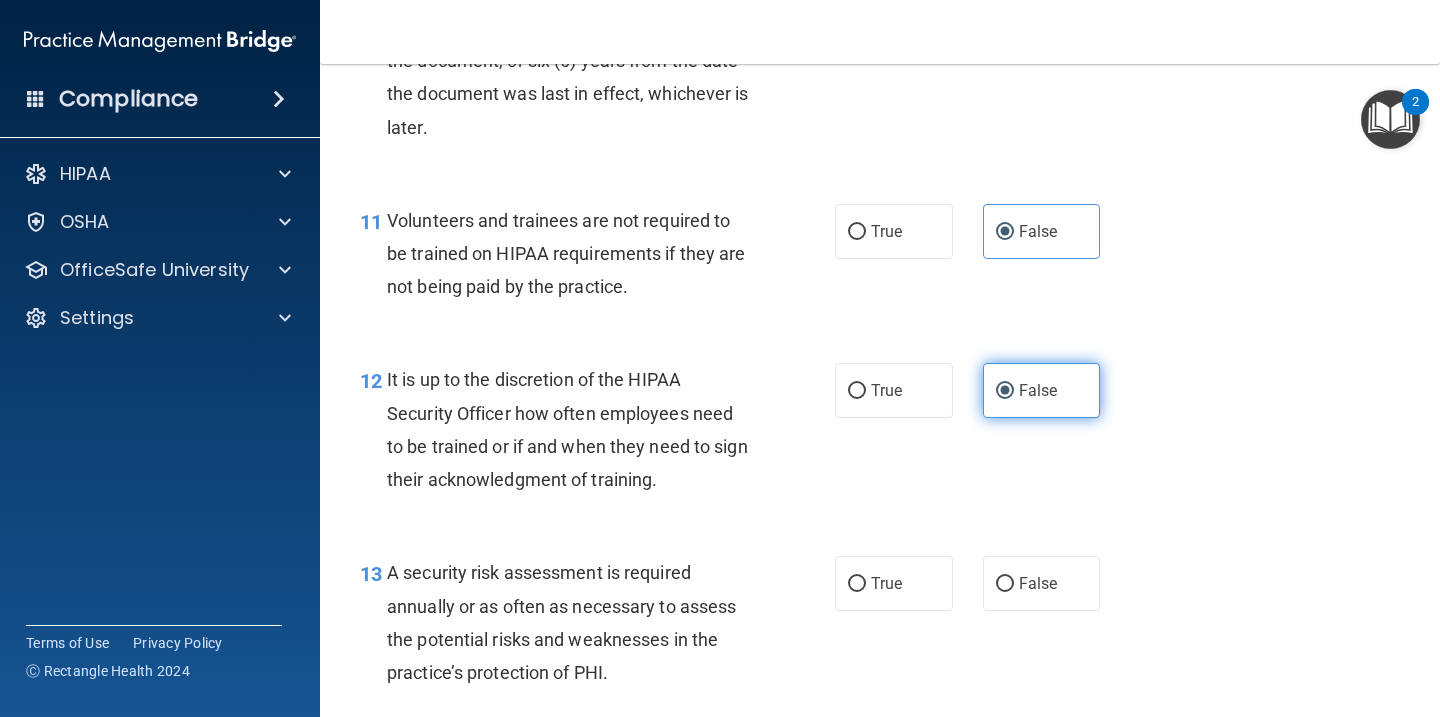 scroll, scrollTop: 2433, scrollLeft: 0, axis: vertical 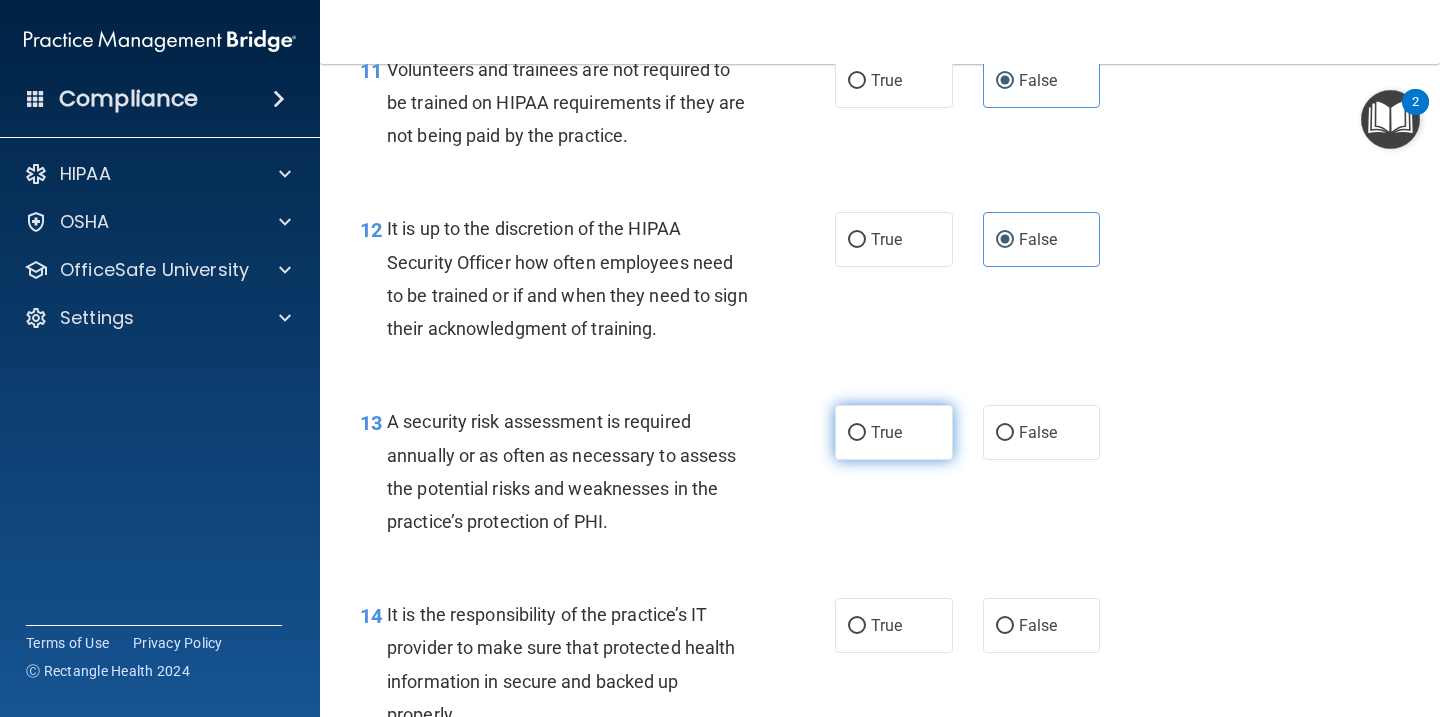 click on "True" at bounding box center (886, 432) 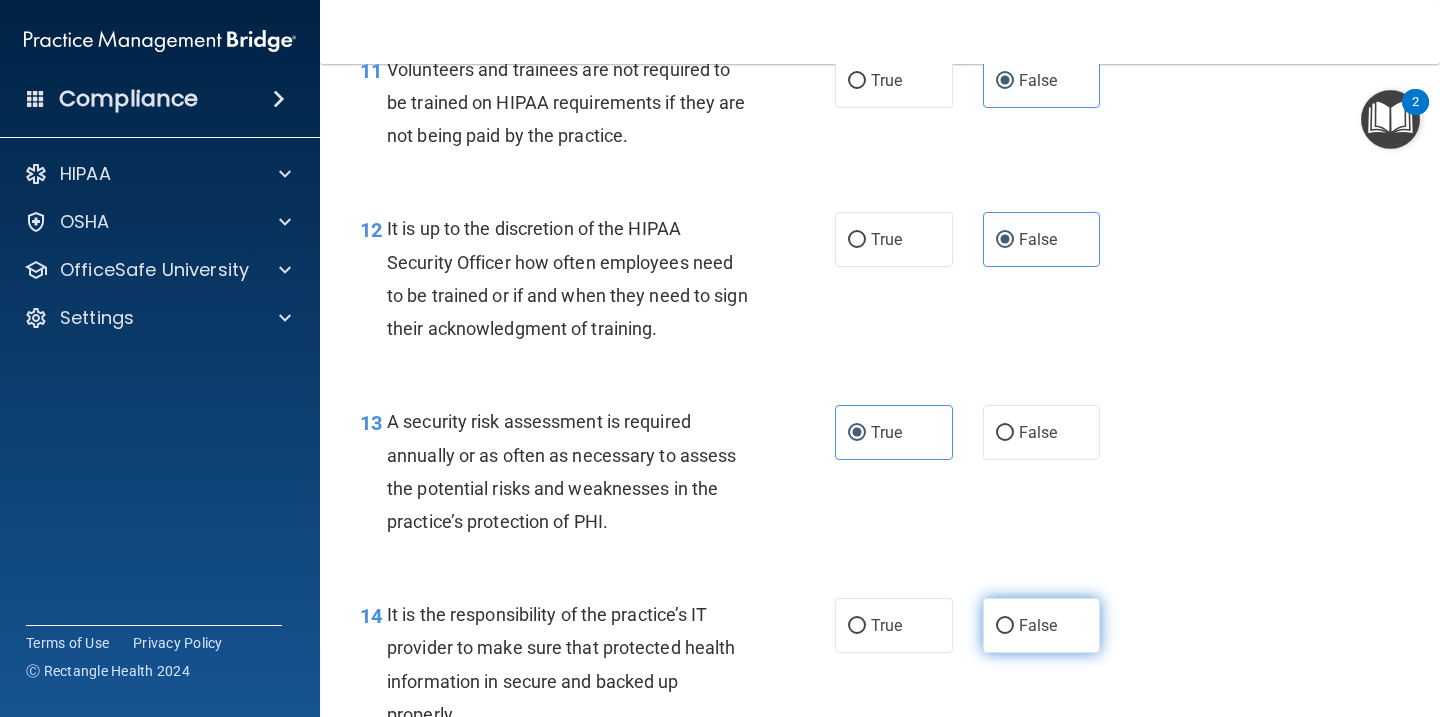 click on "False" at bounding box center [1038, 625] 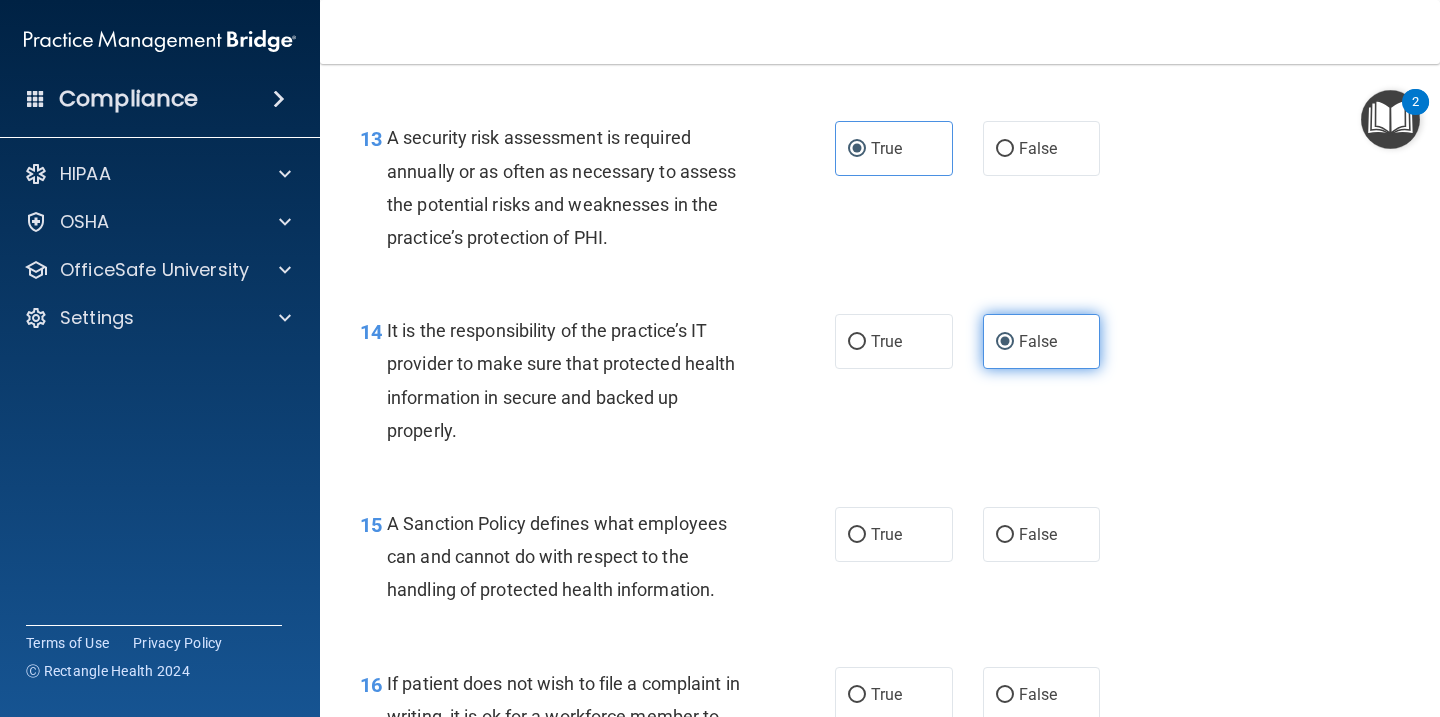 scroll, scrollTop: 2749, scrollLeft: 0, axis: vertical 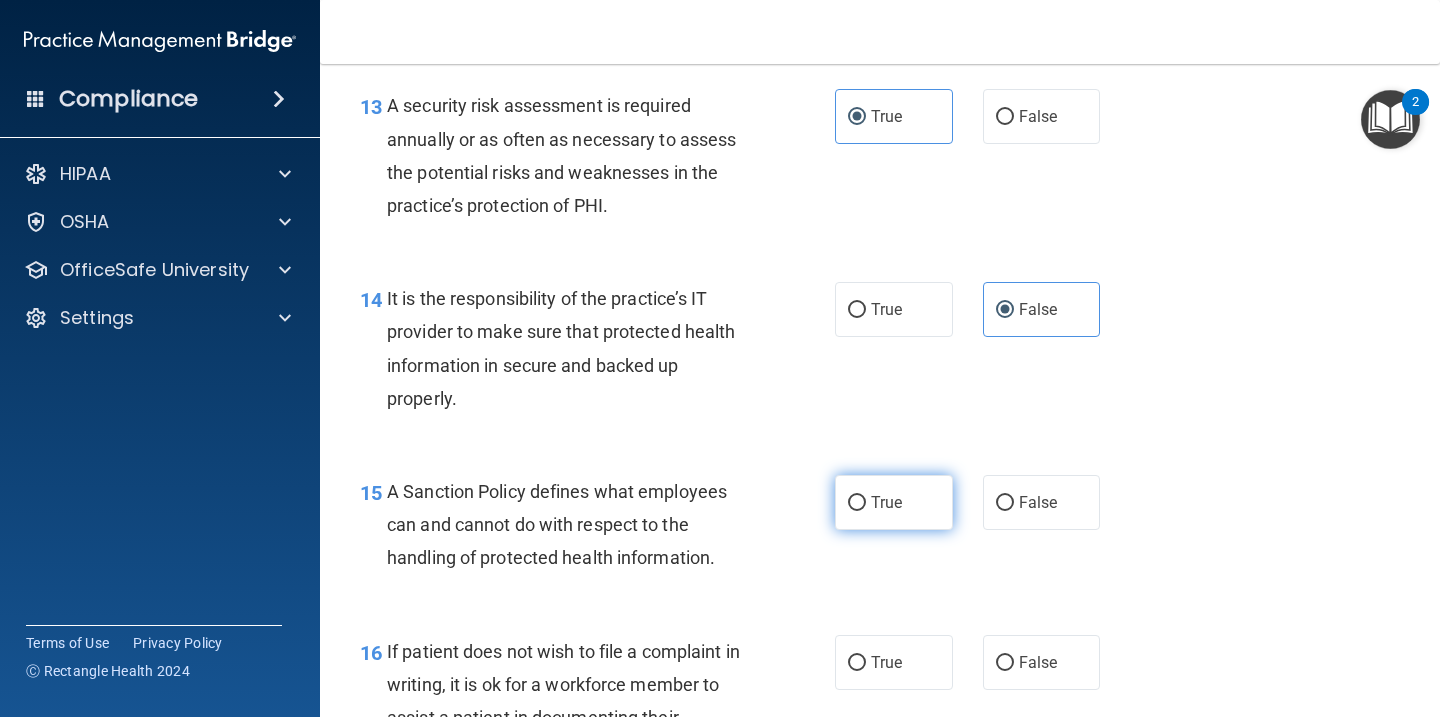 click on "True" at bounding box center [894, 502] 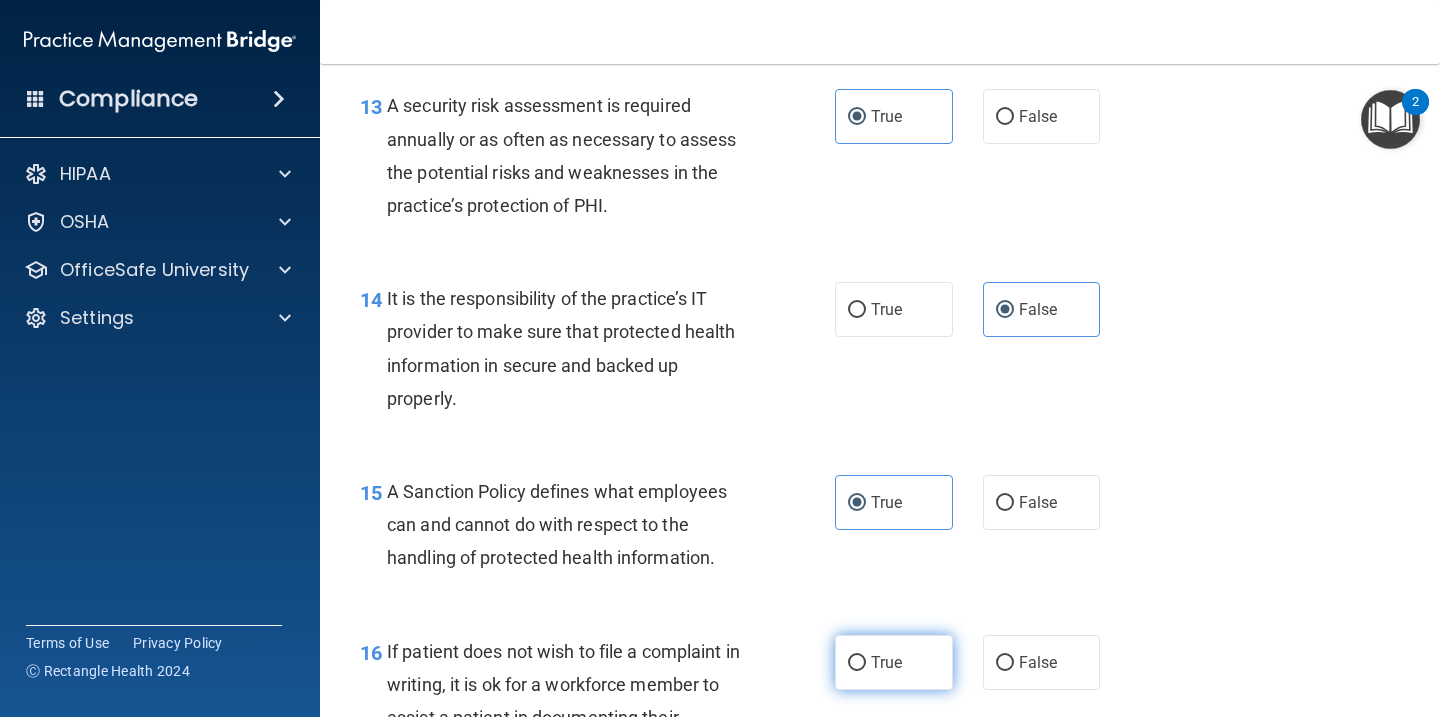 click on "True" at bounding box center [886, 662] 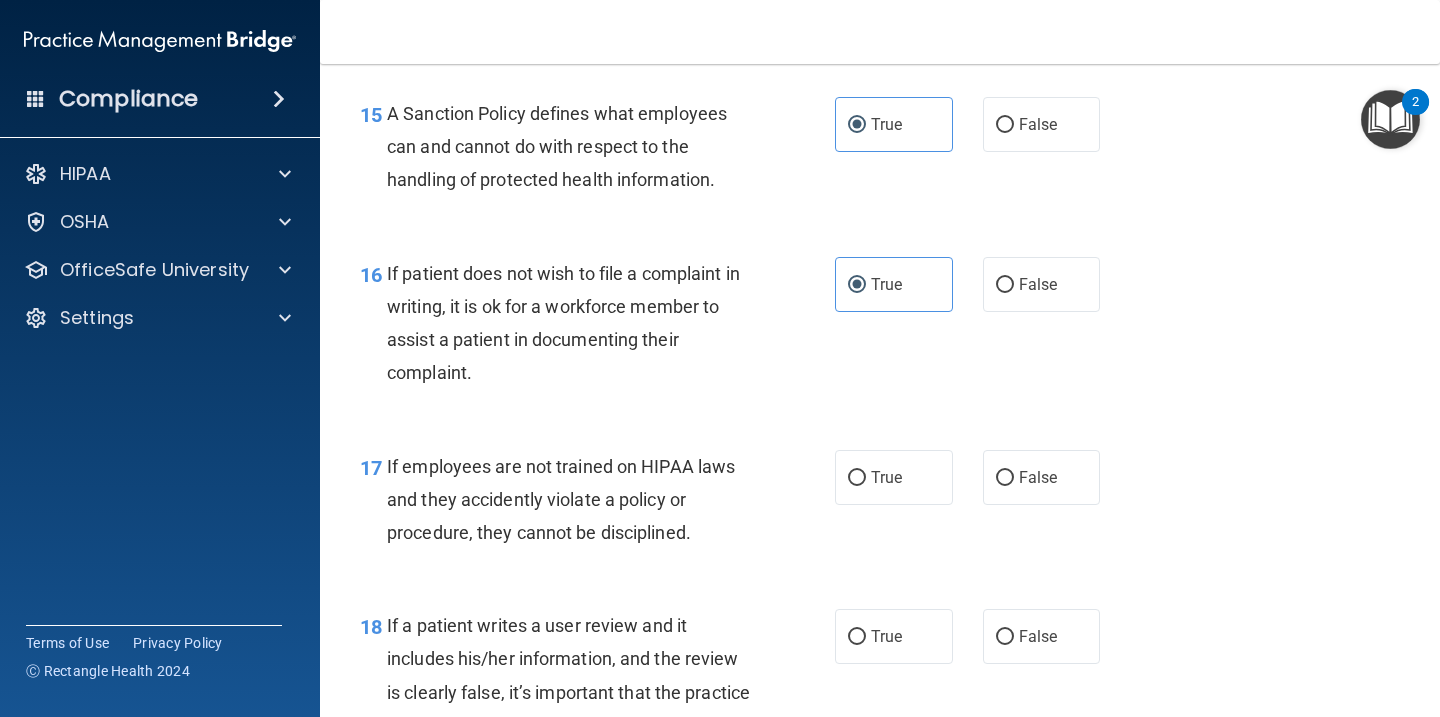 scroll, scrollTop: 3141, scrollLeft: 0, axis: vertical 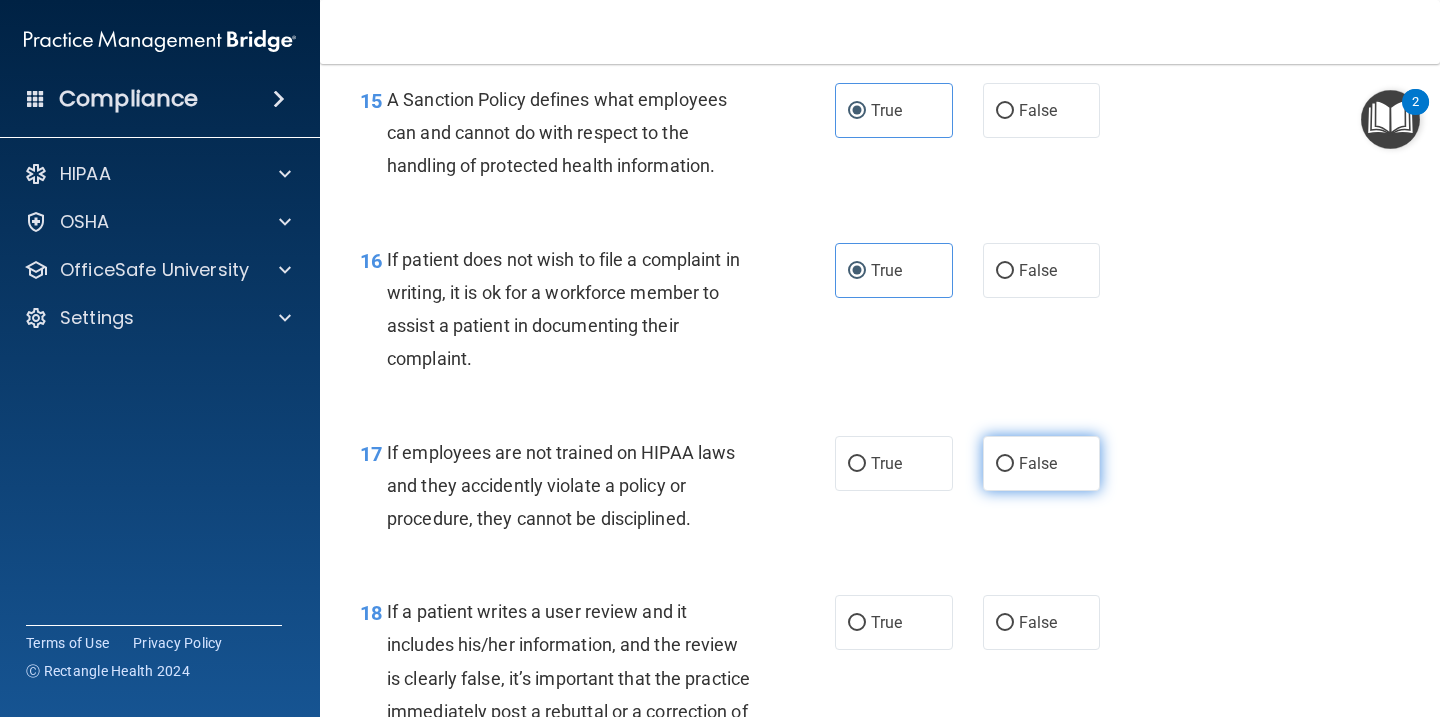 click on "False" at bounding box center (1038, 463) 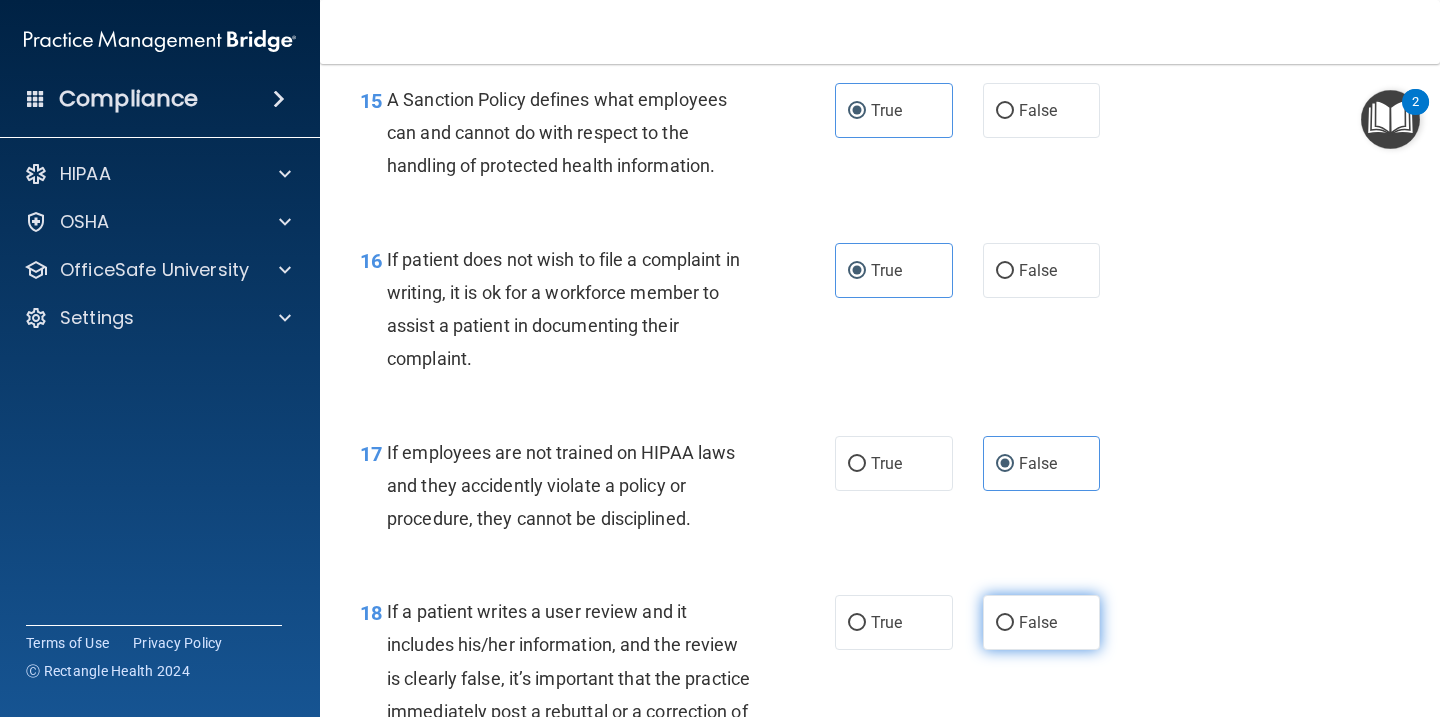 click on "False" at bounding box center (1038, 622) 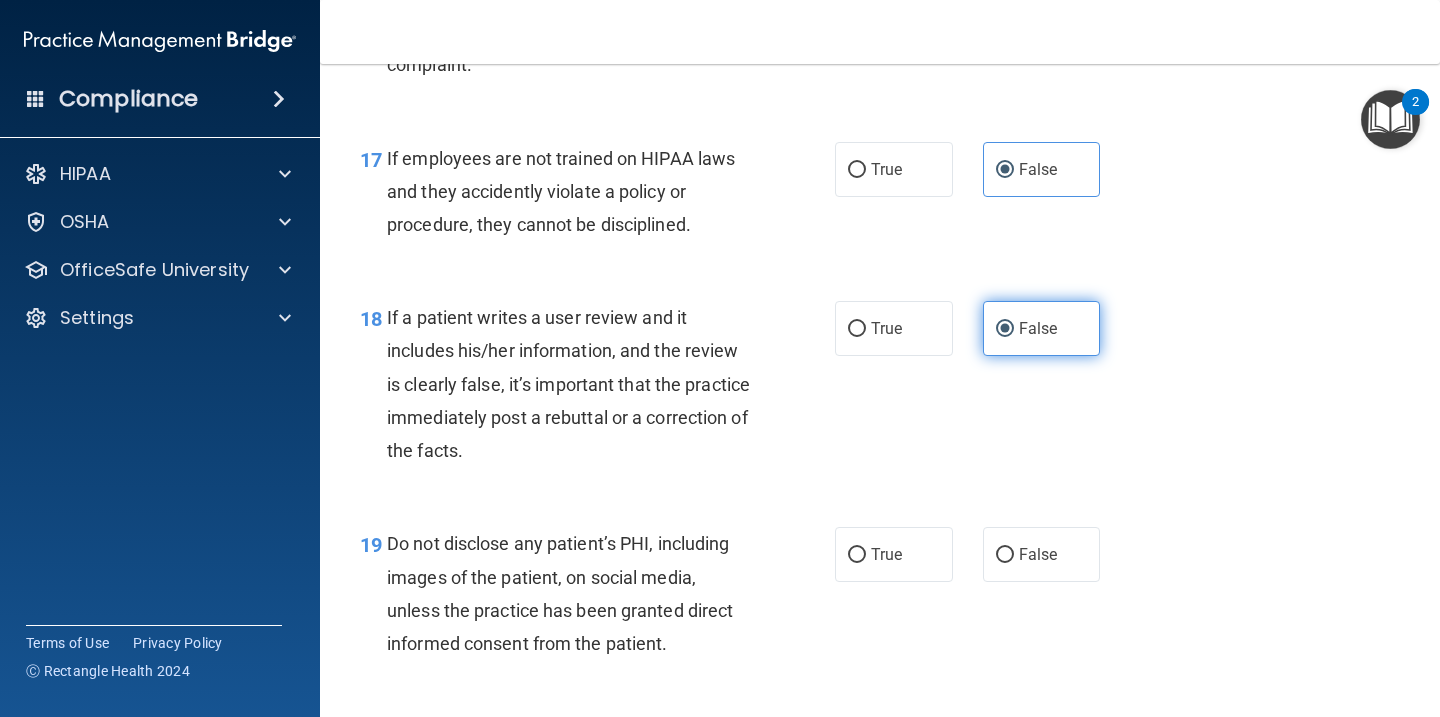 scroll, scrollTop: 3474, scrollLeft: 0, axis: vertical 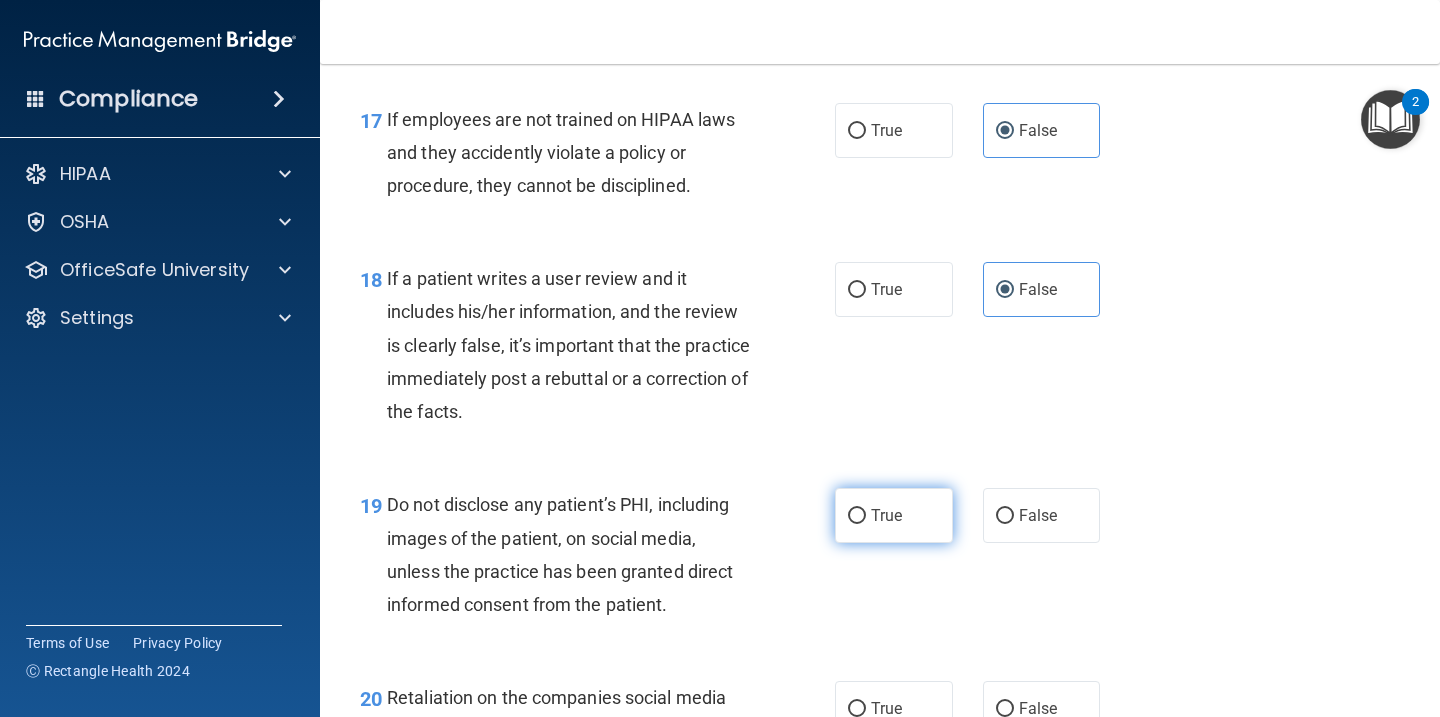 click on "True" at bounding box center (894, 515) 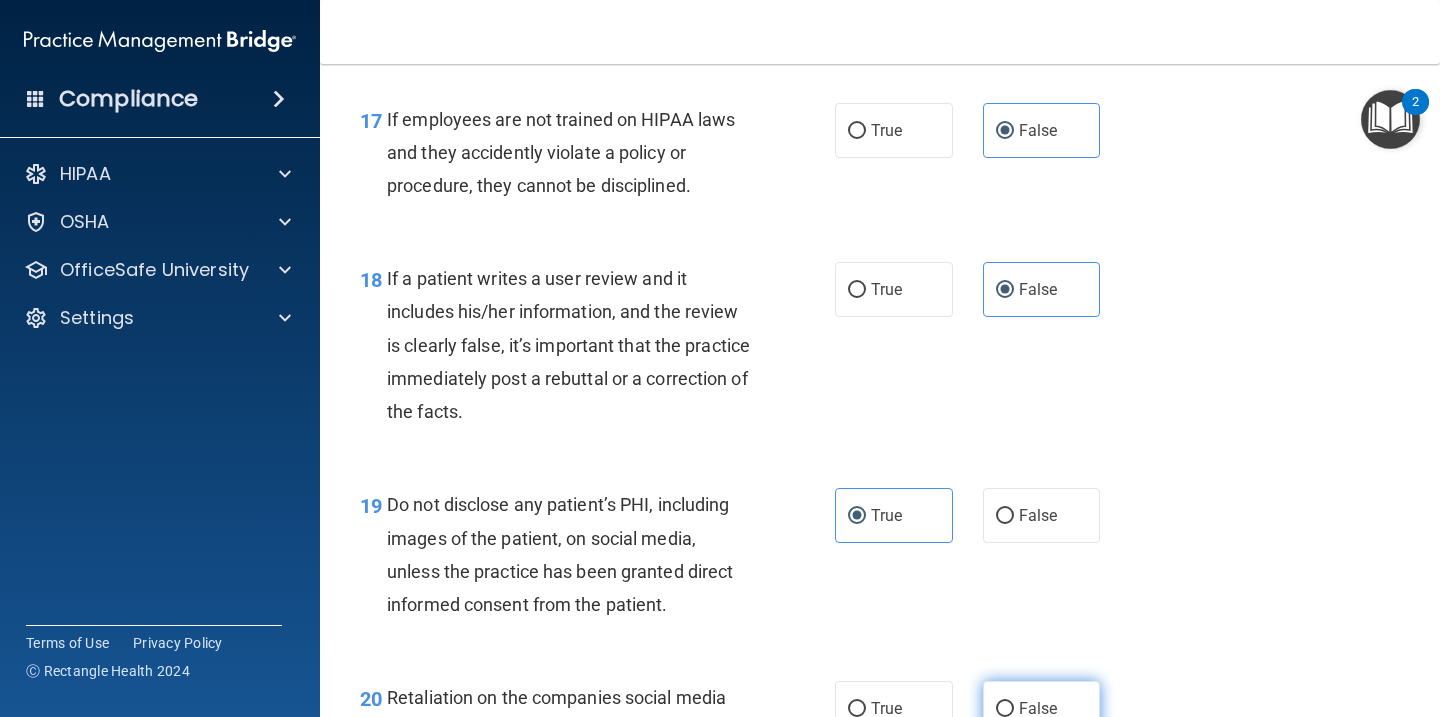 click on "False" at bounding box center [1042, 708] 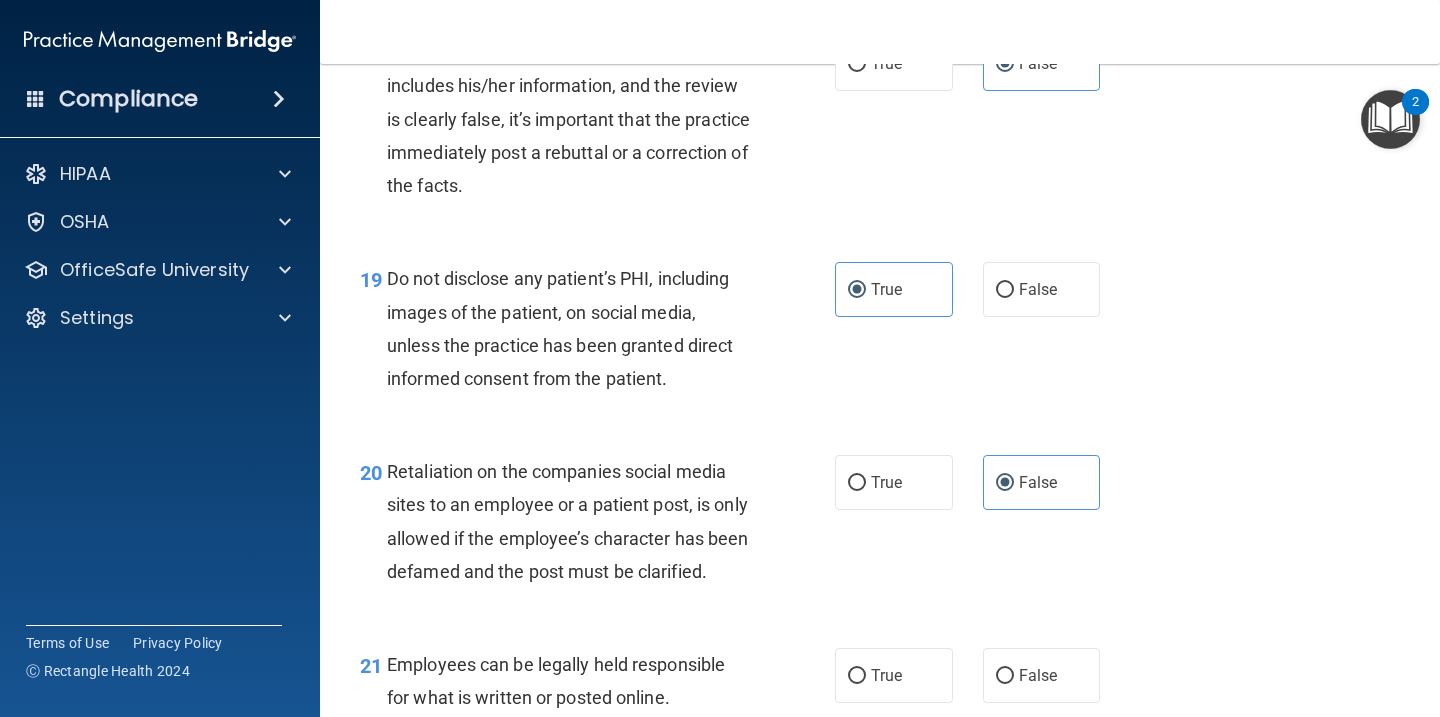 scroll, scrollTop: 3873, scrollLeft: 0, axis: vertical 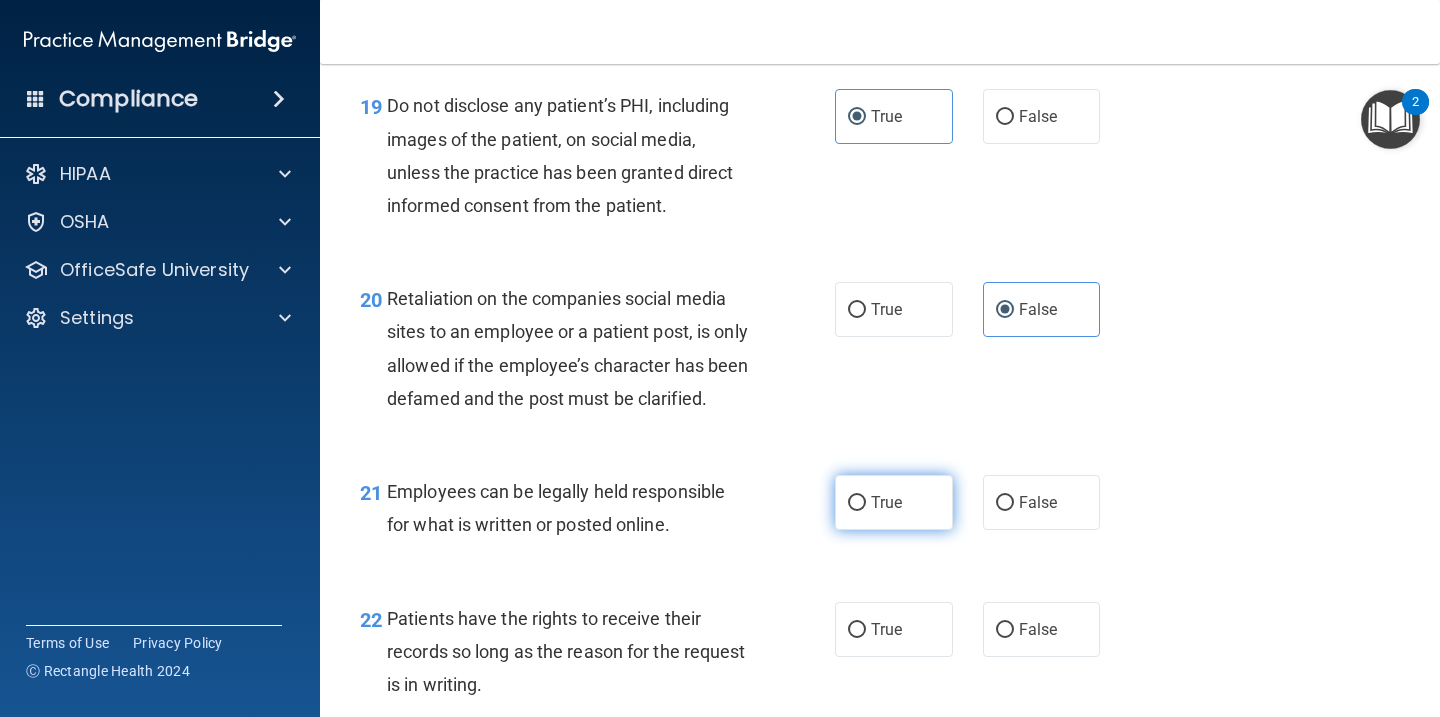 click on "True" at bounding box center [894, 502] 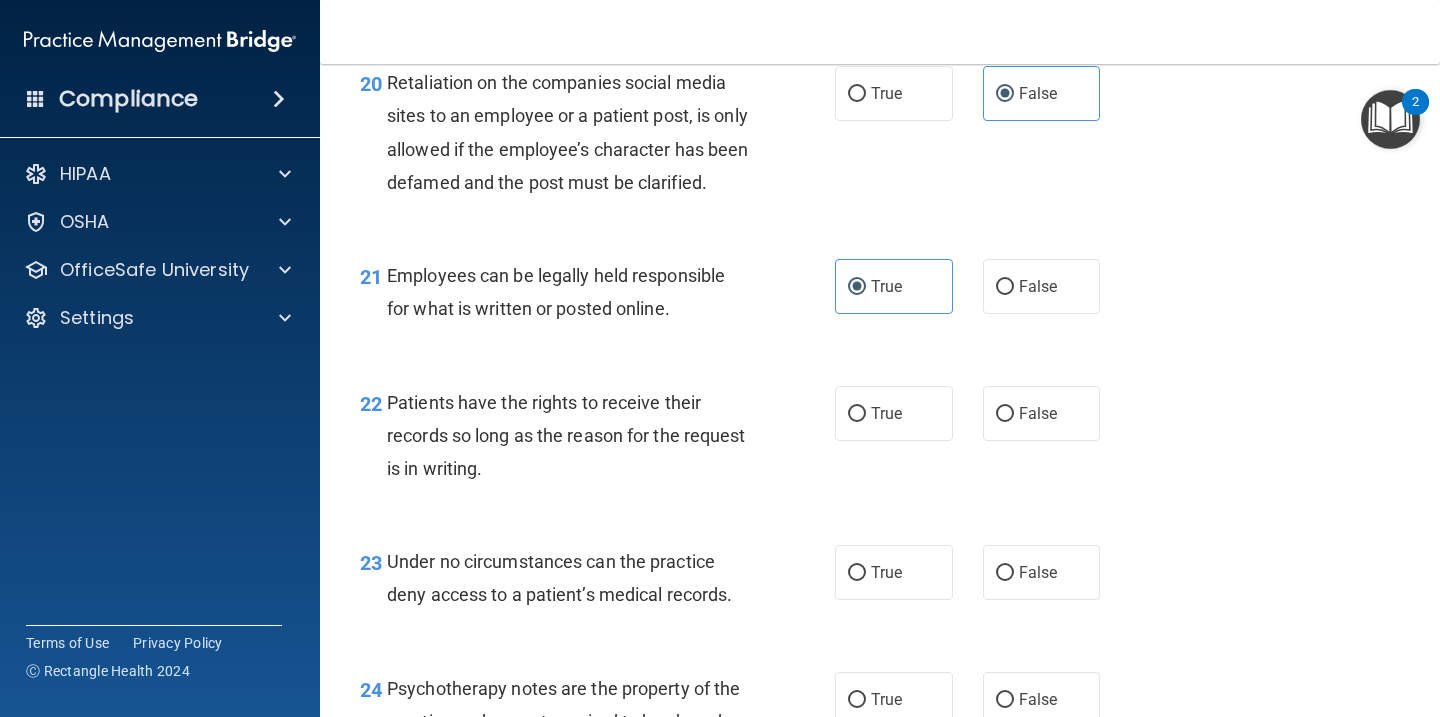 scroll, scrollTop: 4096, scrollLeft: 0, axis: vertical 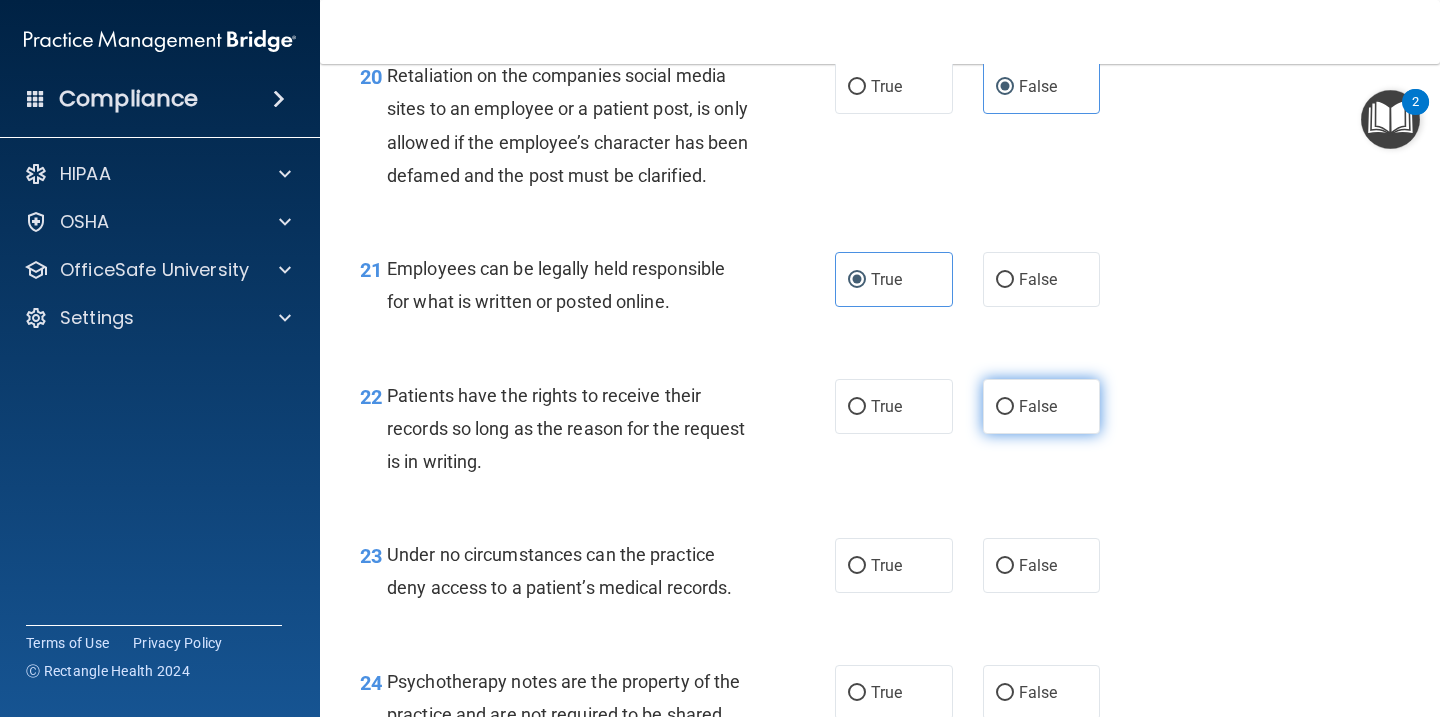 click on "False" at bounding box center (1042, 406) 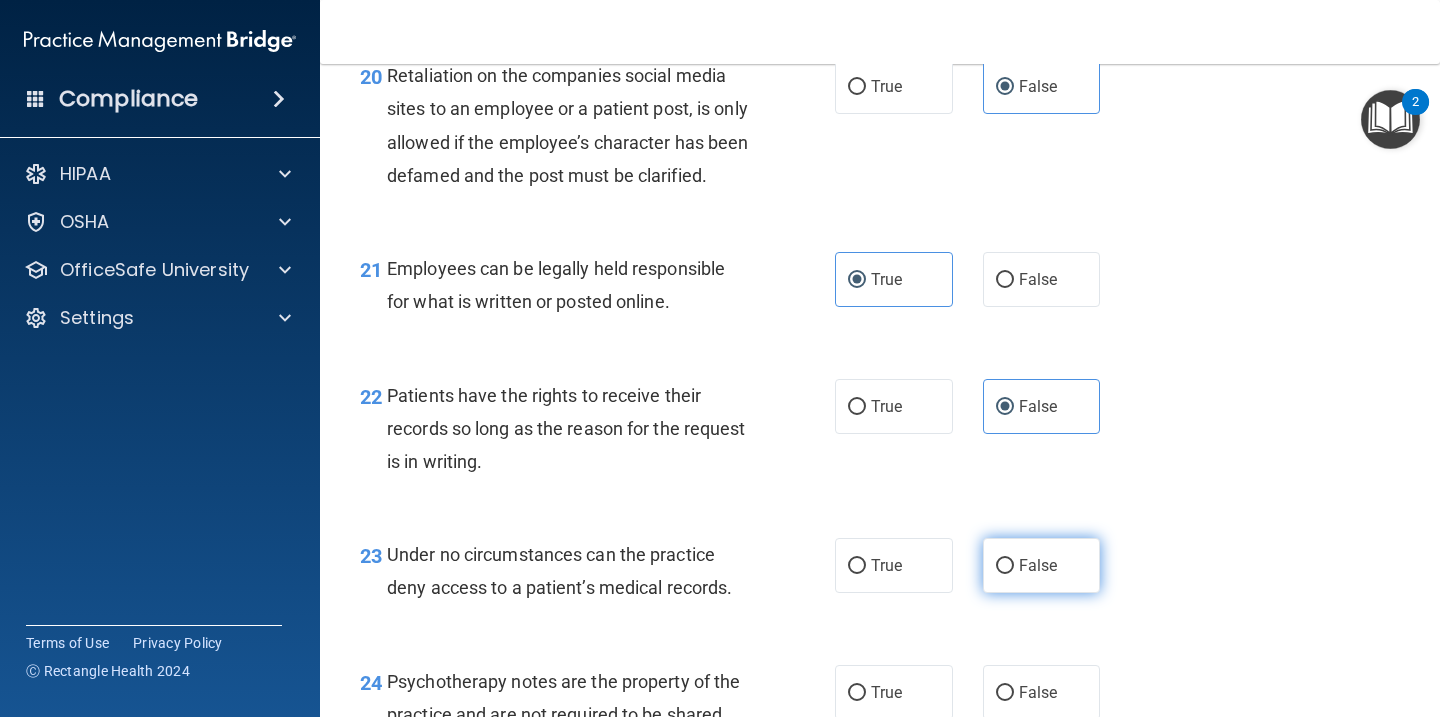 click on "False" at bounding box center (1042, 565) 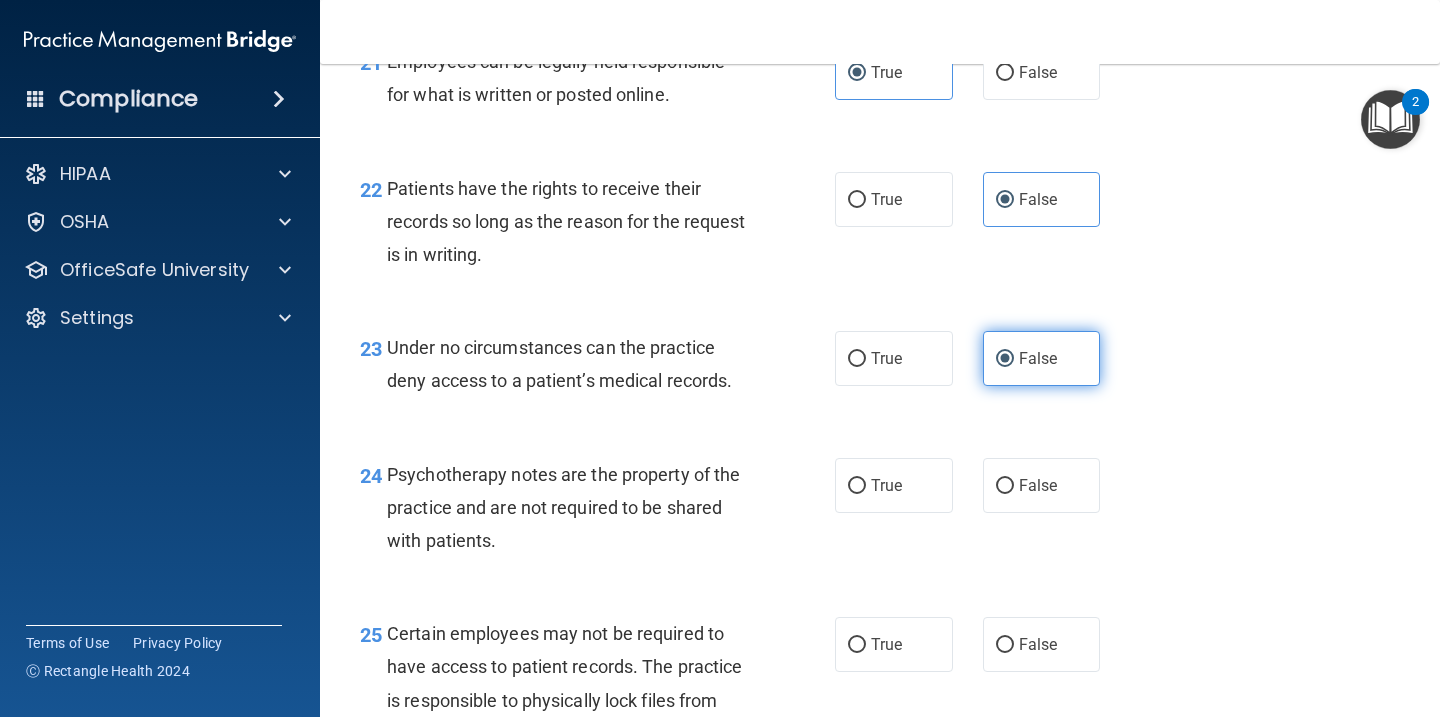 scroll, scrollTop: 4325, scrollLeft: 0, axis: vertical 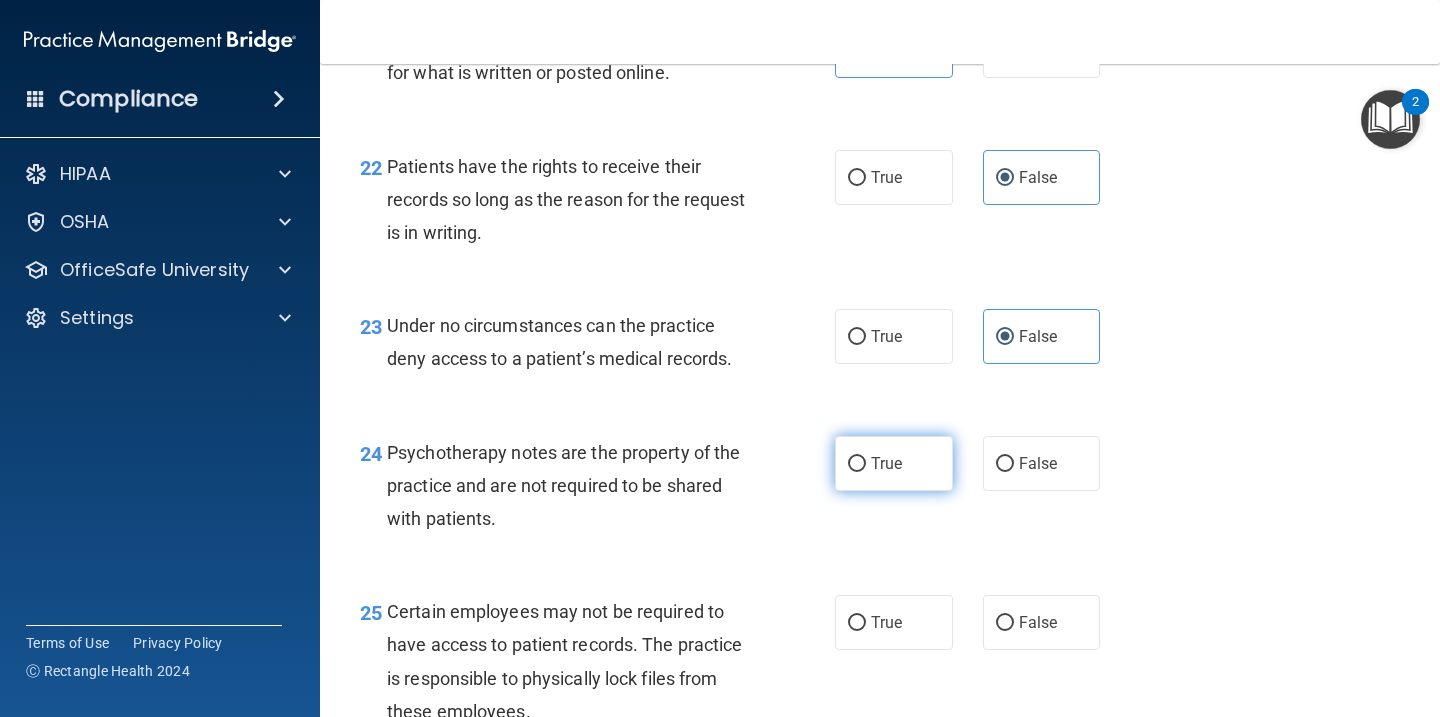 click on "True" at bounding box center (894, 463) 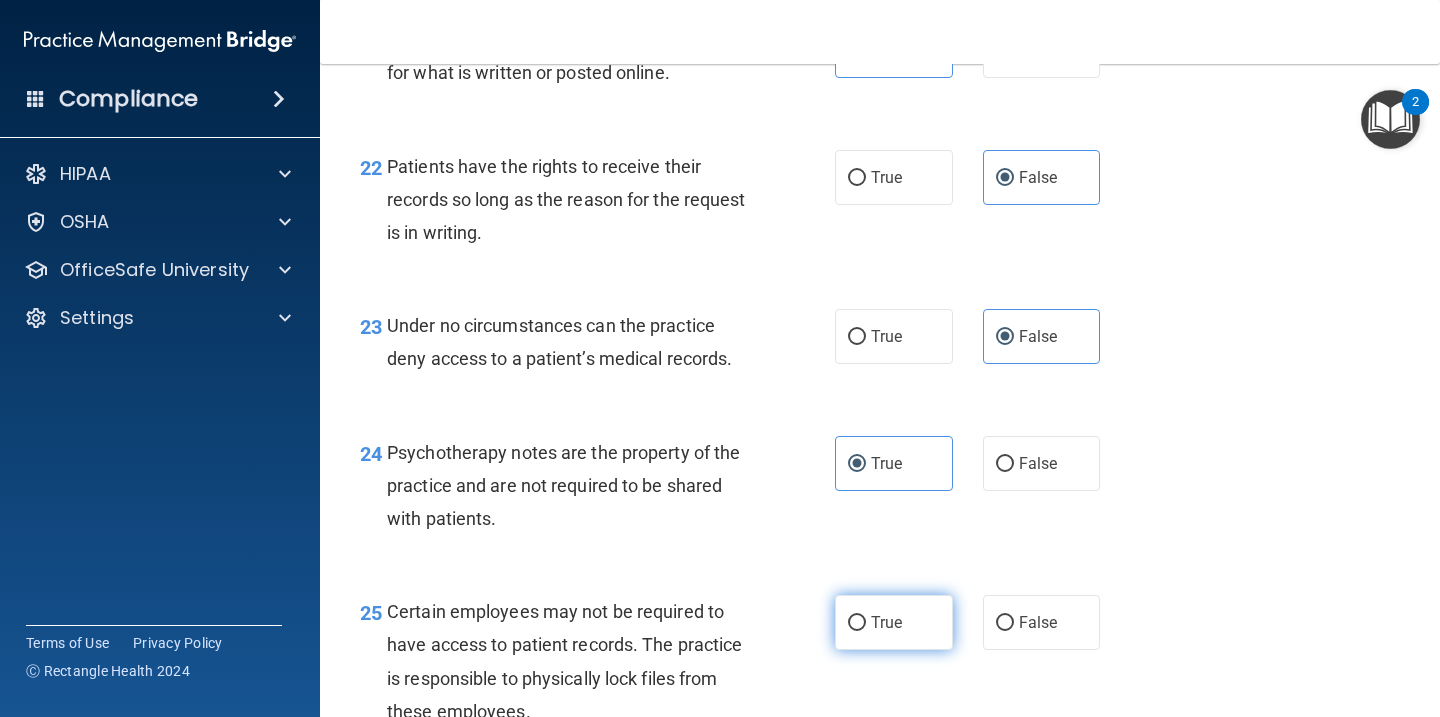 click on "True" at bounding box center [894, 622] 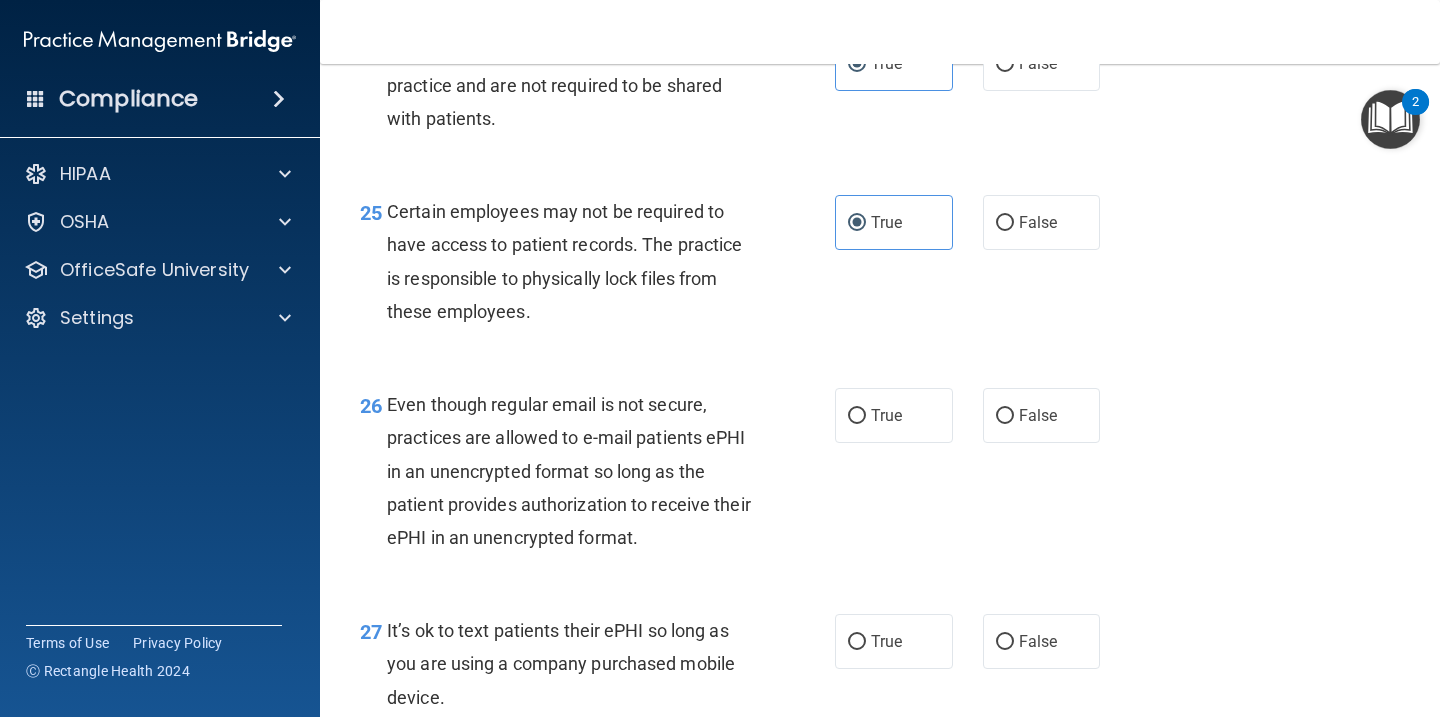 scroll, scrollTop: 4735, scrollLeft: 0, axis: vertical 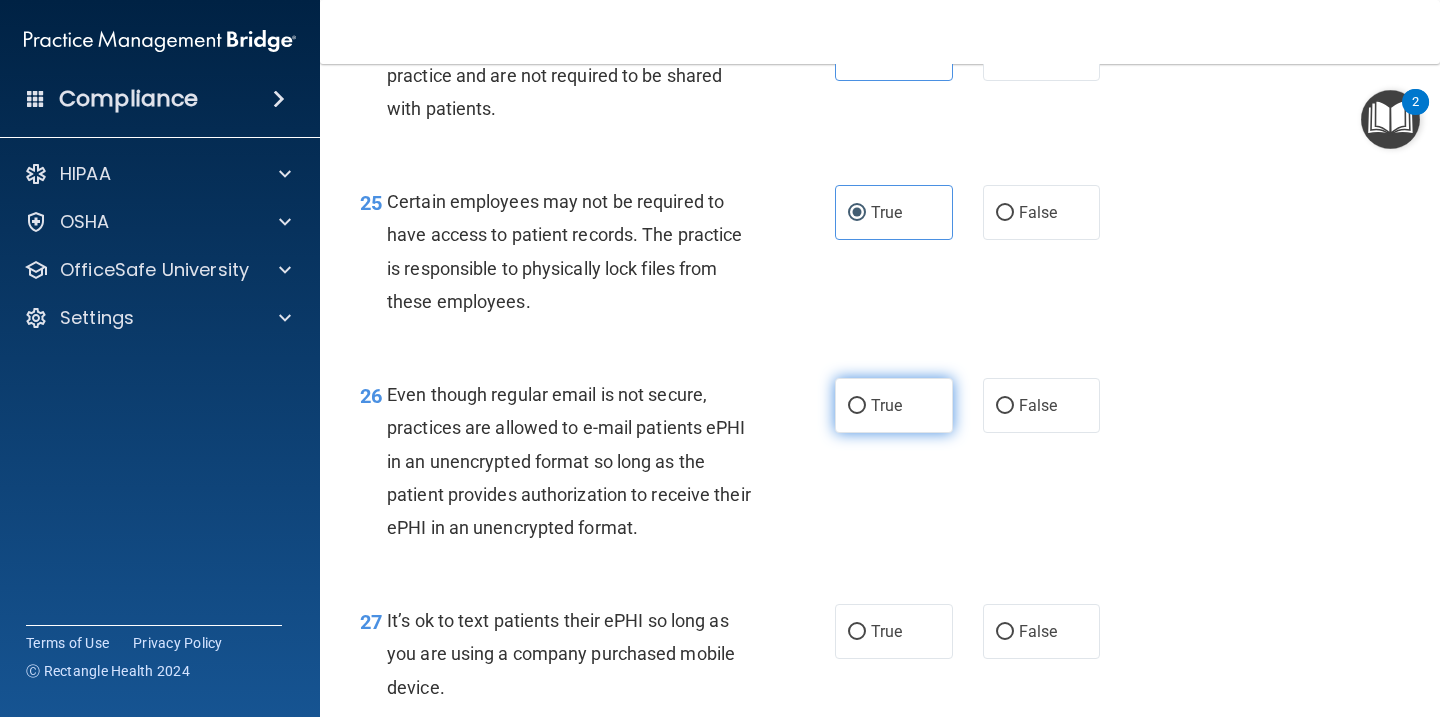 click on "True" at bounding box center [894, 405] 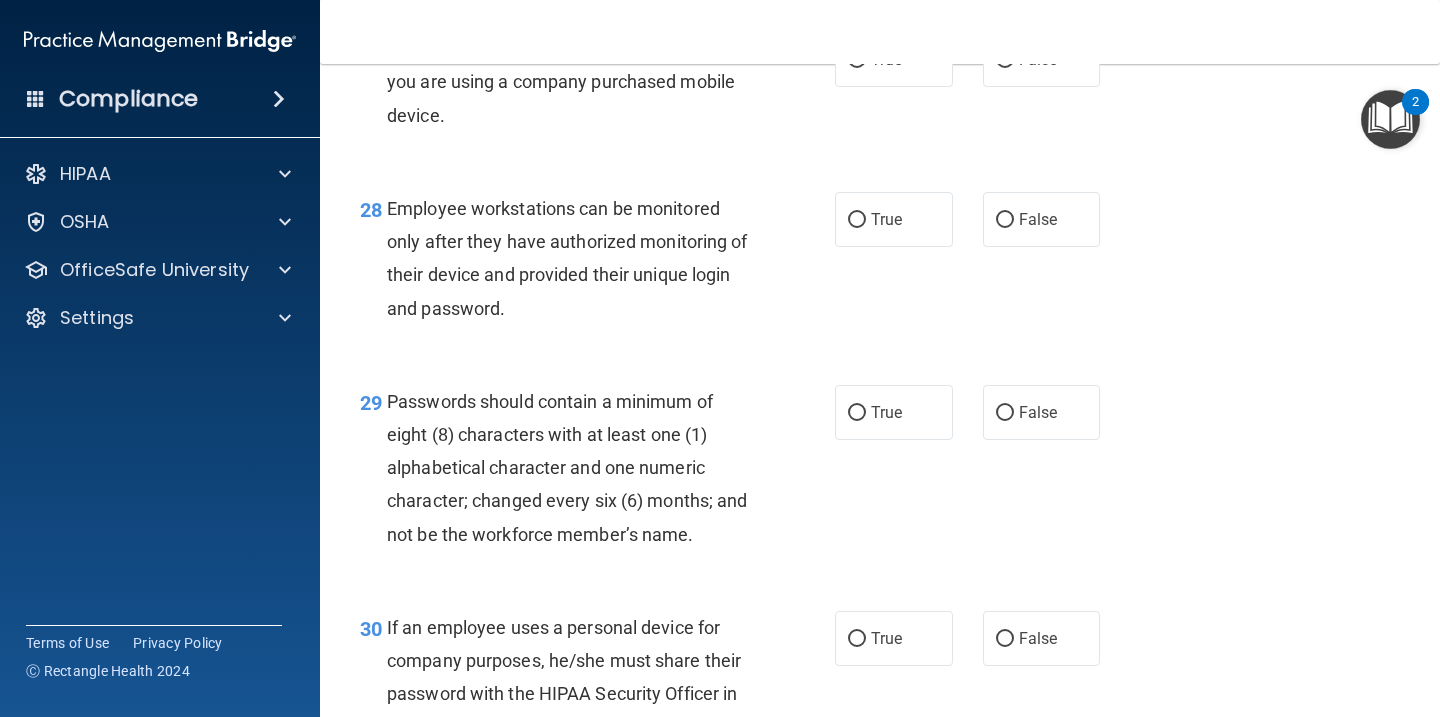 scroll, scrollTop: 5323, scrollLeft: 0, axis: vertical 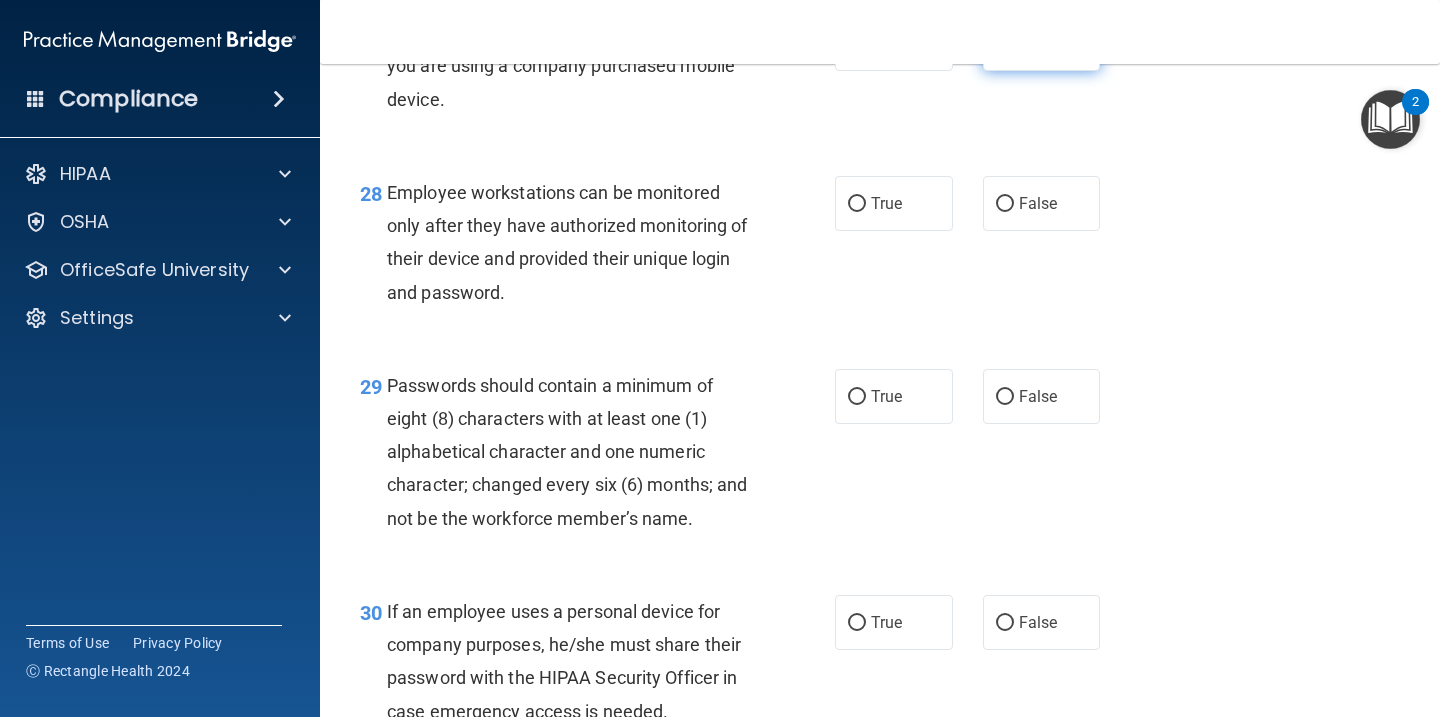 click on "False" at bounding box center [1038, 43] 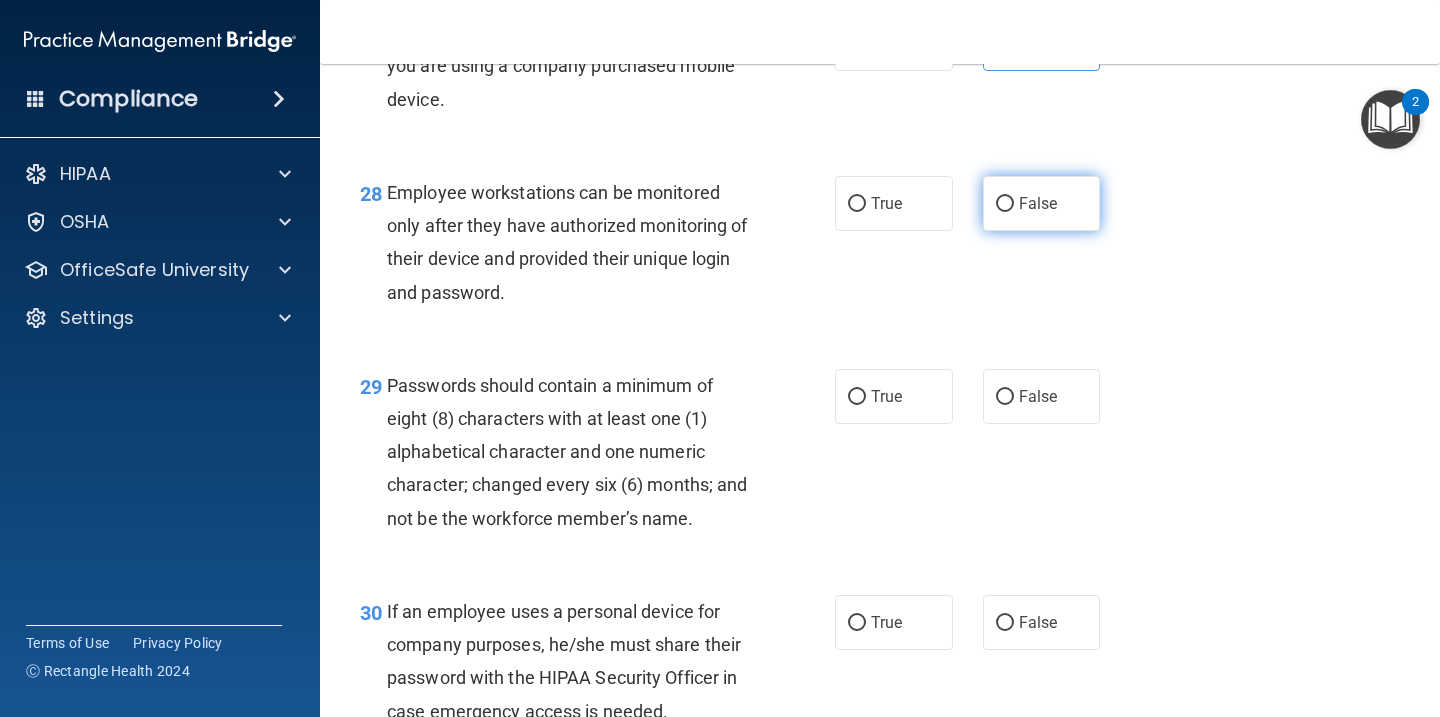 click on "False" at bounding box center (1042, 203) 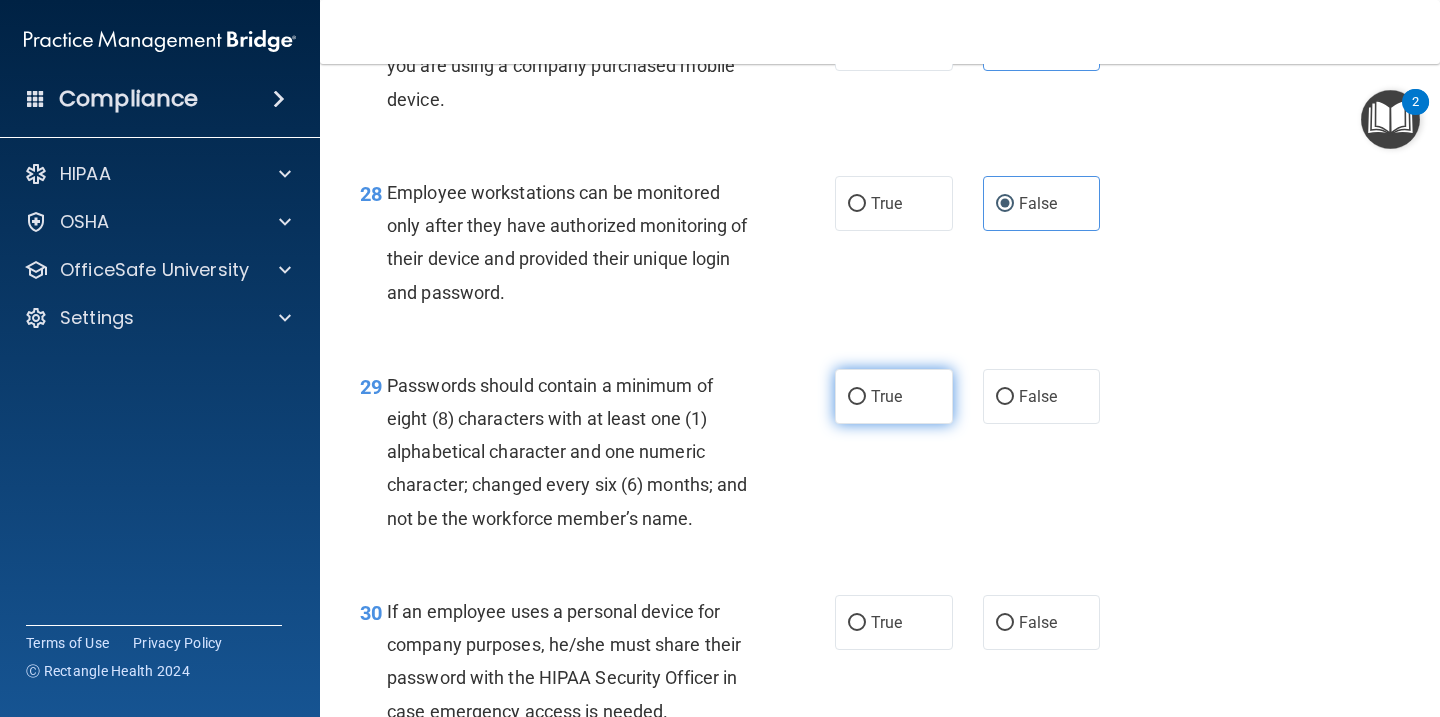 click on "True" at bounding box center [886, 396] 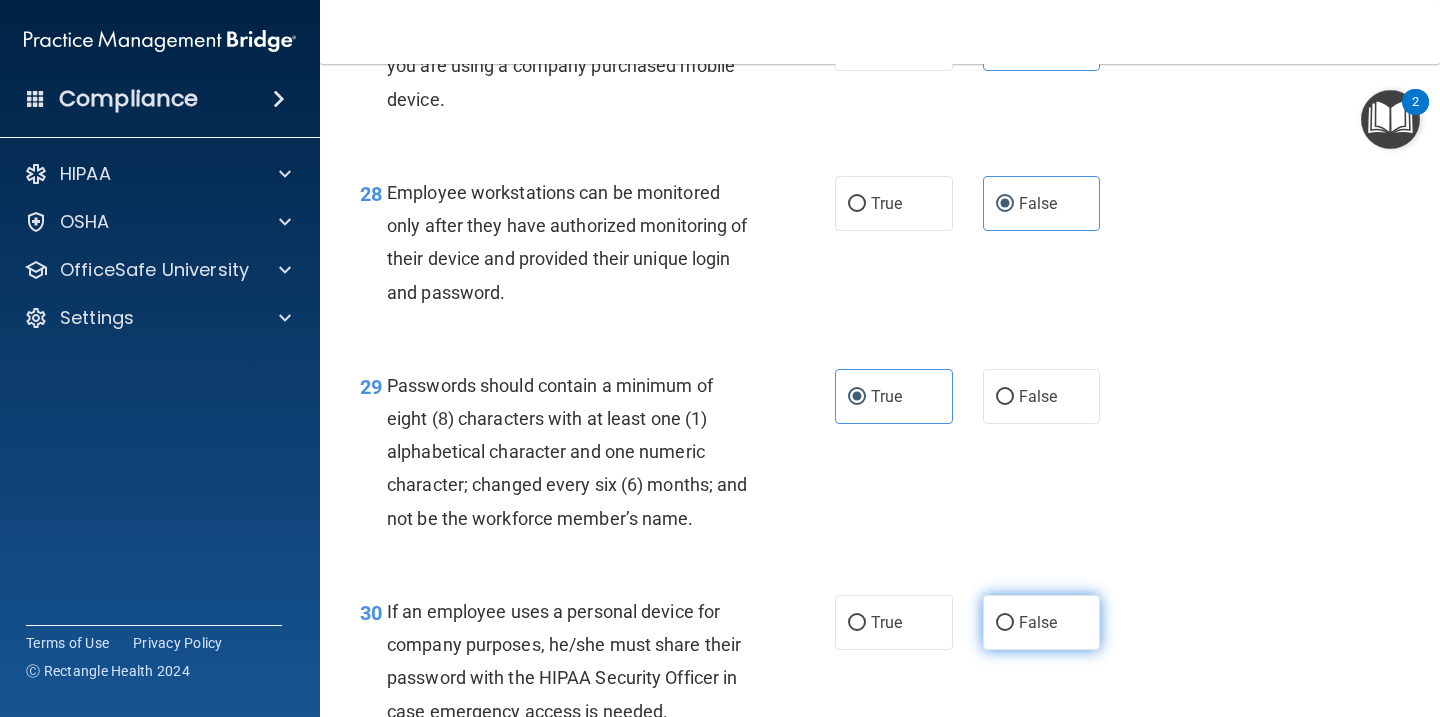 click on "False" at bounding box center [1038, 622] 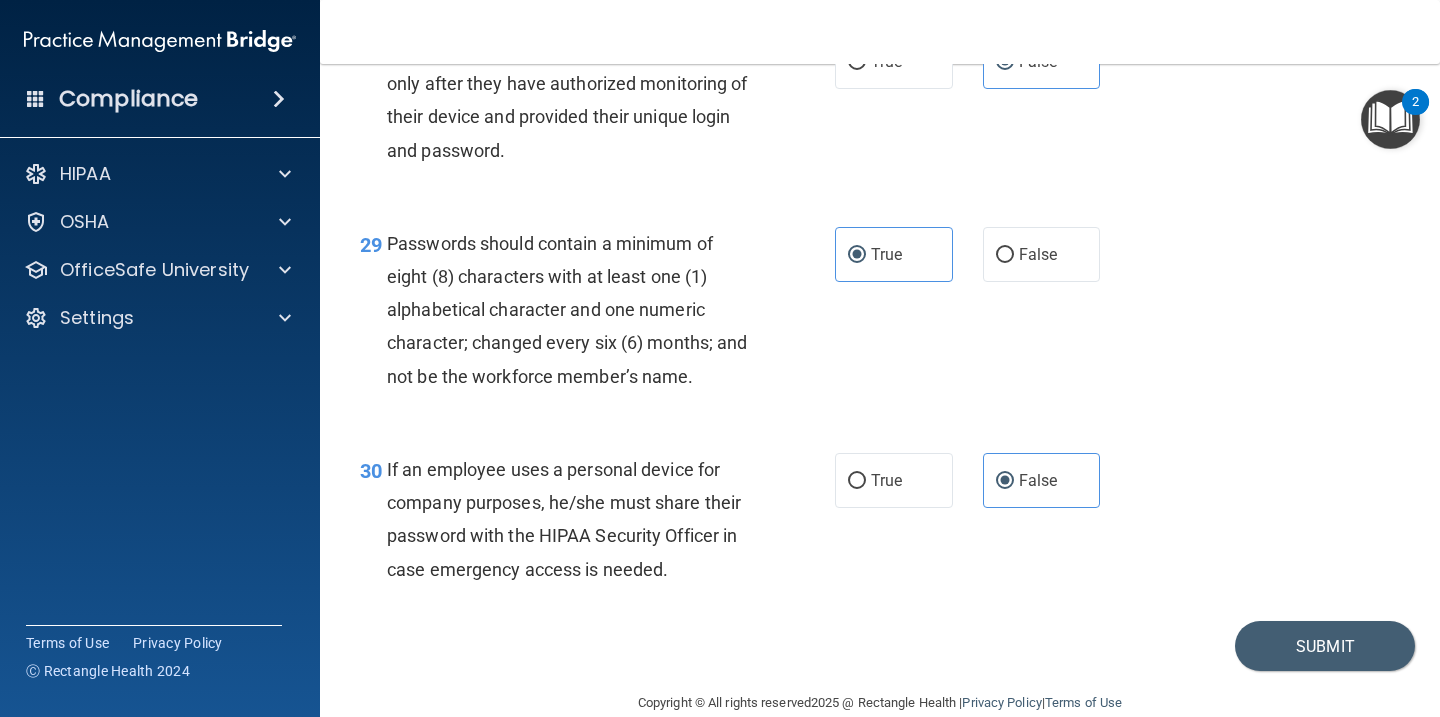 scroll, scrollTop: 5532, scrollLeft: 0, axis: vertical 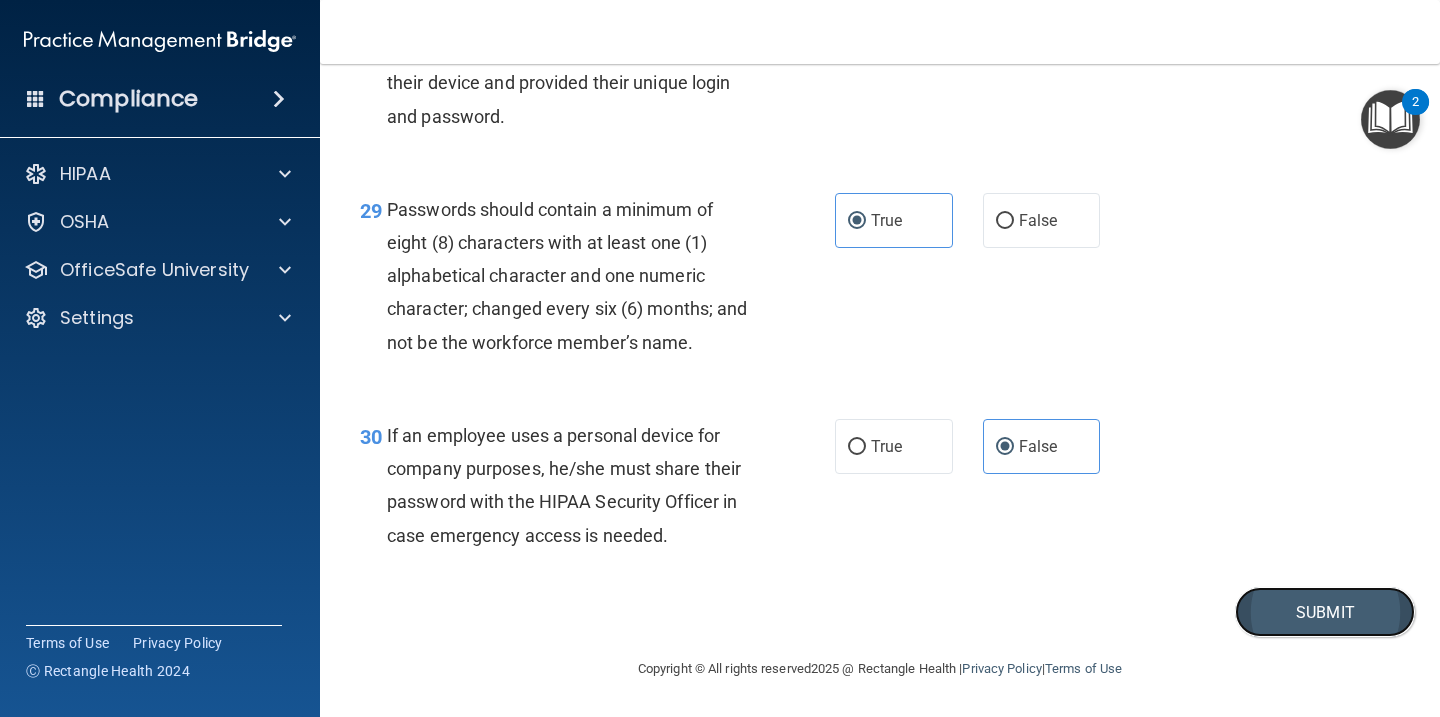 click on "Submit" at bounding box center [1325, 612] 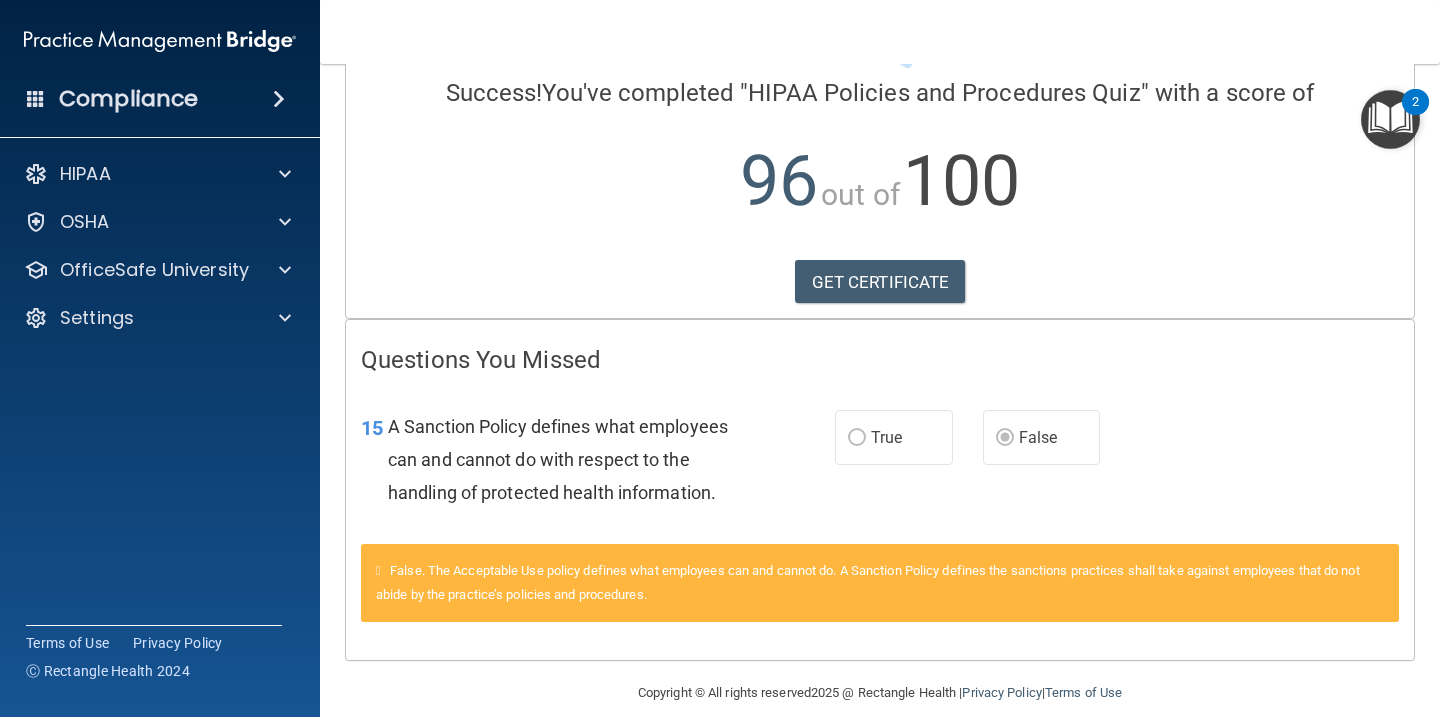 scroll, scrollTop: 156, scrollLeft: 0, axis: vertical 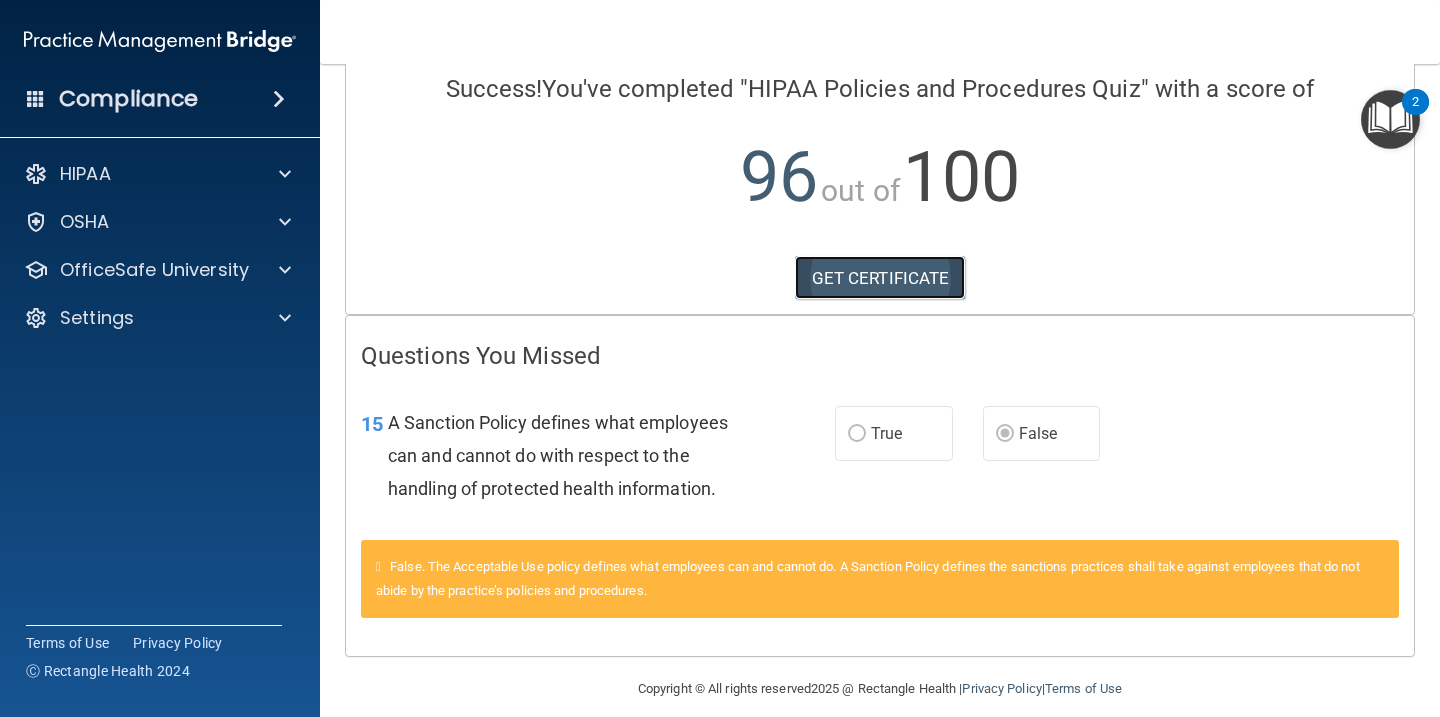 click on "GET CERTIFICATE" at bounding box center [880, 278] 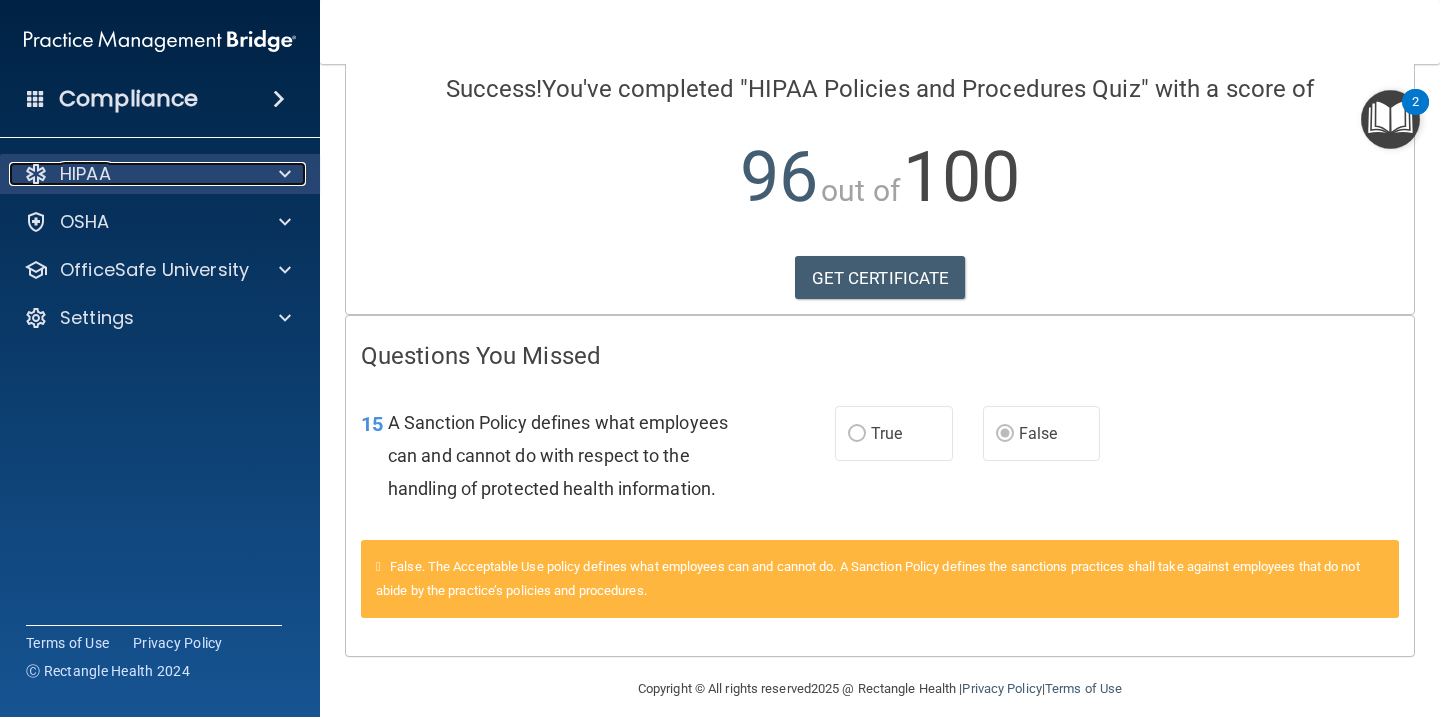 click on "HIPAA" at bounding box center (133, 174) 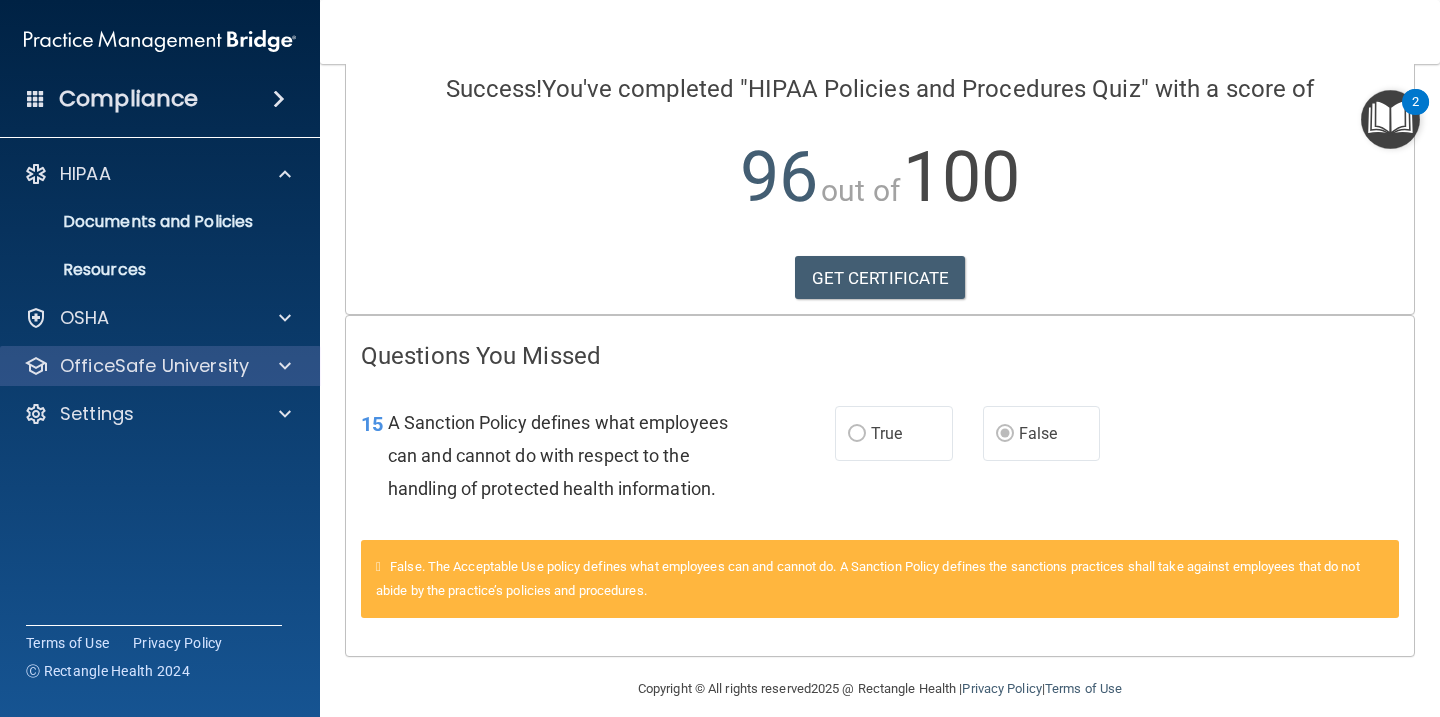 click on "OfficeSafe University" at bounding box center [160, 366] 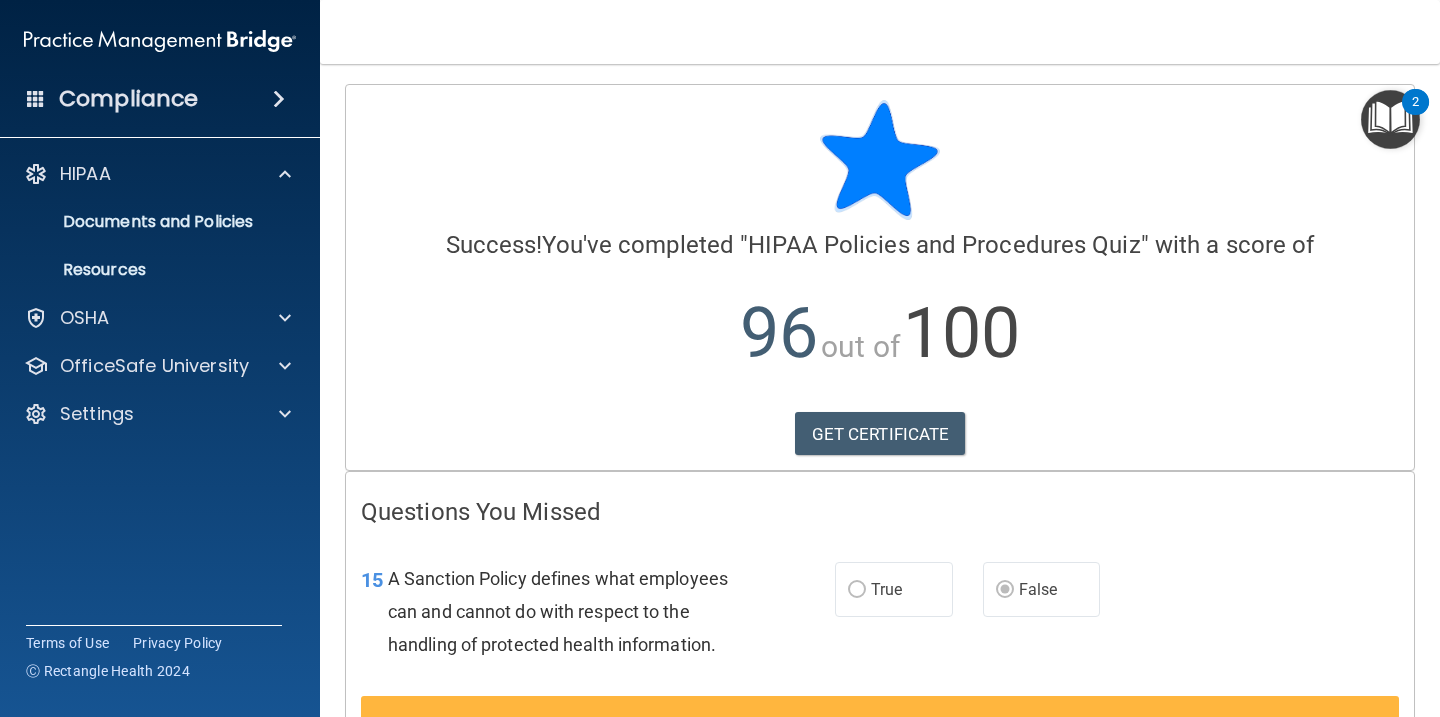 scroll, scrollTop: 176, scrollLeft: 0, axis: vertical 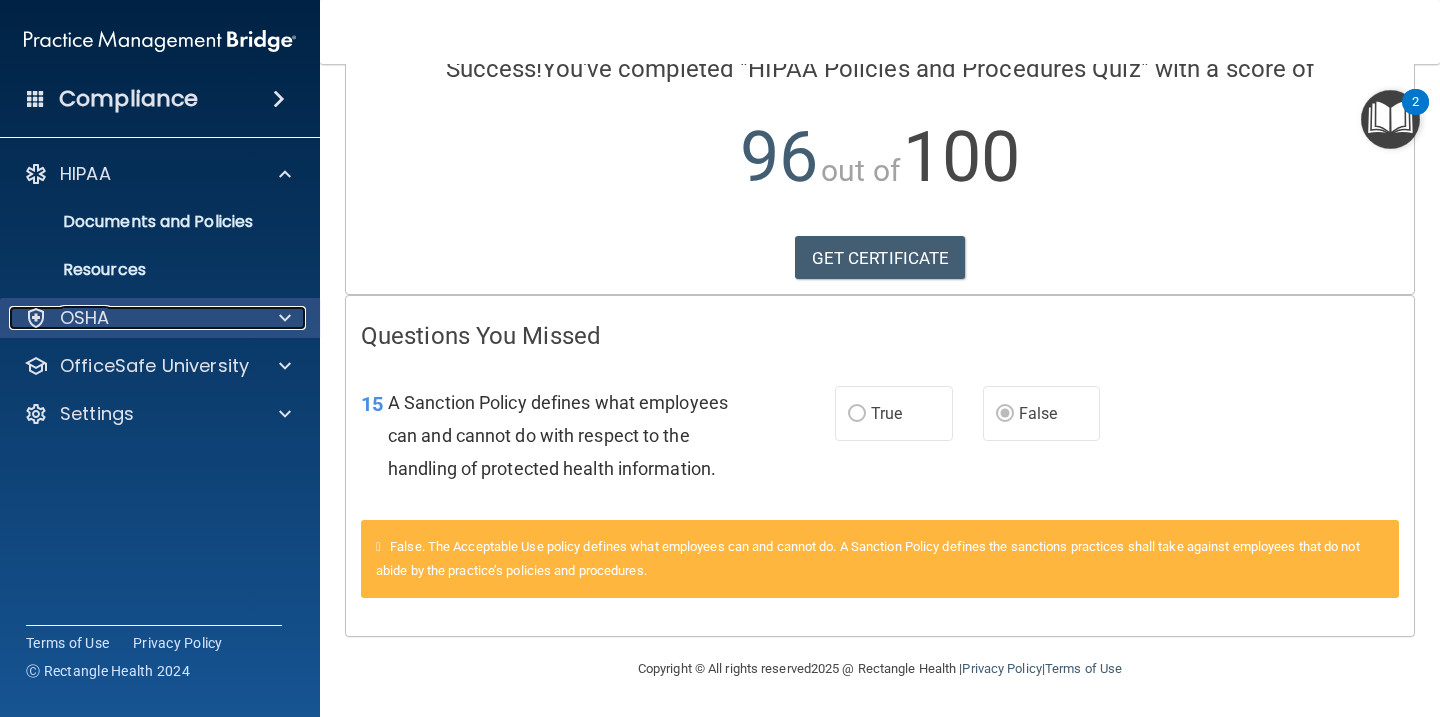 click on "OSHA" at bounding box center [133, 318] 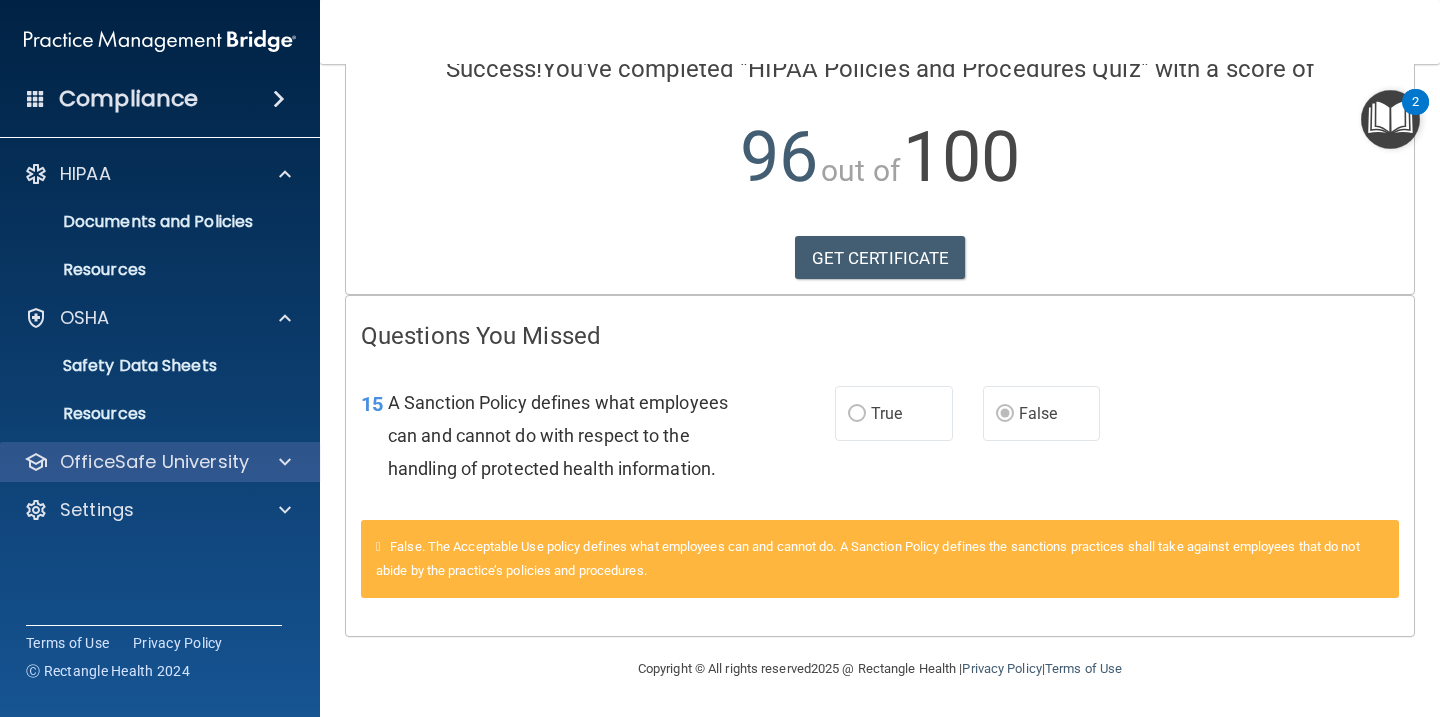 click on "OfficeSafe University" at bounding box center [160, 462] 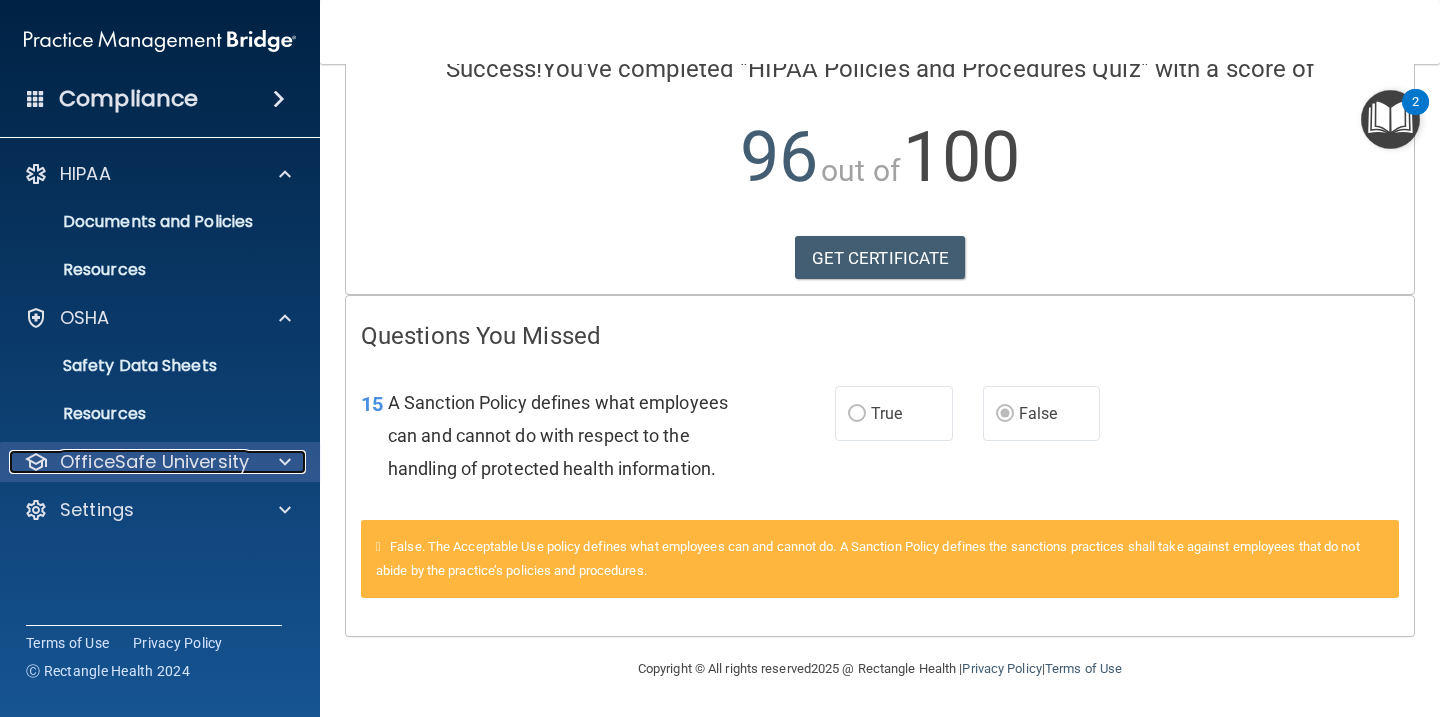 click on "OfficeSafe University" at bounding box center (154, 462) 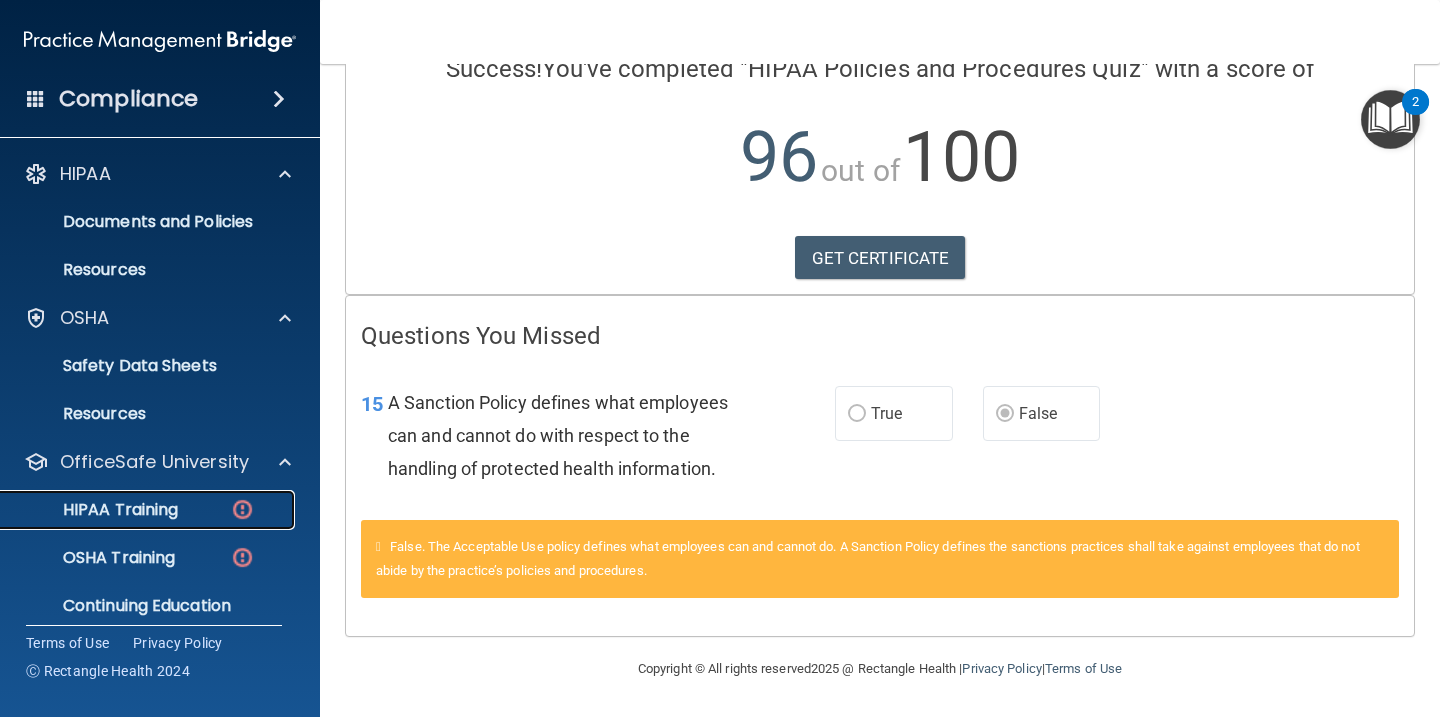 click on "HIPAA Training" at bounding box center (95, 510) 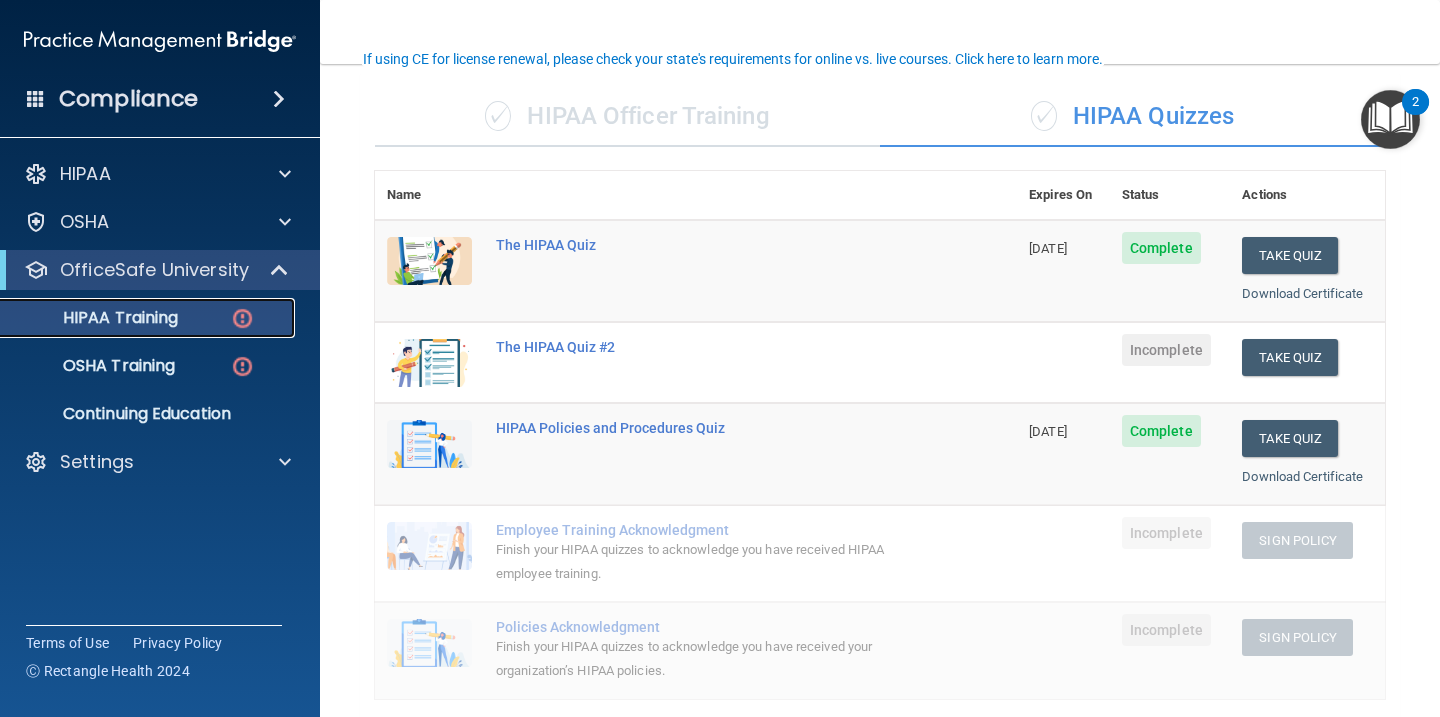 scroll, scrollTop: 130, scrollLeft: 0, axis: vertical 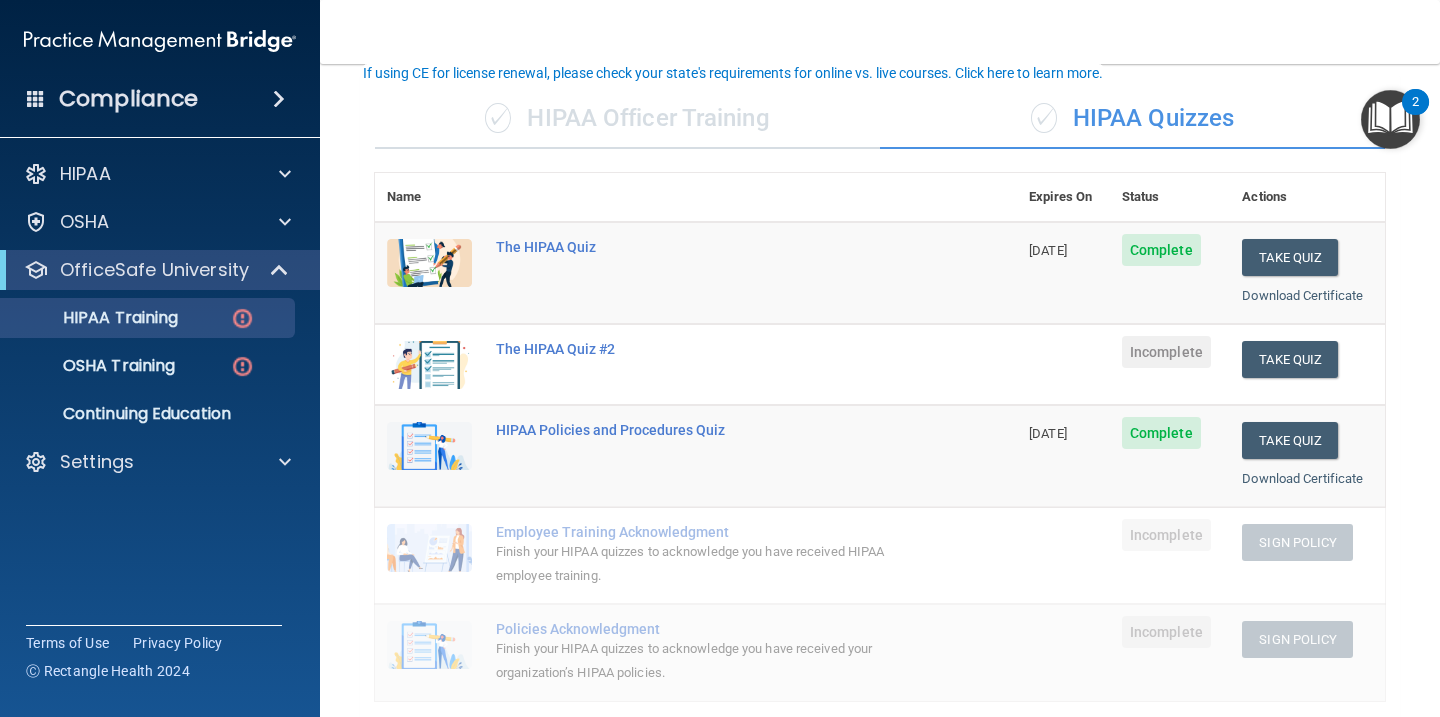 click on "✓   HIPAA Officer Training" at bounding box center [627, 119] 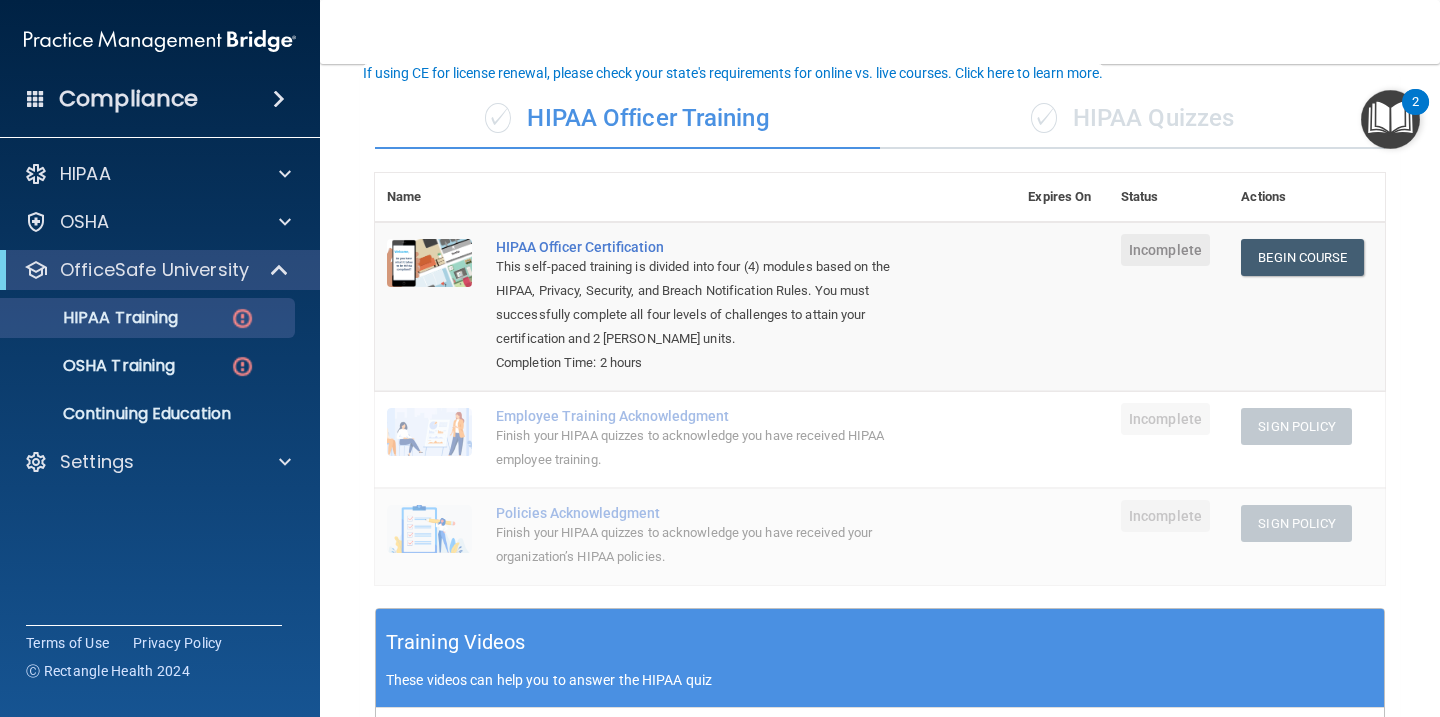 click on "✓" at bounding box center (1044, 118) 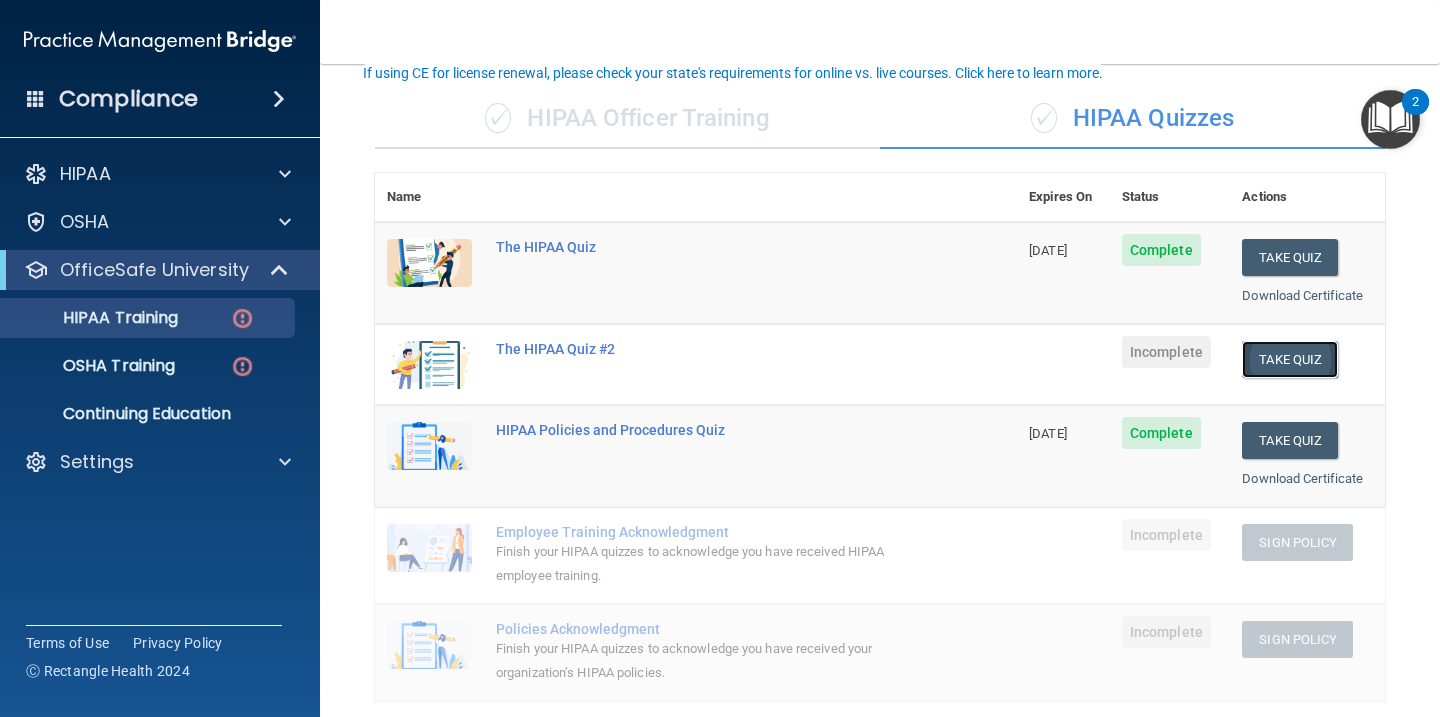 click on "Take Quiz" at bounding box center [1290, 359] 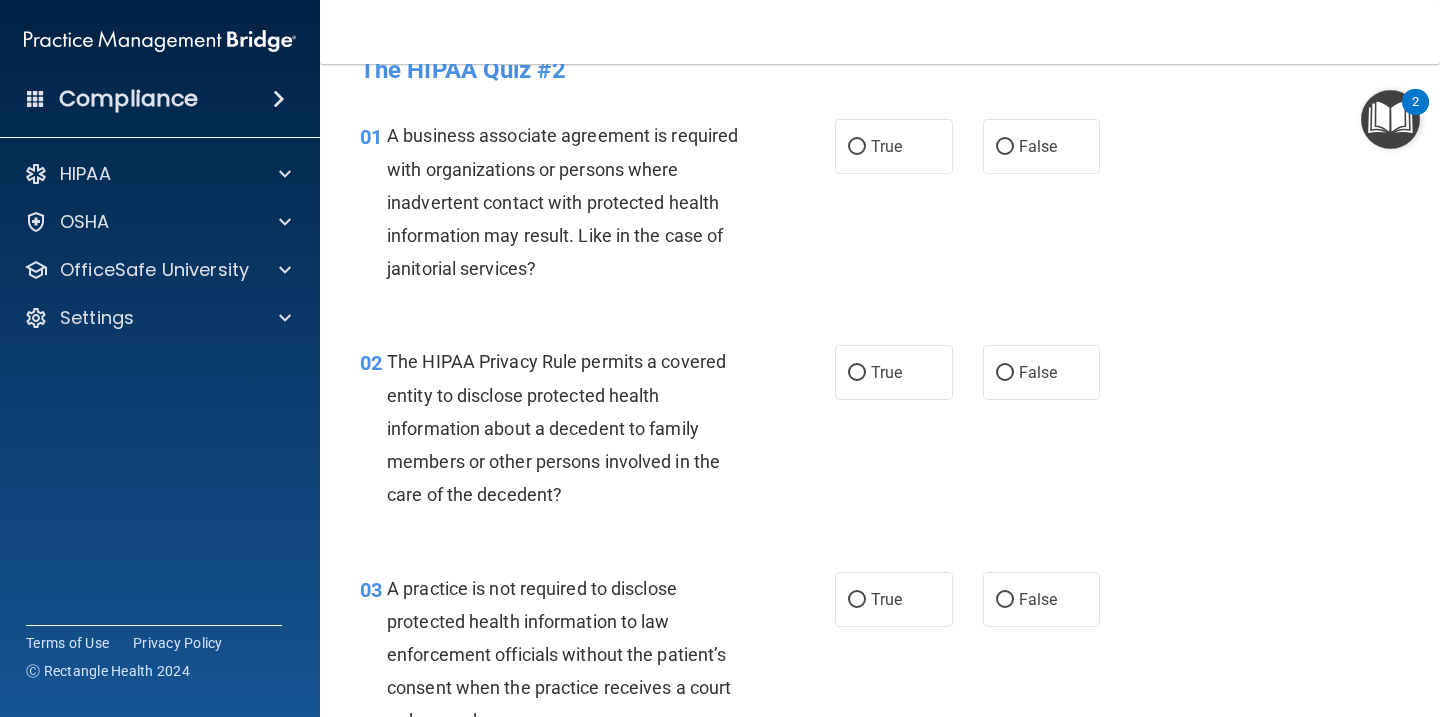 scroll, scrollTop: 0, scrollLeft: 0, axis: both 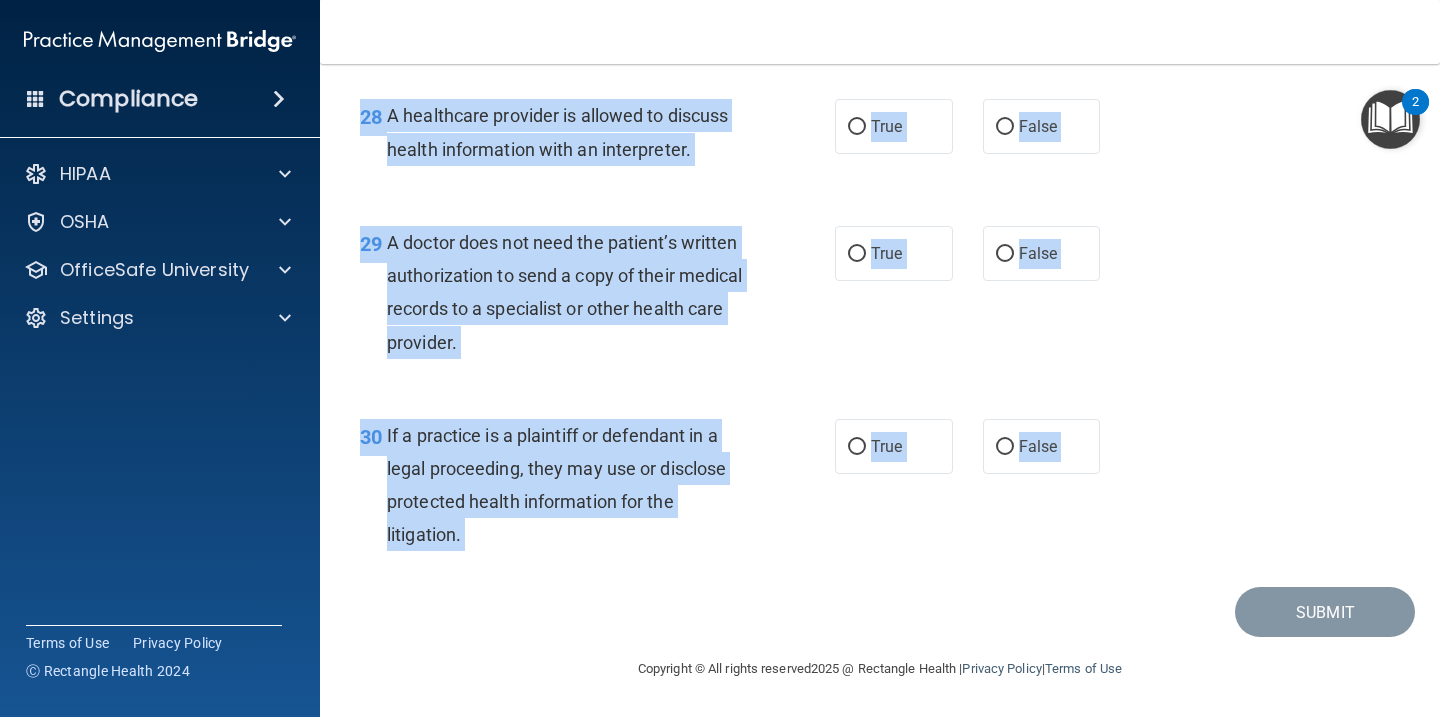 drag, startPoint x: 344, startPoint y: 164, endPoint x: 643, endPoint y: 606, distance: 533.6338 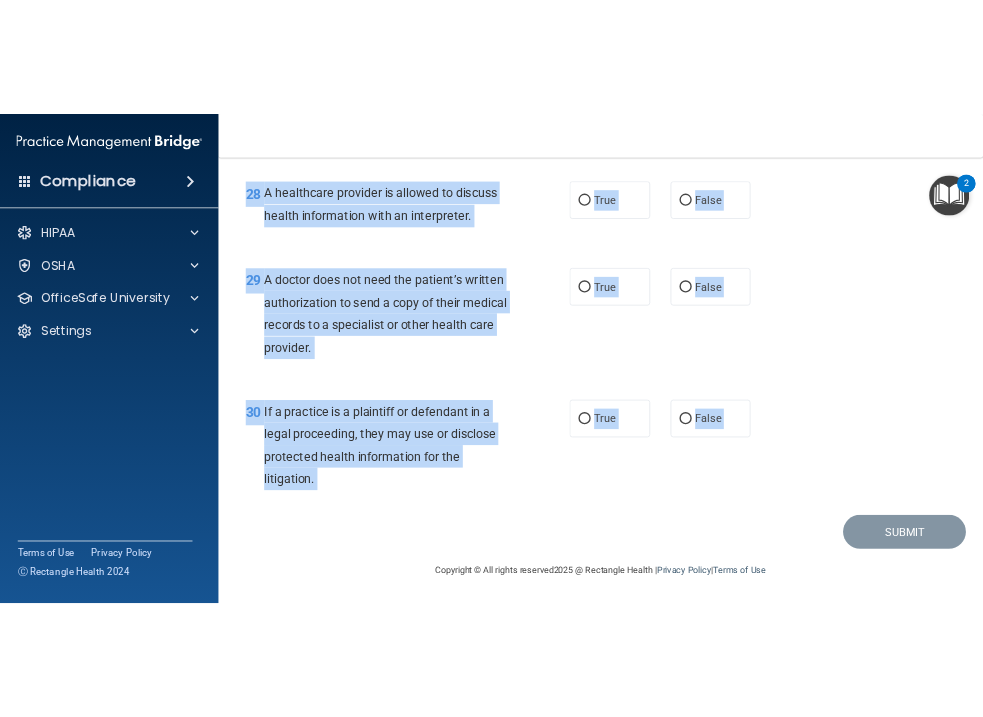 scroll, scrollTop: 6495, scrollLeft: 0, axis: vertical 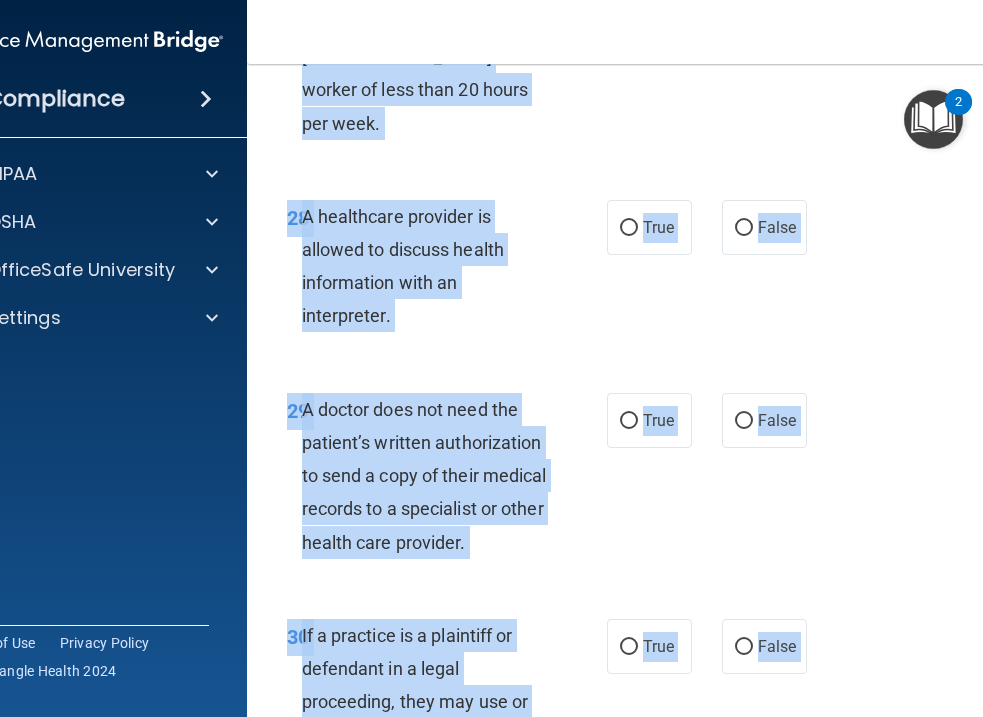 click on "28       A healthcare provider is allowed to discuss health information with an interpreter.                 True           False" at bounding box center (652, 271) 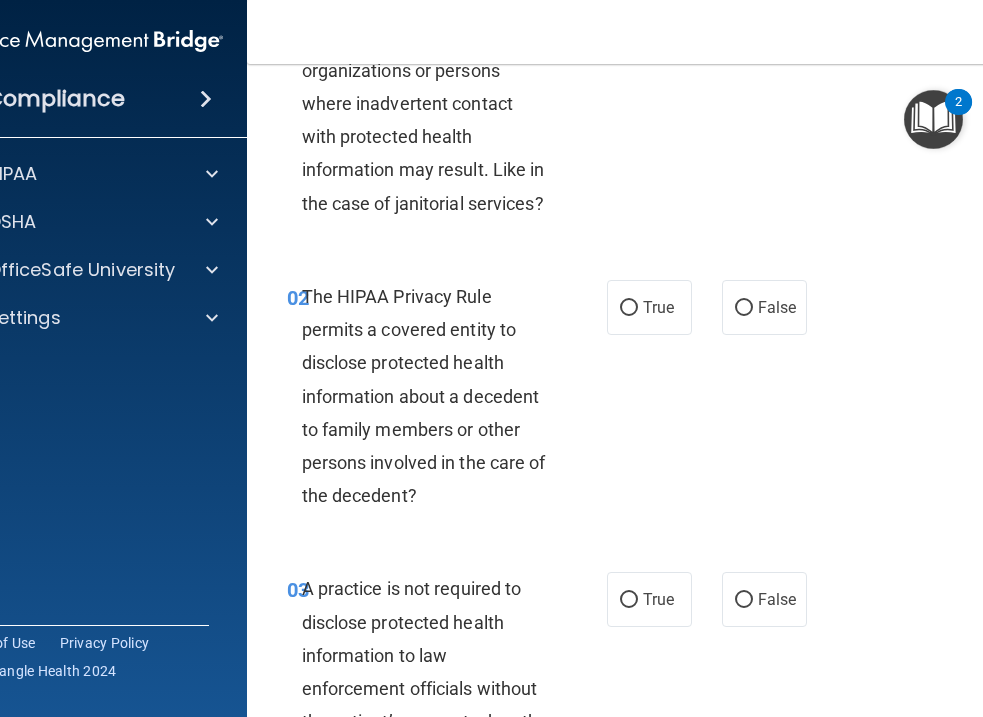 scroll, scrollTop: 0, scrollLeft: 0, axis: both 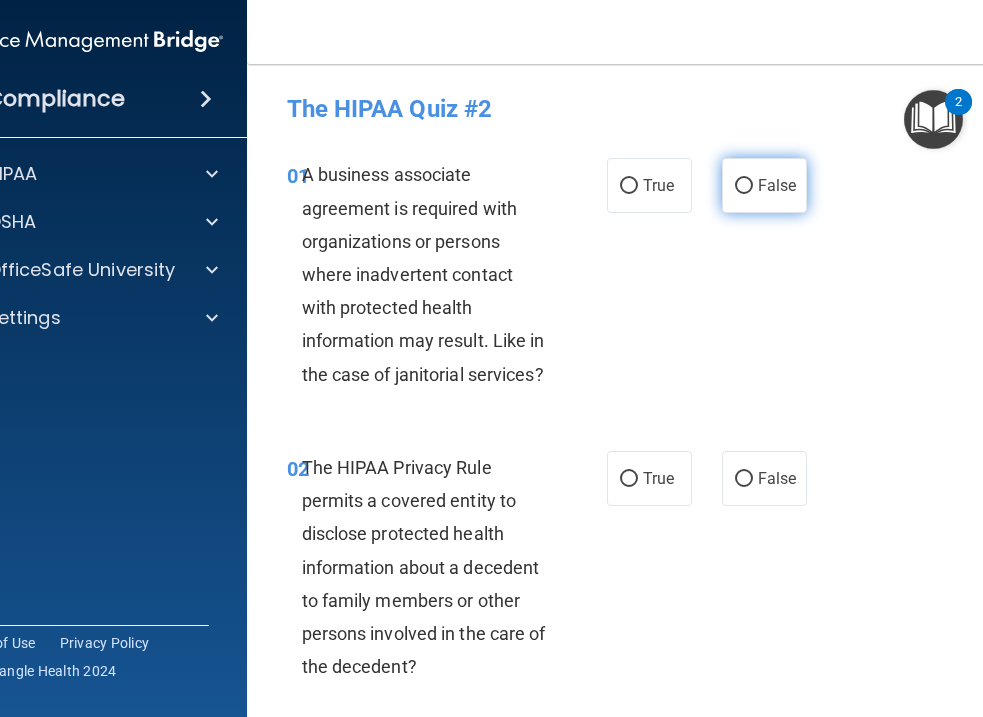 click on "False" at bounding box center [764, 185] 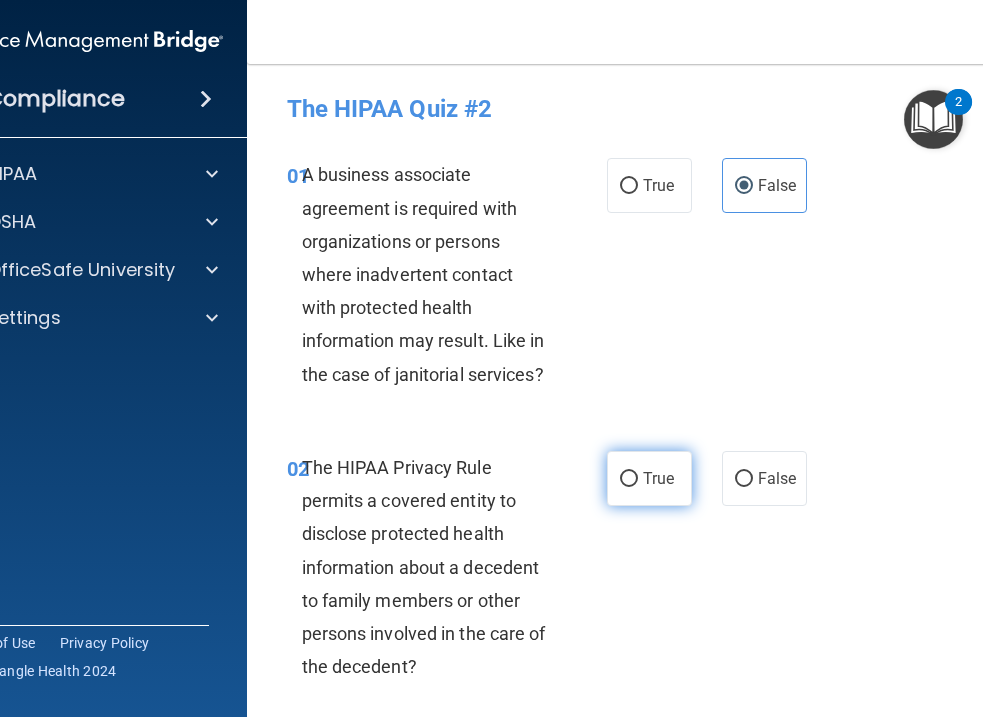 click on "True" at bounding box center (649, 478) 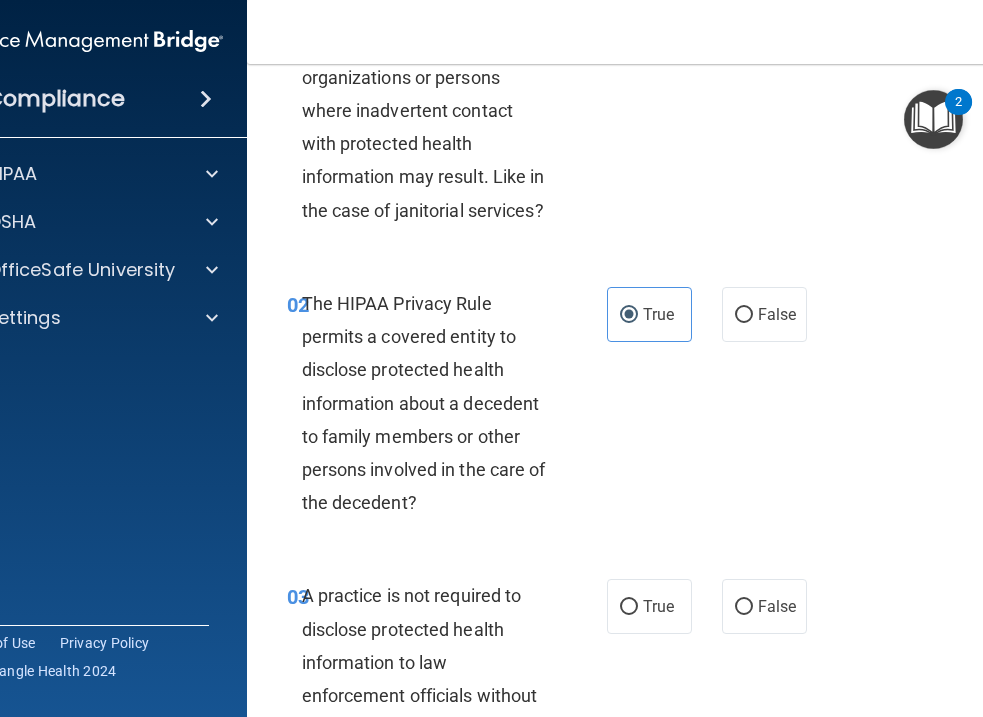 scroll, scrollTop: 197, scrollLeft: 0, axis: vertical 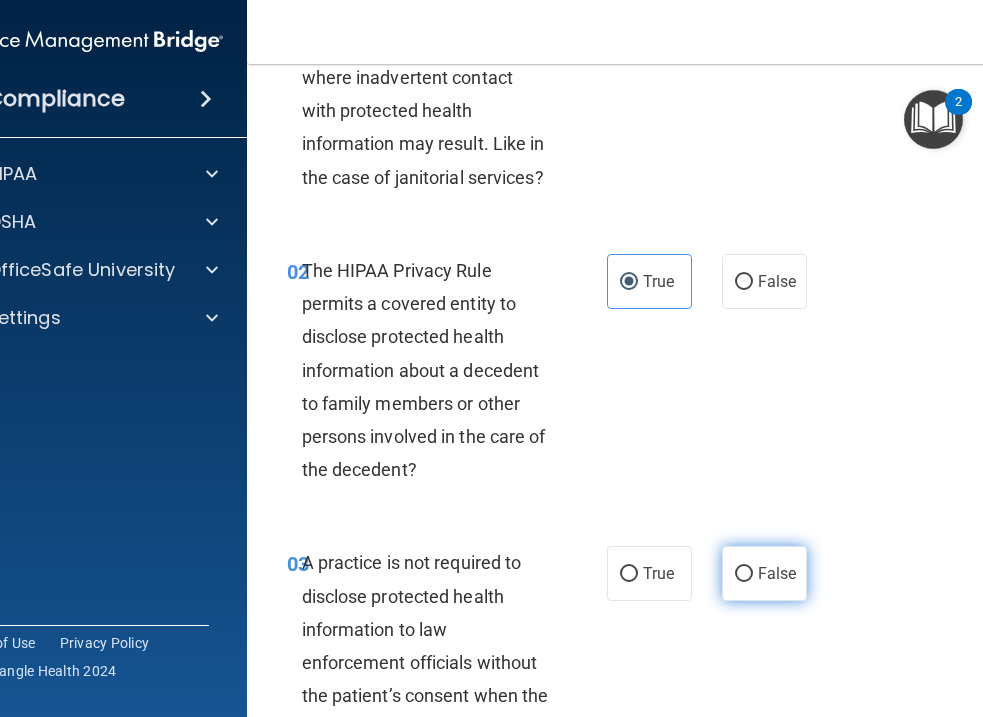click on "False" at bounding box center (777, 573) 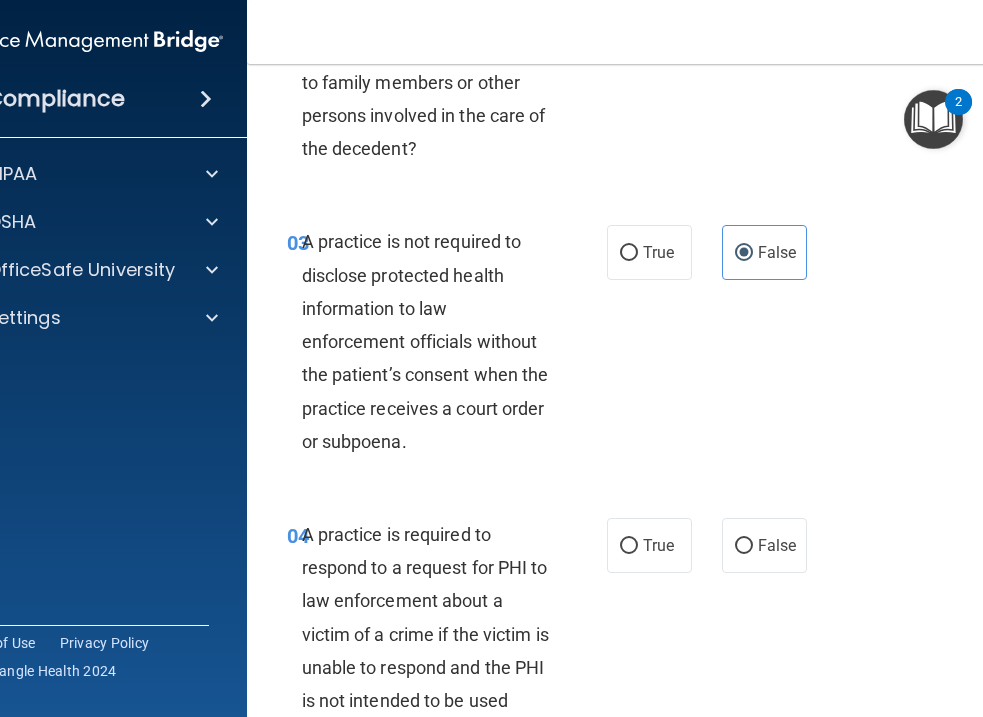 scroll, scrollTop: 522, scrollLeft: 0, axis: vertical 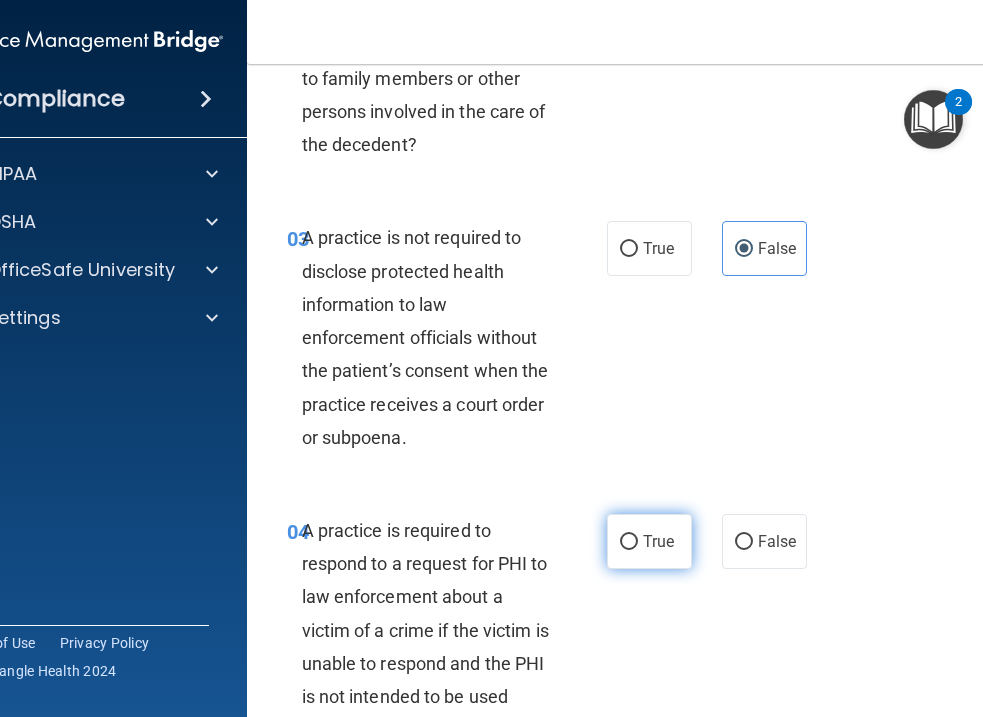click on "True" at bounding box center (658, 541) 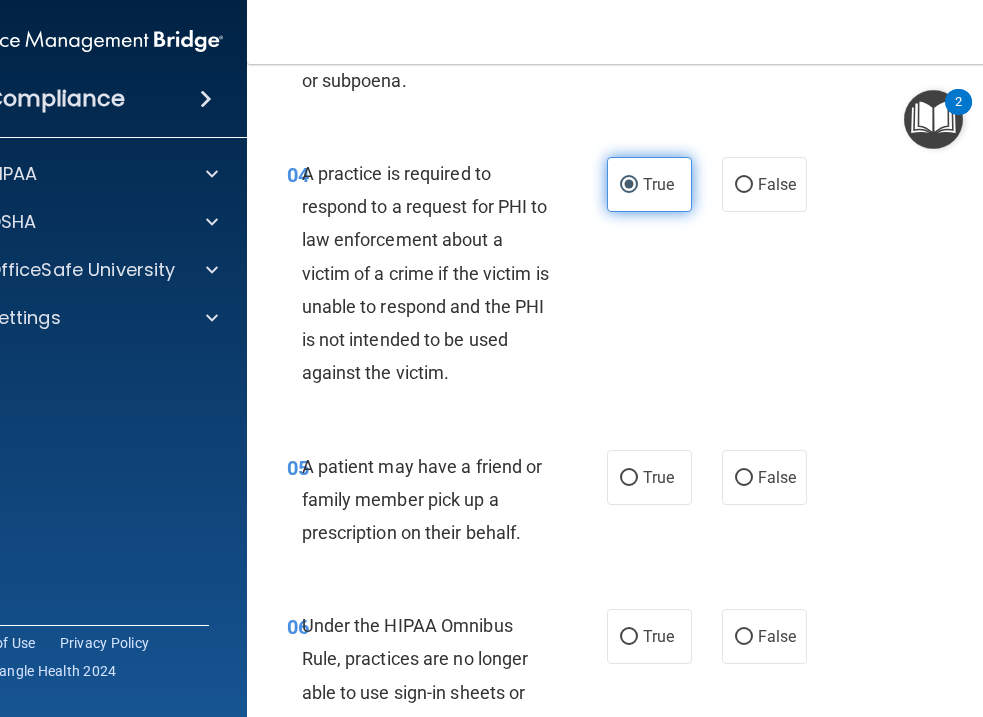 scroll, scrollTop: 973, scrollLeft: 0, axis: vertical 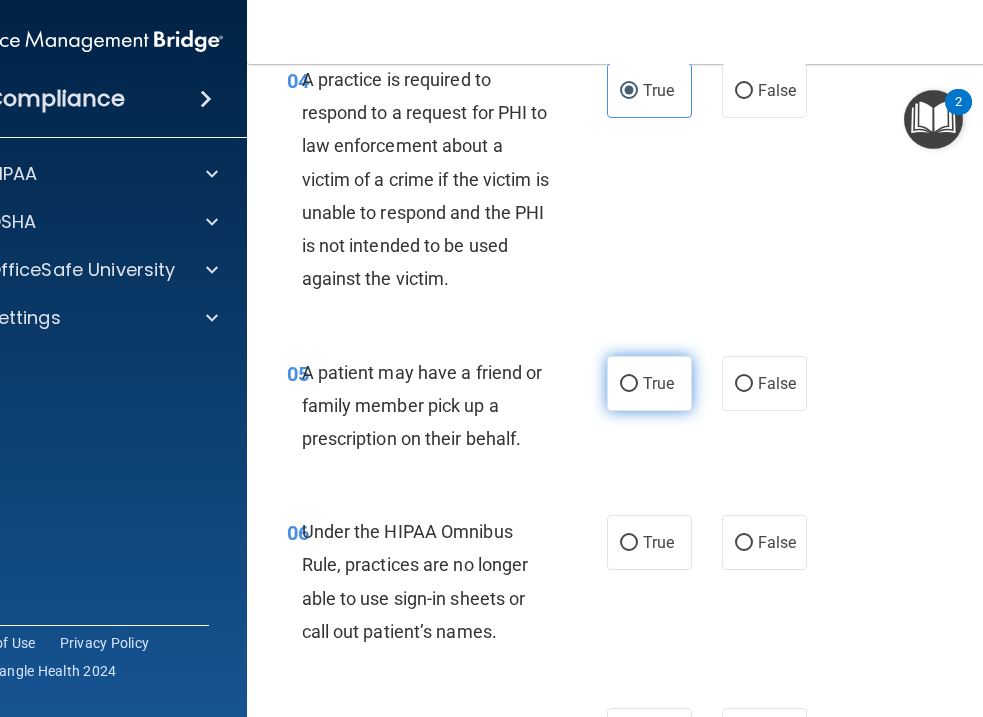 click on "True" at bounding box center [658, 383] 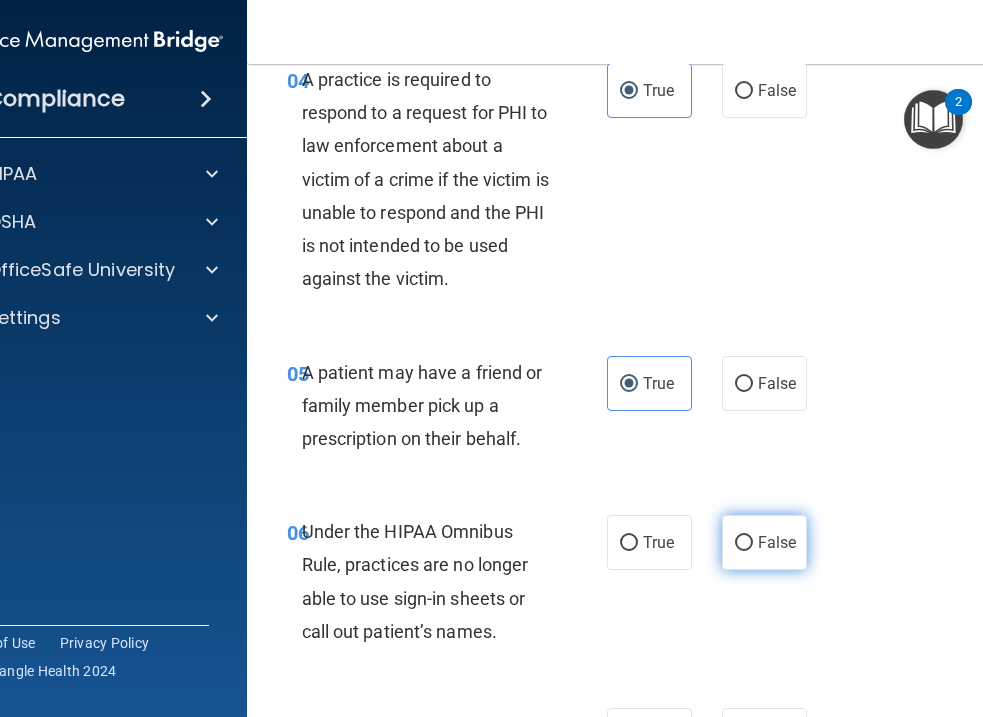 click on "False" at bounding box center [777, 542] 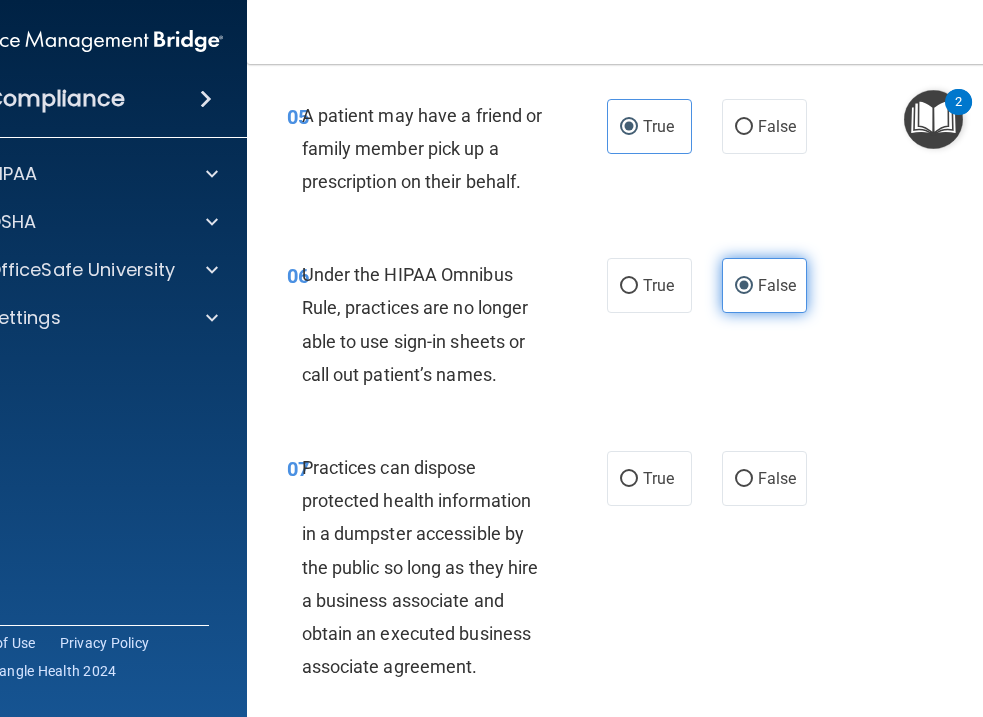 scroll, scrollTop: 1241, scrollLeft: 0, axis: vertical 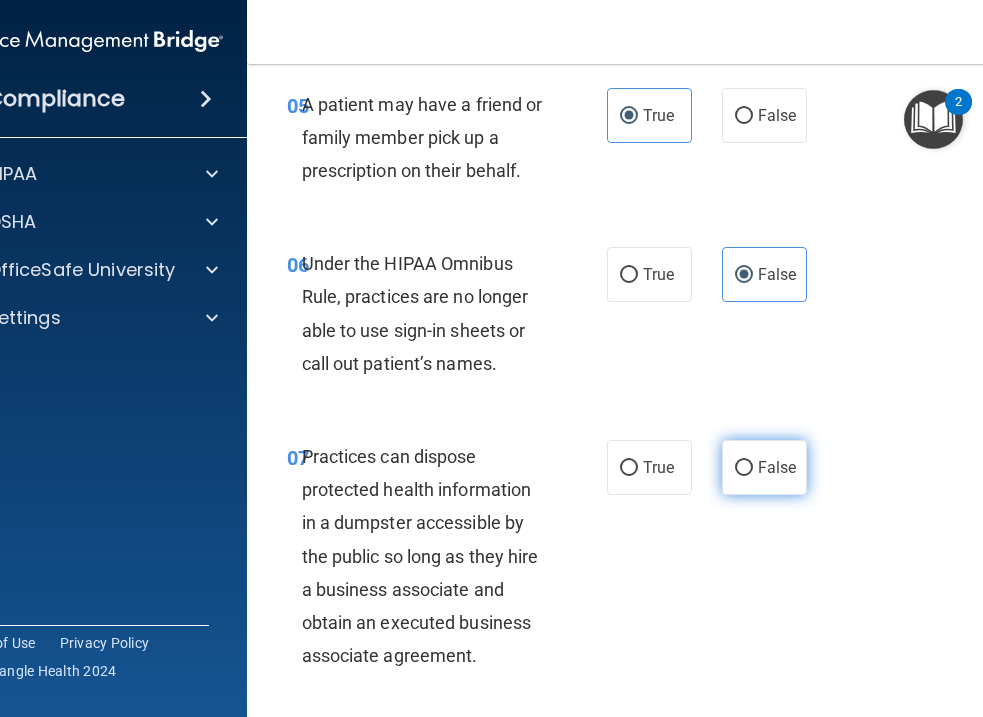 click on "False" at bounding box center (777, 467) 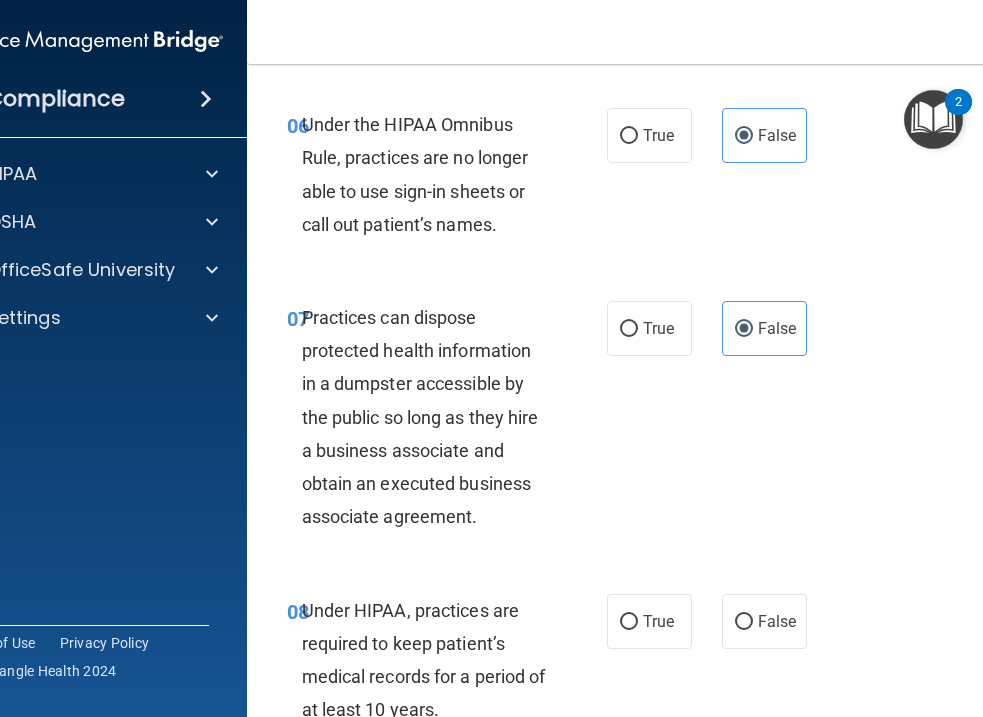 scroll, scrollTop: 1424, scrollLeft: 0, axis: vertical 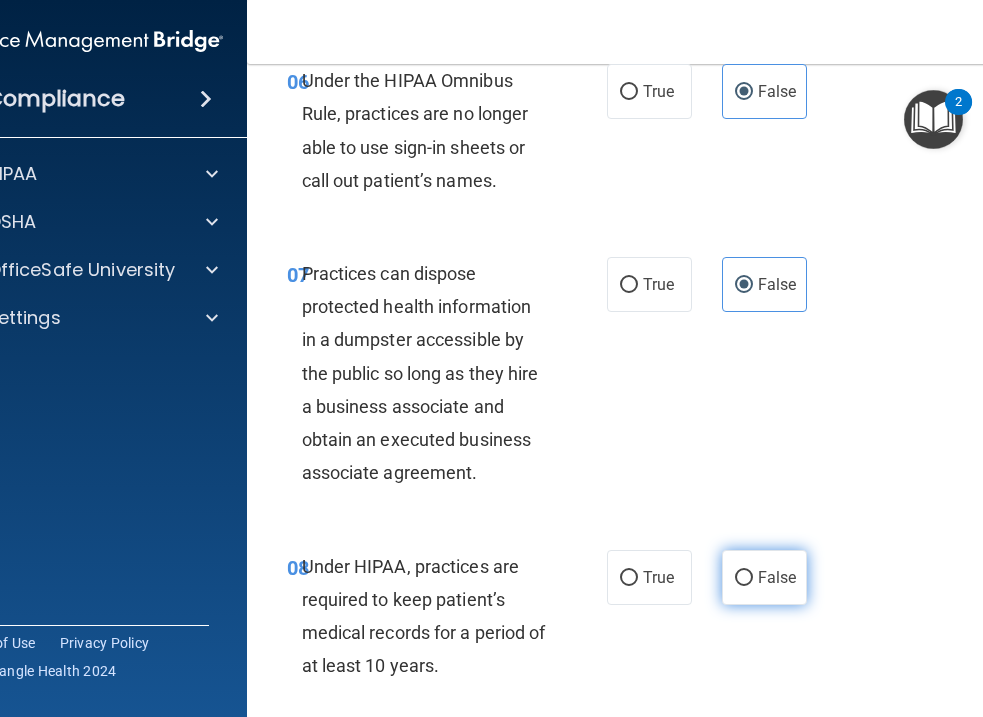 click on "False" at bounding box center [764, 577] 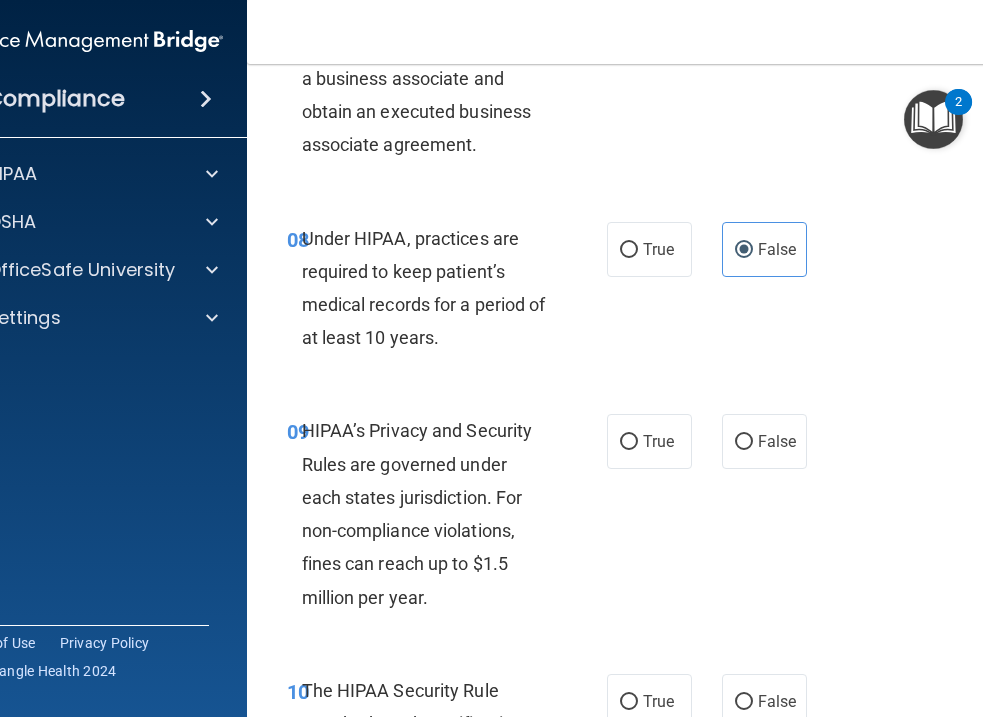 scroll, scrollTop: 1760, scrollLeft: 0, axis: vertical 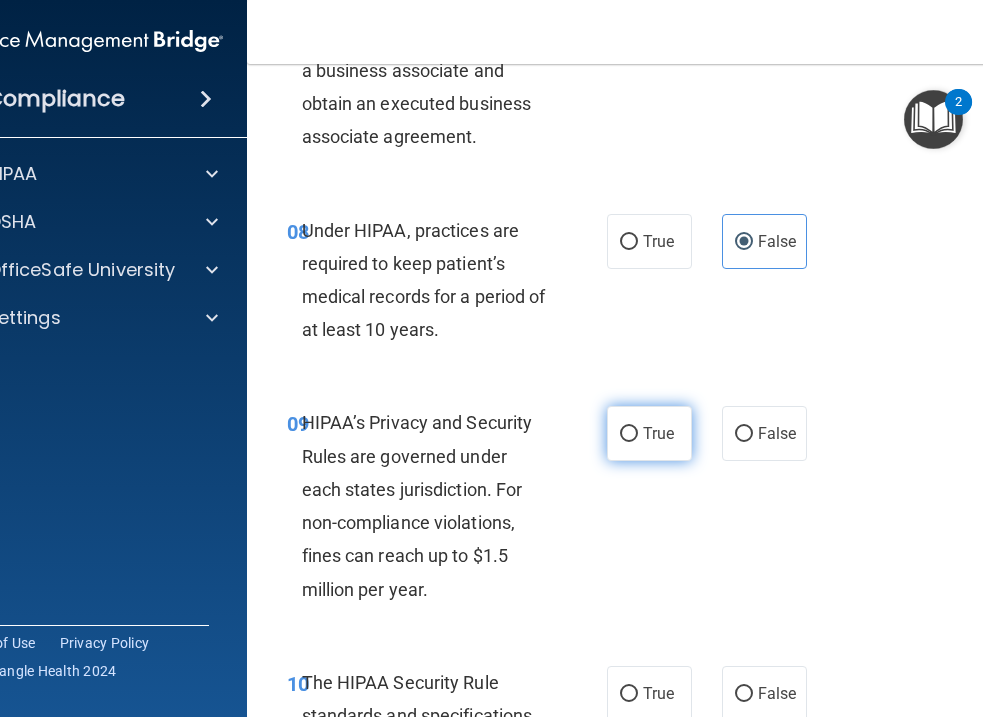 click on "True" at bounding box center (658, 433) 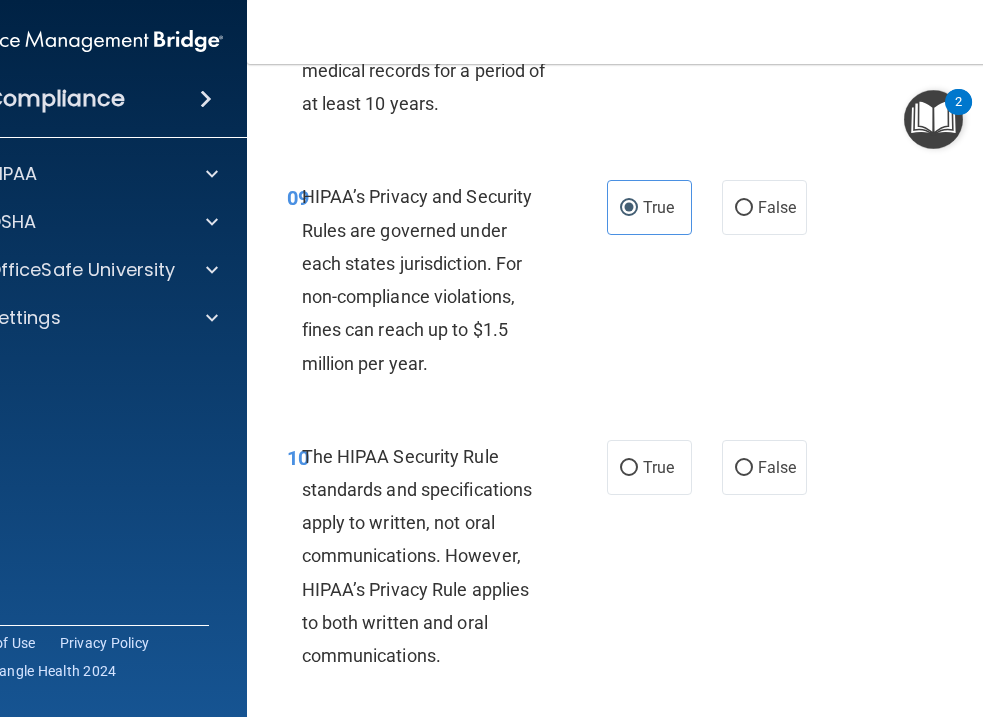 scroll, scrollTop: 2019, scrollLeft: 0, axis: vertical 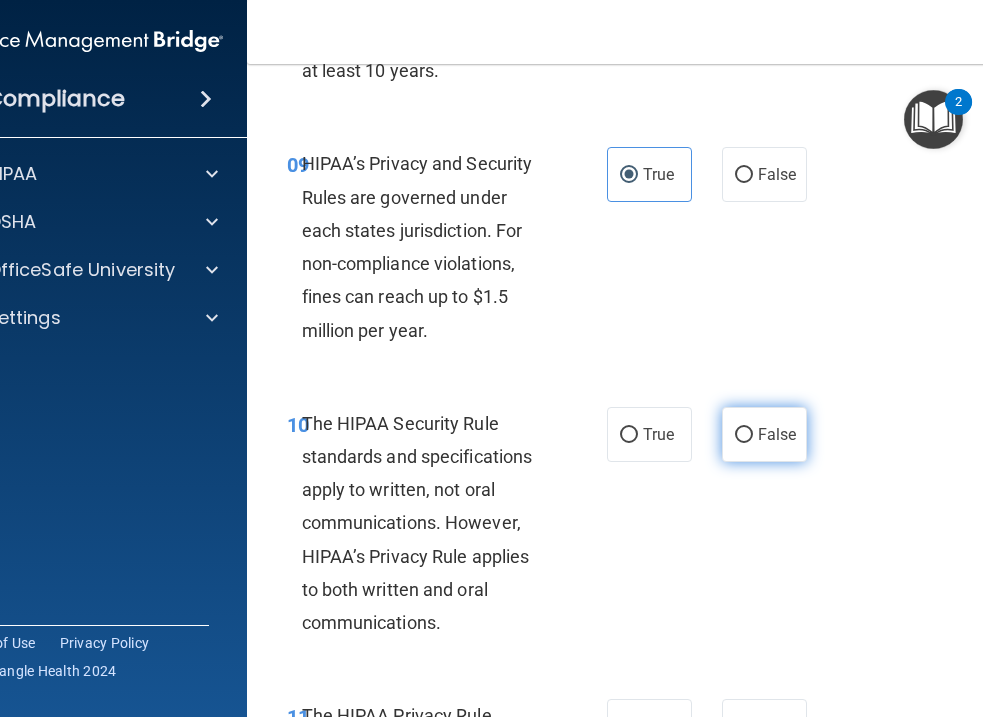 click on "False" at bounding box center (764, 434) 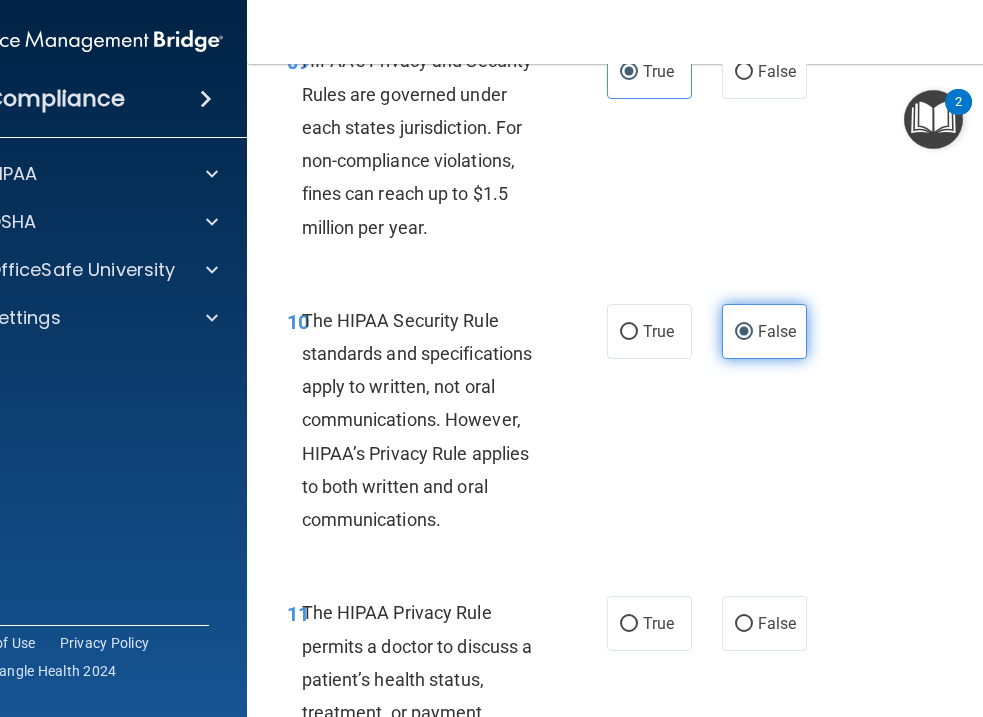 scroll, scrollTop: 2125, scrollLeft: 0, axis: vertical 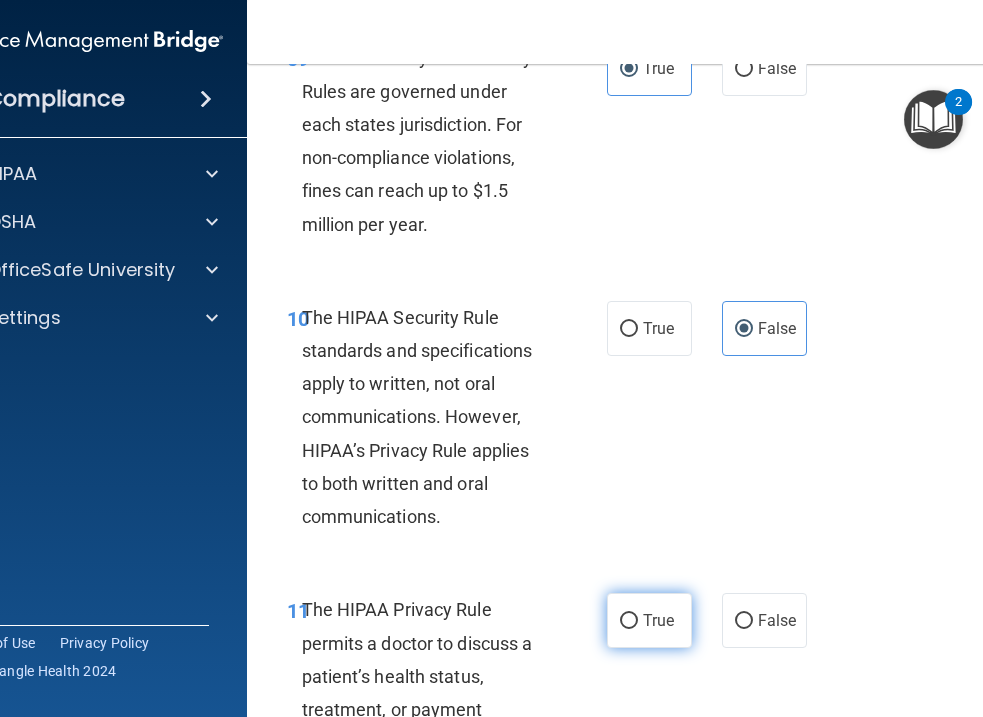 click on "True" at bounding box center (629, 621) 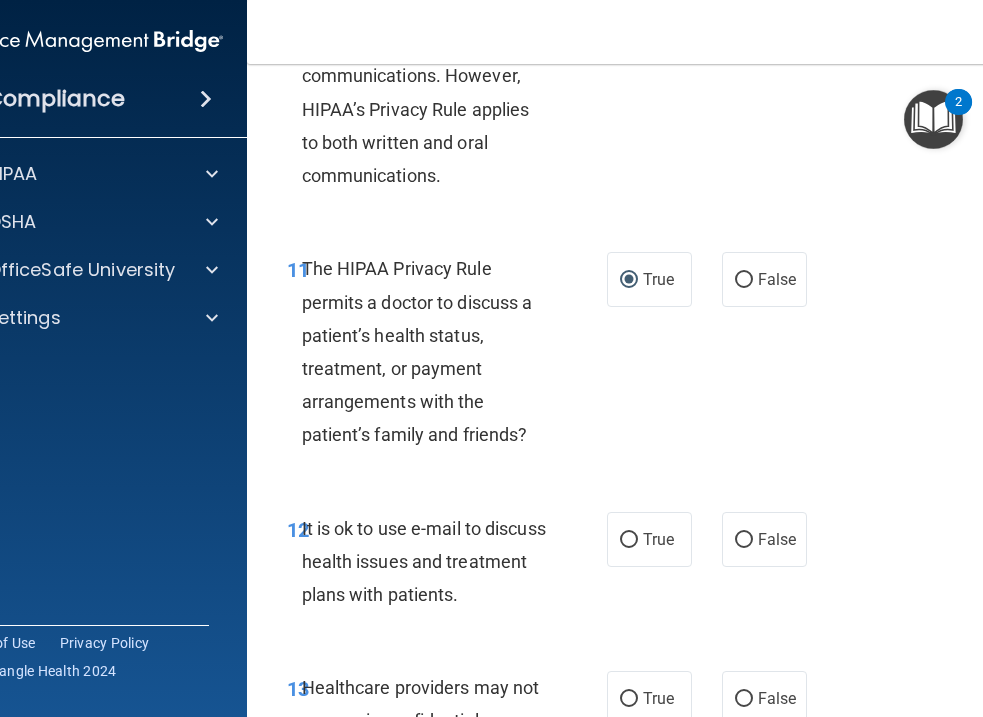 scroll, scrollTop: 2494, scrollLeft: 0, axis: vertical 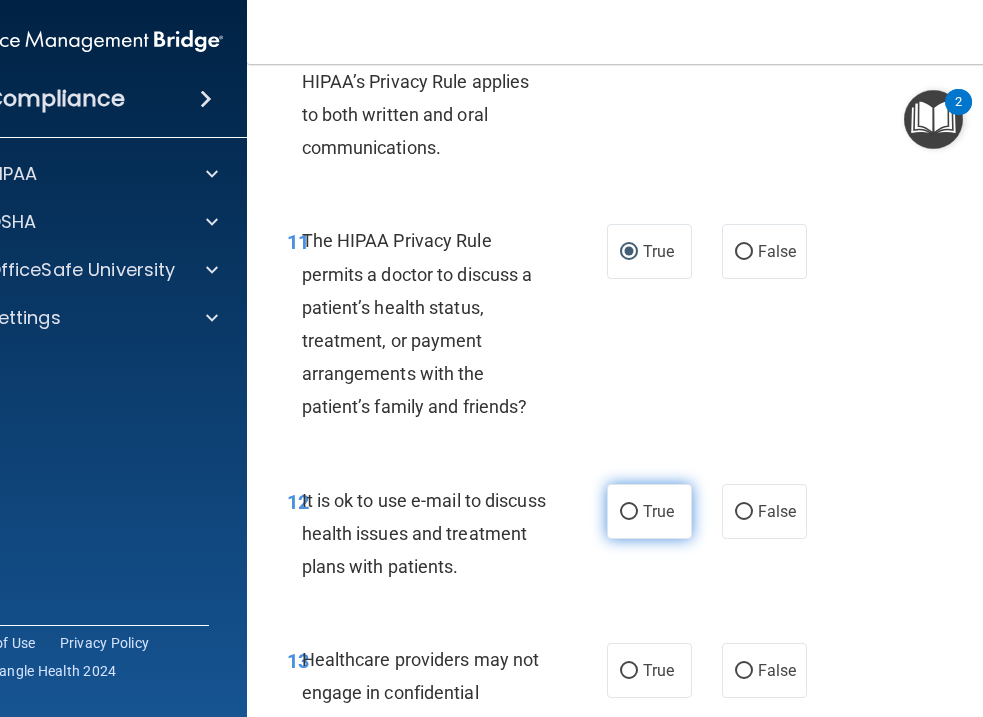 click on "True" at bounding box center (658, 511) 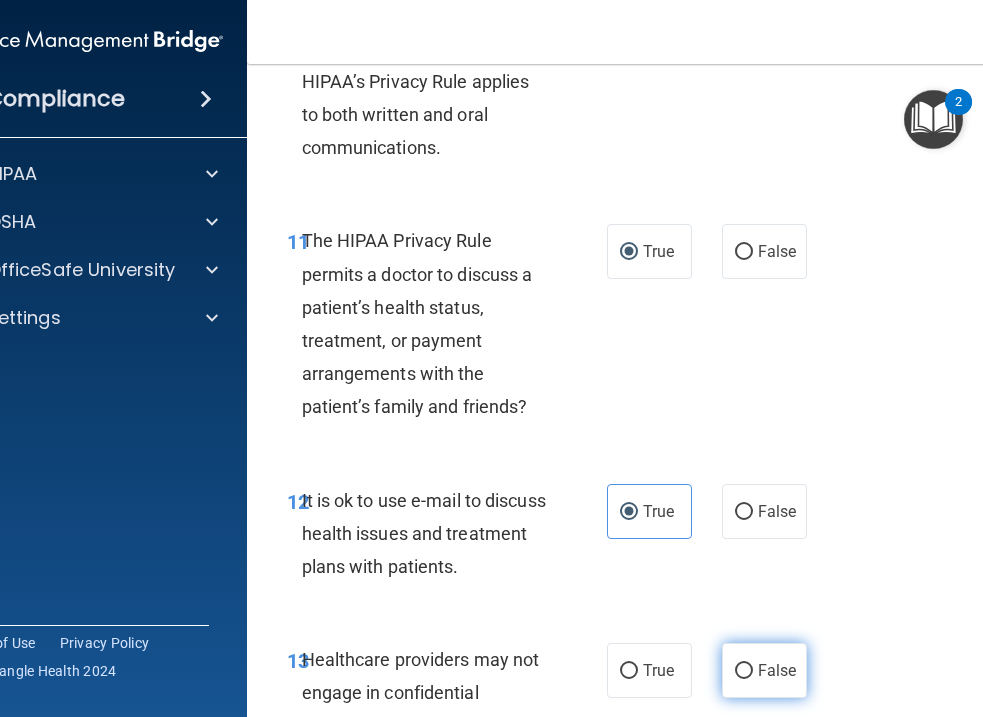 click on "False" at bounding box center [764, 670] 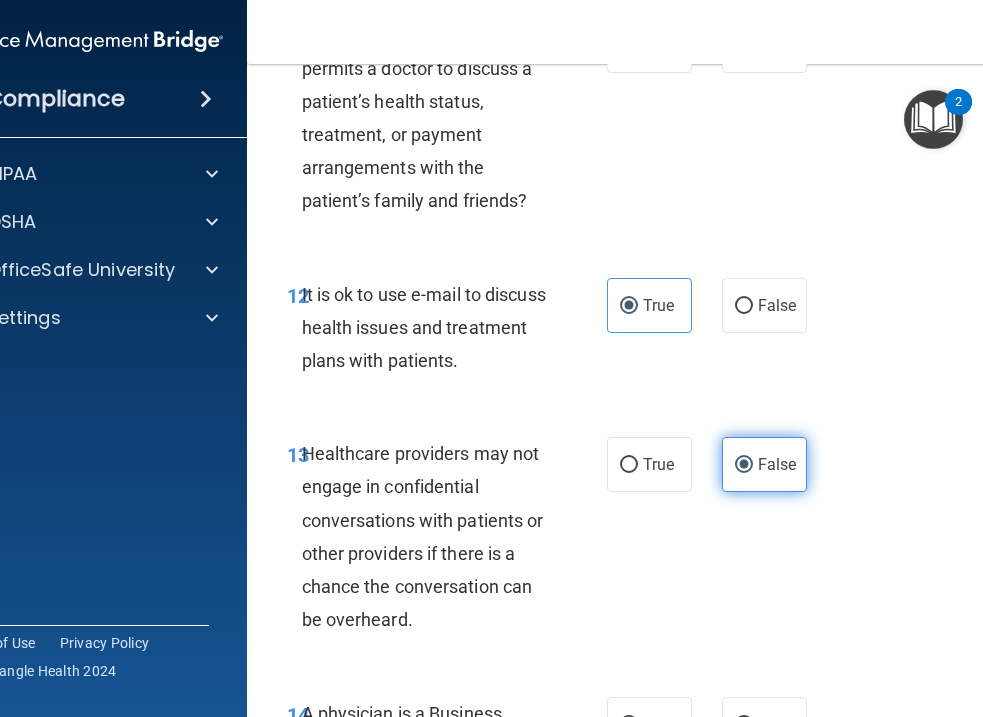scroll, scrollTop: 3078, scrollLeft: 0, axis: vertical 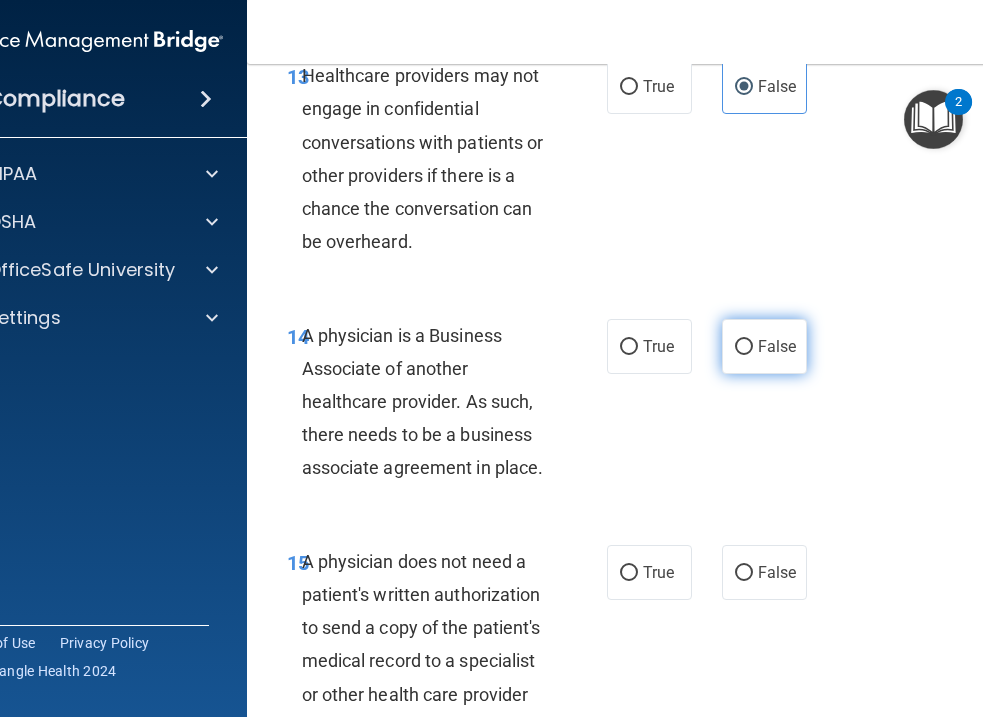 click on "False" at bounding box center [777, 346] 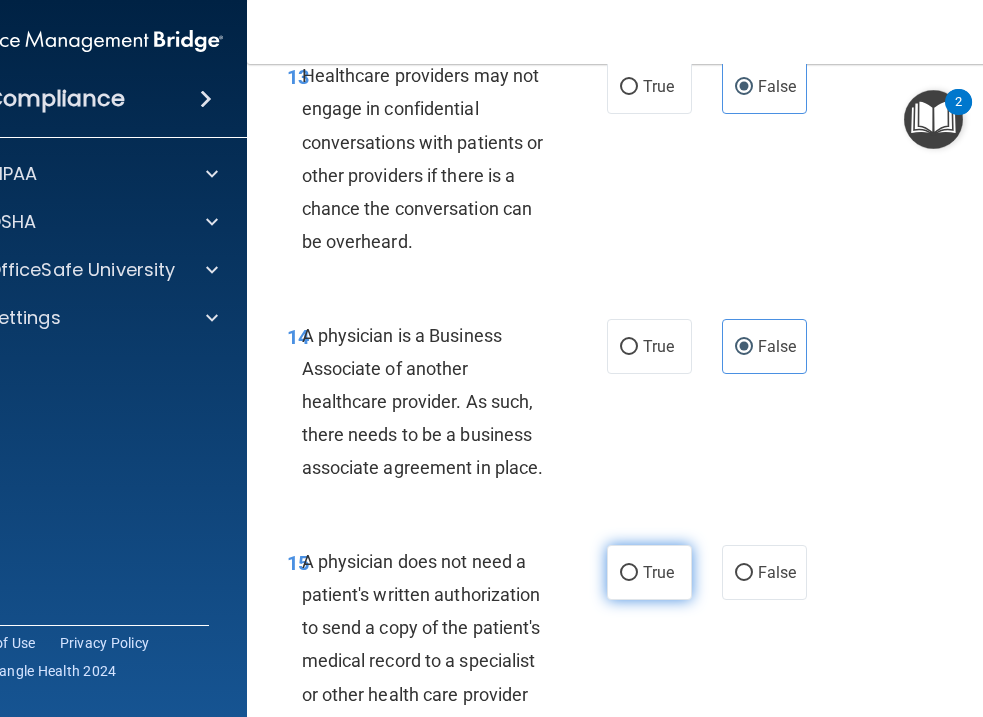 click on "True" at bounding box center [658, 572] 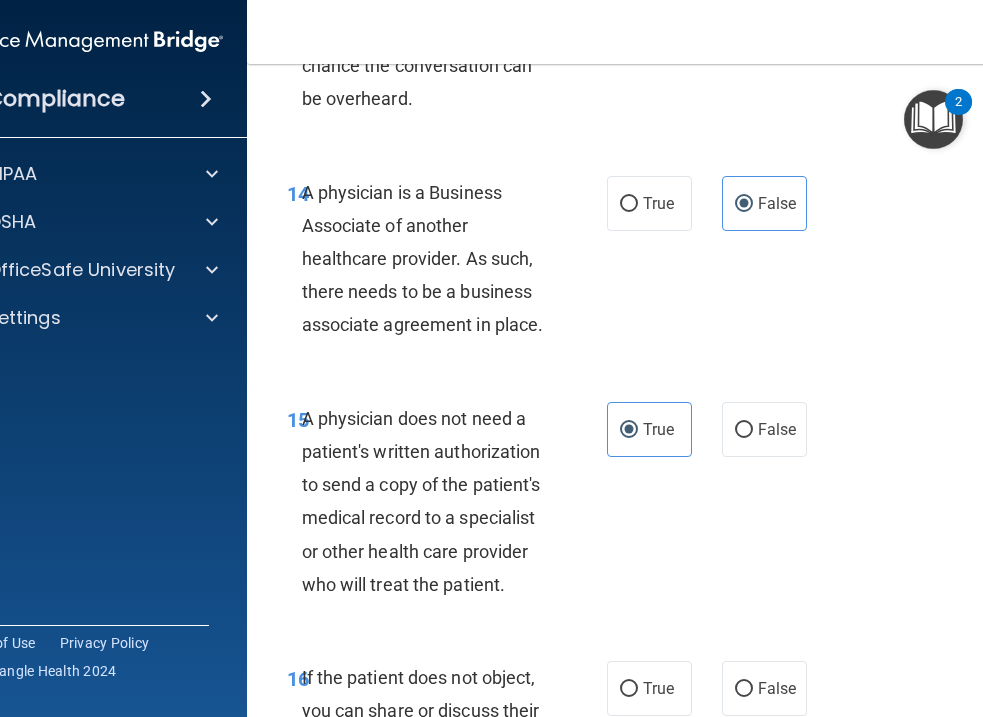 scroll, scrollTop: 3436, scrollLeft: 0, axis: vertical 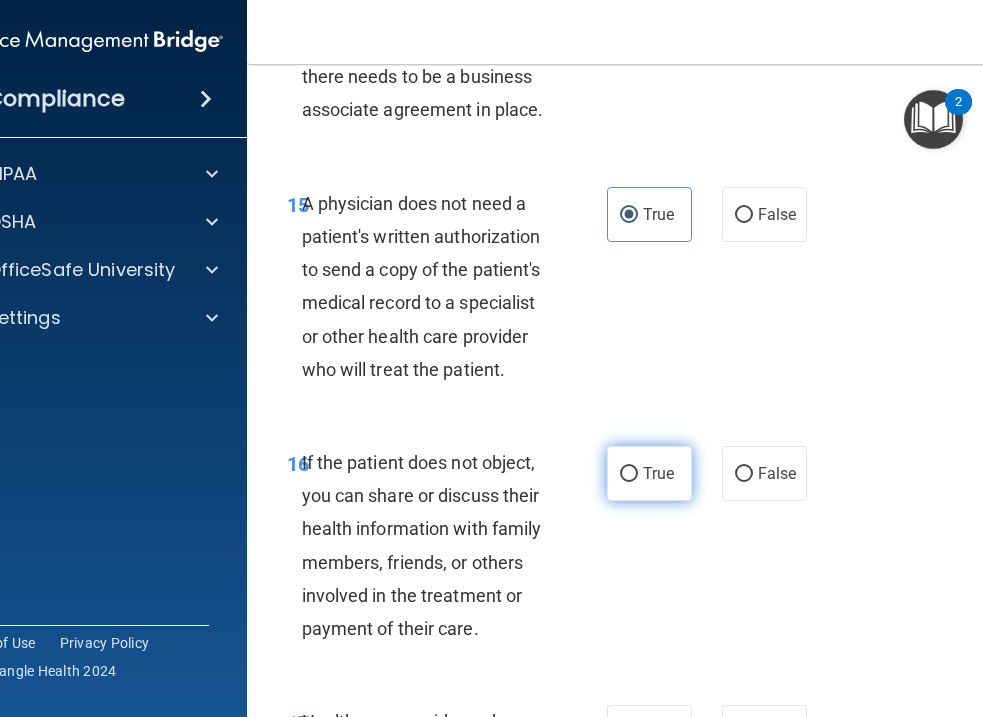 click on "True" at bounding box center [649, 473] 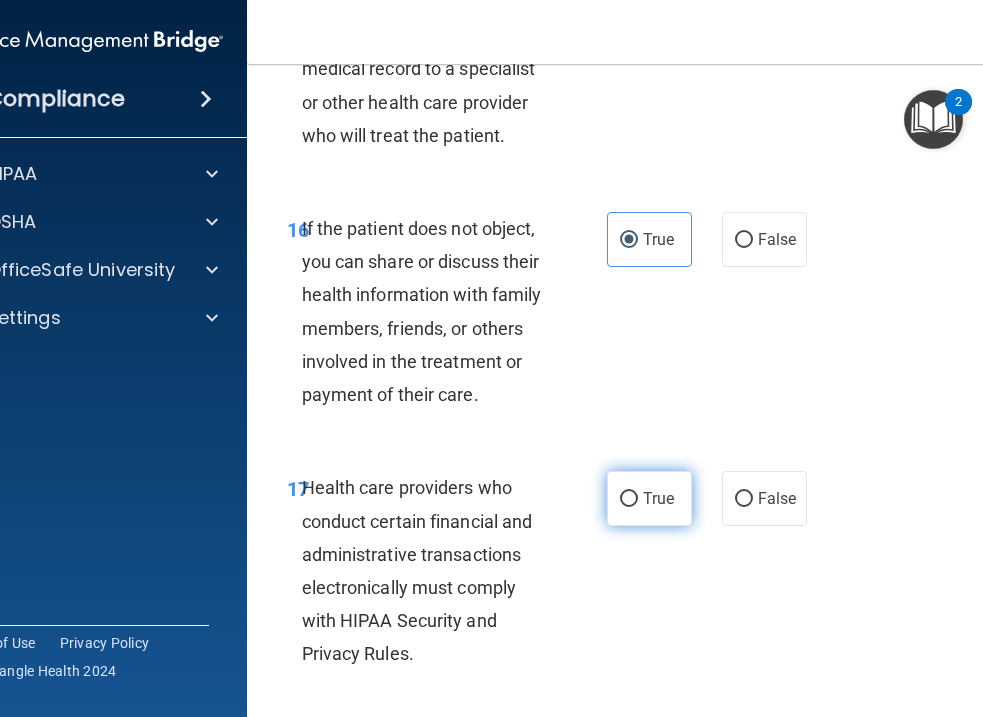 click on "True" at bounding box center [658, 498] 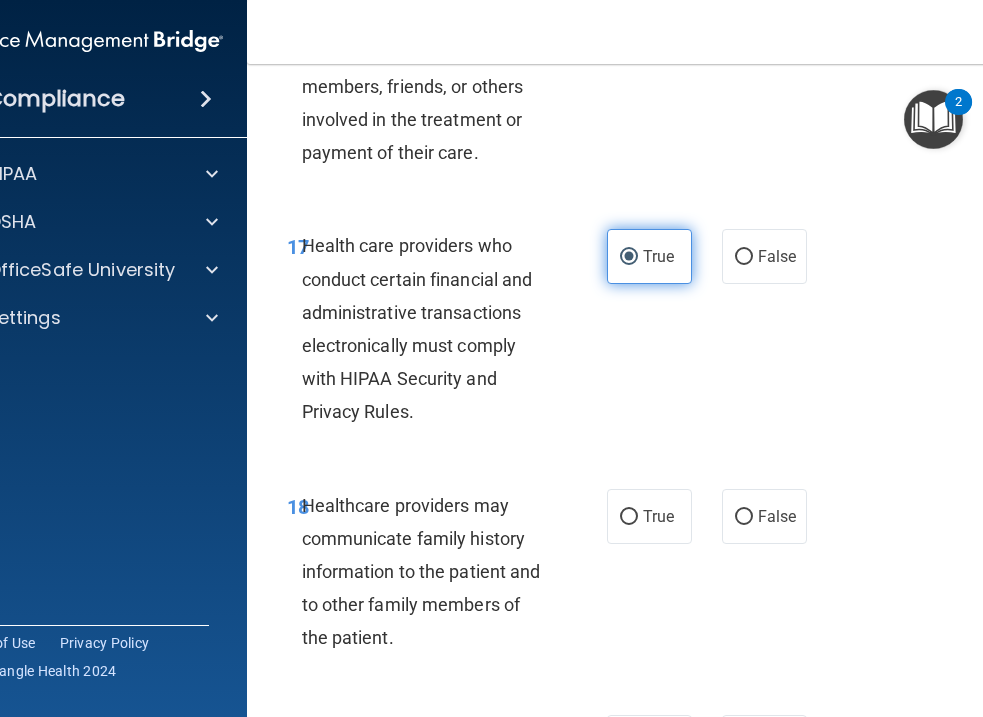 scroll, scrollTop: 3984, scrollLeft: 0, axis: vertical 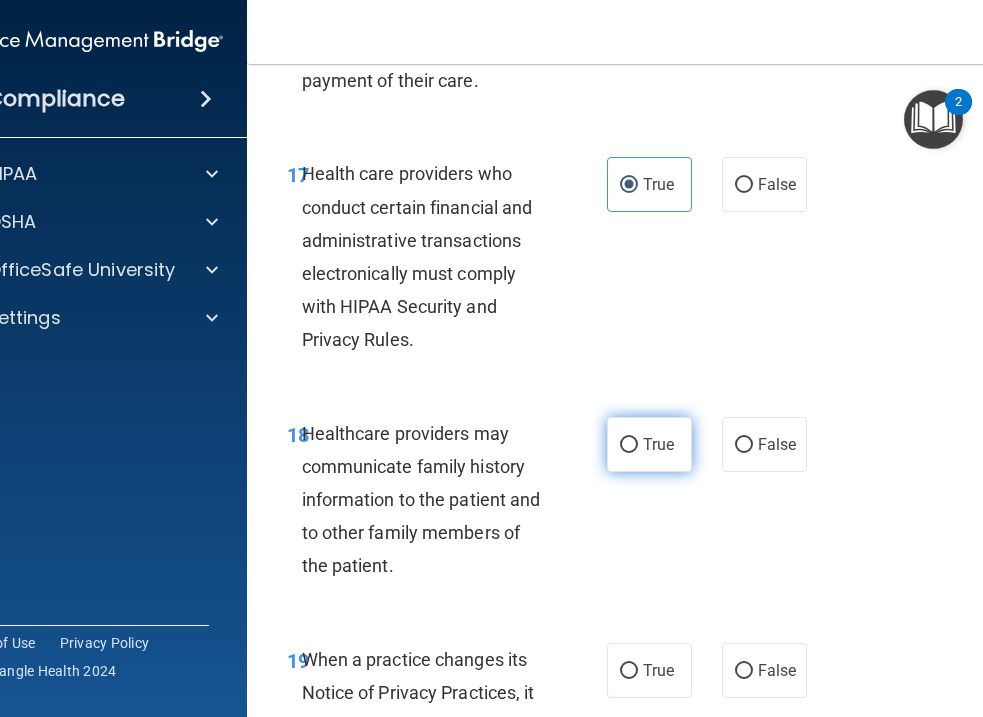 click on "True" at bounding box center (658, 444) 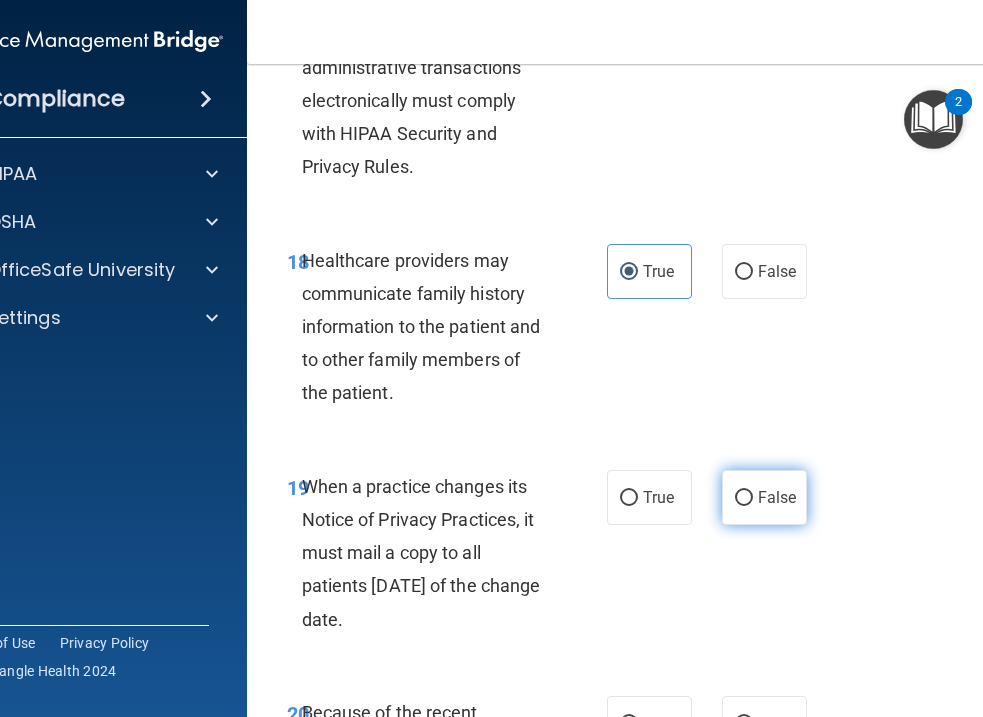 click on "False" at bounding box center [764, 497] 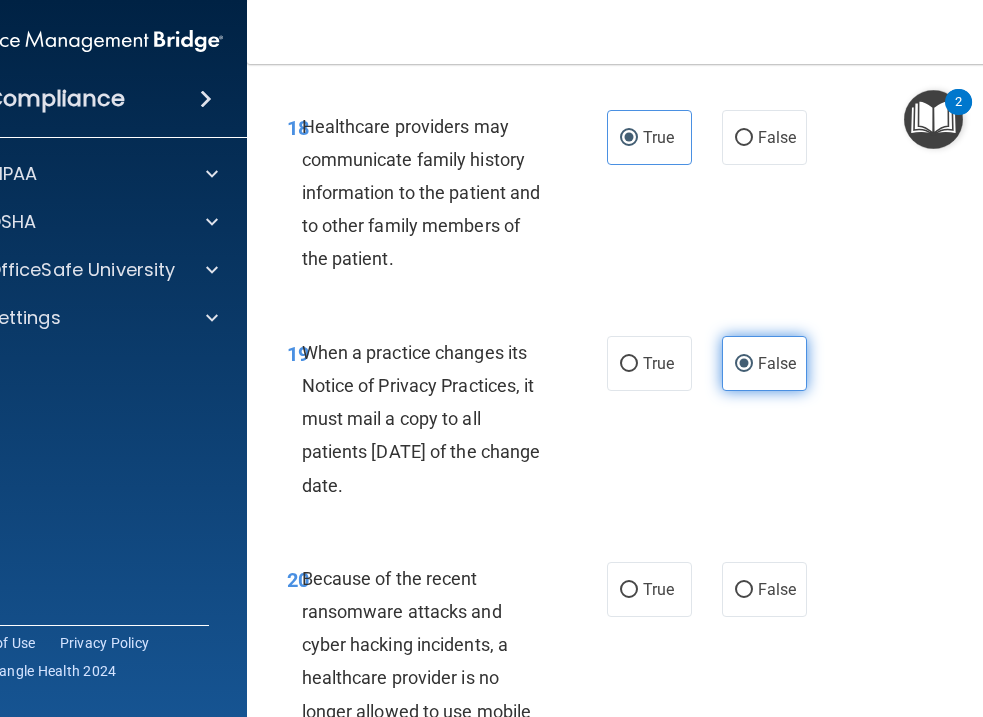 scroll, scrollTop: 4468, scrollLeft: 0, axis: vertical 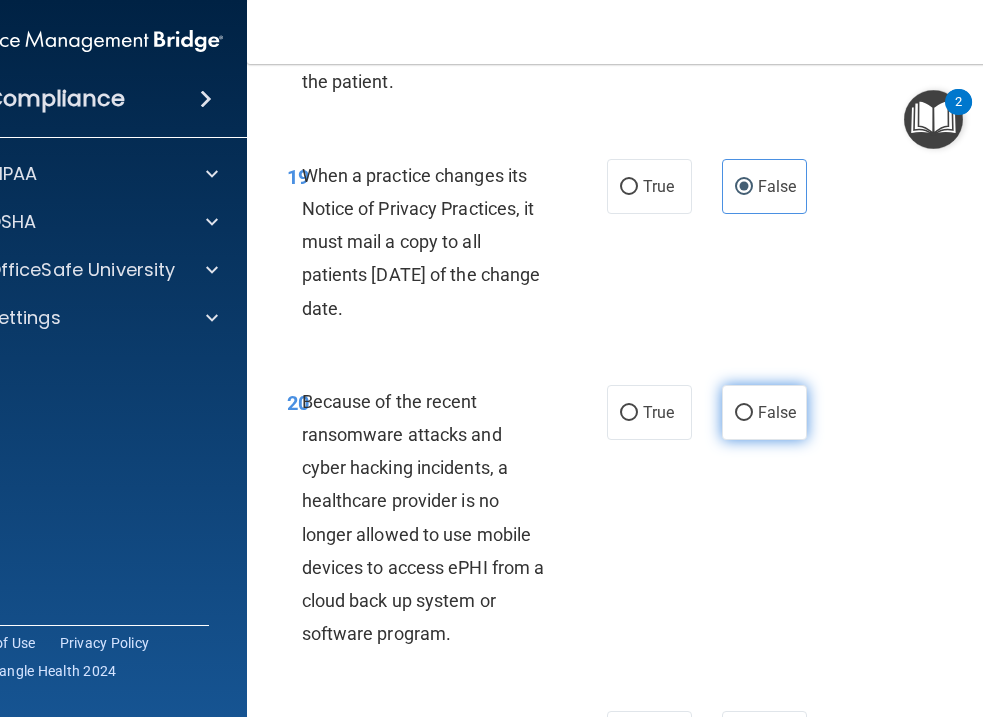click on "False" at bounding box center [777, 412] 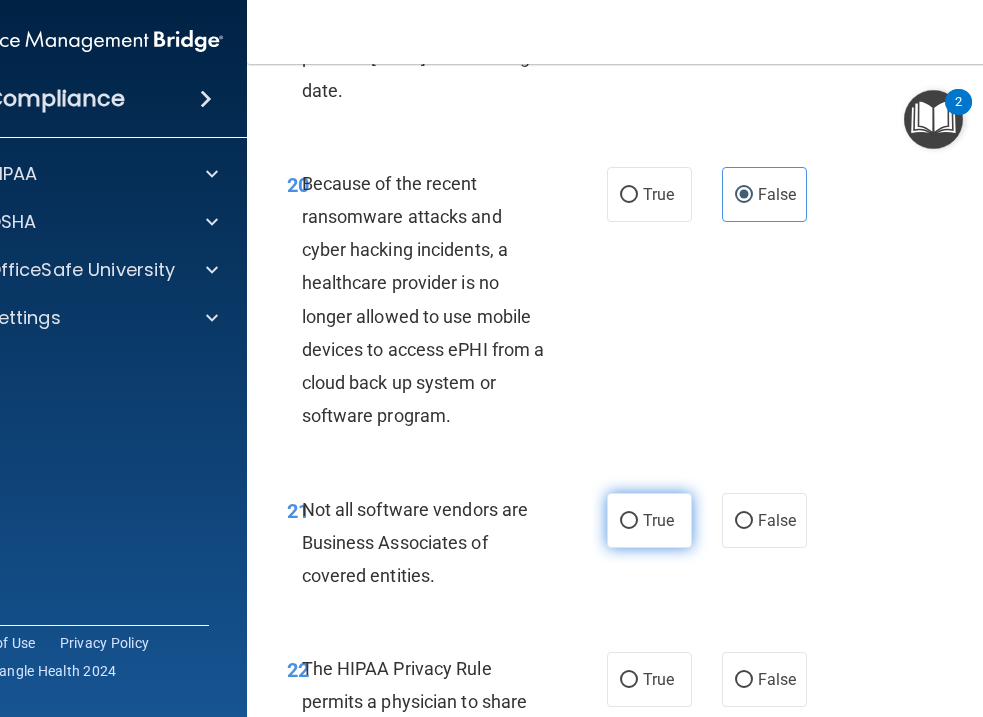 click on "True" at bounding box center [649, 520] 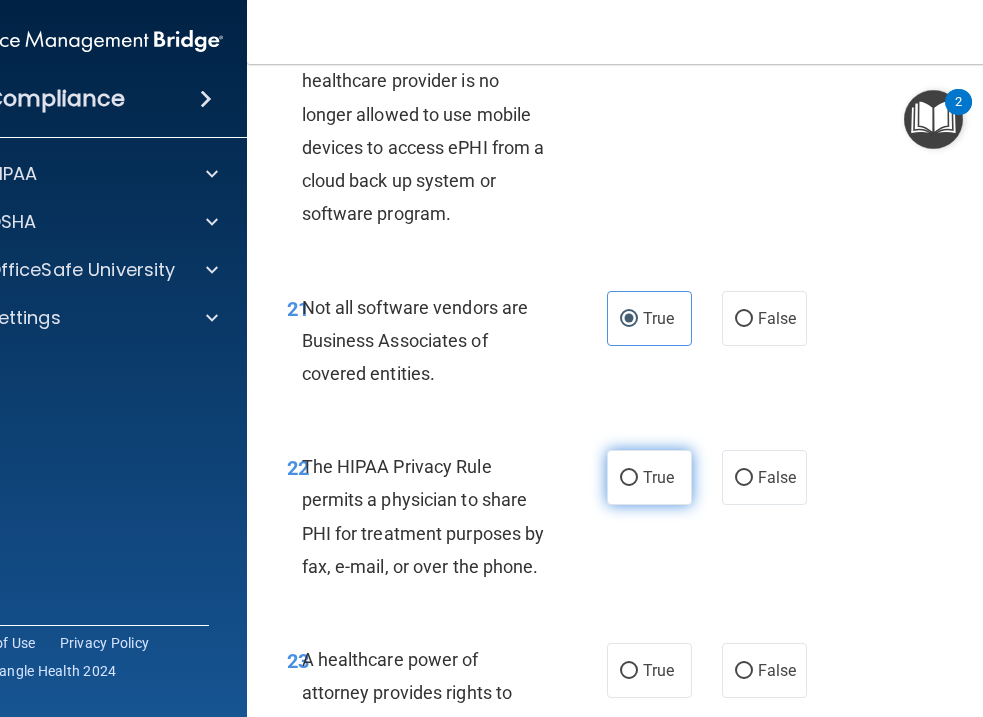 scroll, scrollTop: 4894, scrollLeft: 0, axis: vertical 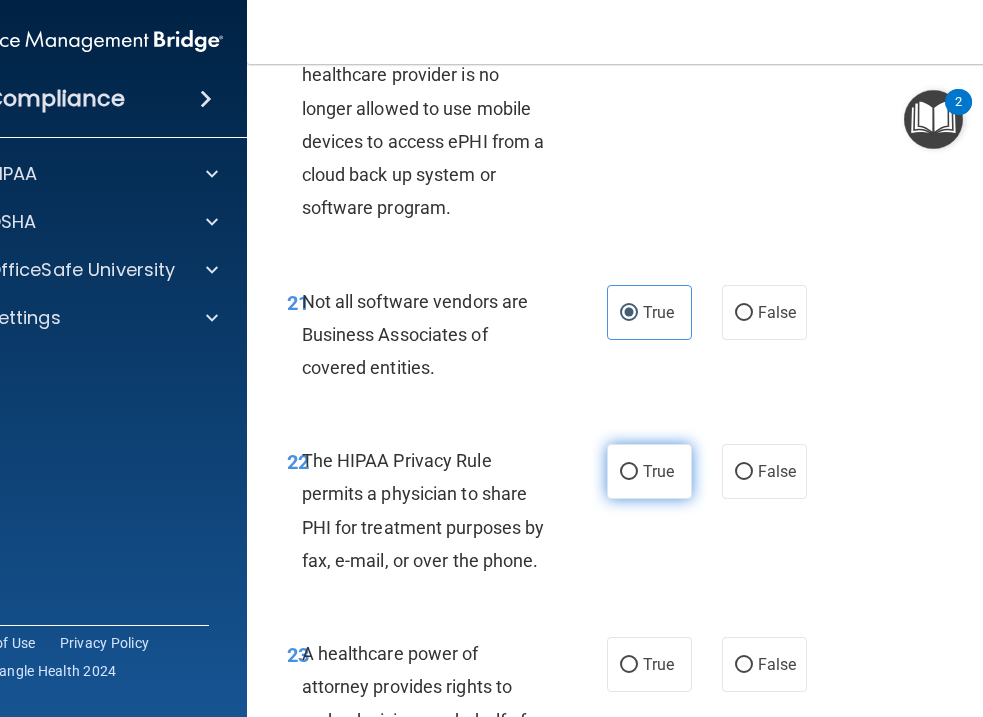 click on "True" at bounding box center (658, 471) 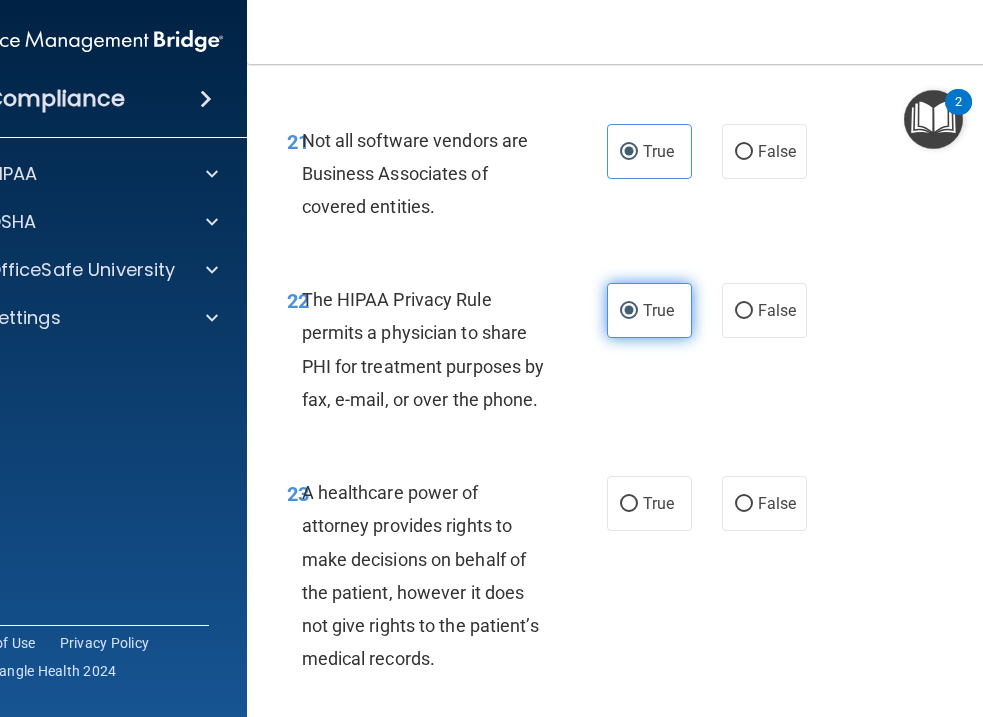 scroll, scrollTop: 5060, scrollLeft: 0, axis: vertical 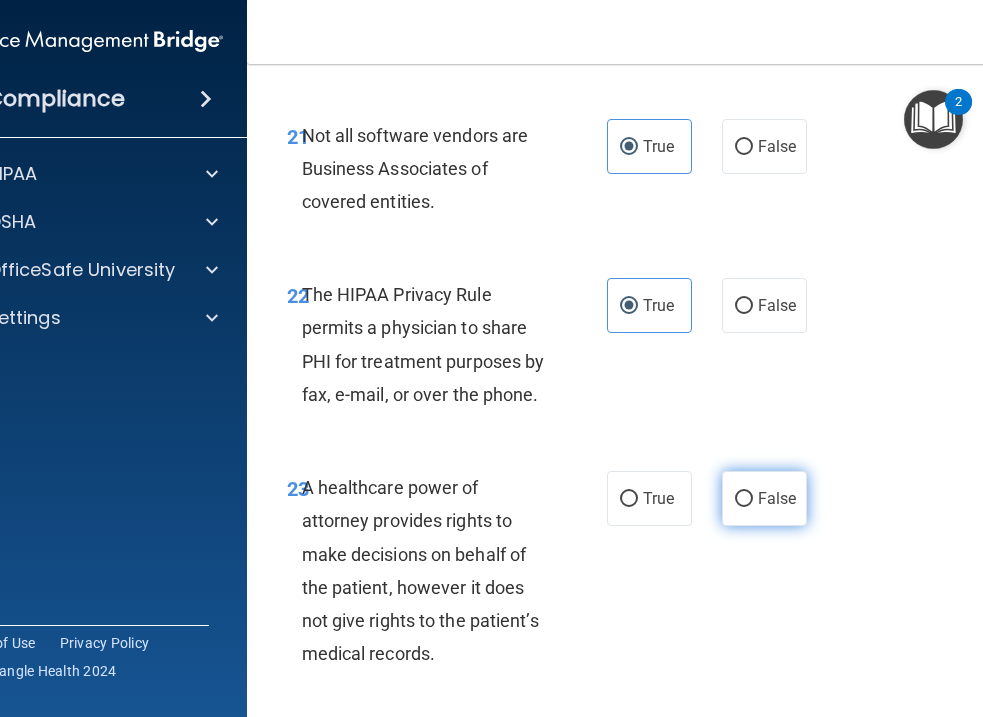 click on "False" at bounding box center (764, 498) 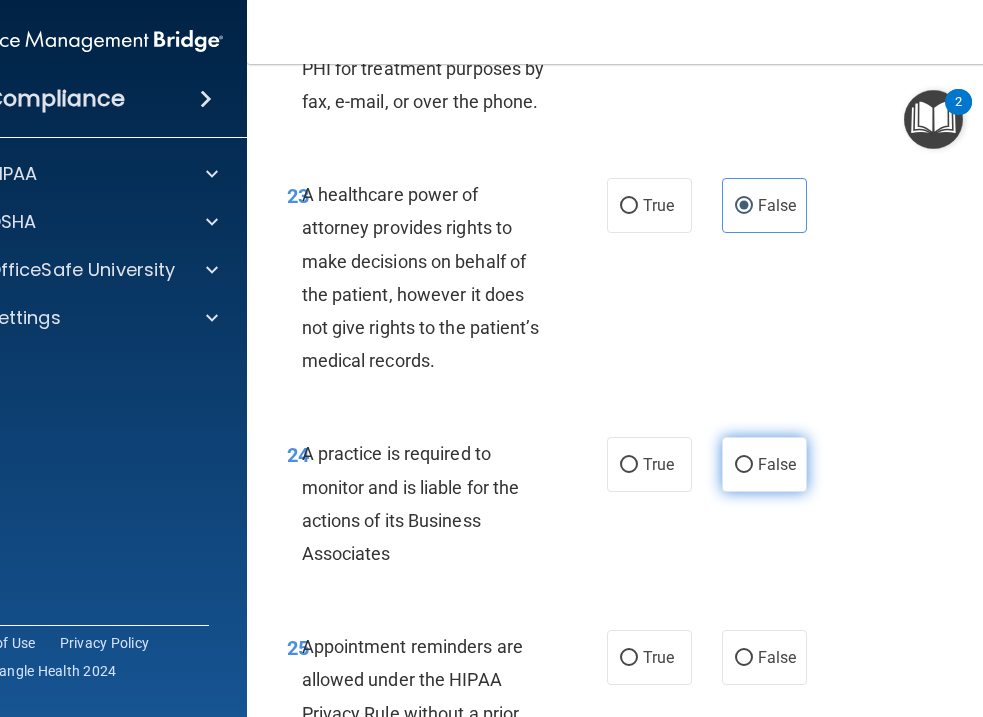 scroll, scrollTop: 5369, scrollLeft: 0, axis: vertical 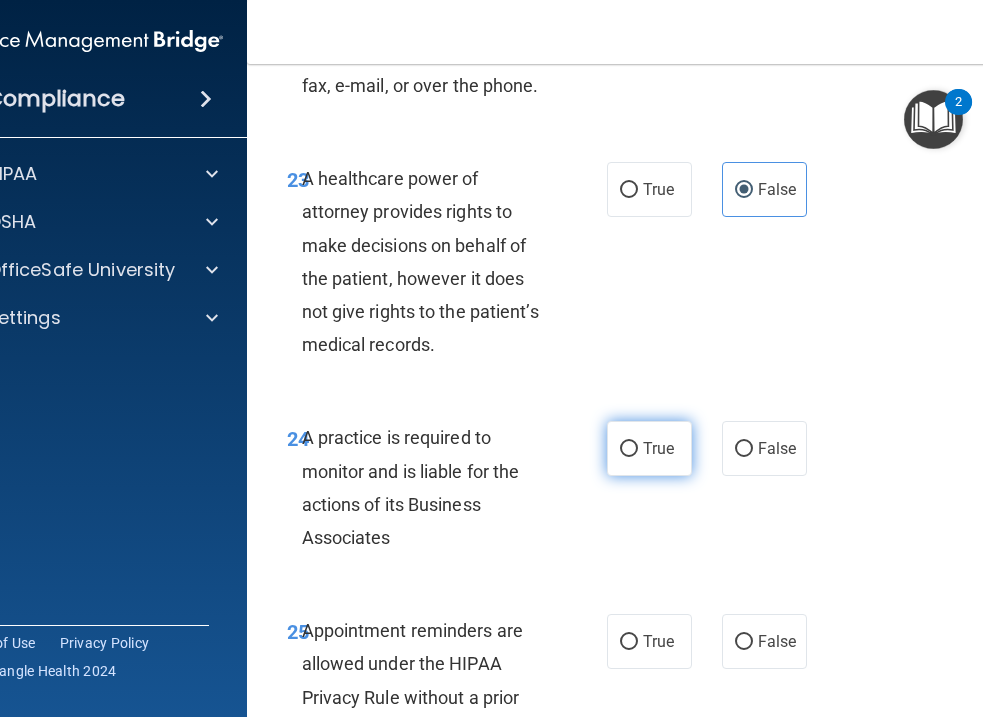 click on "True" at bounding box center [658, 448] 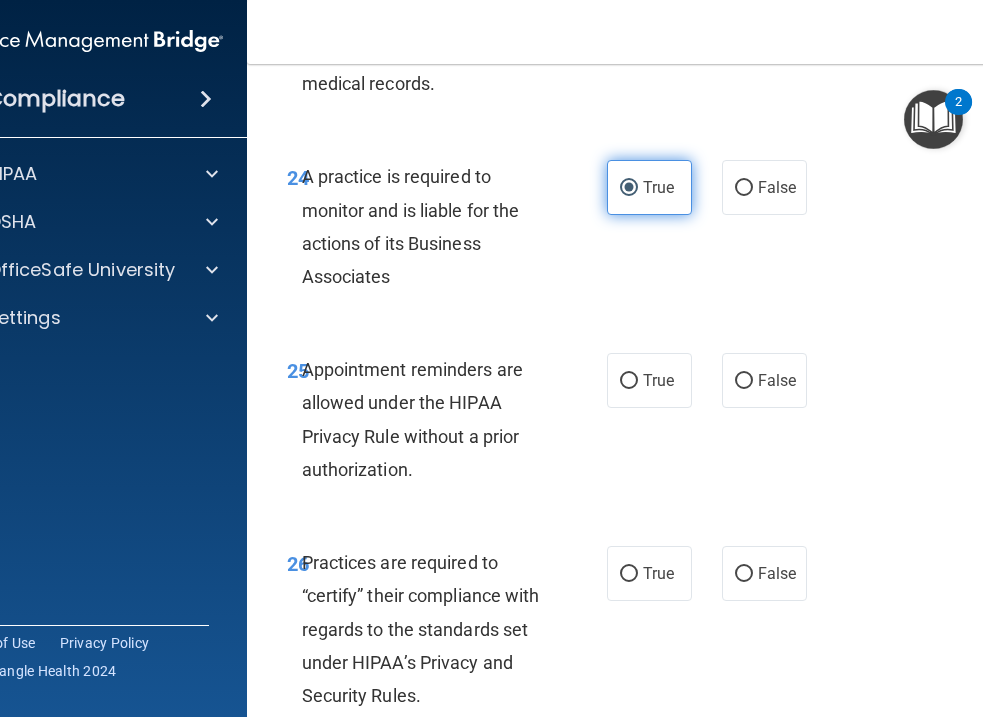 scroll, scrollTop: 5706, scrollLeft: 0, axis: vertical 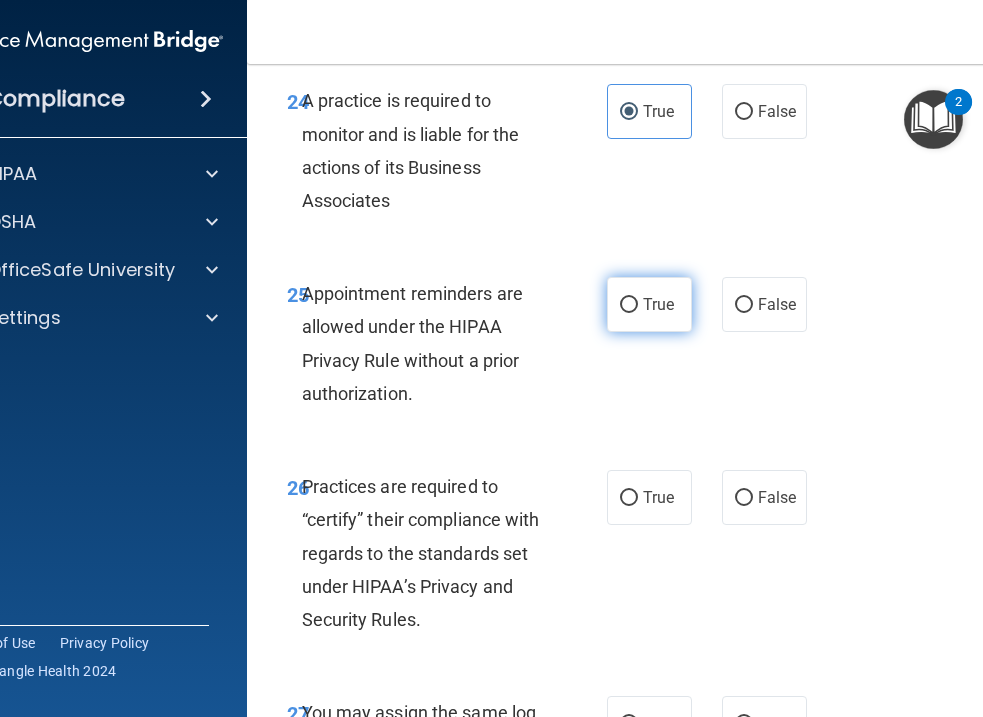 click on "True" at bounding box center [649, 304] 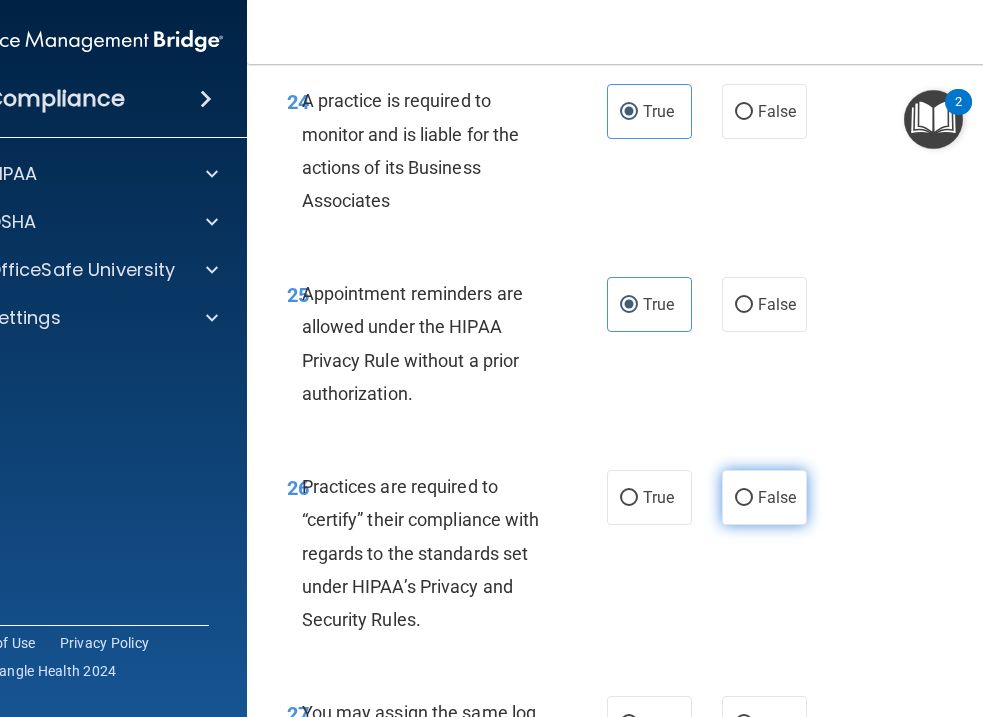 click on "False" at bounding box center [744, 498] 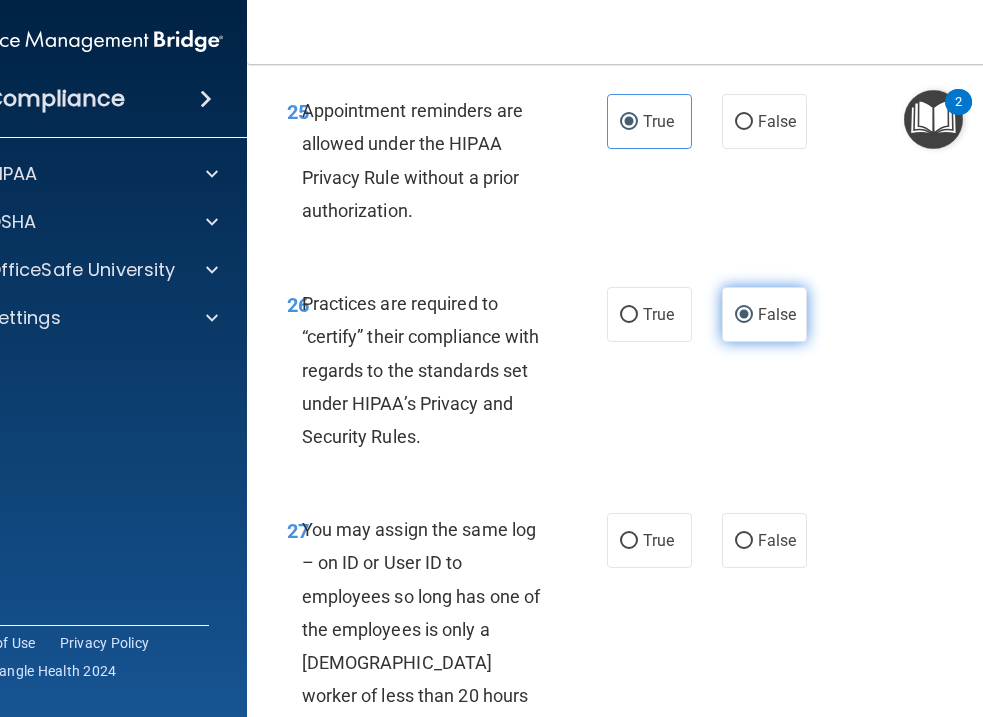 scroll, scrollTop: 5943, scrollLeft: 0, axis: vertical 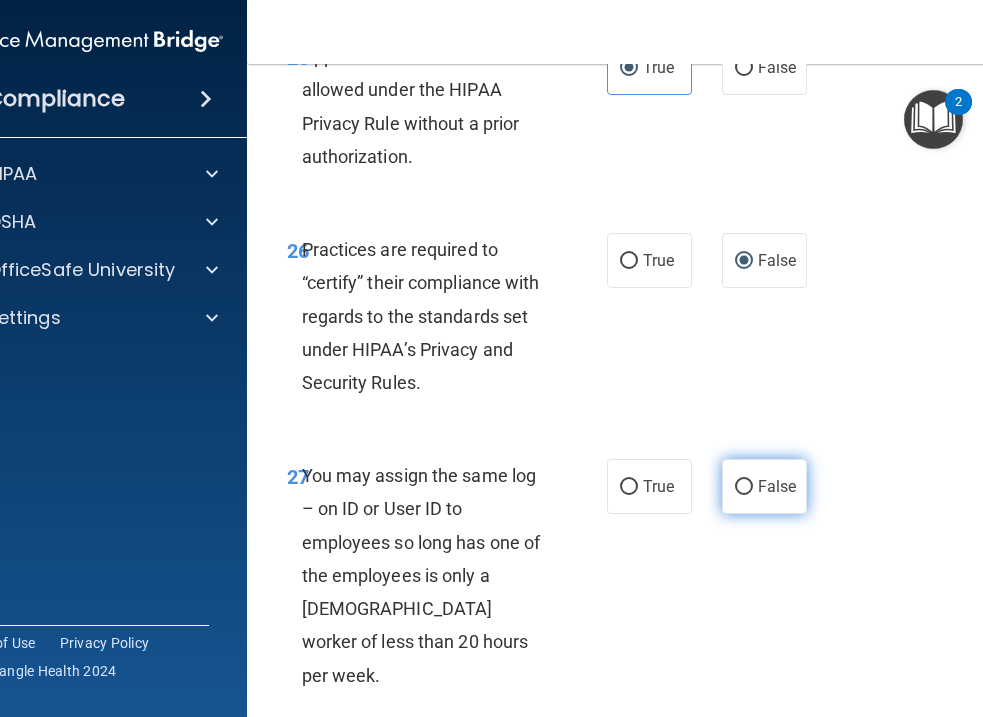 click on "False" at bounding box center [764, 486] 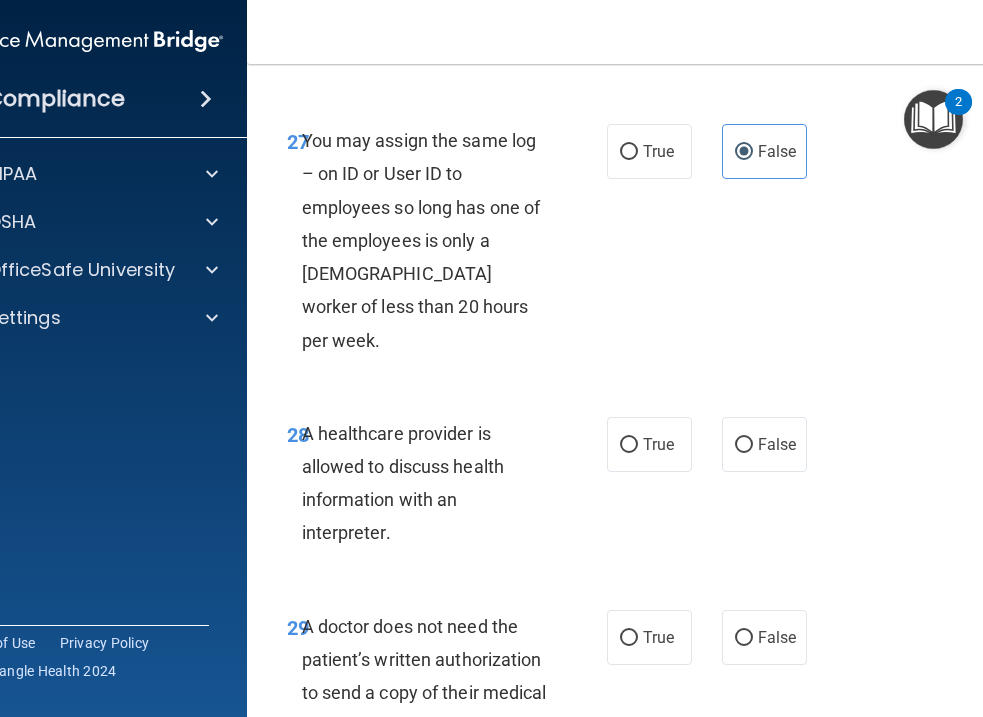 scroll, scrollTop: 6296, scrollLeft: 0, axis: vertical 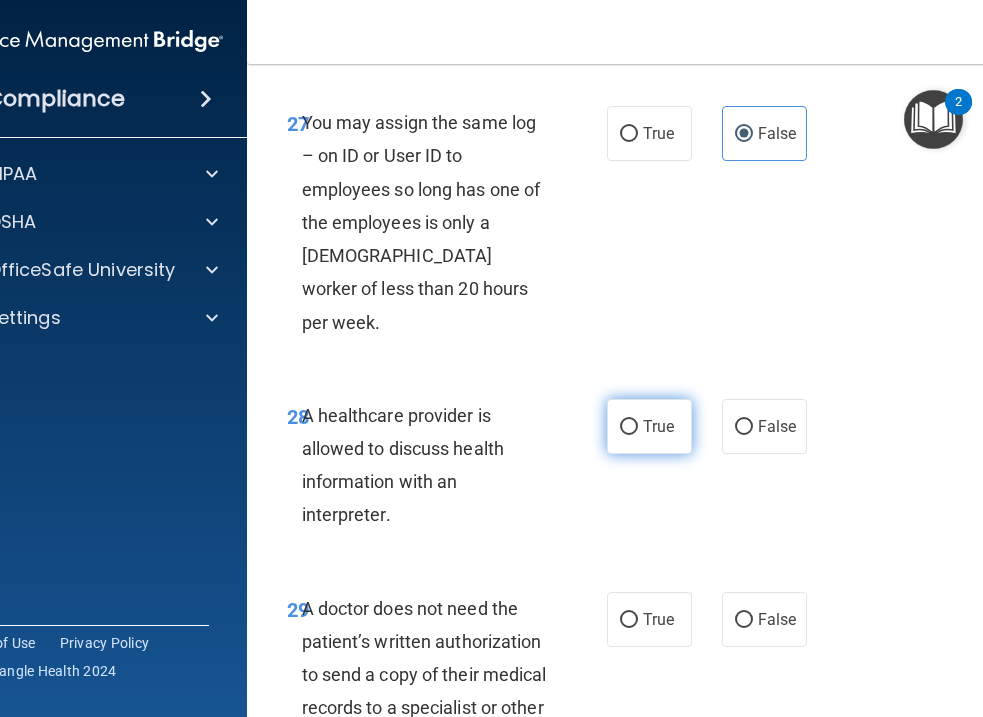 click on "True" at bounding box center [649, 426] 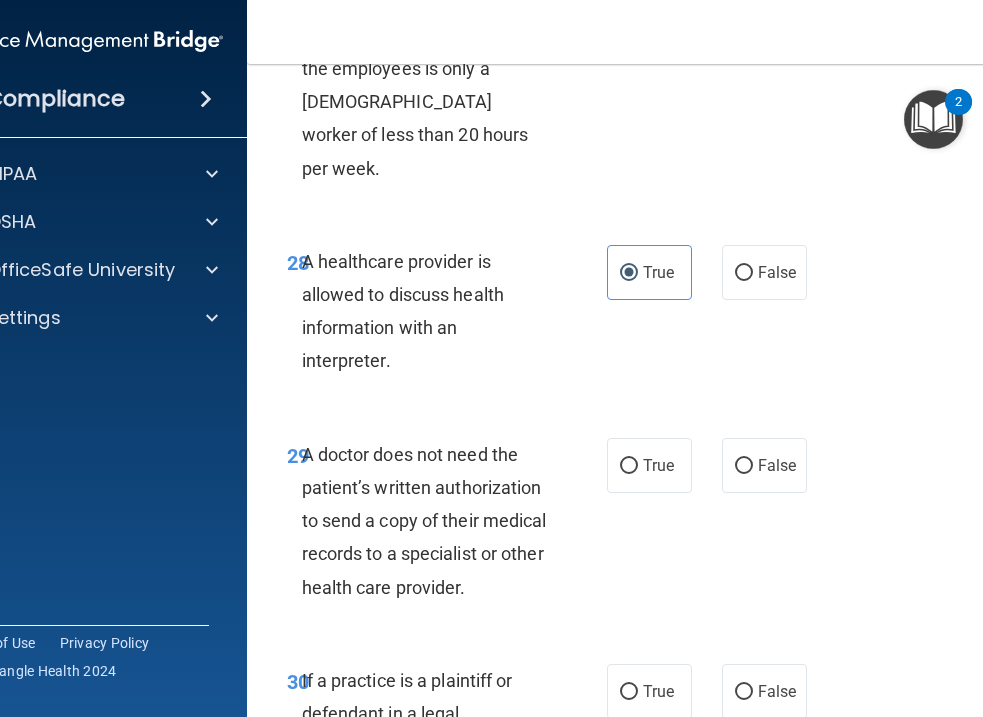 scroll, scrollTop: 6455, scrollLeft: 0, axis: vertical 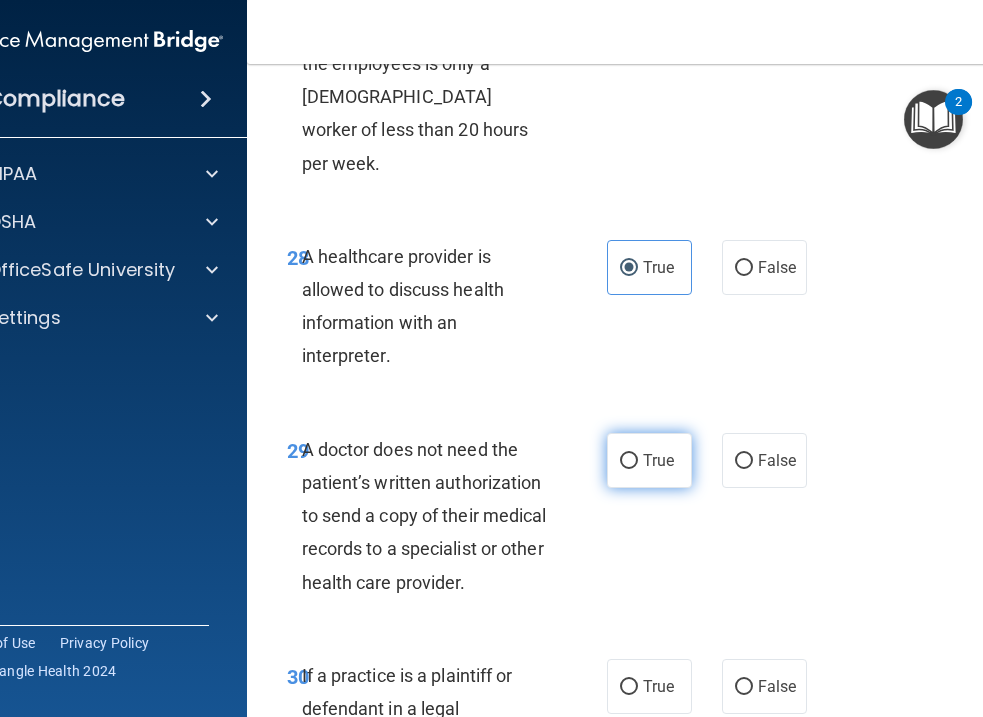 click on "True" at bounding box center (649, 460) 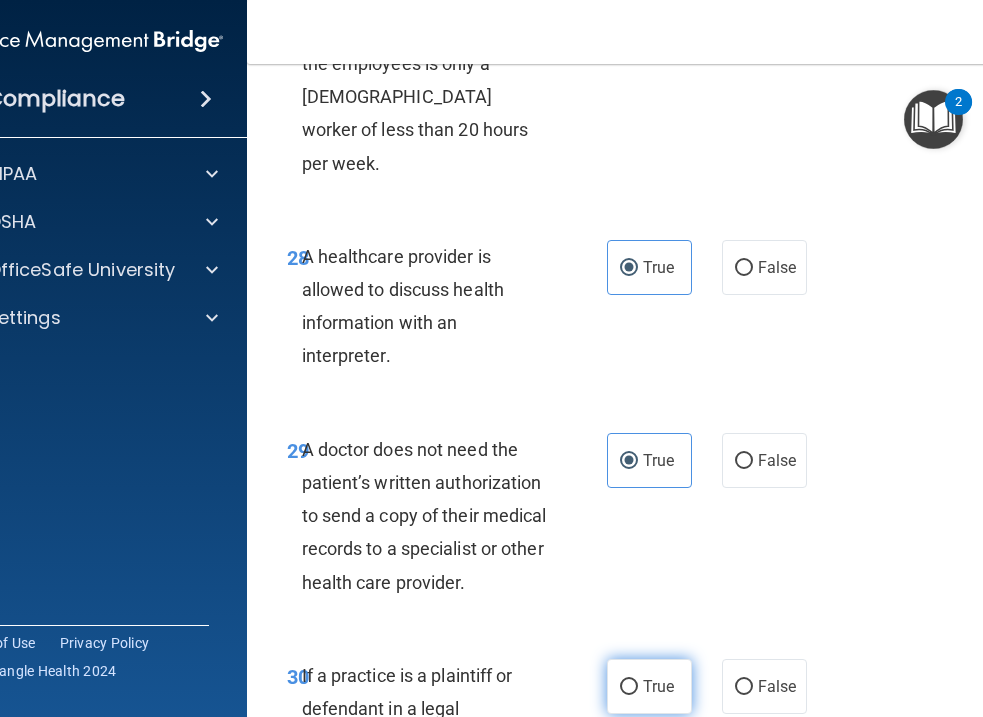 click on "True" at bounding box center (629, 687) 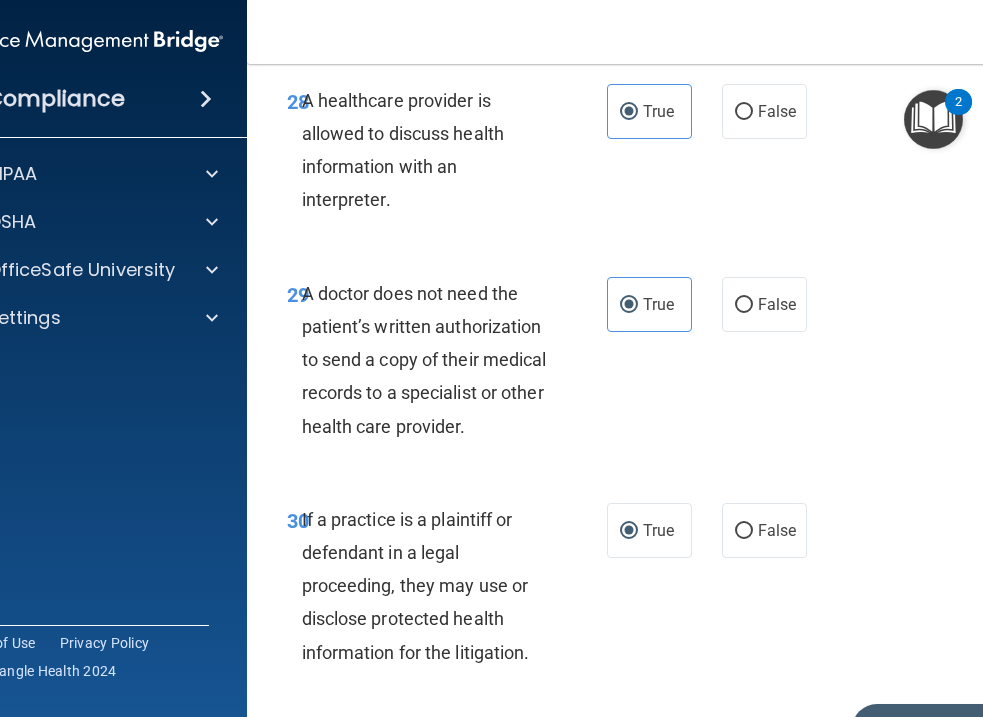scroll, scrollTop: 6695, scrollLeft: 0, axis: vertical 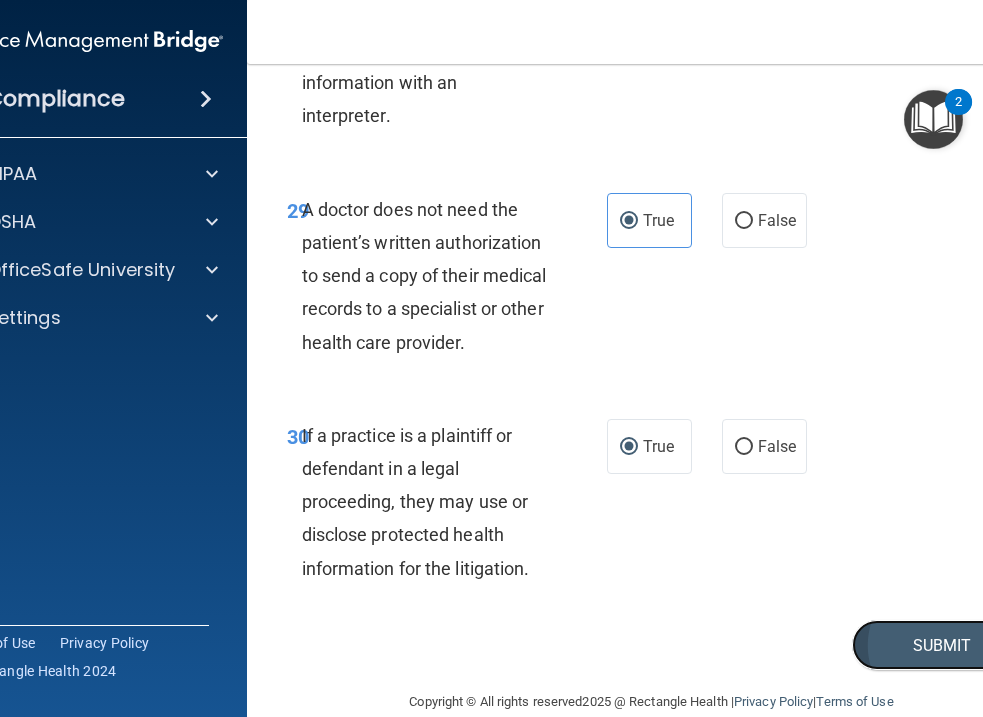 click on "Submit" at bounding box center [942, 645] 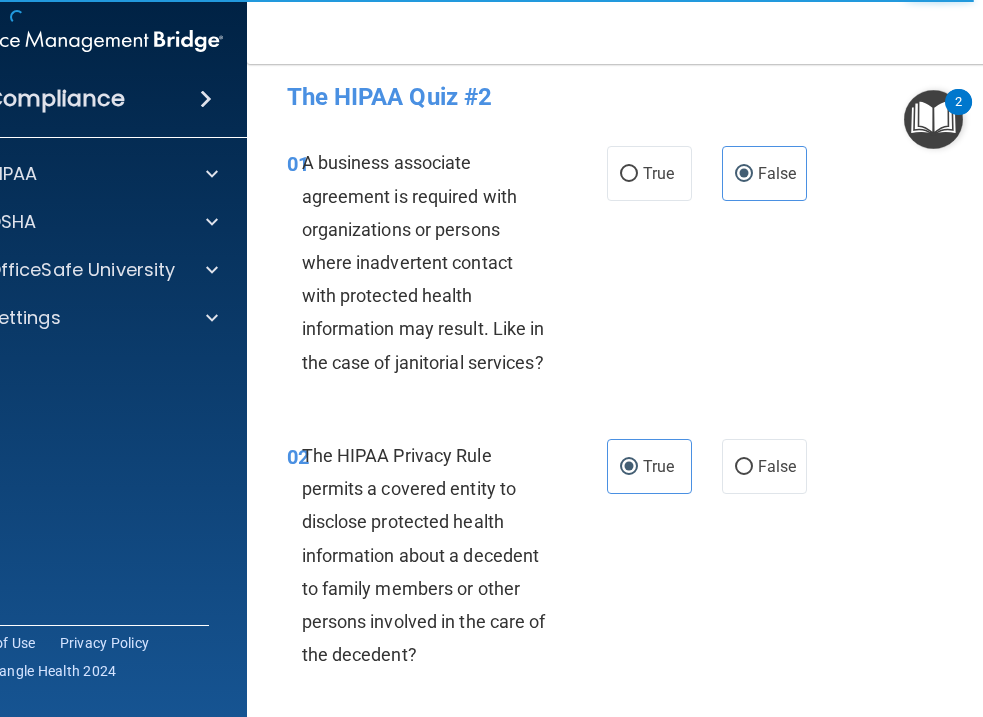 scroll, scrollTop: 0, scrollLeft: 0, axis: both 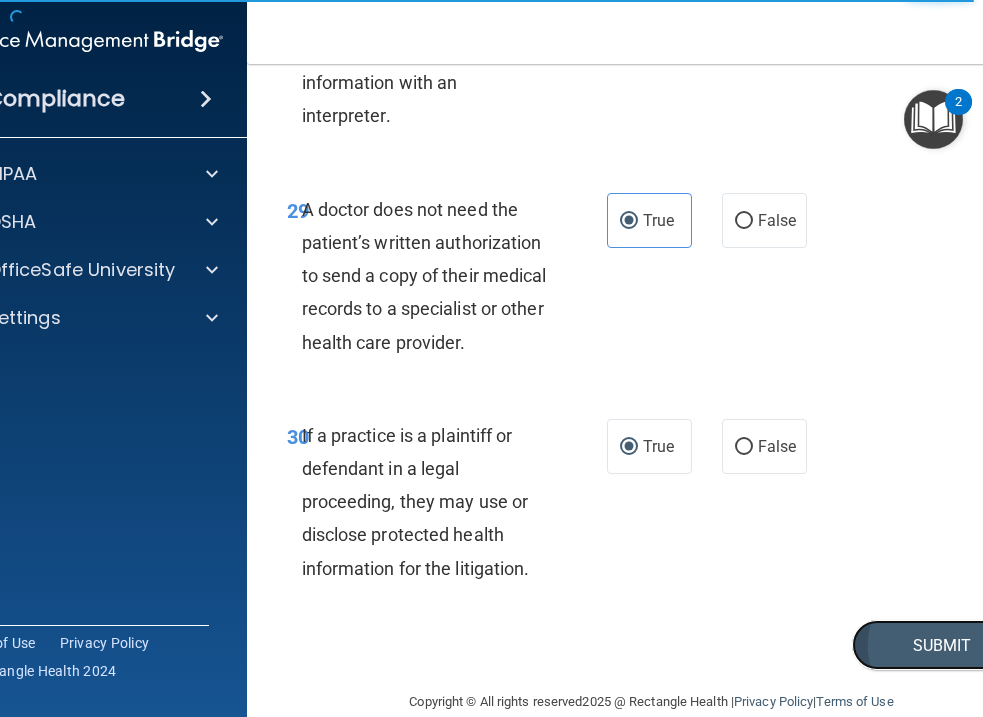 click on "Submit" at bounding box center (942, 645) 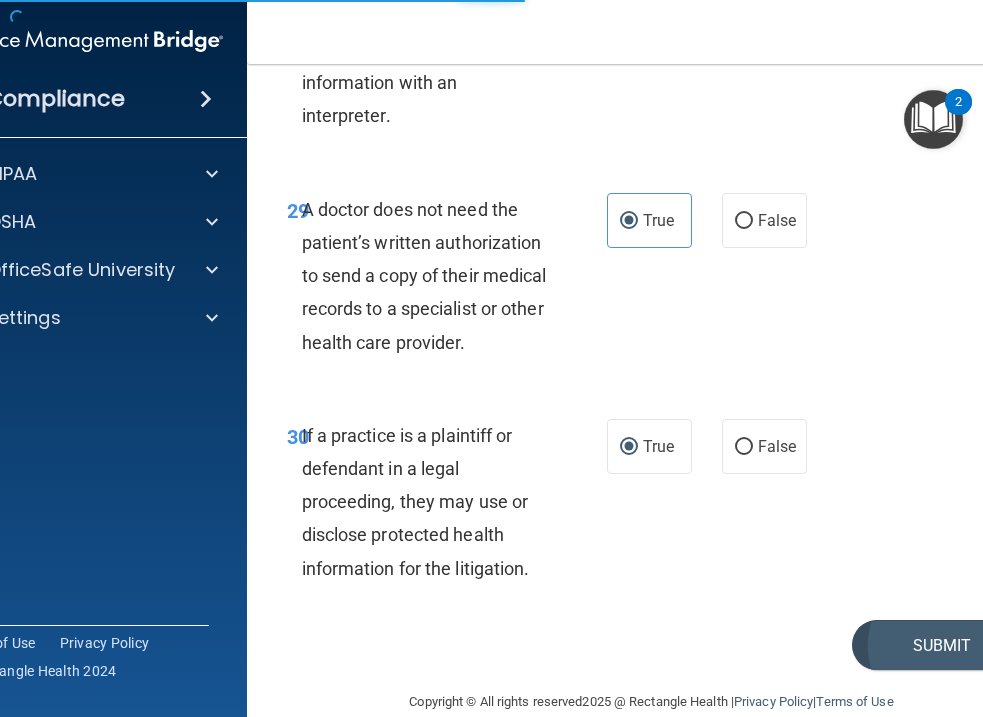 scroll, scrollTop: 0, scrollLeft: 0, axis: both 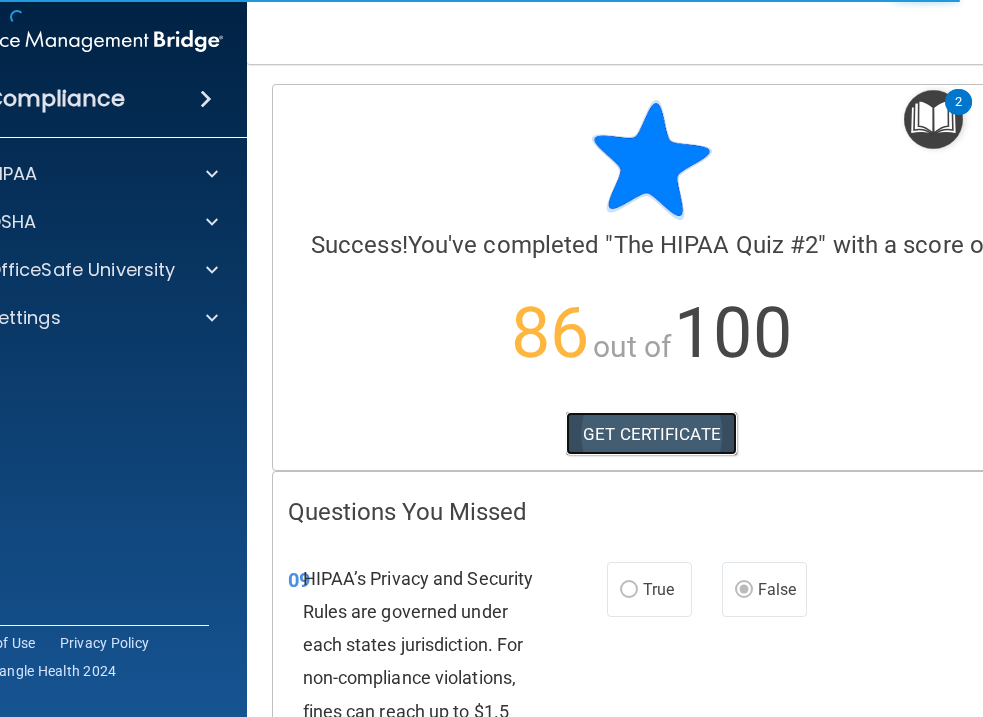 click on "GET CERTIFICATE" at bounding box center [651, 434] 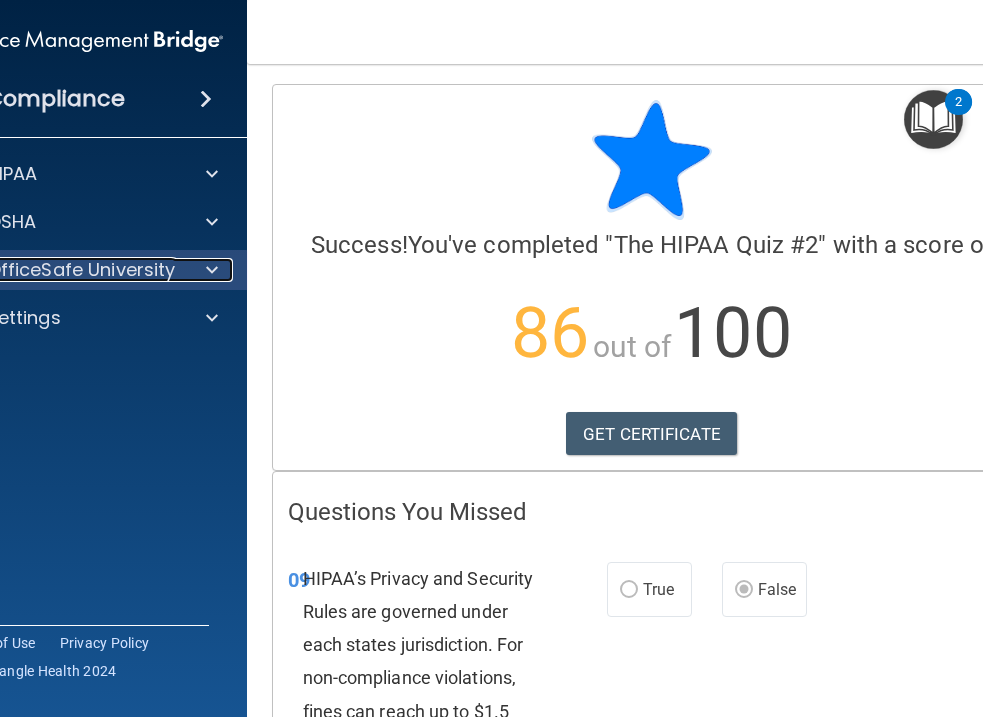 click on "OfficeSafe University" at bounding box center [81, 270] 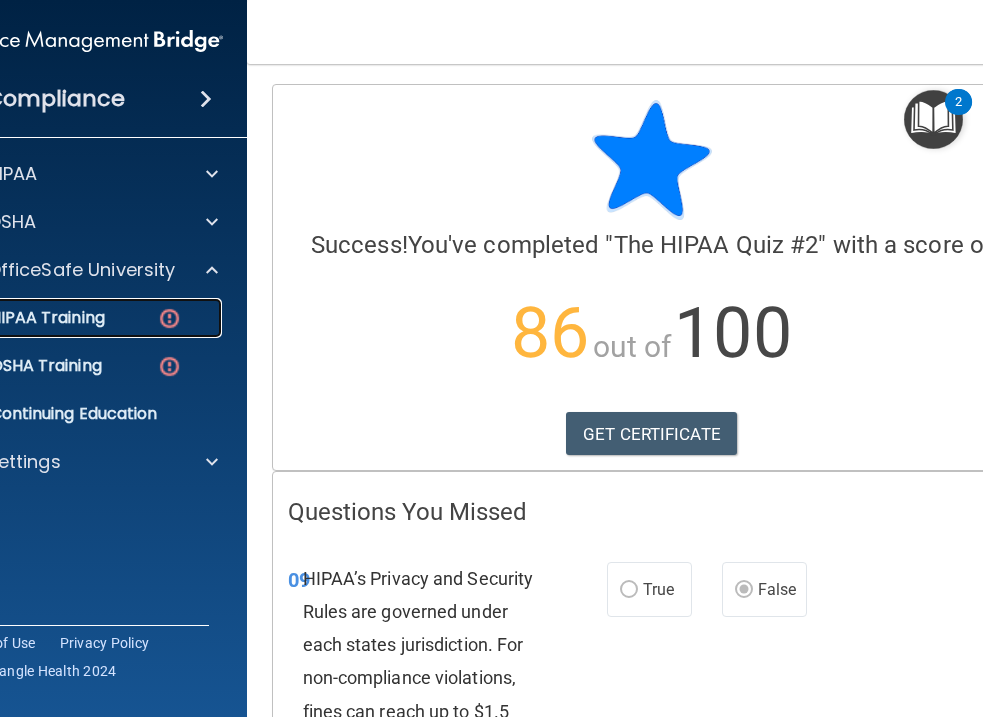 click on "HIPAA Training" at bounding box center (64, 318) 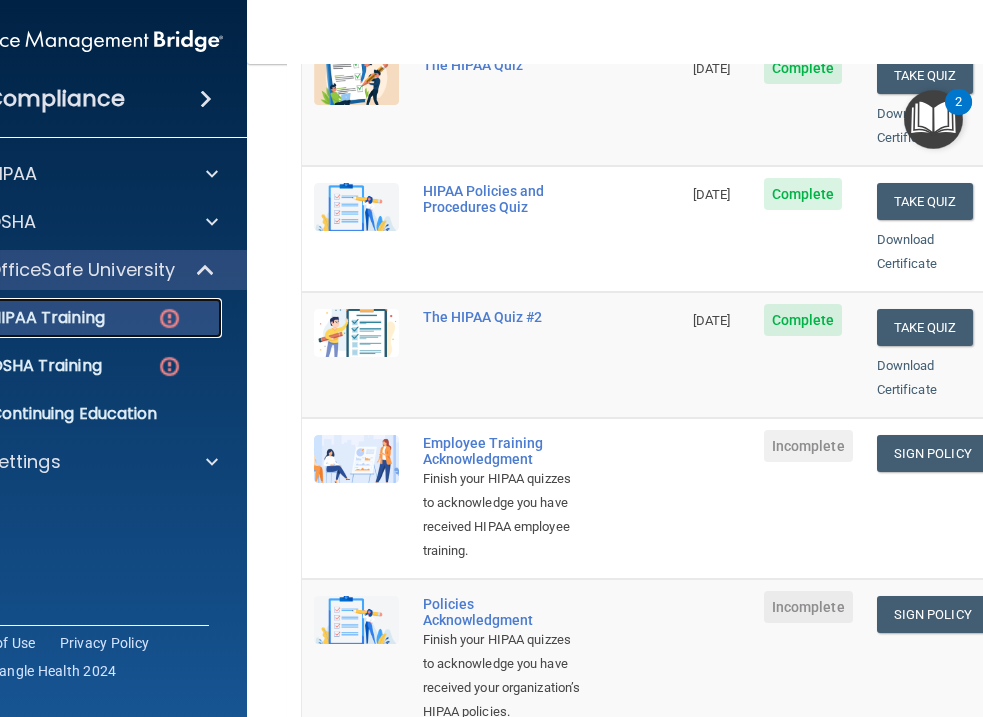 scroll, scrollTop: 340, scrollLeft: 0, axis: vertical 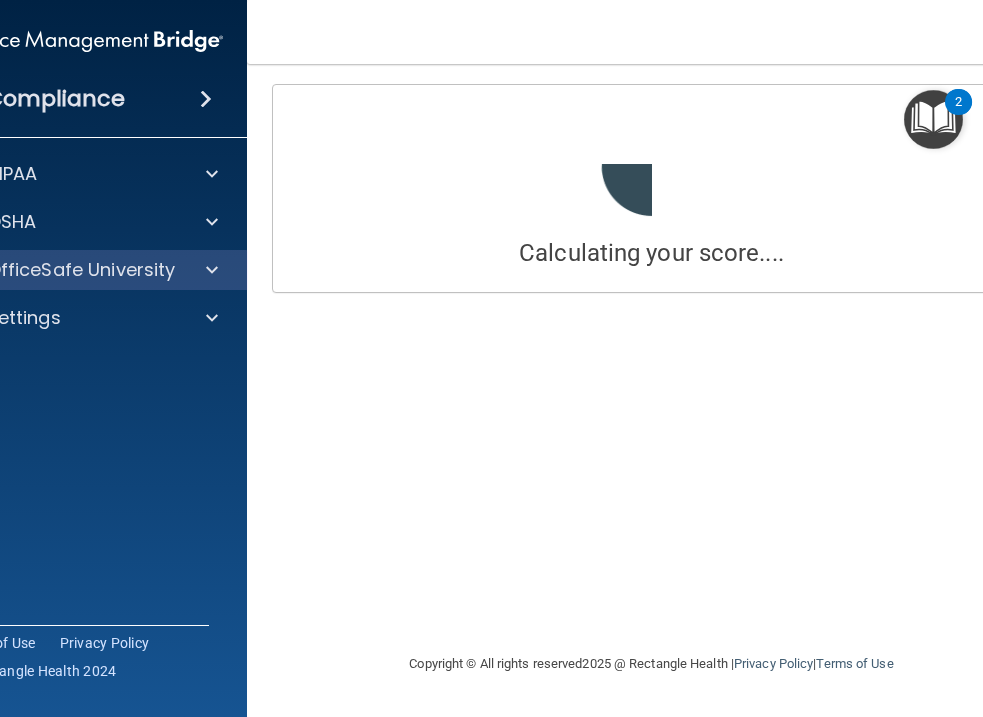 click on "OfficeSafe University" at bounding box center [87, 270] 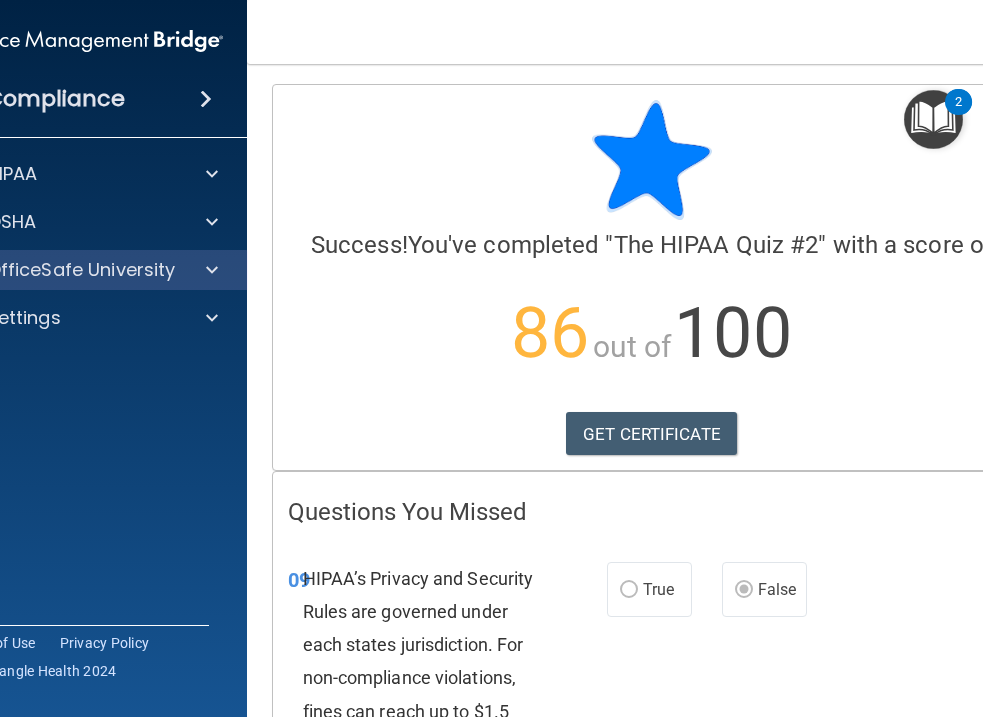click on "OfficeSafe University" at bounding box center (87, 270) 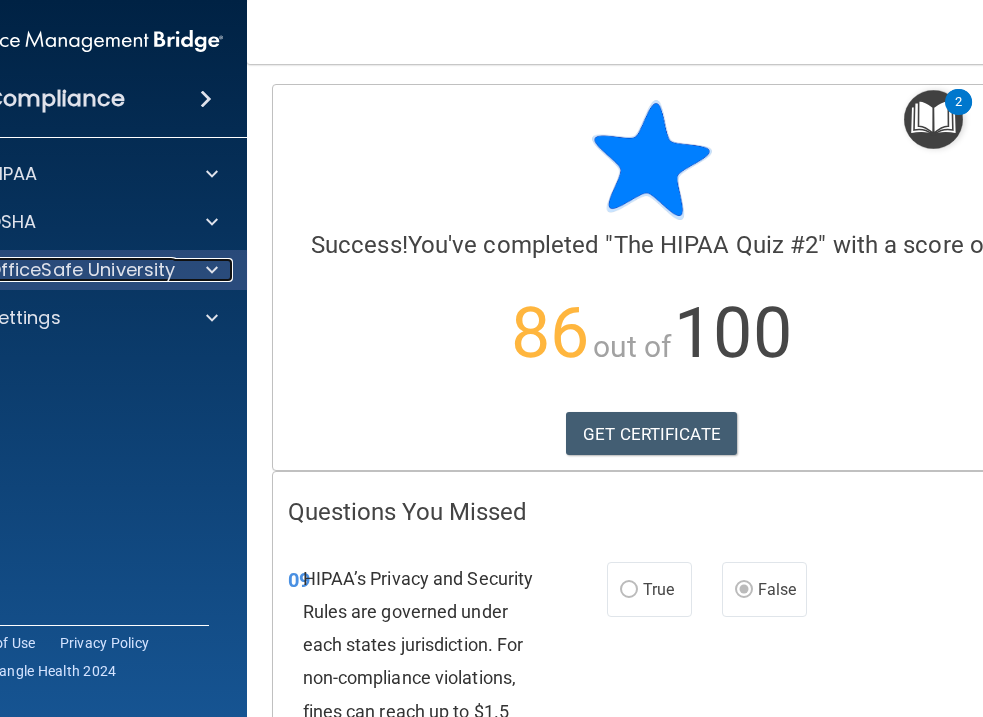 click at bounding box center [212, 270] 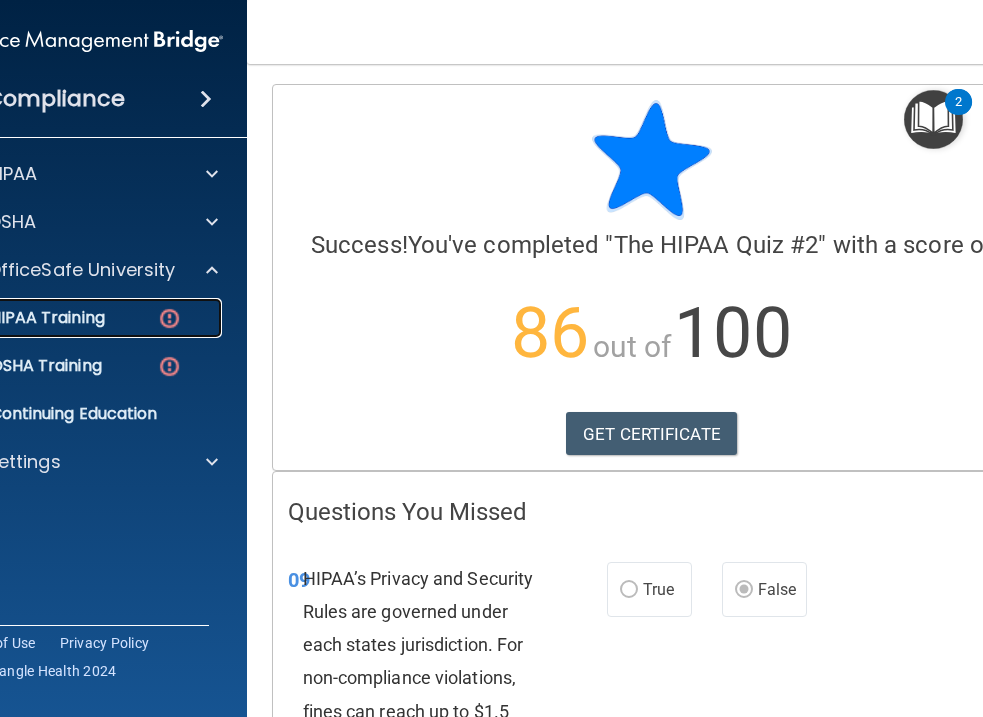 click on "HIPAA Training" at bounding box center (76, 318) 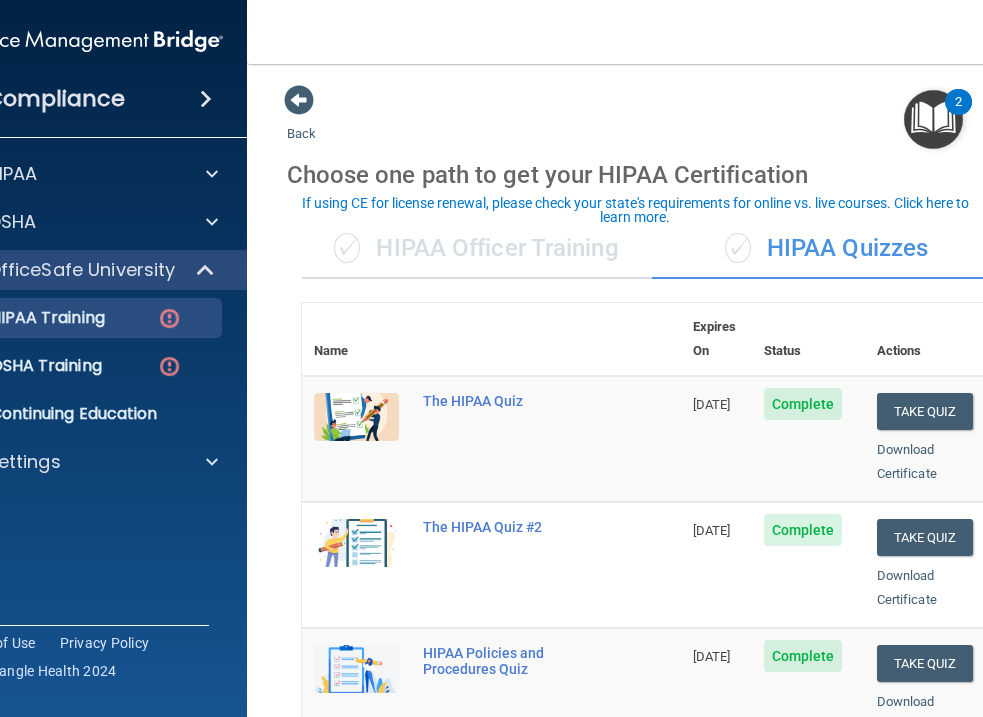click at bounding box center [933, 119] 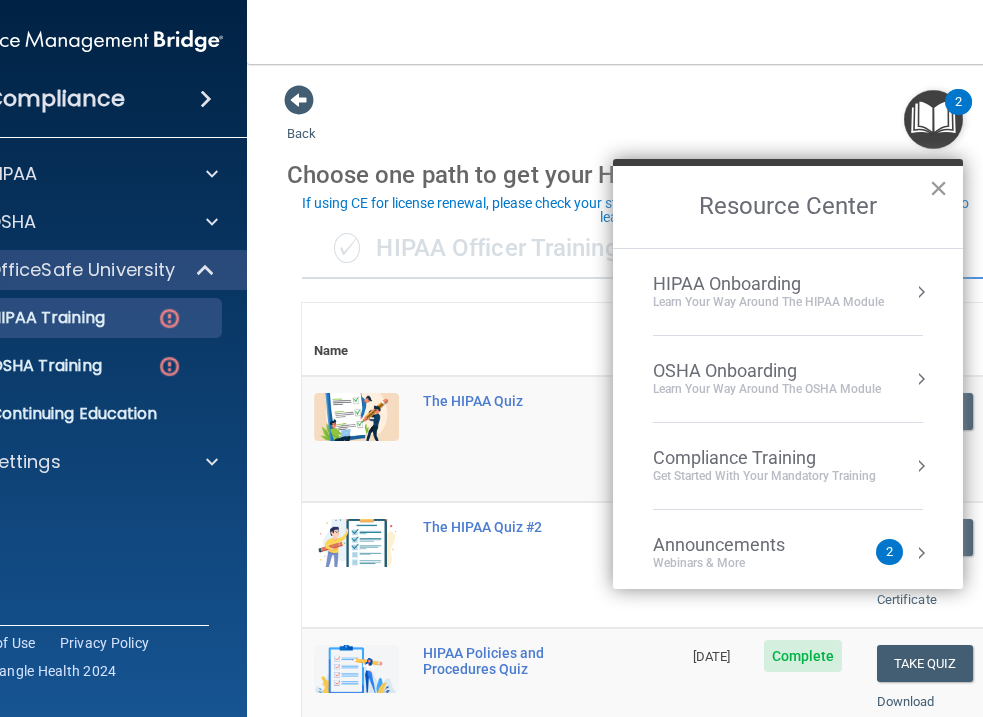 click on "×" at bounding box center [938, 188] 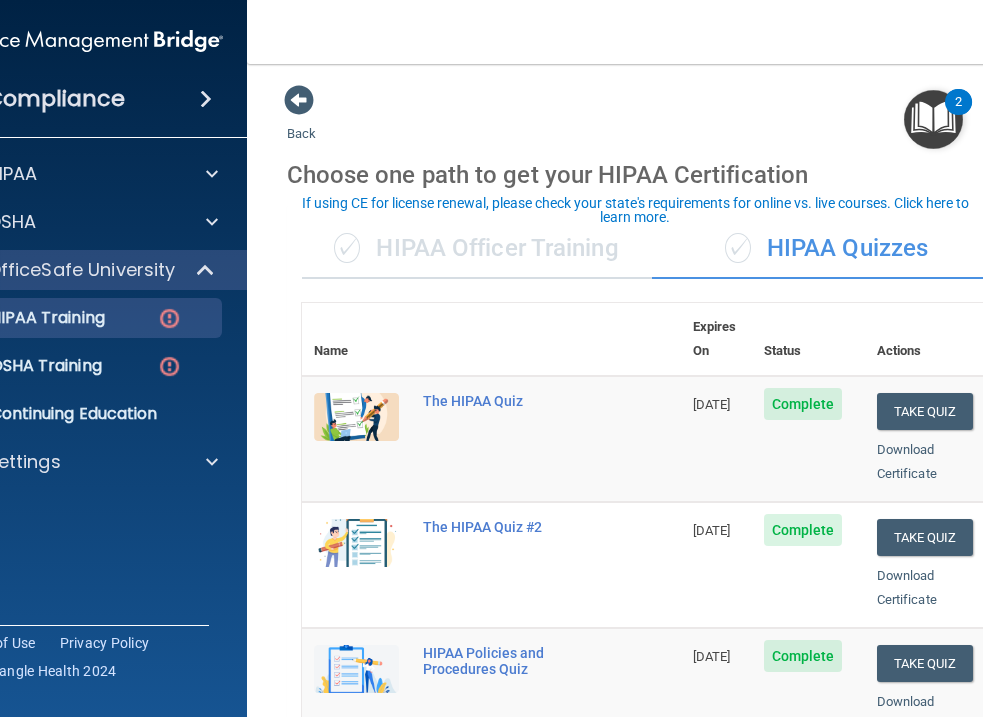 click at bounding box center (933, 119) 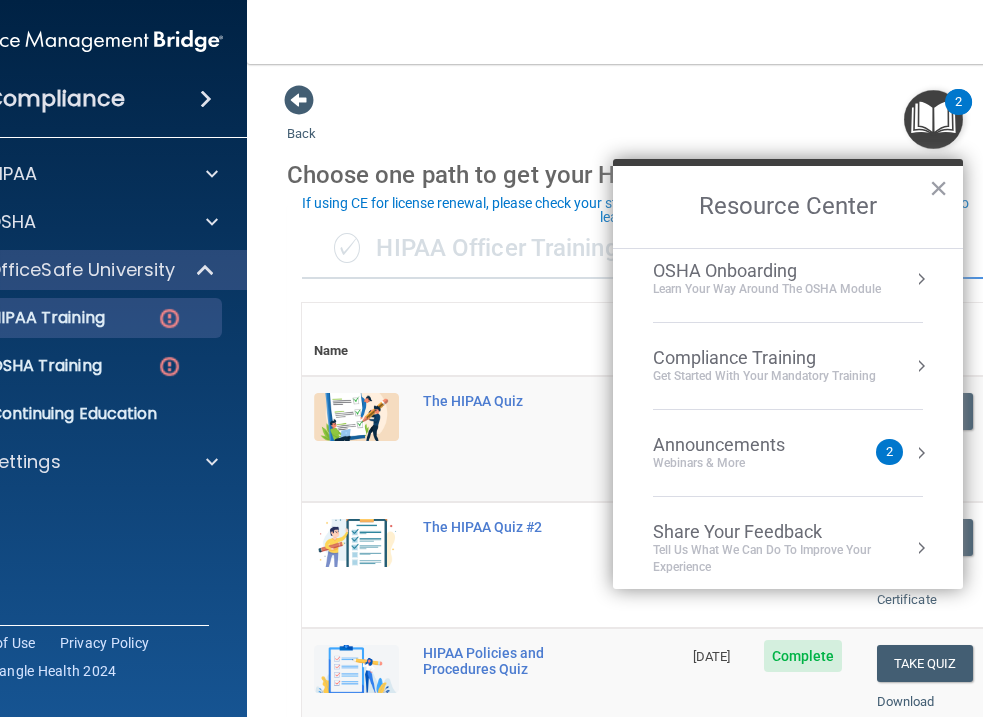 scroll, scrollTop: 112, scrollLeft: 0, axis: vertical 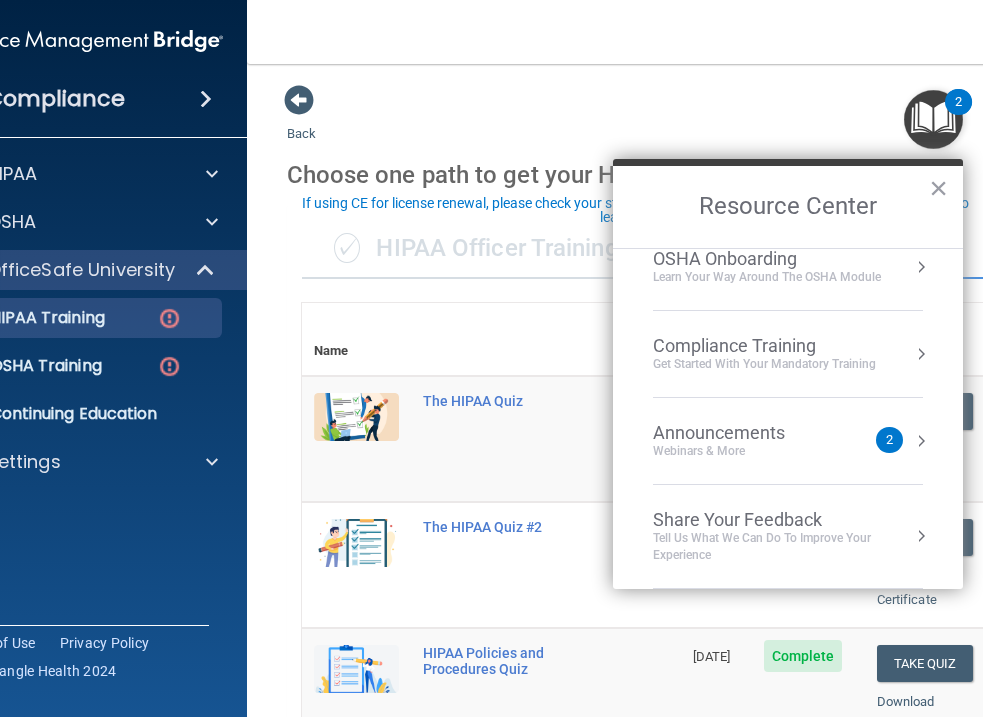 click on "Webinars & More" at bounding box center [739, 451] 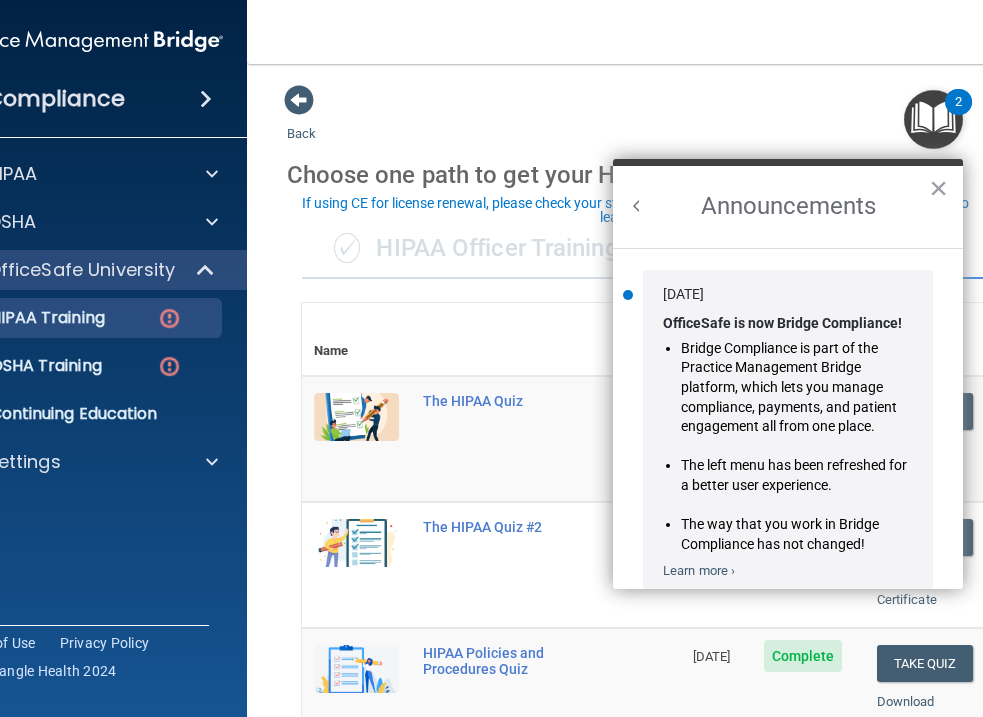 scroll, scrollTop: 0, scrollLeft: 0, axis: both 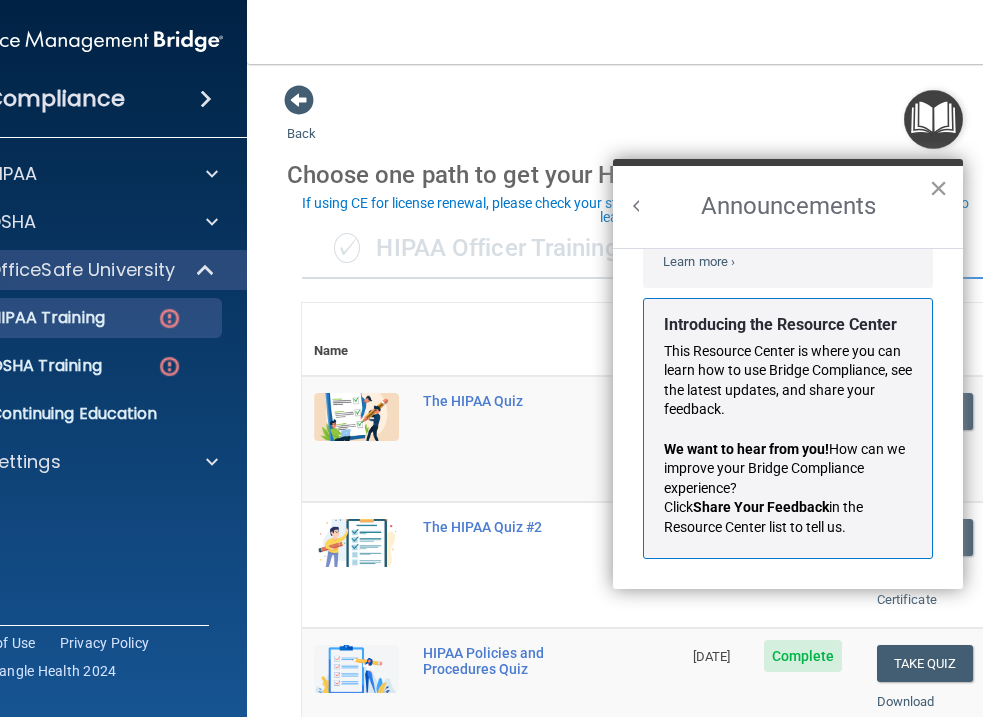 click on "×" at bounding box center [938, 188] 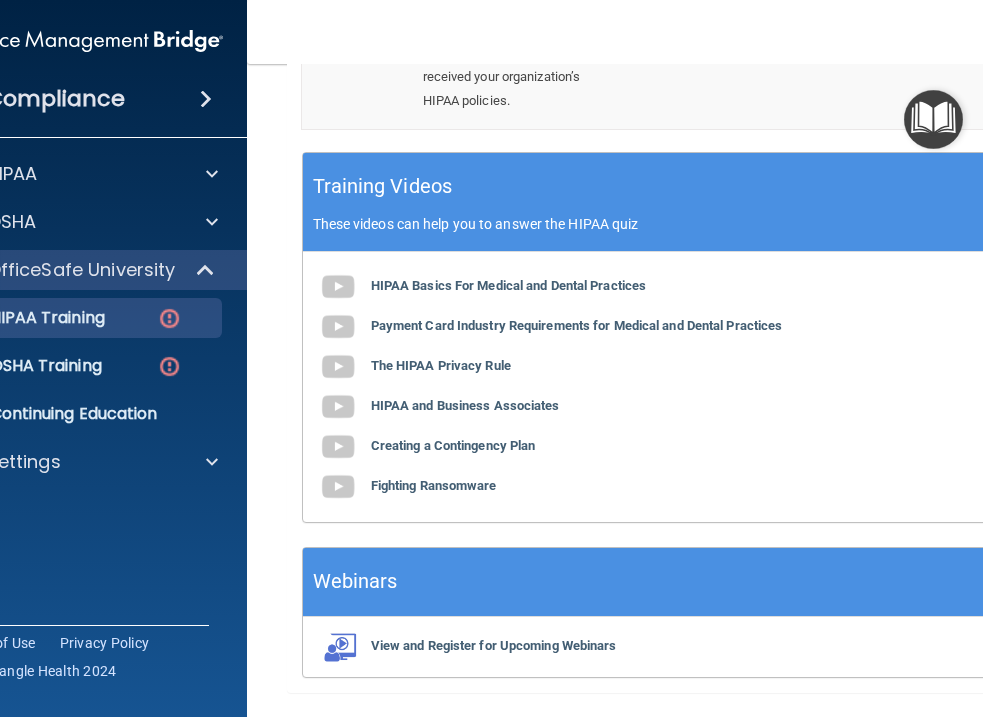 scroll, scrollTop: 1050, scrollLeft: 0, axis: vertical 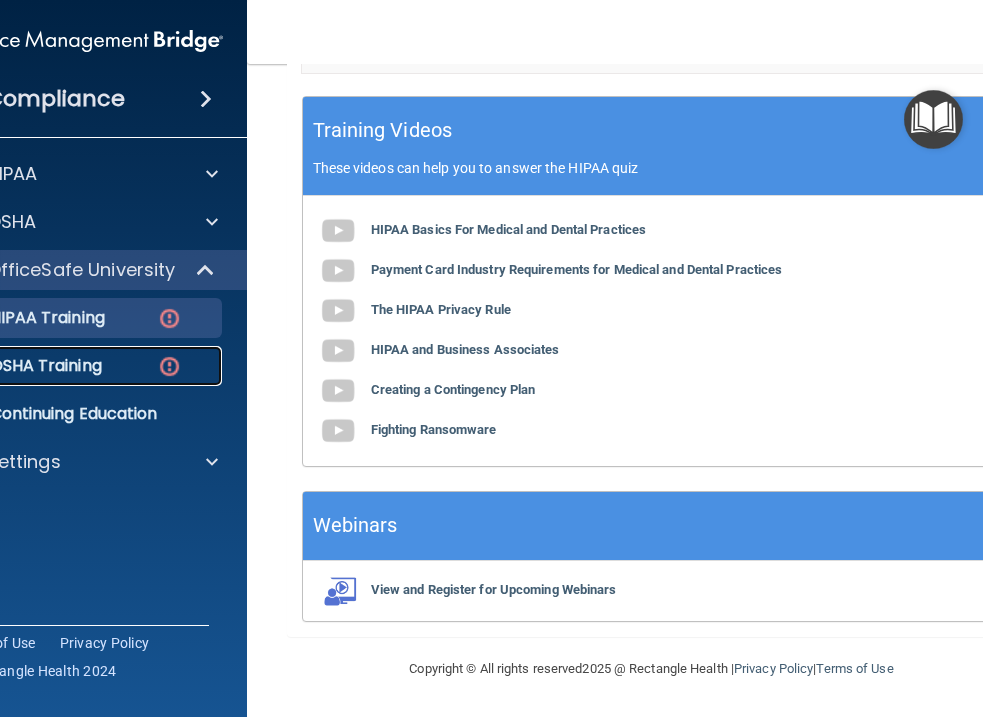 click on "OSHA Training" at bounding box center [64, 366] 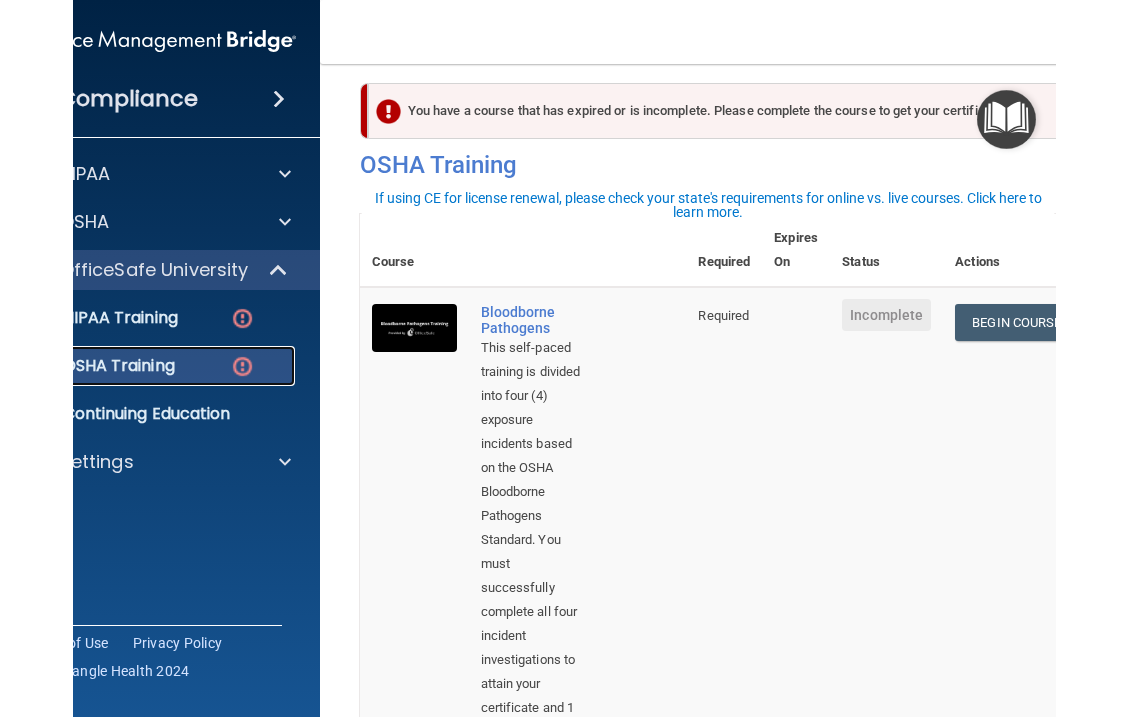 scroll, scrollTop: 0, scrollLeft: 0, axis: both 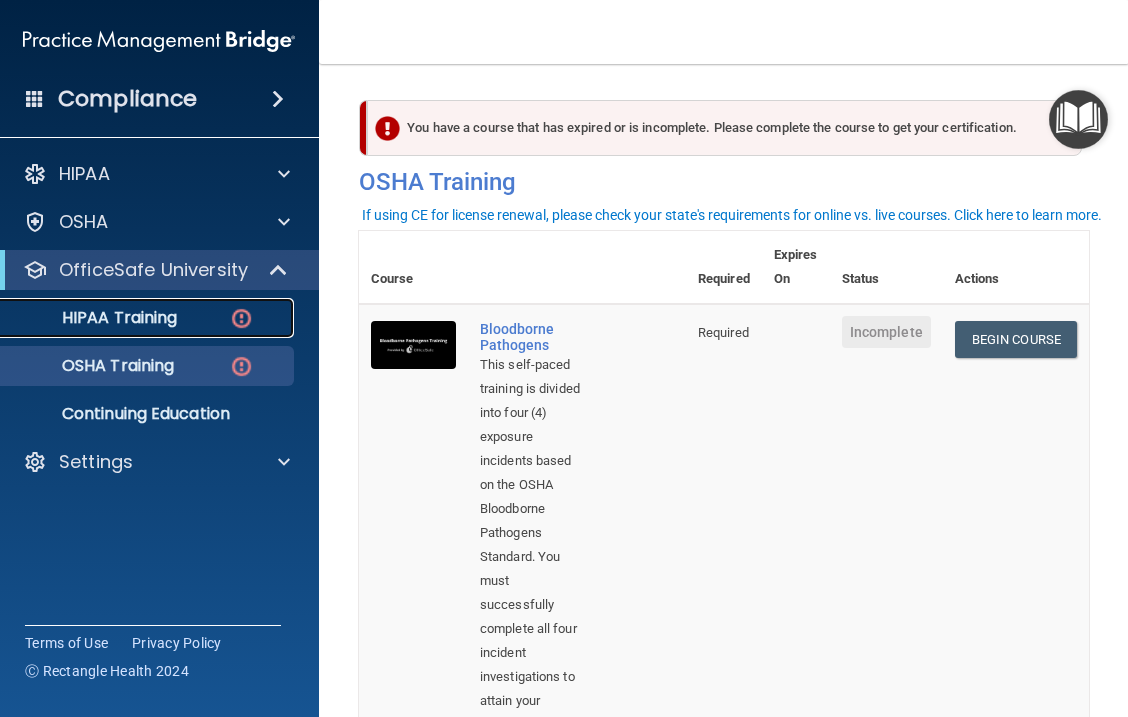 click on "HIPAA Training" at bounding box center (136, 318) 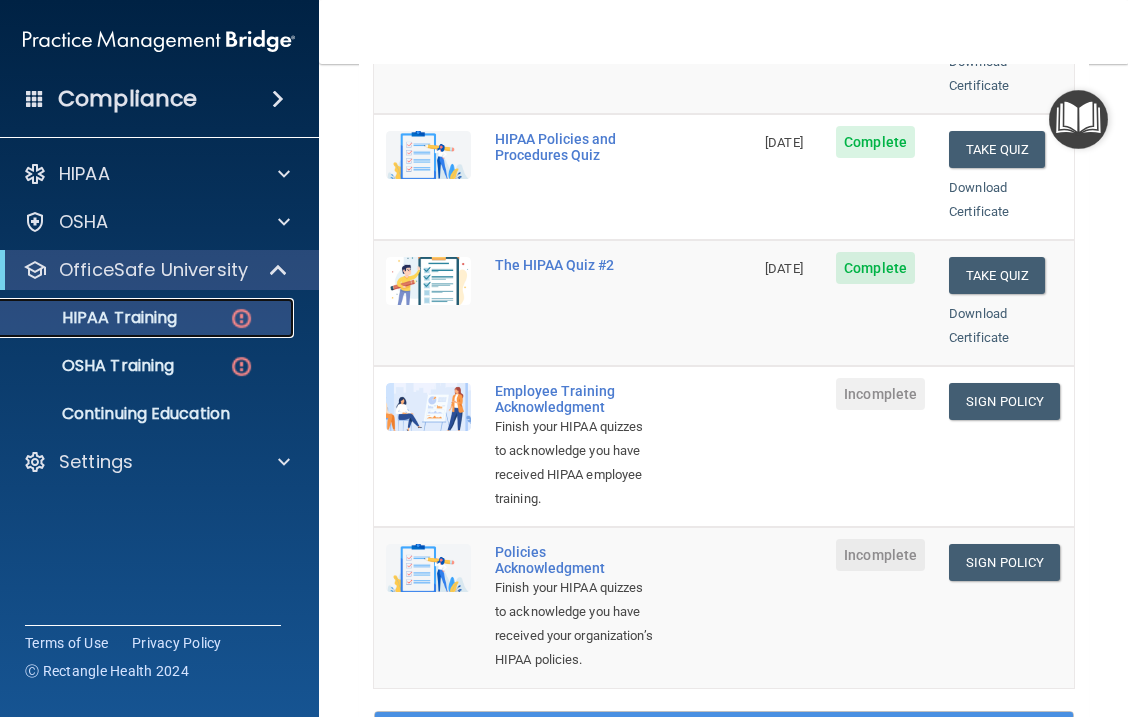 scroll, scrollTop: 391, scrollLeft: 0, axis: vertical 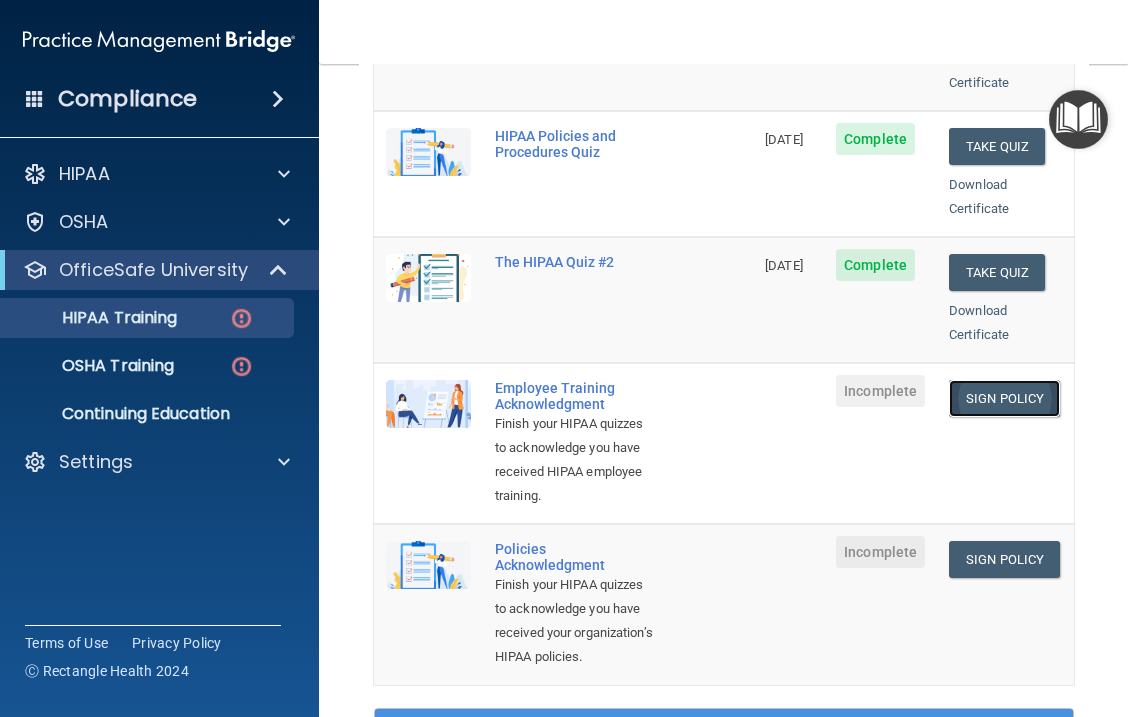 click on "Sign Policy" at bounding box center (1004, 398) 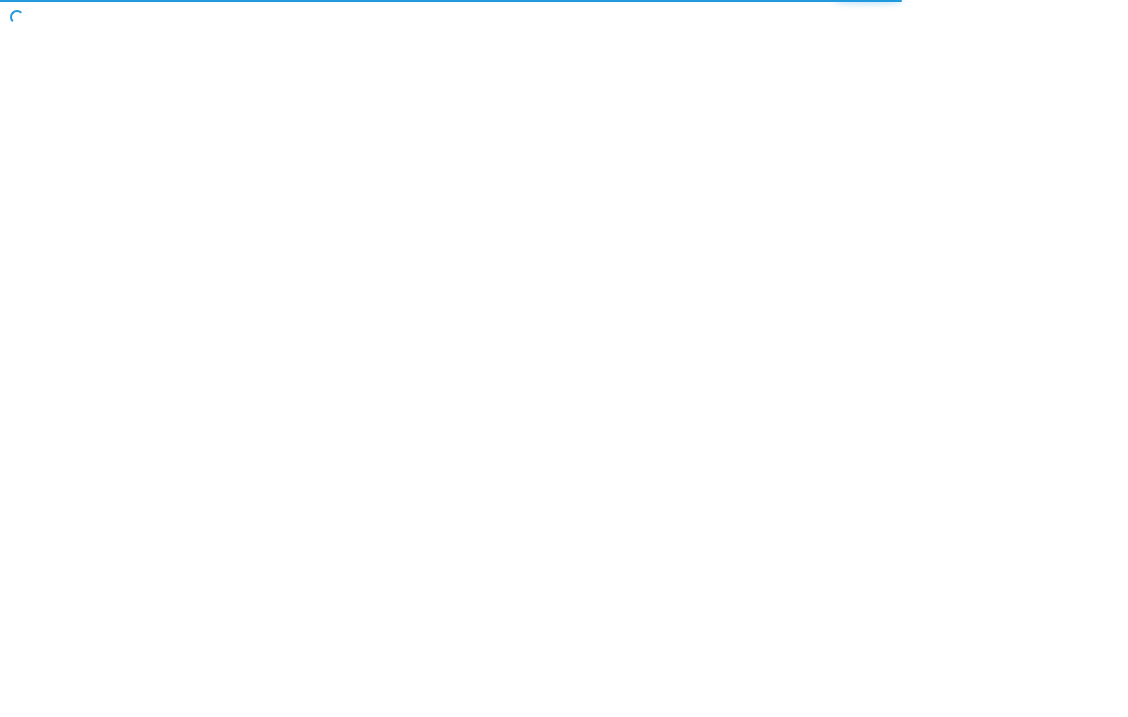 scroll, scrollTop: 0, scrollLeft: 0, axis: both 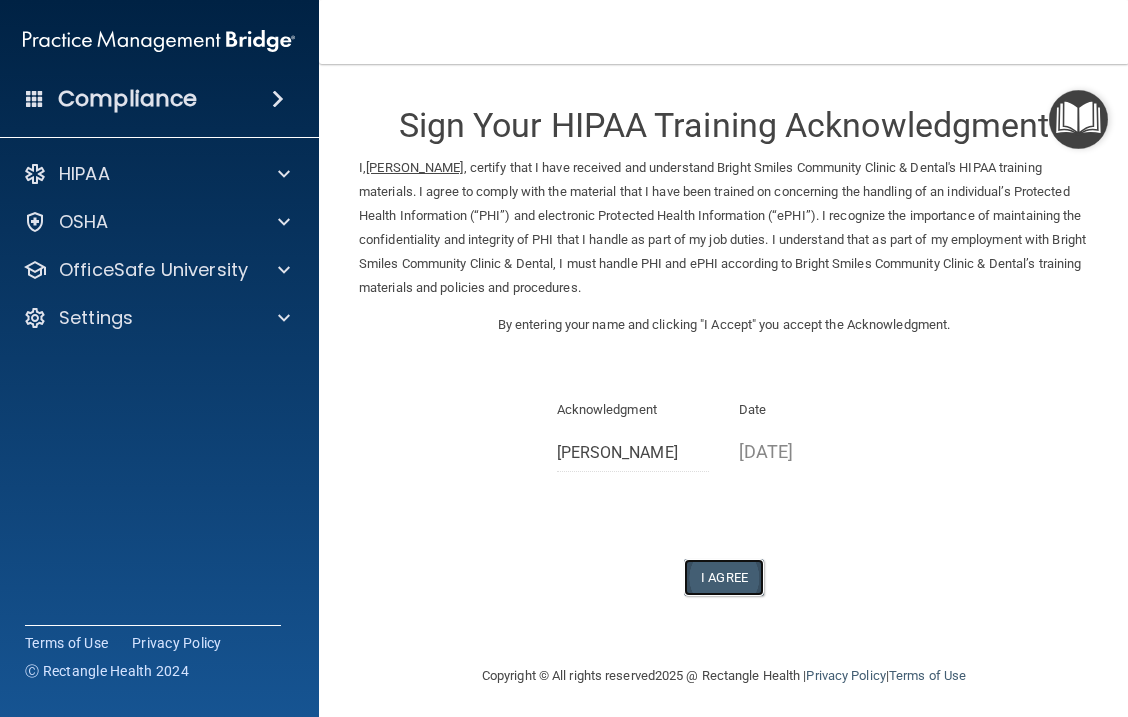 click on "I Agree" at bounding box center (724, 577) 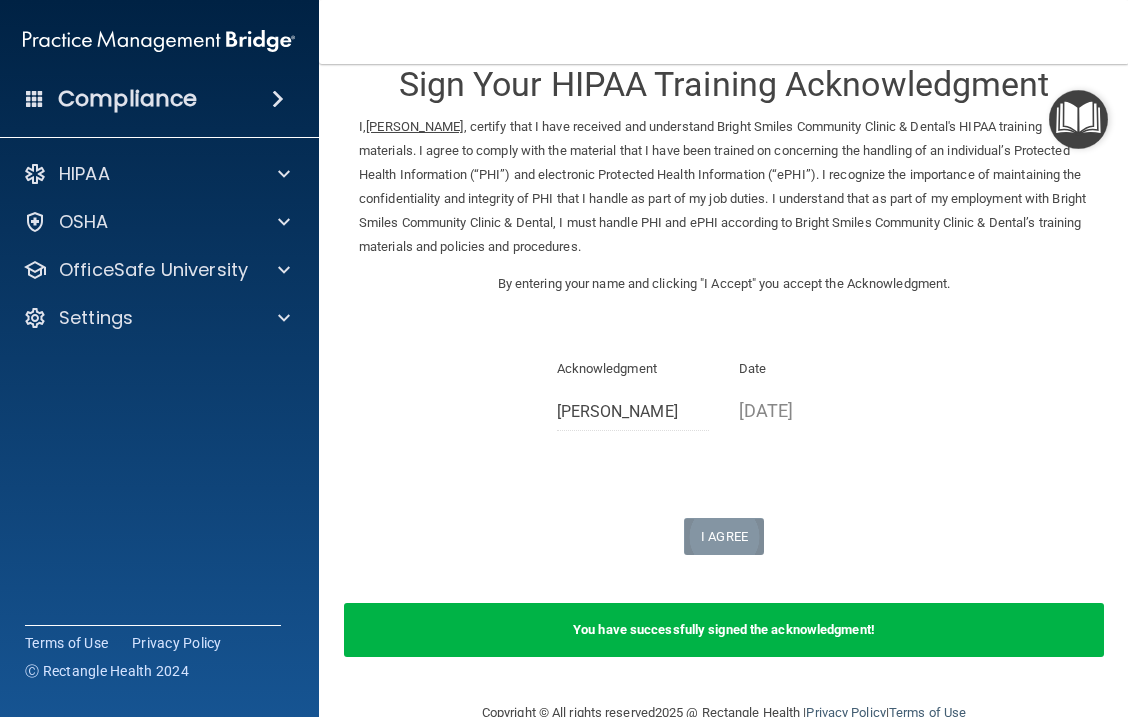 scroll, scrollTop: 0, scrollLeft: 0, axis: both 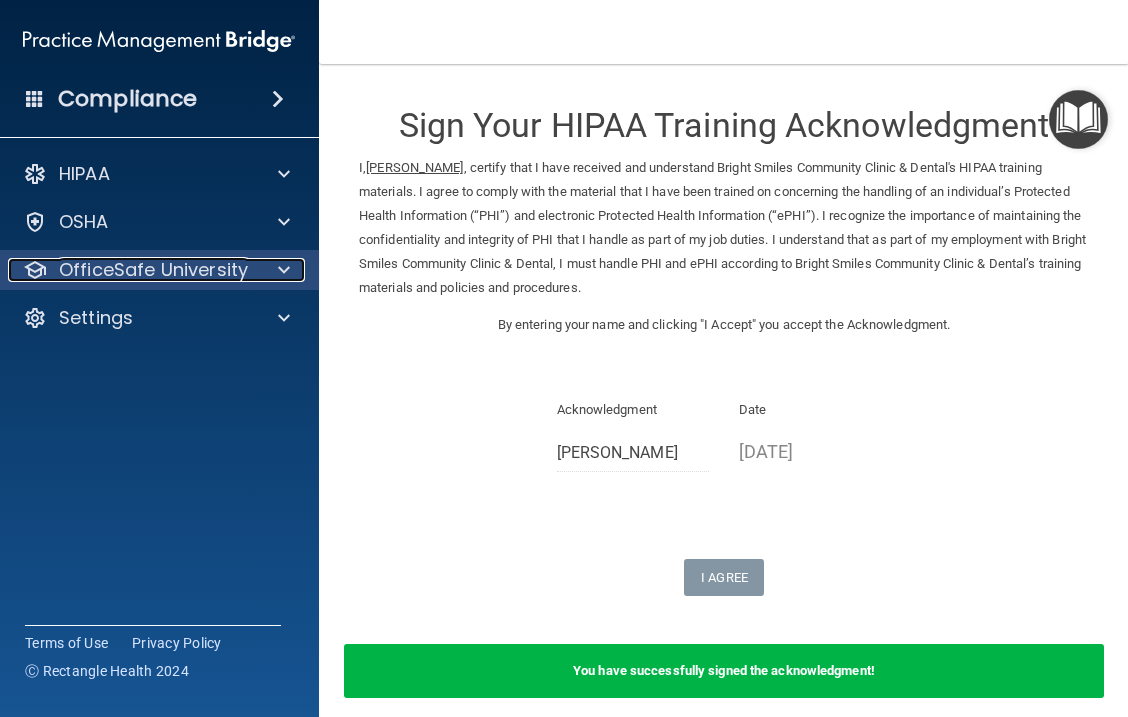 click on "OfficeSafe University" at bounding box center [153, 270] 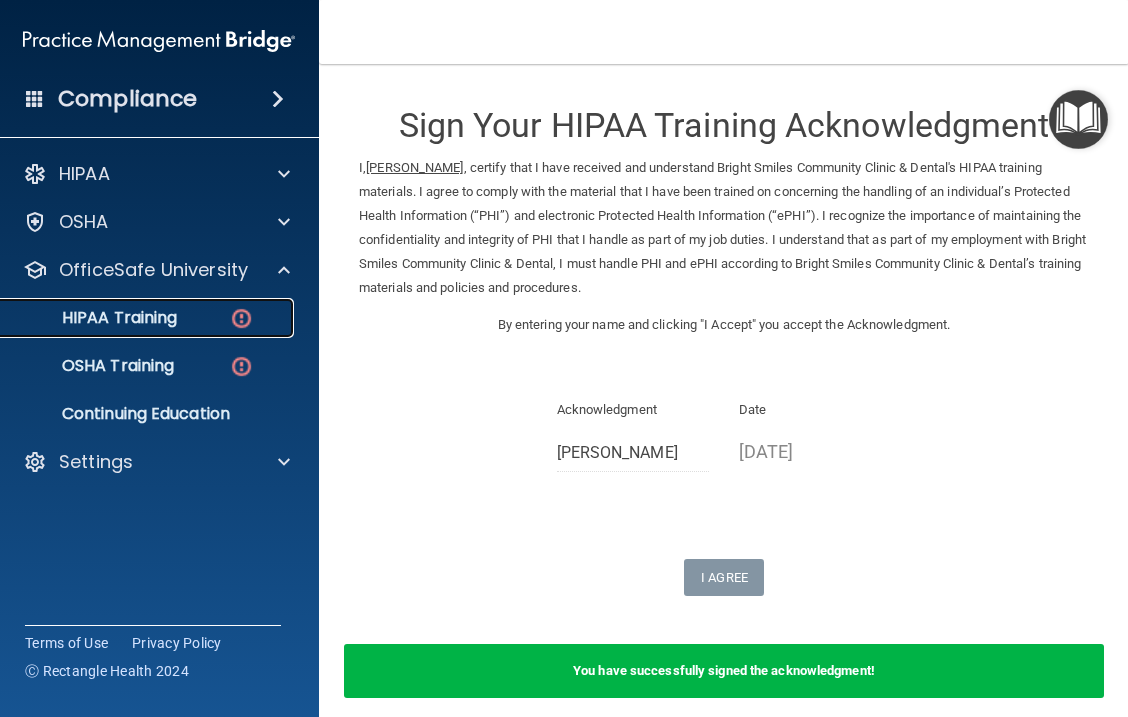 click on "HIPAA Training" at bounding box center [148, 318] 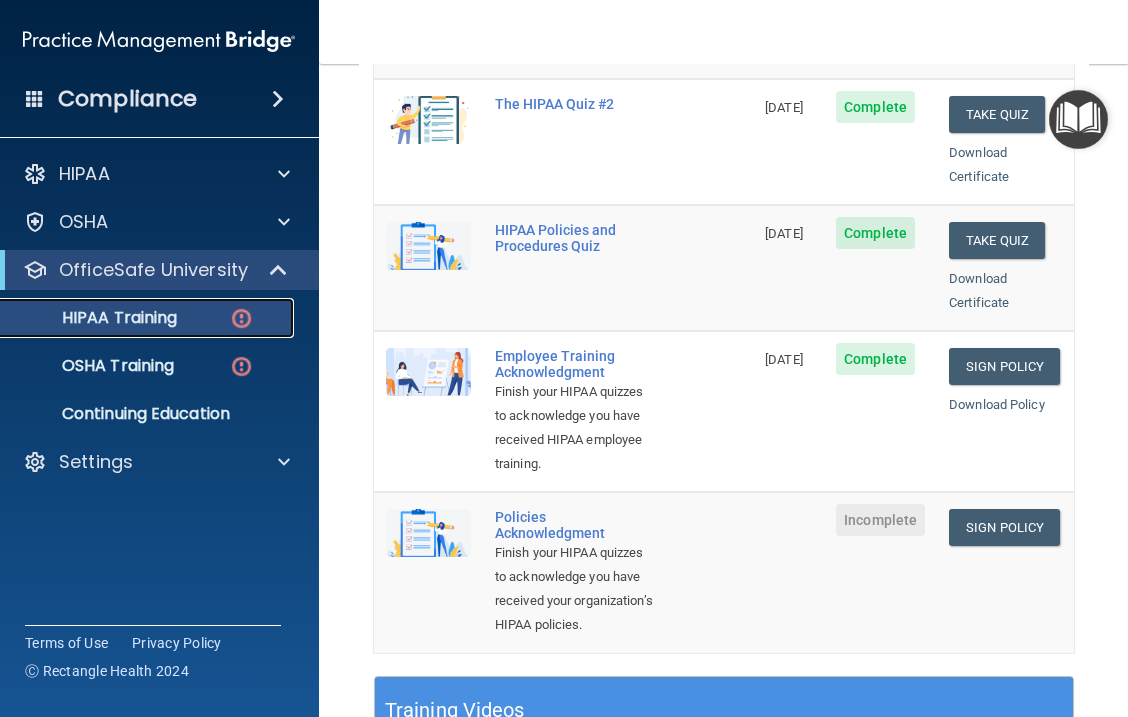 scroll, scrollTop: 449, scrollLeft: 0, axis: vertical 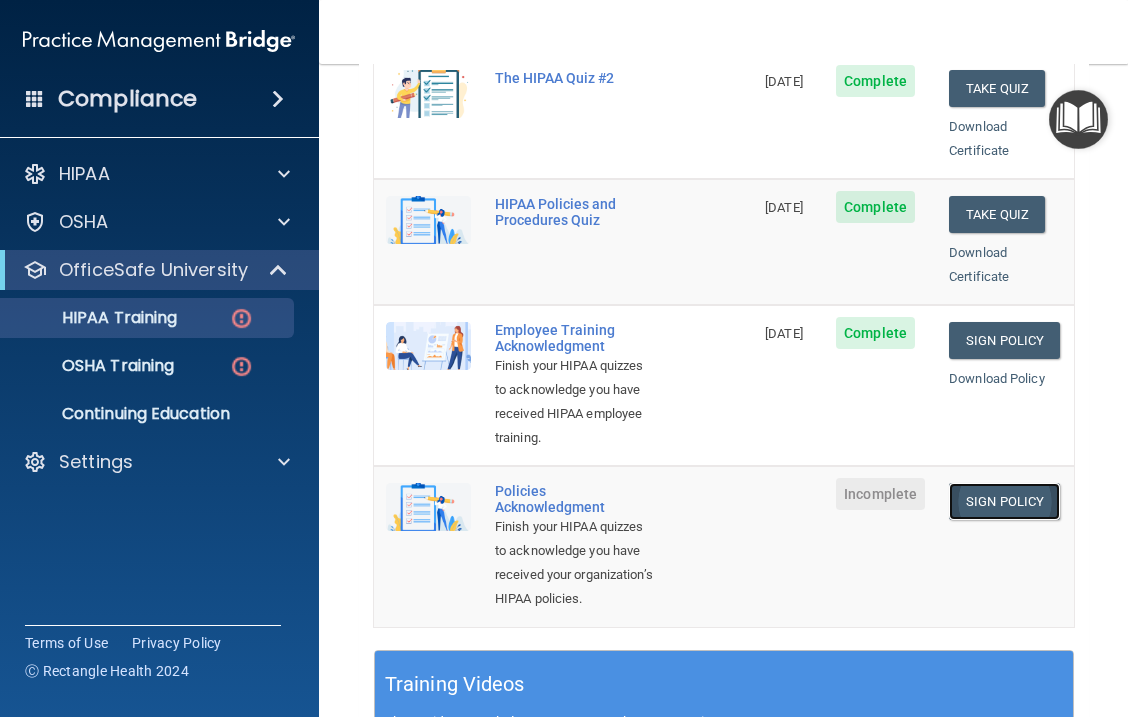 click on "Sign Policy" at bounding box center [1004, 501] 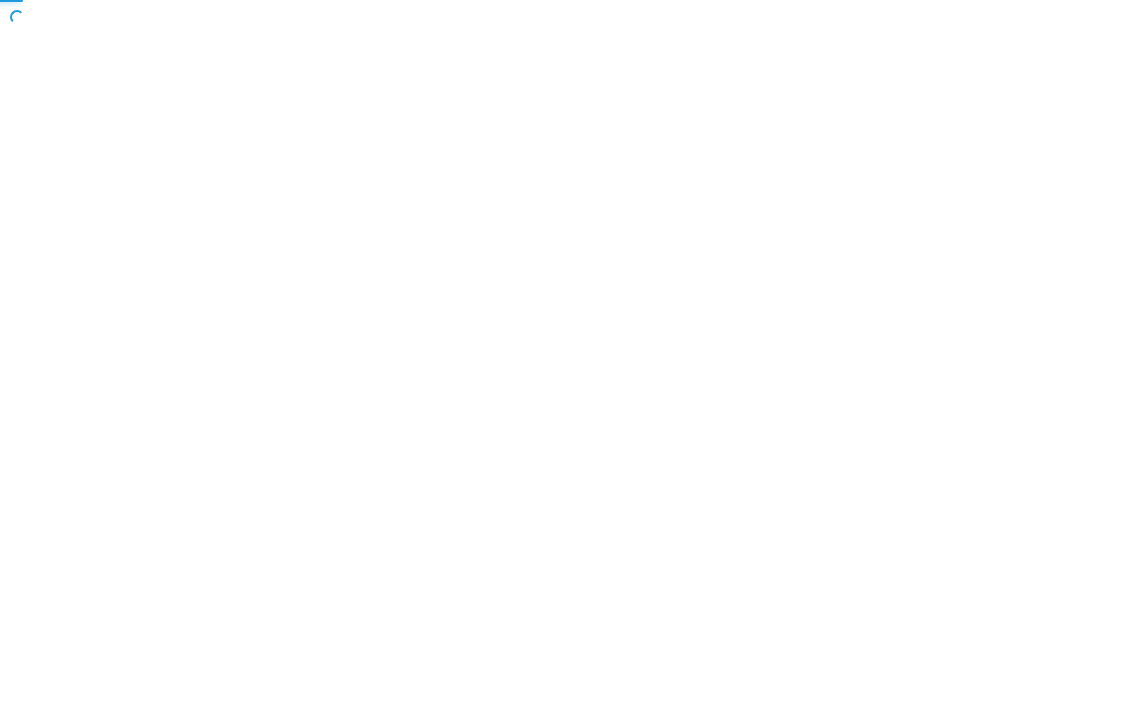 scroll, scrollTop: 0, scrollLeft: 0, axis: both 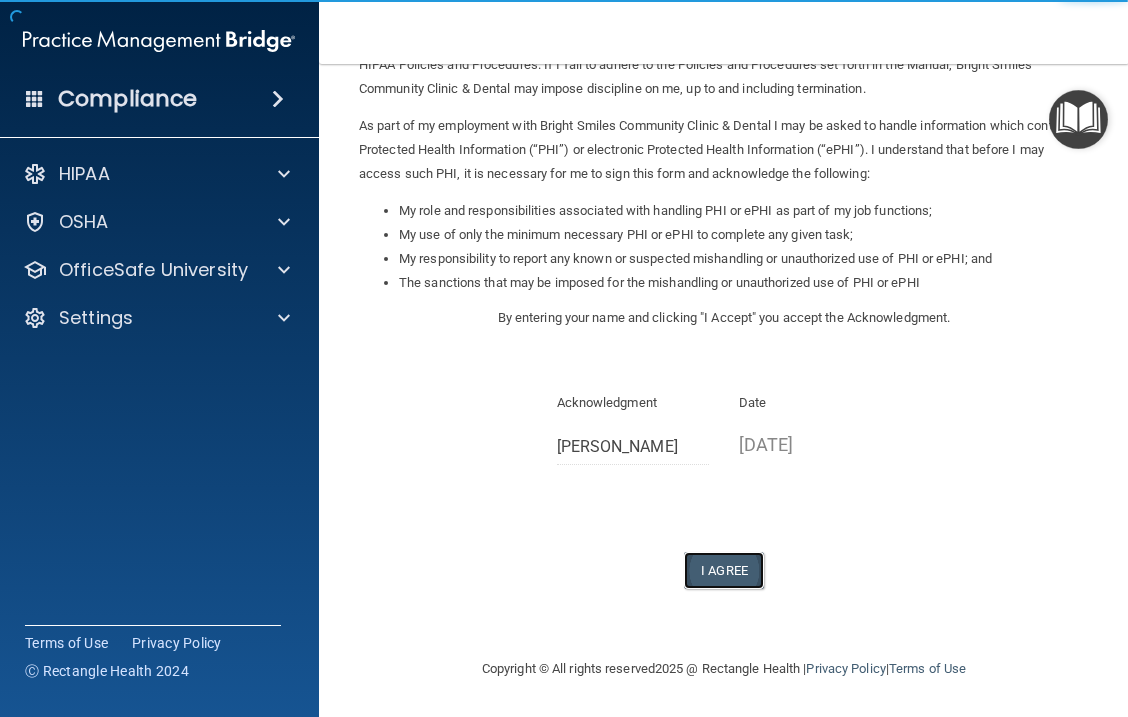click on "I Agree" at bounding box center [724, 570] 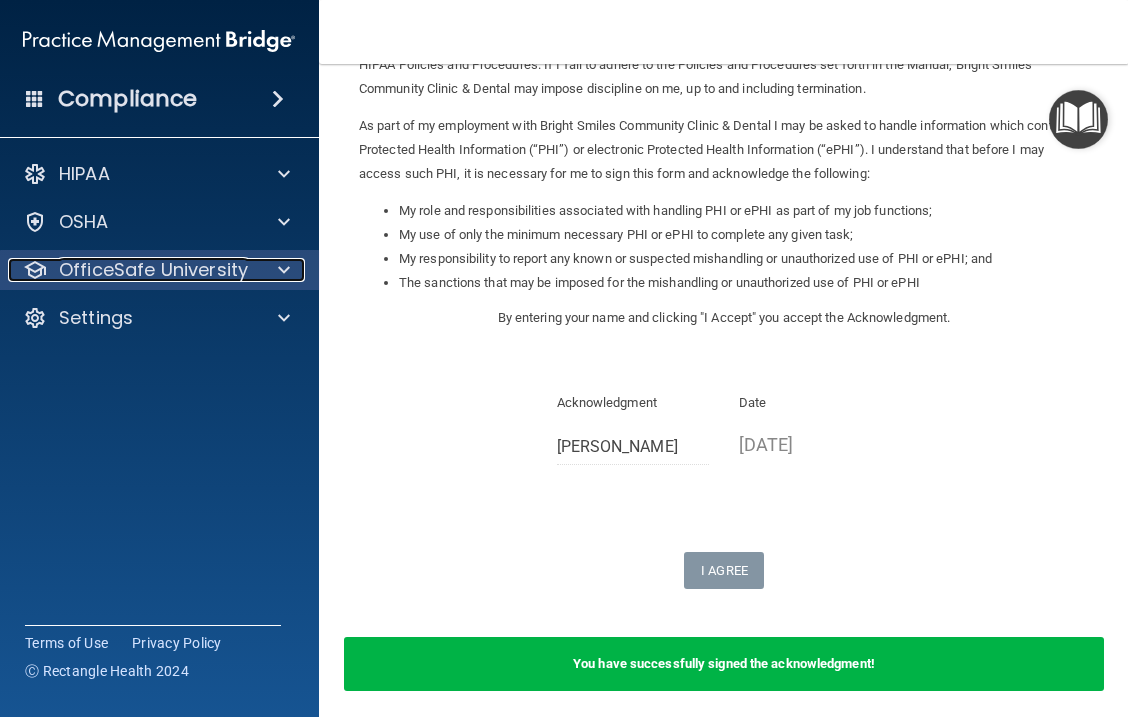 click on "OfficeSafe University" at bounding box center [153, 270] 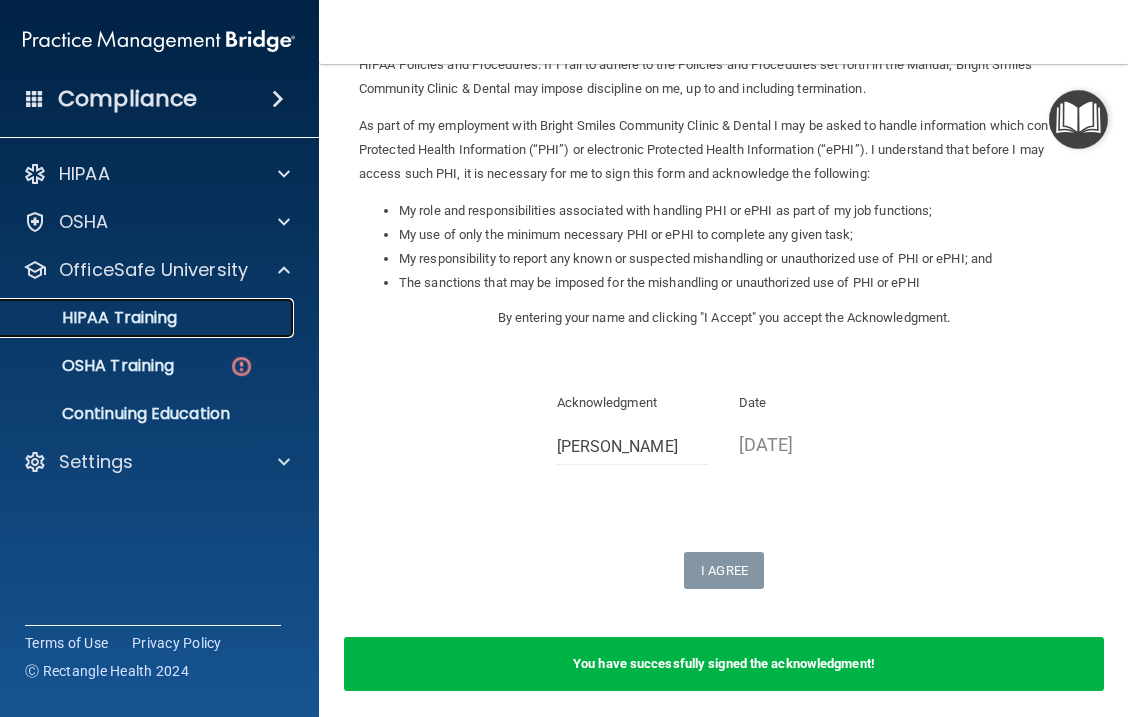 click on "HIPAA Training" at bounding box center [136, 318] 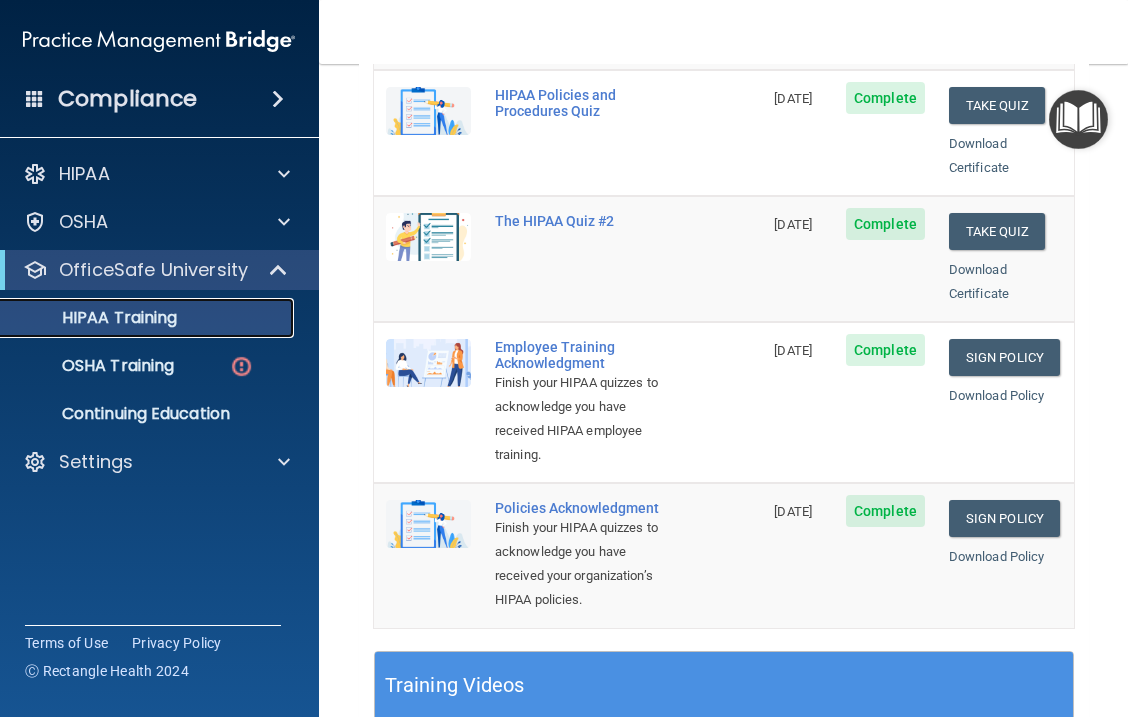 scroll, scrollTop: 429, scrollLeft: 0, axis: vertical 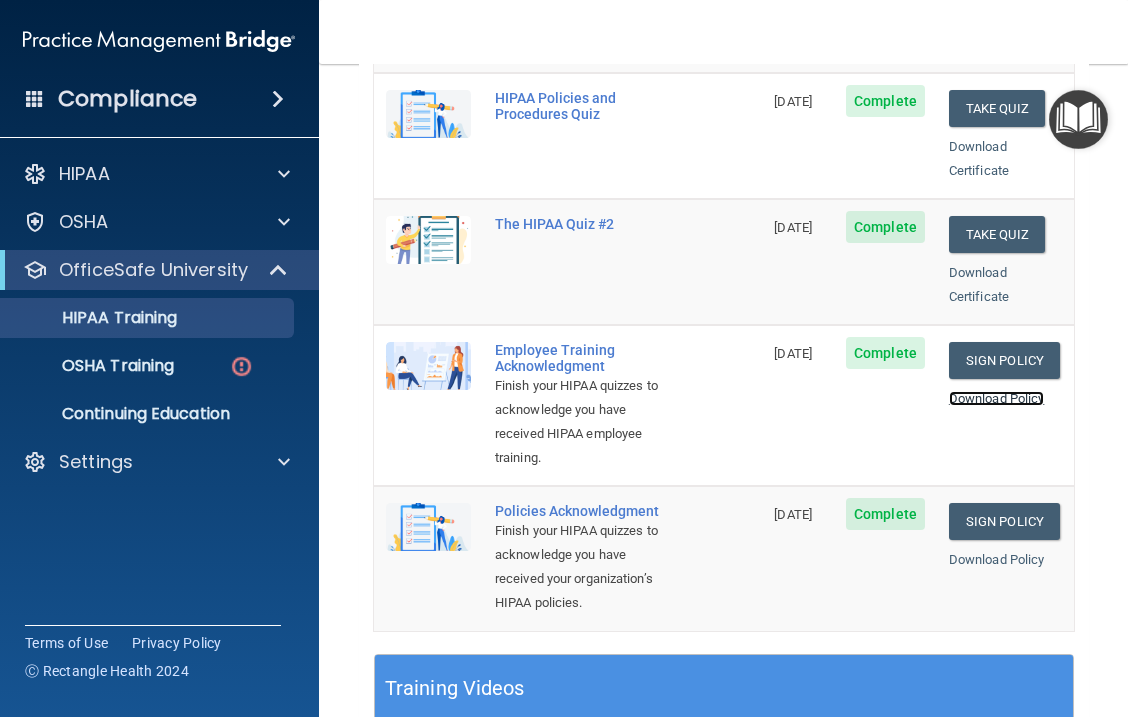 click on "Download Policy" at bounding box center (997, 398) 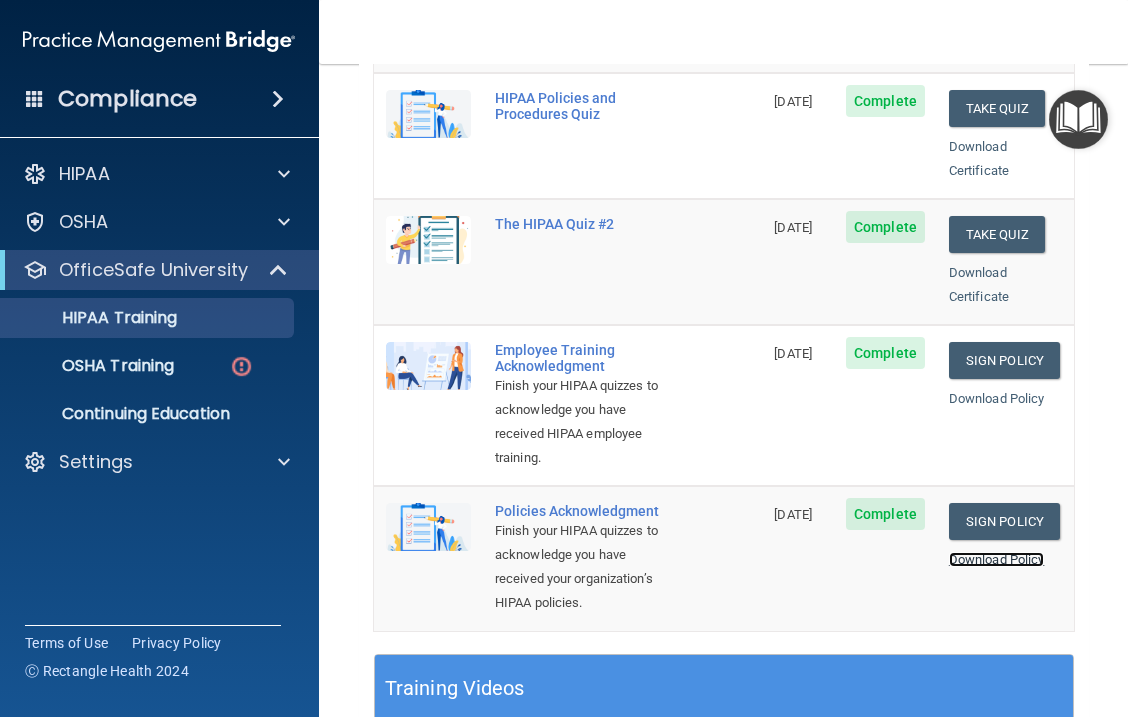 click on "Download Policy" at bounding box center [997, 559] 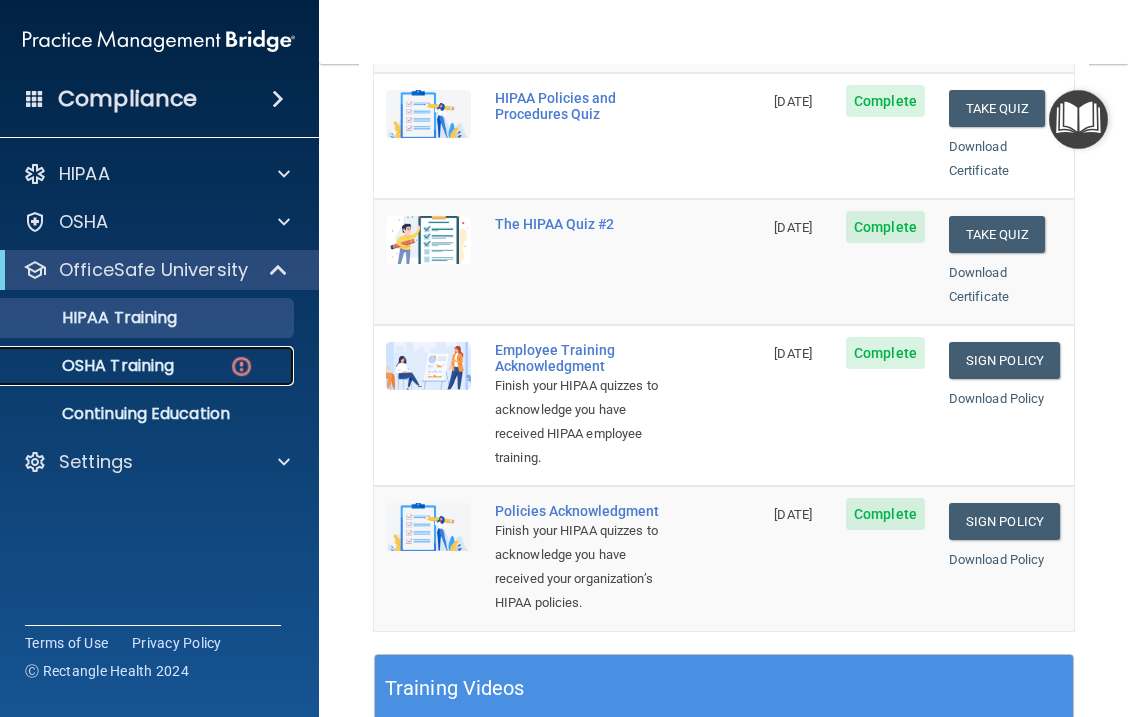 click on "OSHA Training" at bounding box center (148, 366) 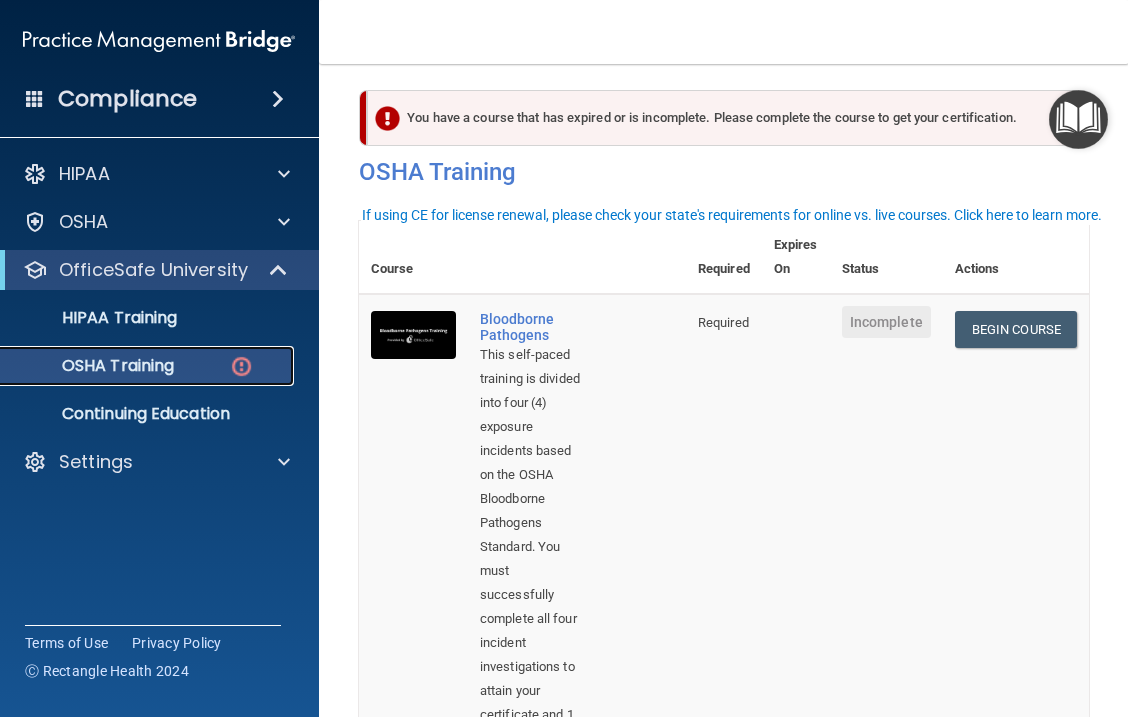 scroll, scrollTop: 0, scrollLeft: 0, axis: both 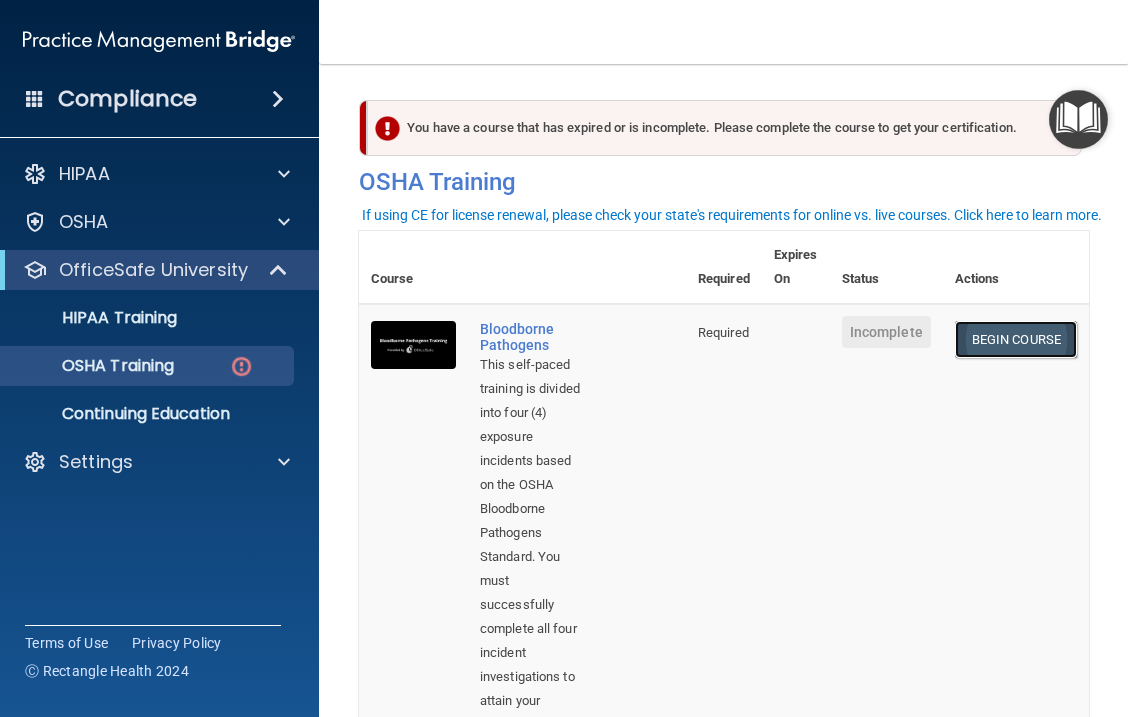 click on "Begin Course" at bounding box center [1016, 339] 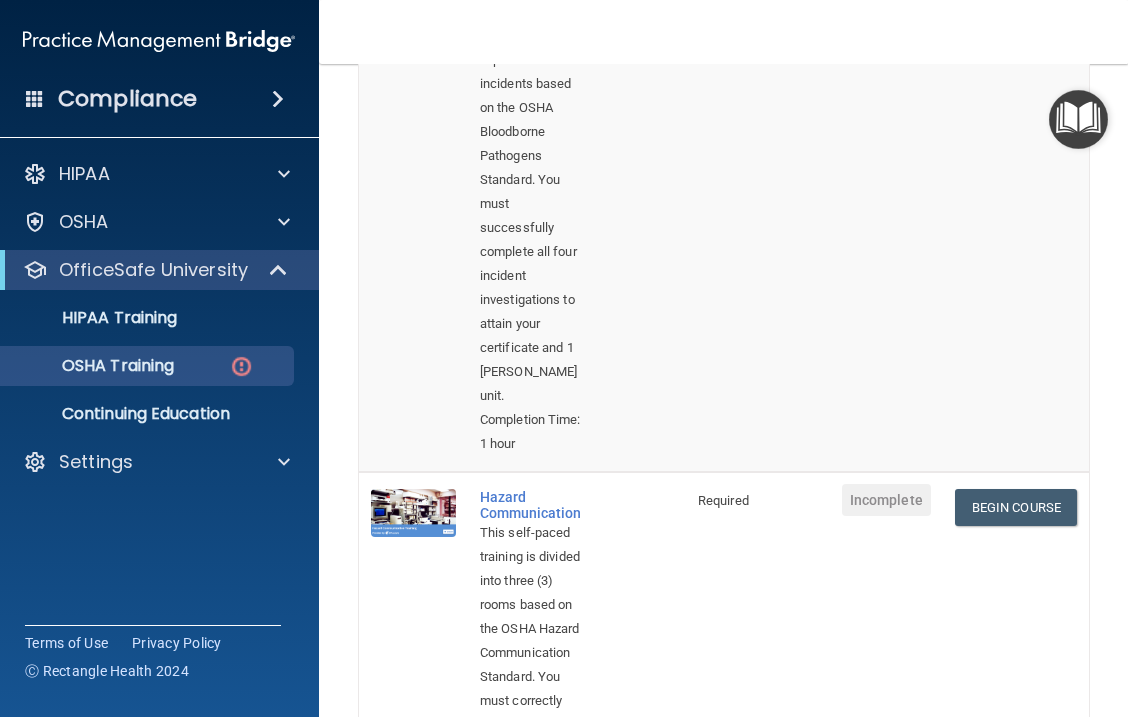 scroll, scrollTop: 380, scrollLeft: 0, axis: vertical 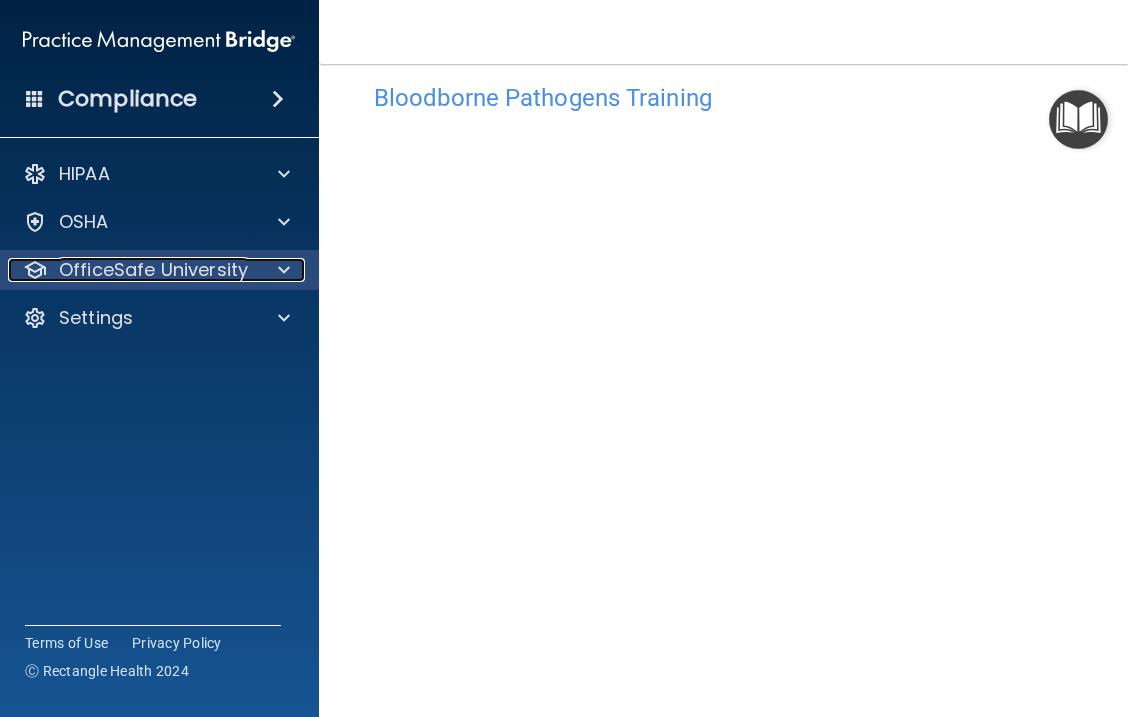 click at bounding box center (284, 270) 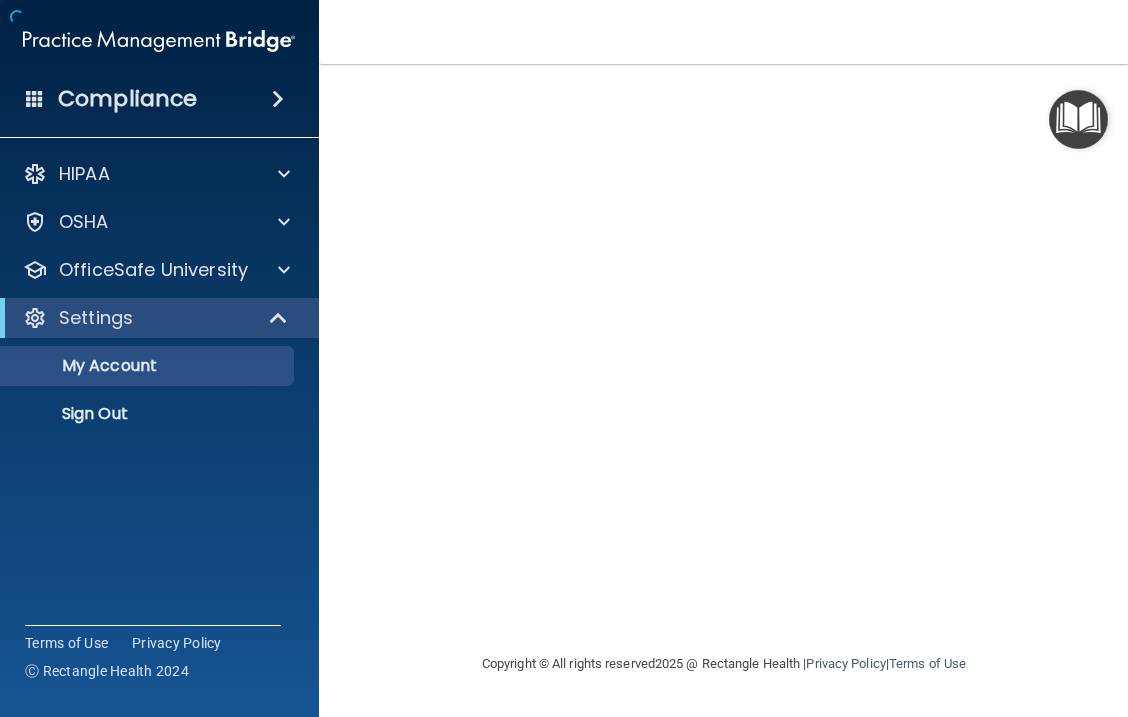scroll, scrollTop: 0, scrollLeft: 0, axis: both 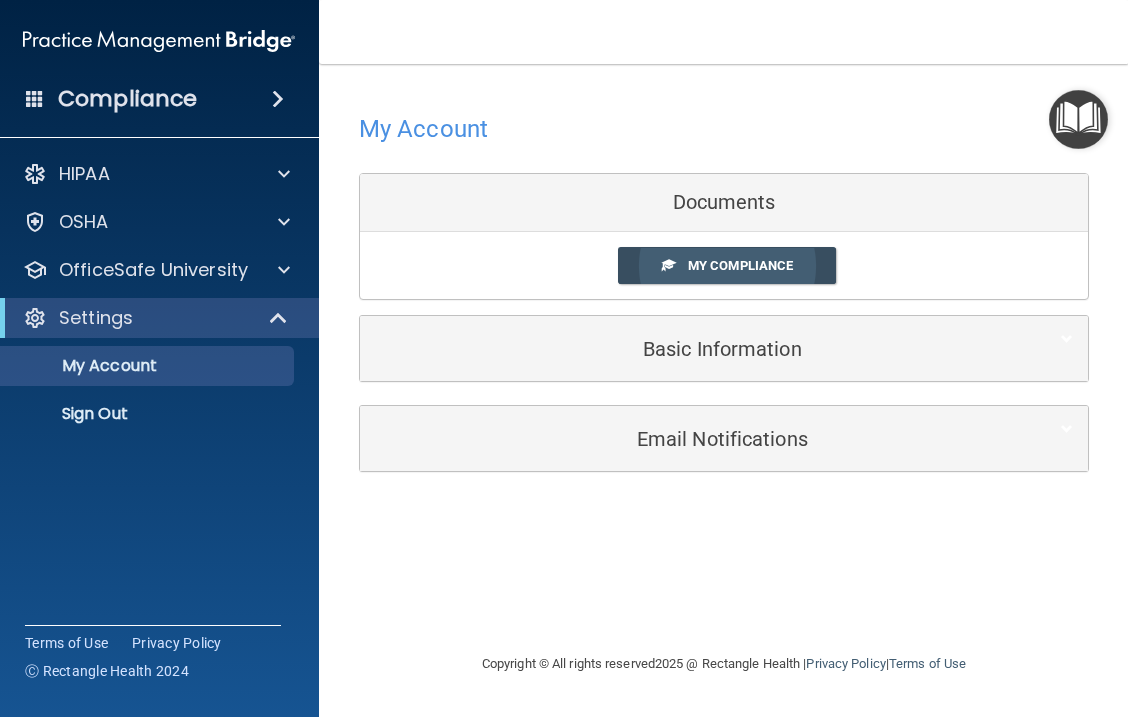 click on "My Compliance" at bounding box center [740, 265] 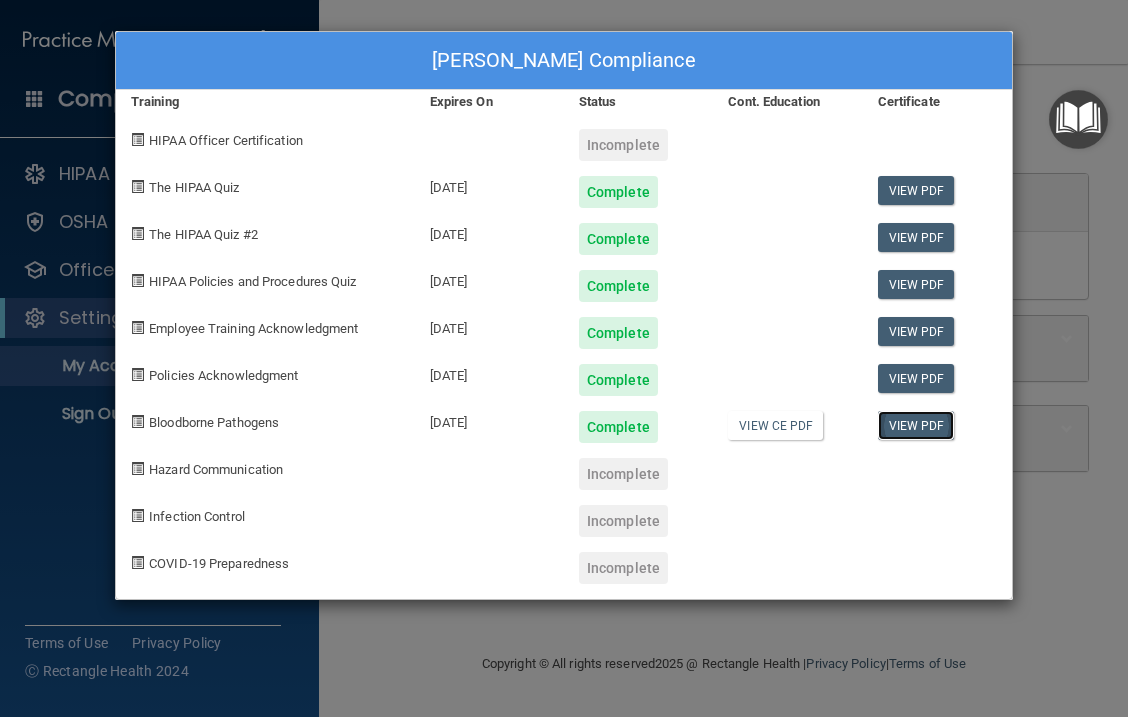 click on "View PDF" at bounding box center [916, 425] 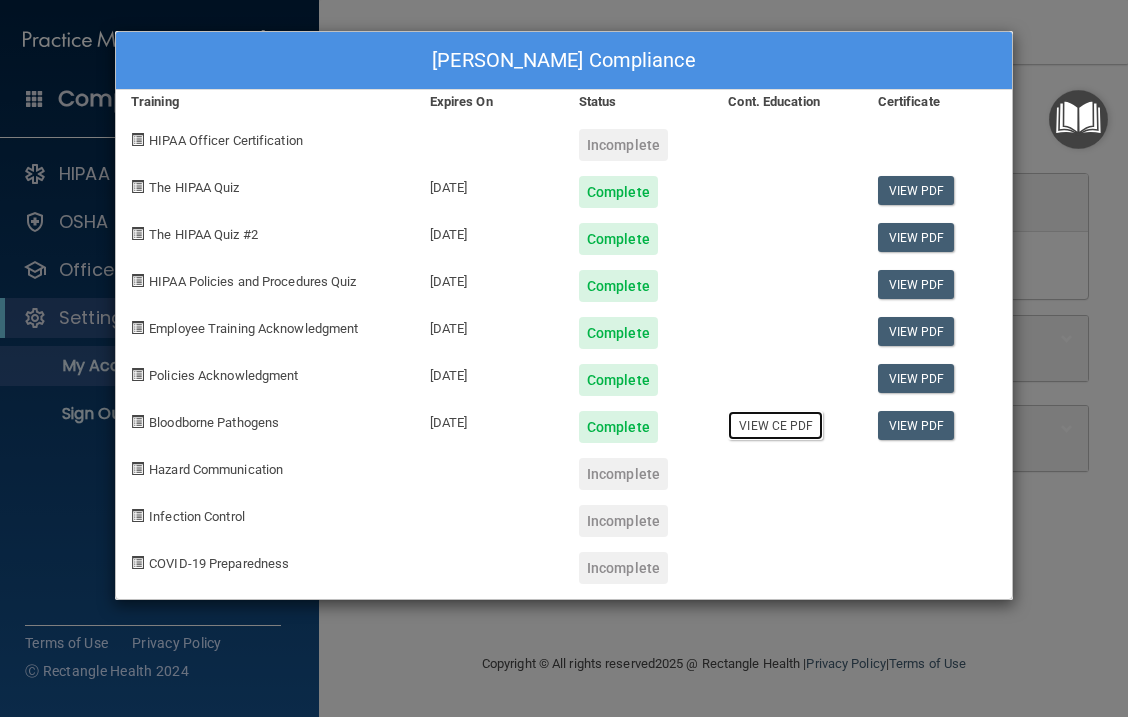 click on "View CE PDF" at bounding box center [775, 425] 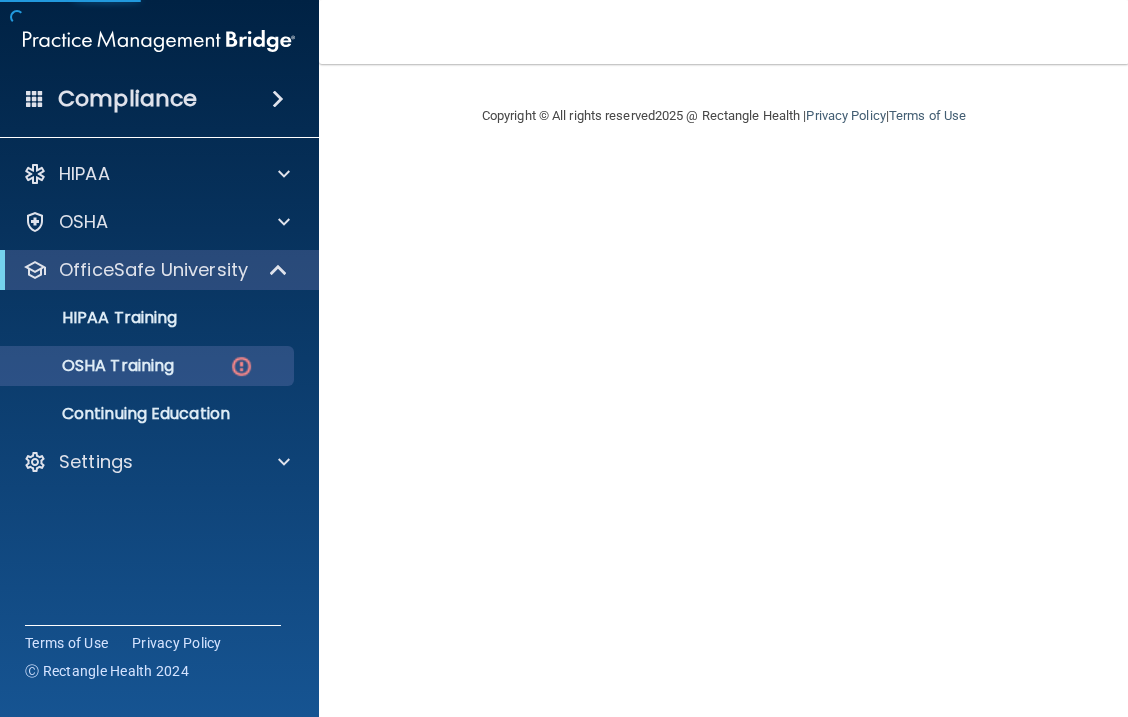 scroll, scrollTop: 0, scrollLeft: 0, axis: both 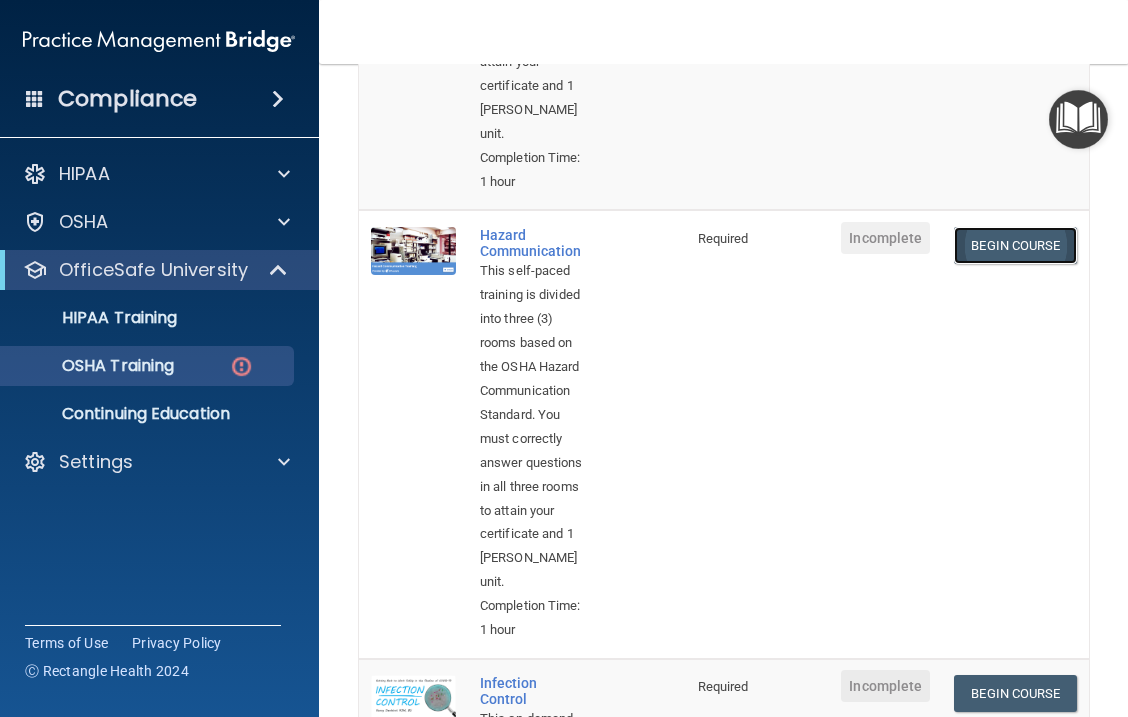 click on "Begin Course" at bounding box center [1015, 245] 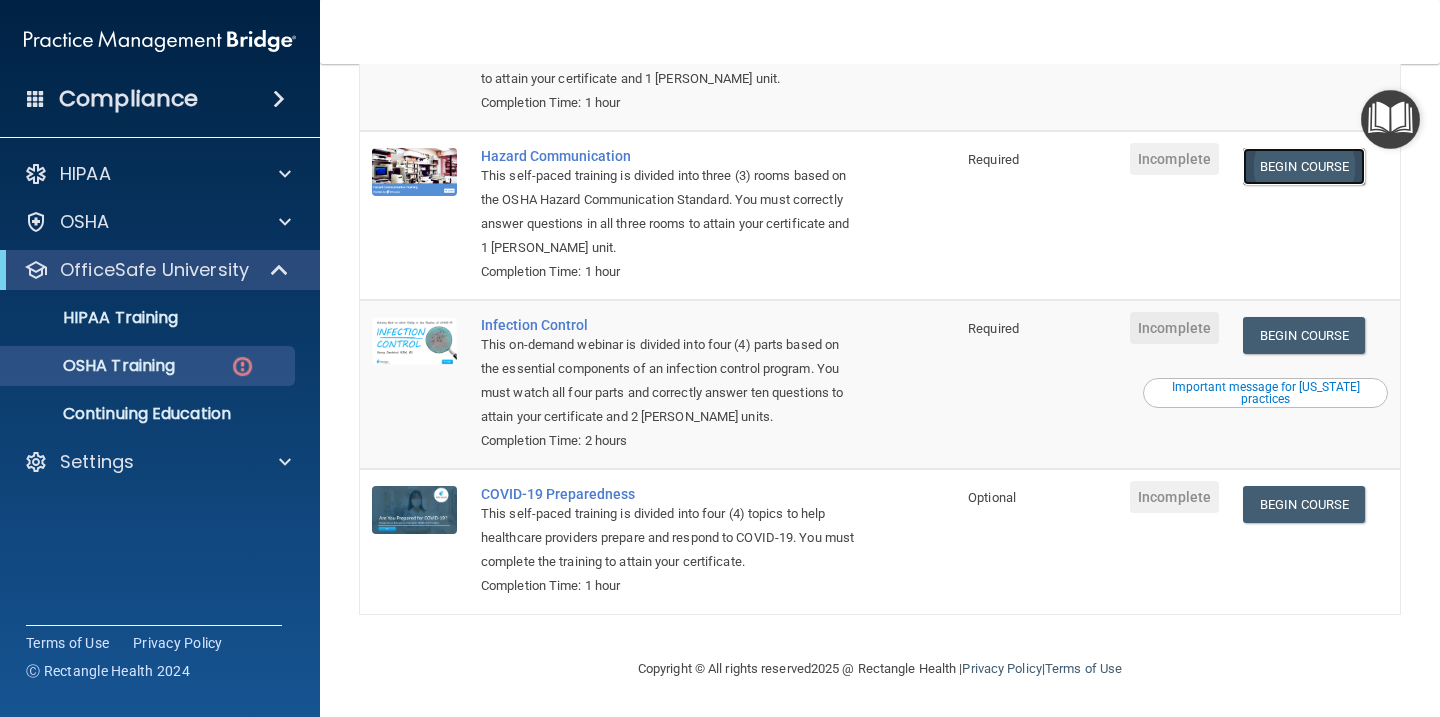 scroll, scrollTop: 318, scrollLeft: 0, axis: vertical 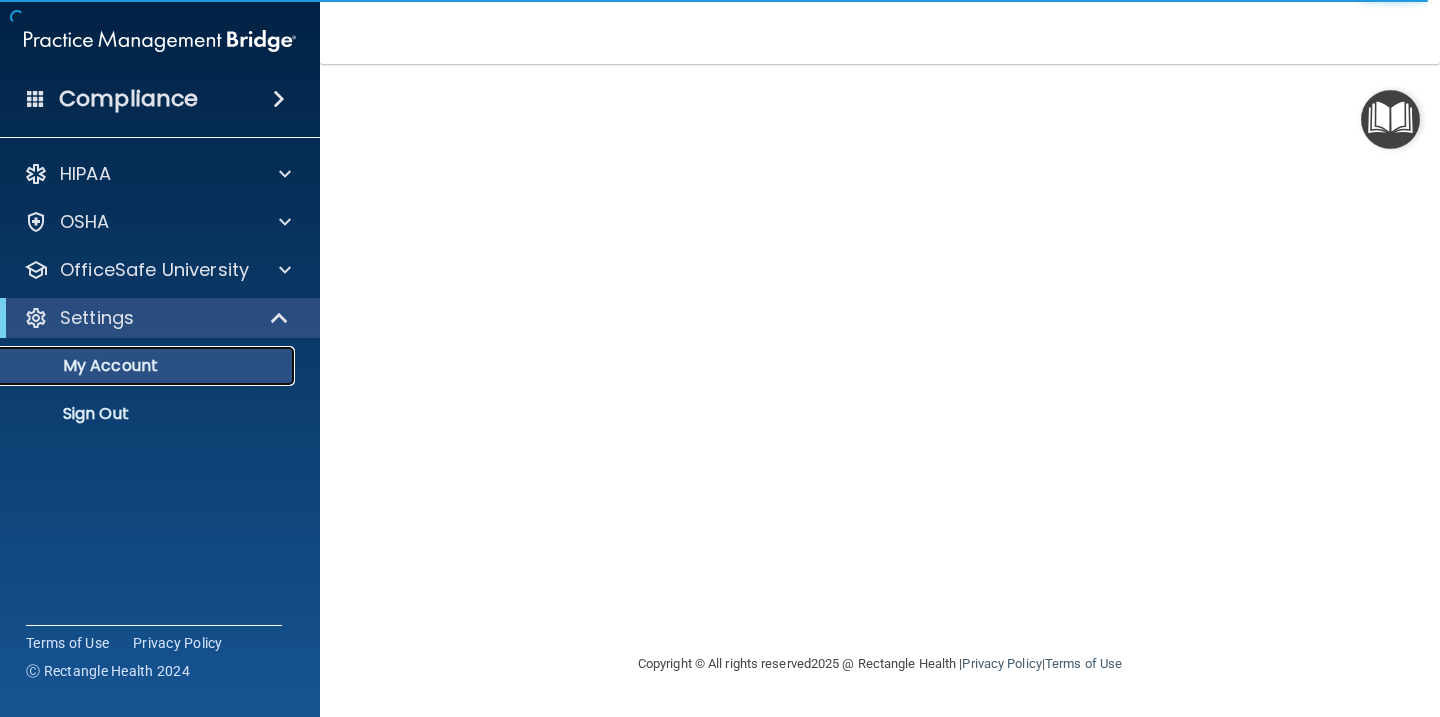 click on "My Account" at bounding box center (149, 366) 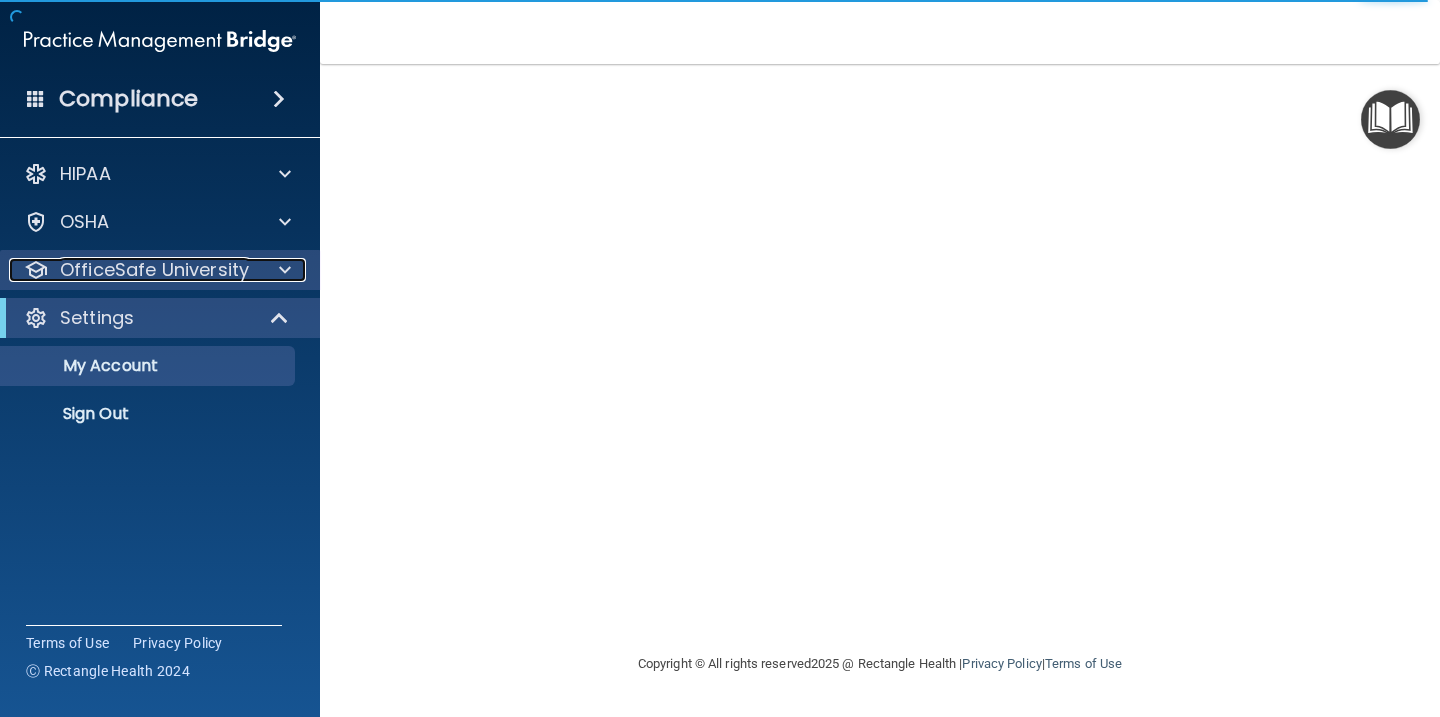 click on "OfficeSafe University" at bounding box center (154, 270) 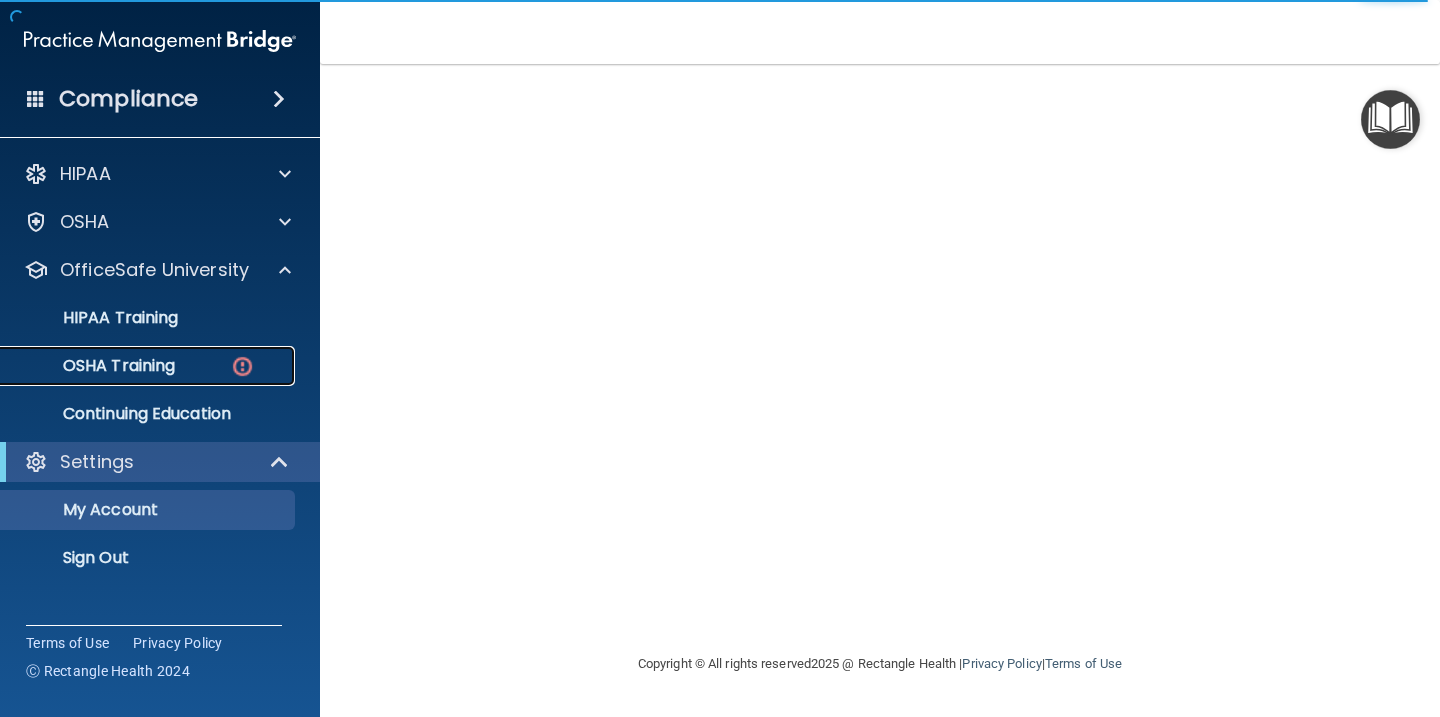 click on "OSHA Training" at bounding box center [149, 366] 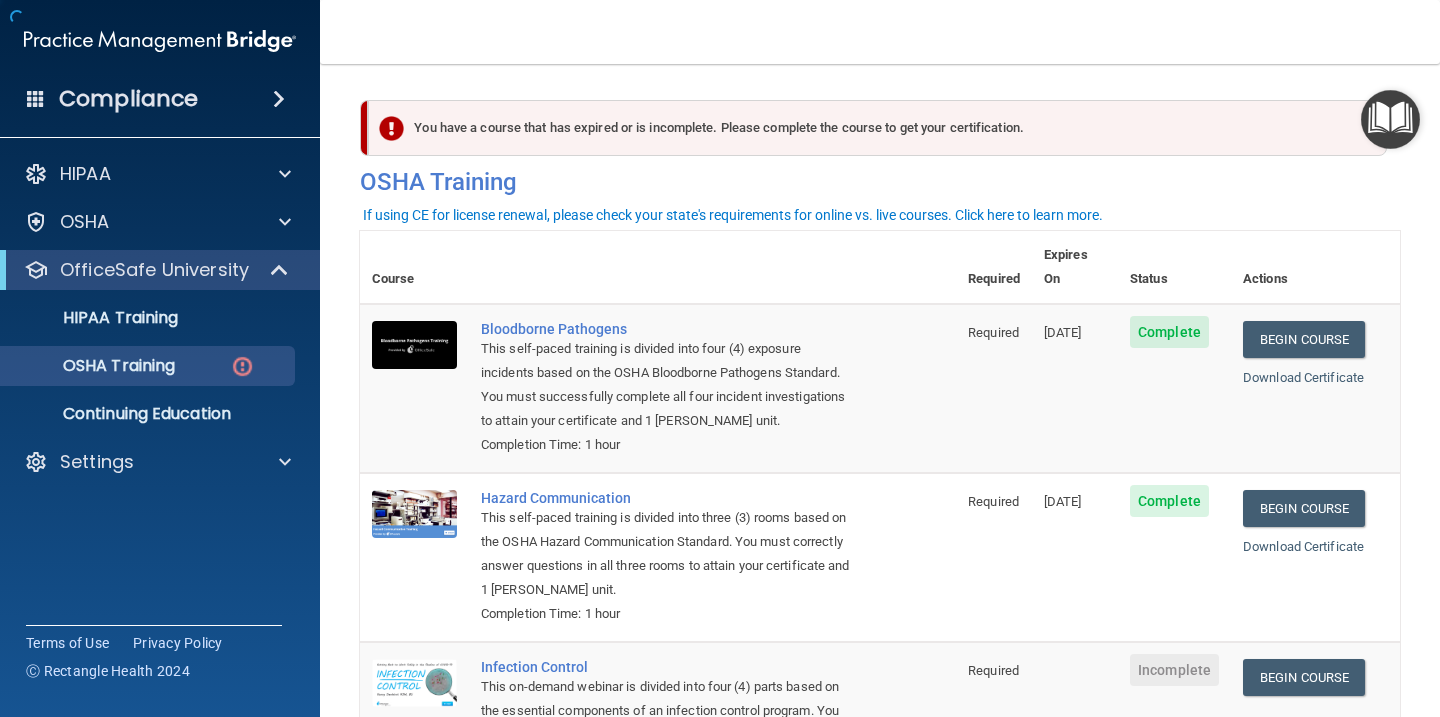 click at bounding box center (712, 267) 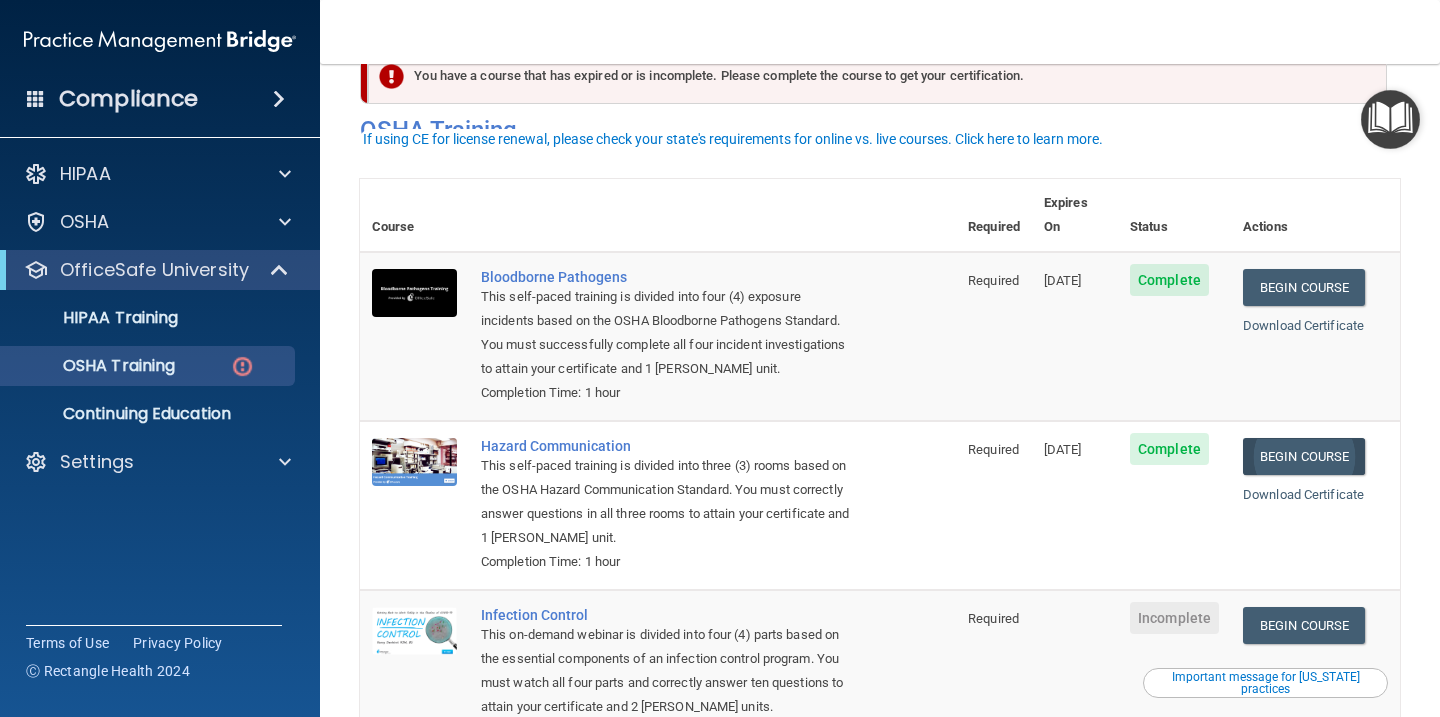 scroll, scrollTop: 84, scrollLeft: 0, axis: vertical 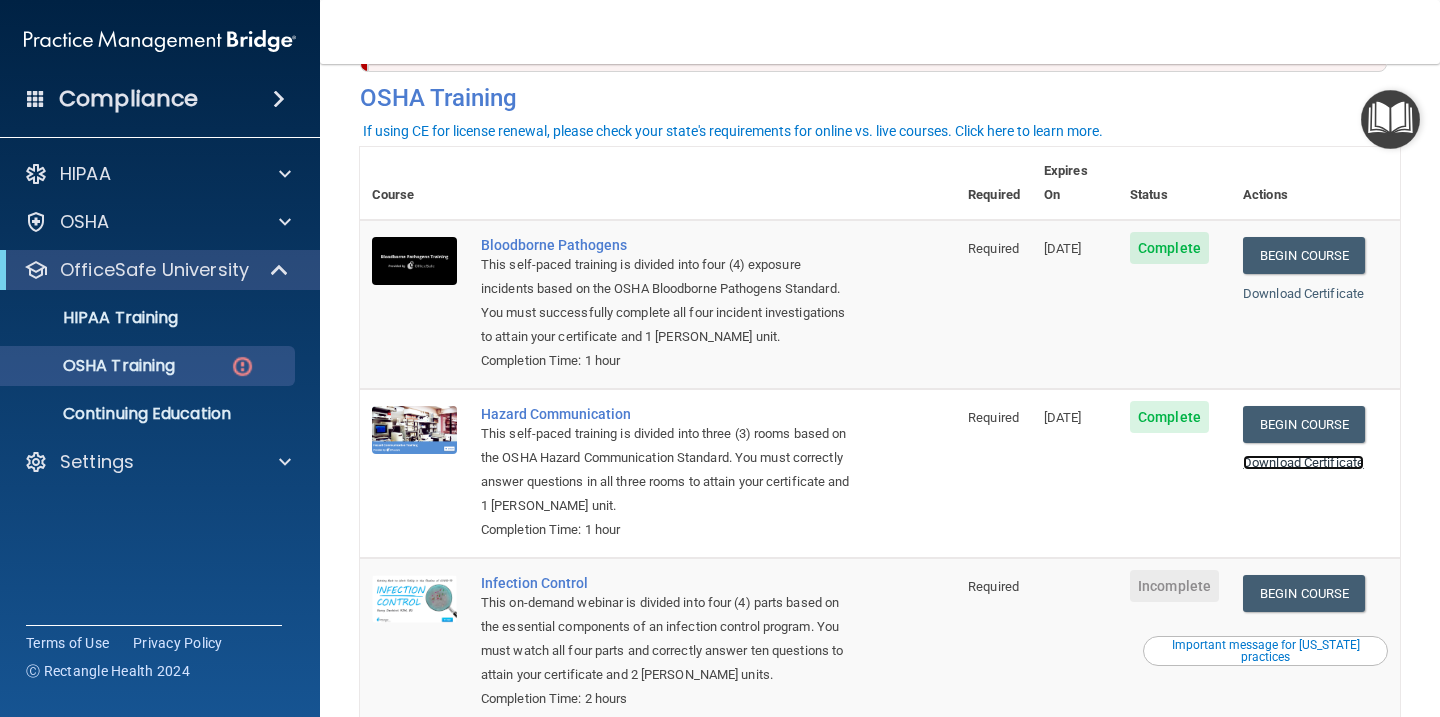 click on "Download Certificate" at bounding box center (1303, 462) 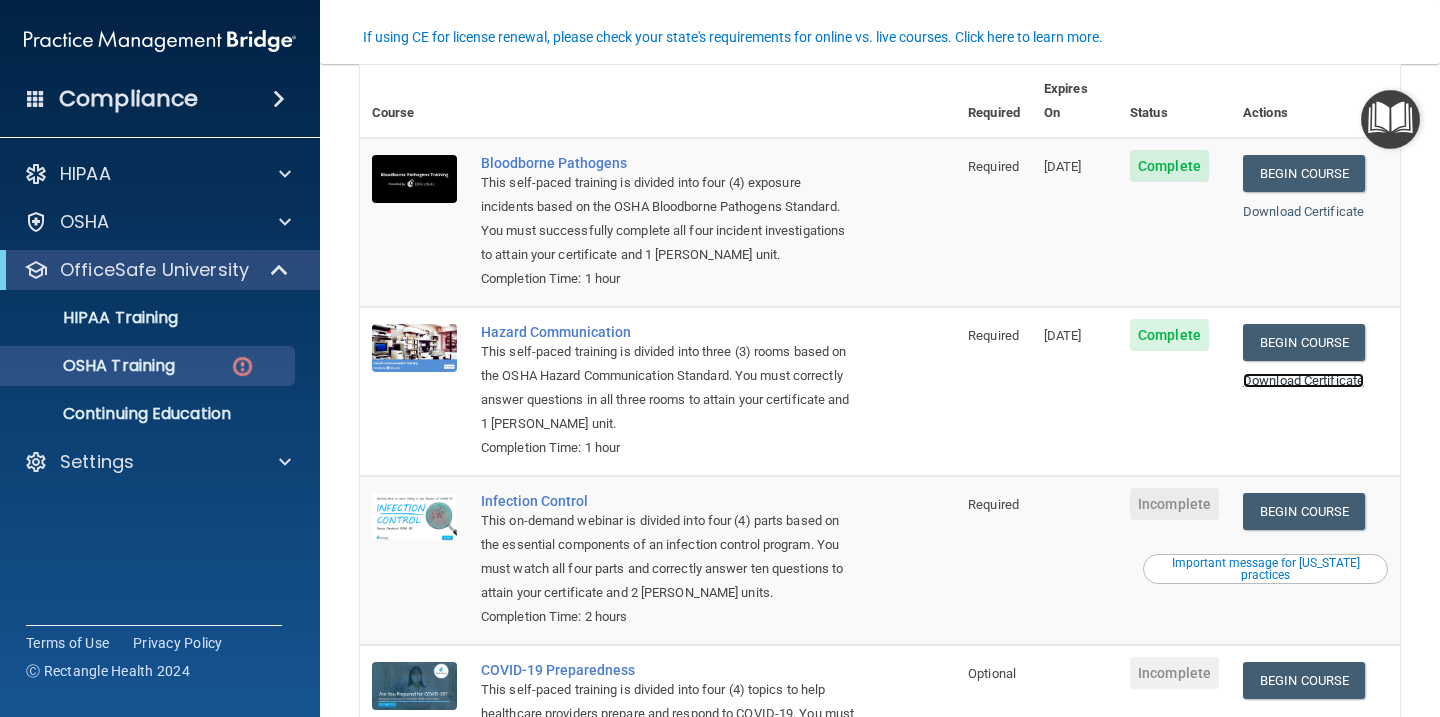 scroll, scrollTop: 178, scrollLeft: 0, axis: vertical 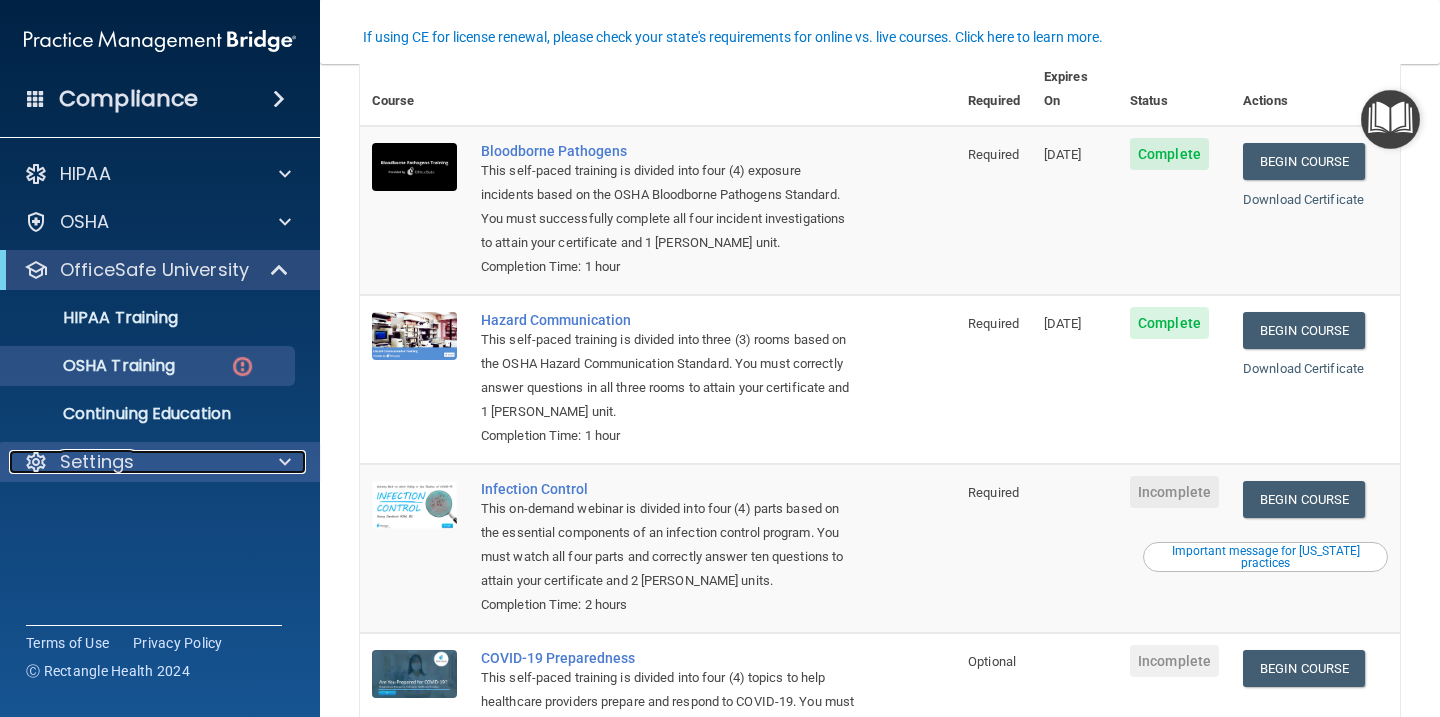 click on "Settings" at bounding box center [97, 462] 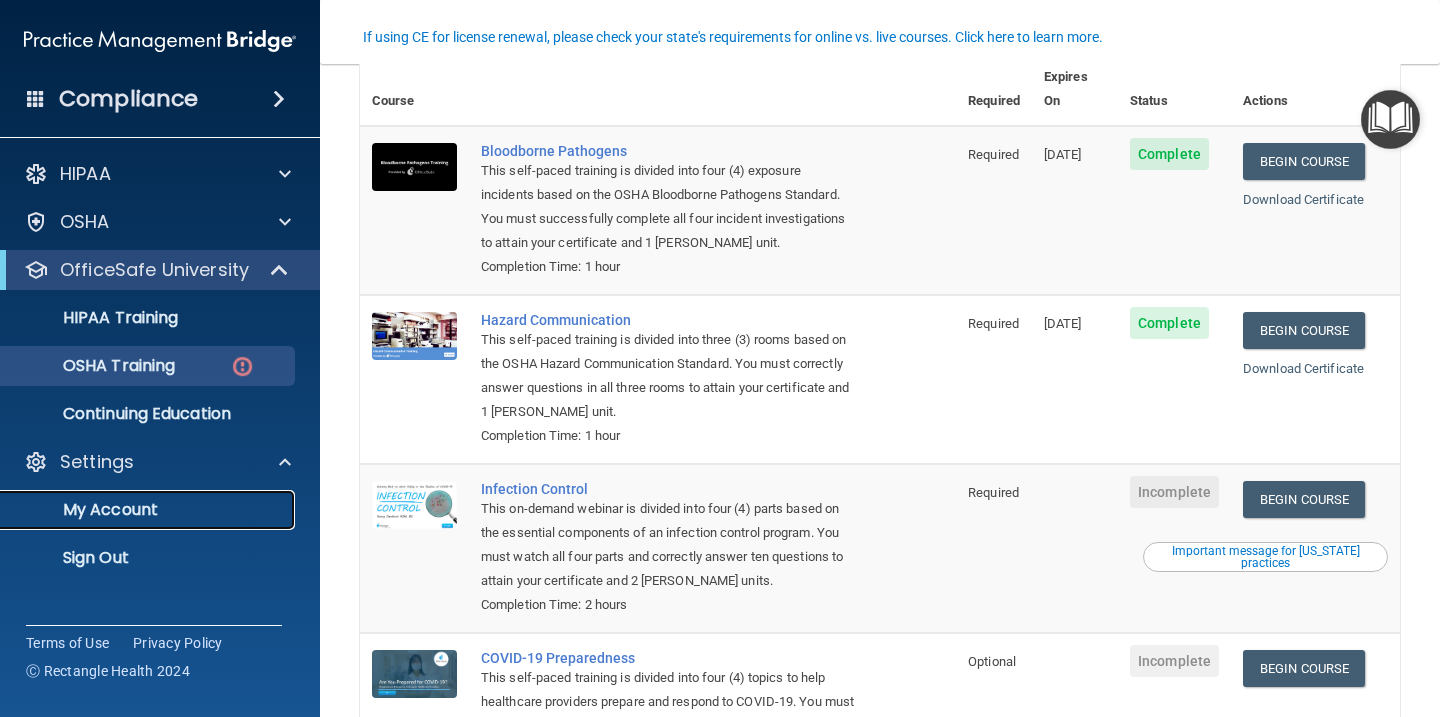click on "My Account" at bounding box center (137, 510) 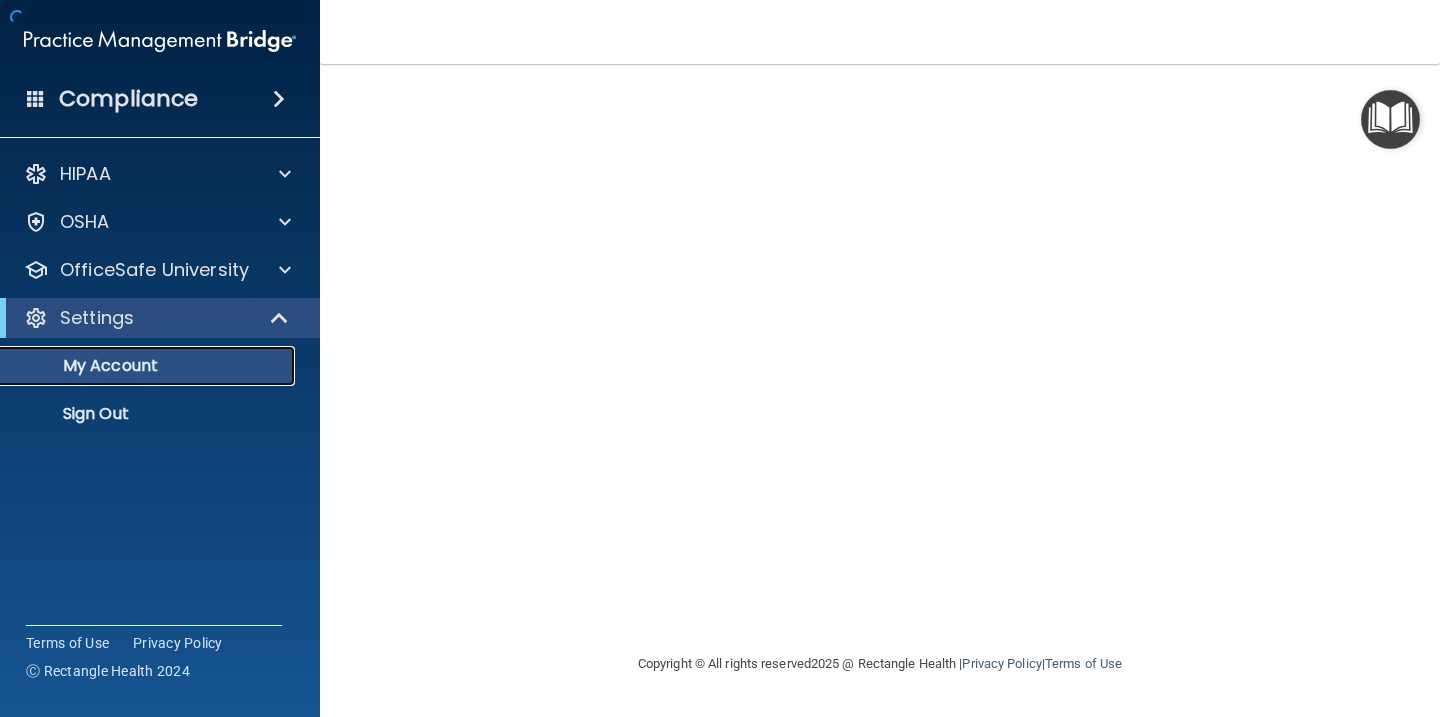 scroll, scrollTop: 0, scrollLeft: 0, axis: both 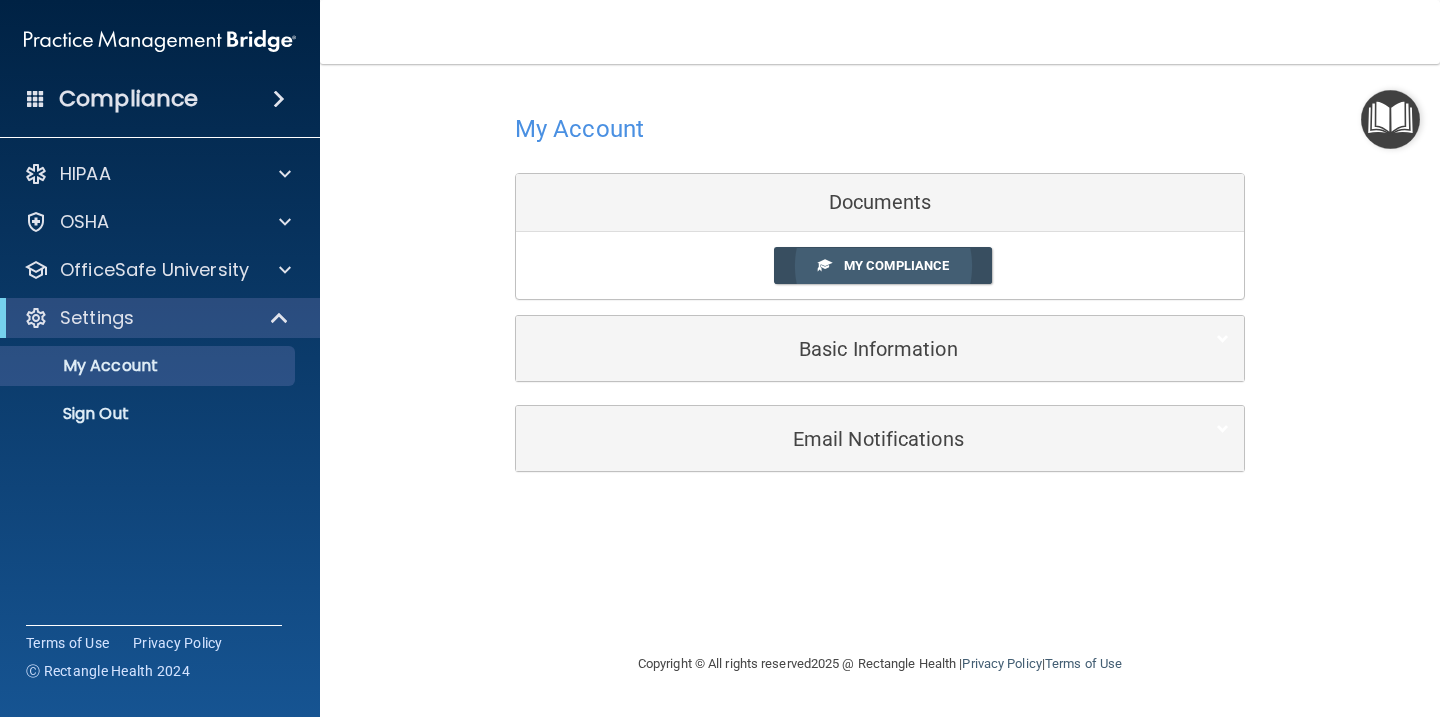 click on "My Compliance" at bounding box center (883, 265) 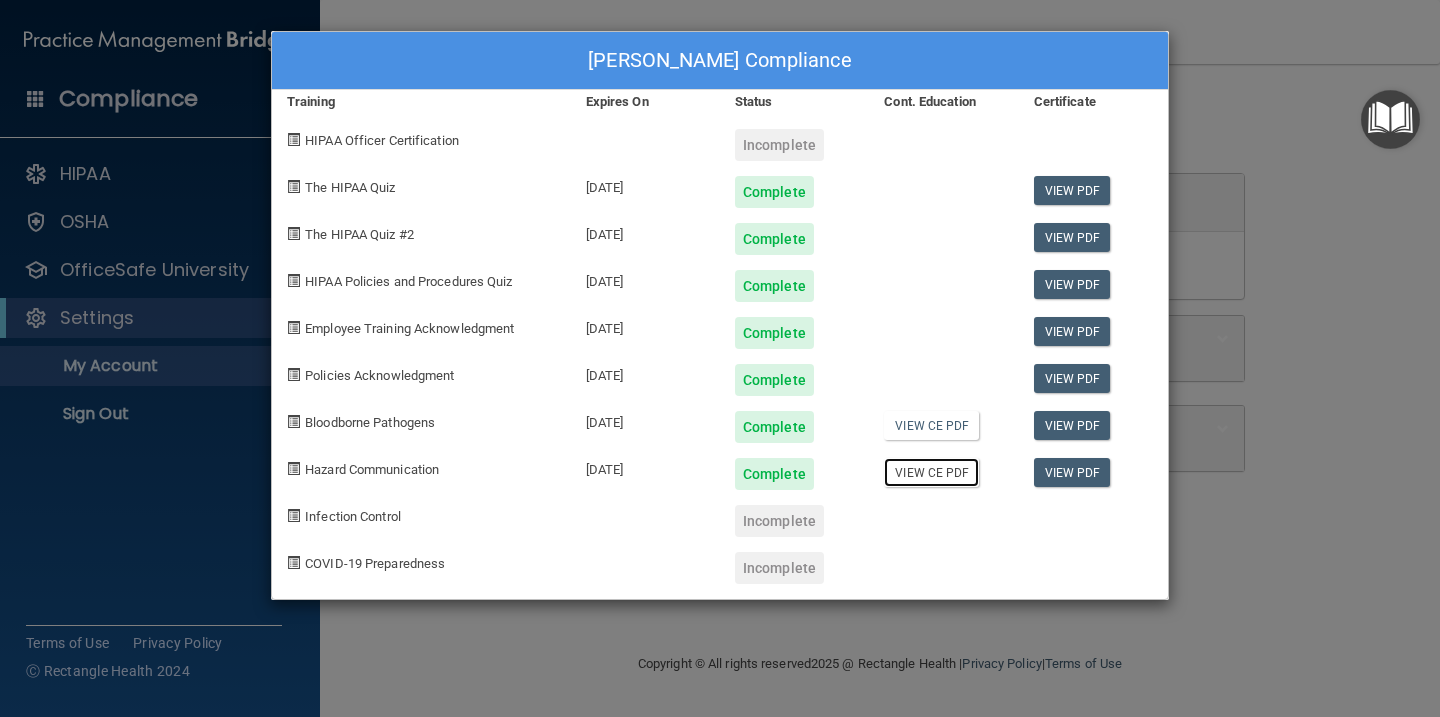 click on "View CE PDF" at bounding box center [931, 472] 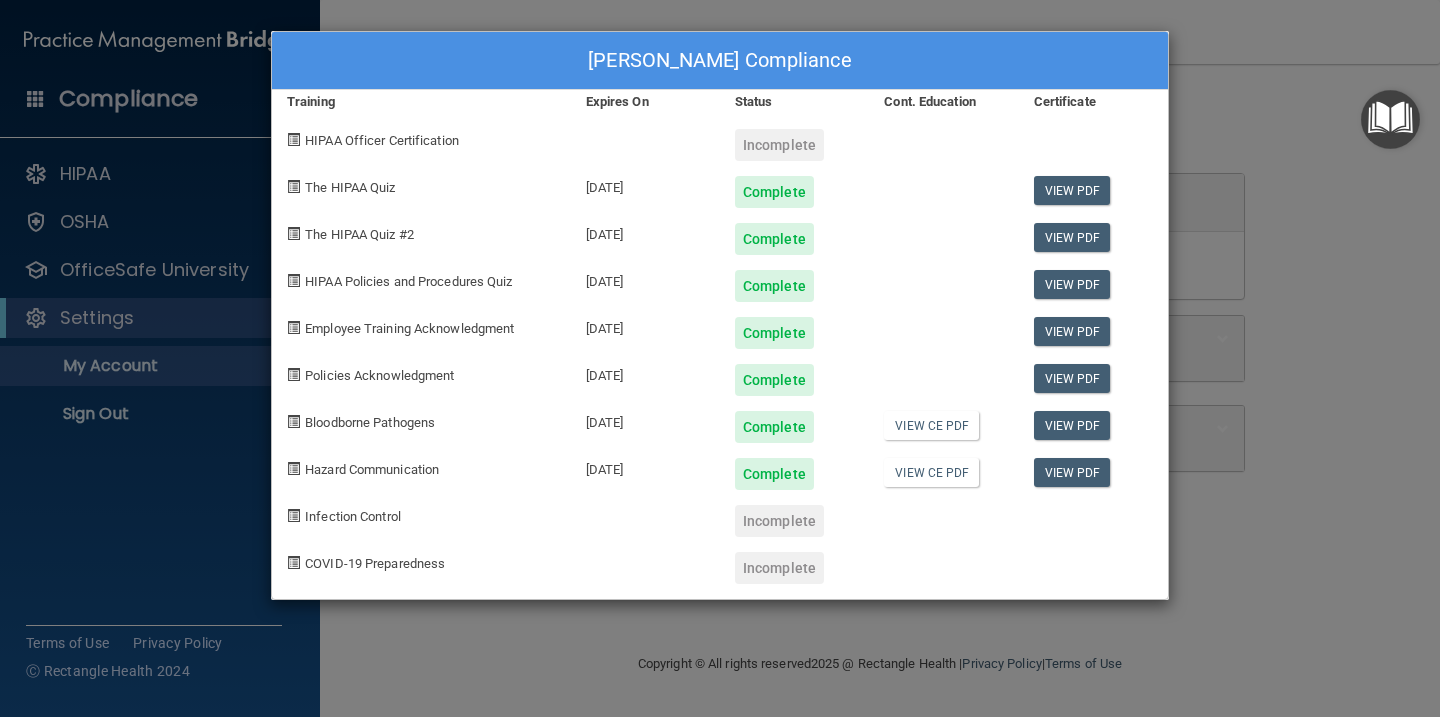 click on "Ziad Fadel's Compliance      Training   Expires On   Status   Cont. Education   Certificate         HIPAA Officer Certification             Incomplete                      The HIPAA Quiz      07/22/2026       Complete              View PDF         The HIPAA Quiz #2      07/22/2026       Complete              View PDF         HIPAA Policies and Procedures Quiz      07/22/2026       Complete              View PDF         Employee Training Acknowledgment      07/21/2026       Complete              View PDF         Policies Acknowledgment      07/21/2026       Complete              View PDF         Bloodborne Pathogens      07/21/2026       Complete        View CE PDF       View PDF         Hazard Communication      07/21/2026       Complete        View CE PDF       View PDF         Infection Control             Incomplete                      COVID-19 Preparedness             Incomplete" at bounding box center (720, 358) 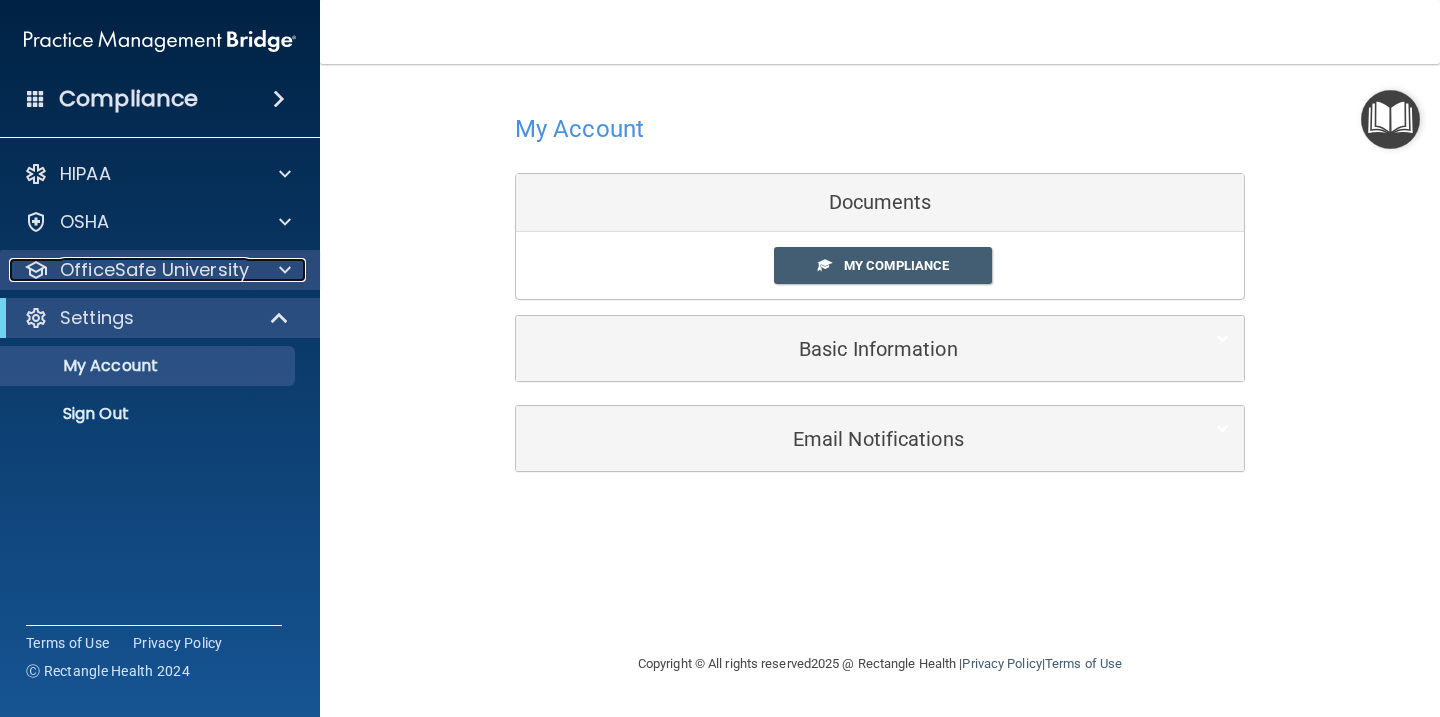 click on "OfficeSafe University" at bounding box center (154, 270) 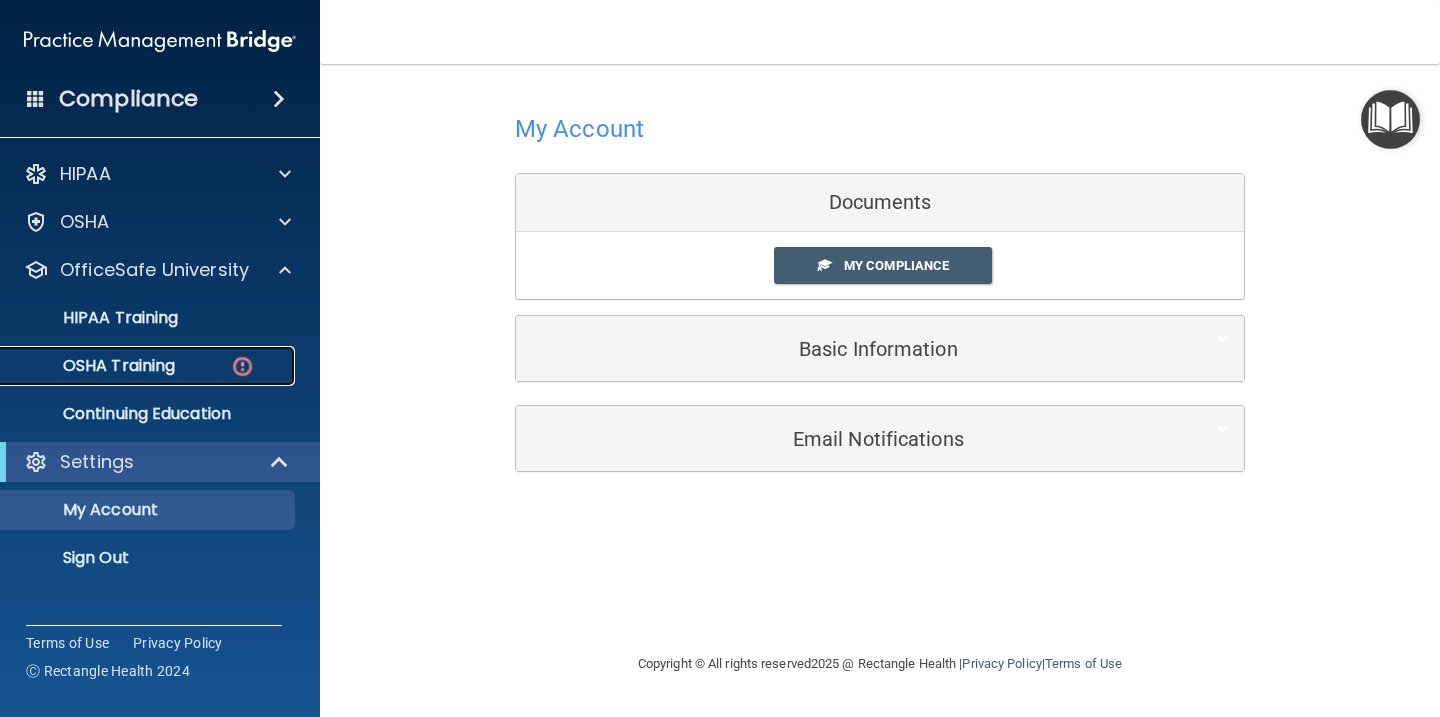 click on "OSHA Training" at bounding box center [149, 366] 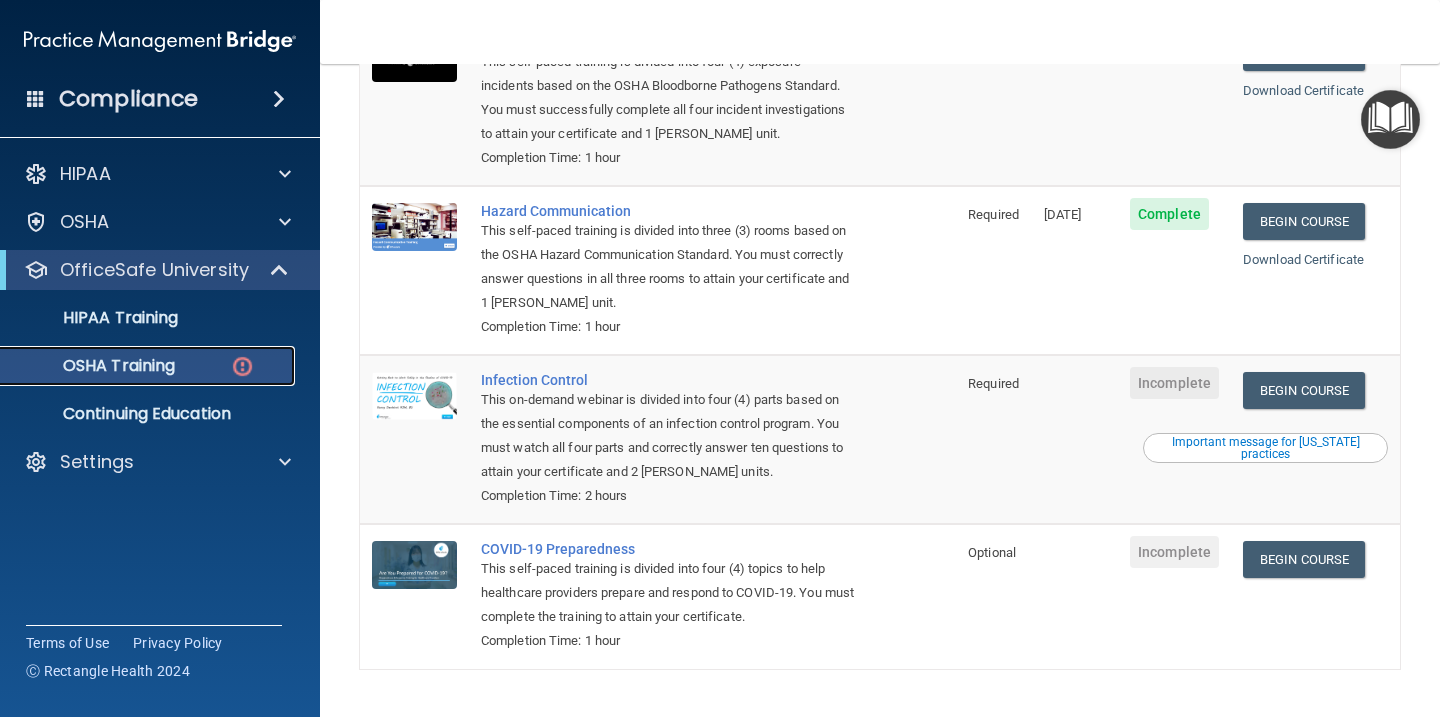 scroll, scrollTop: 291, scrollLeft: 0, axis: vertical 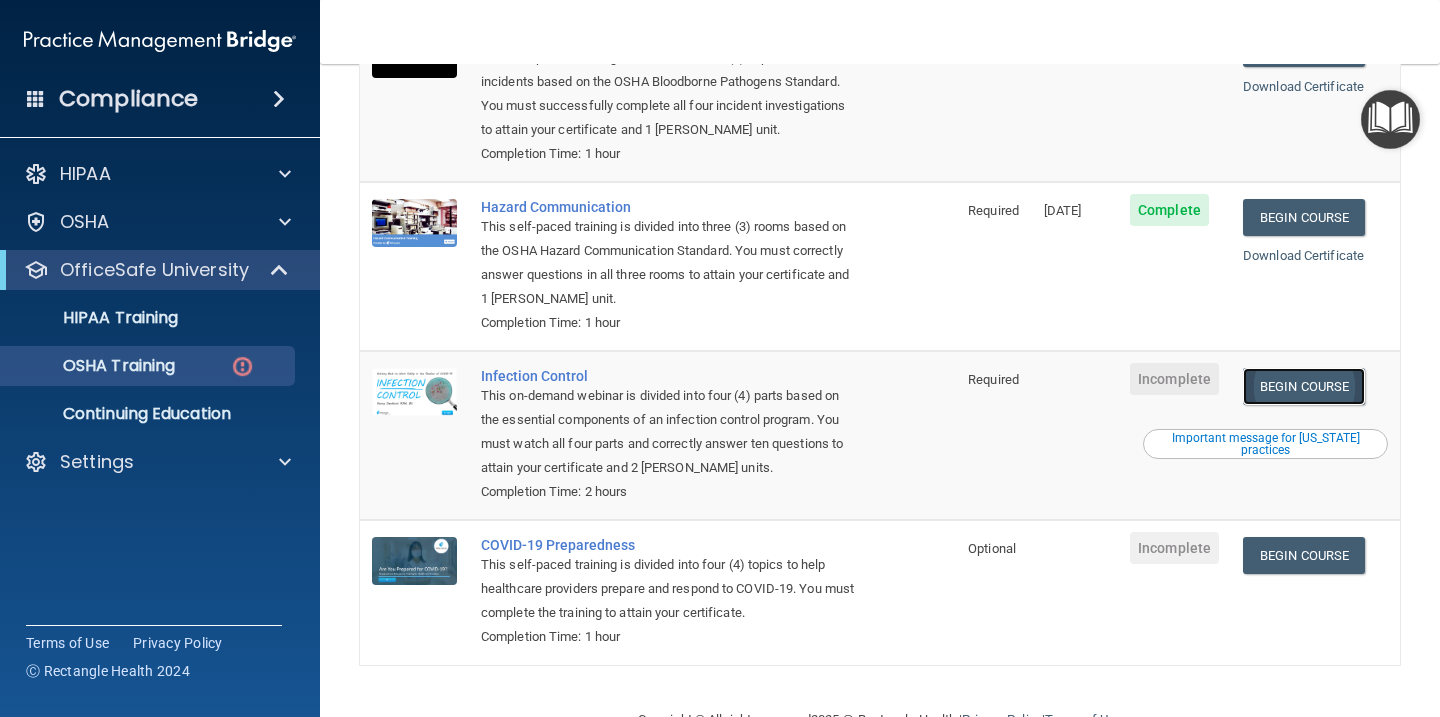 click on "Begin Course" at bounding box center (1304, 386) 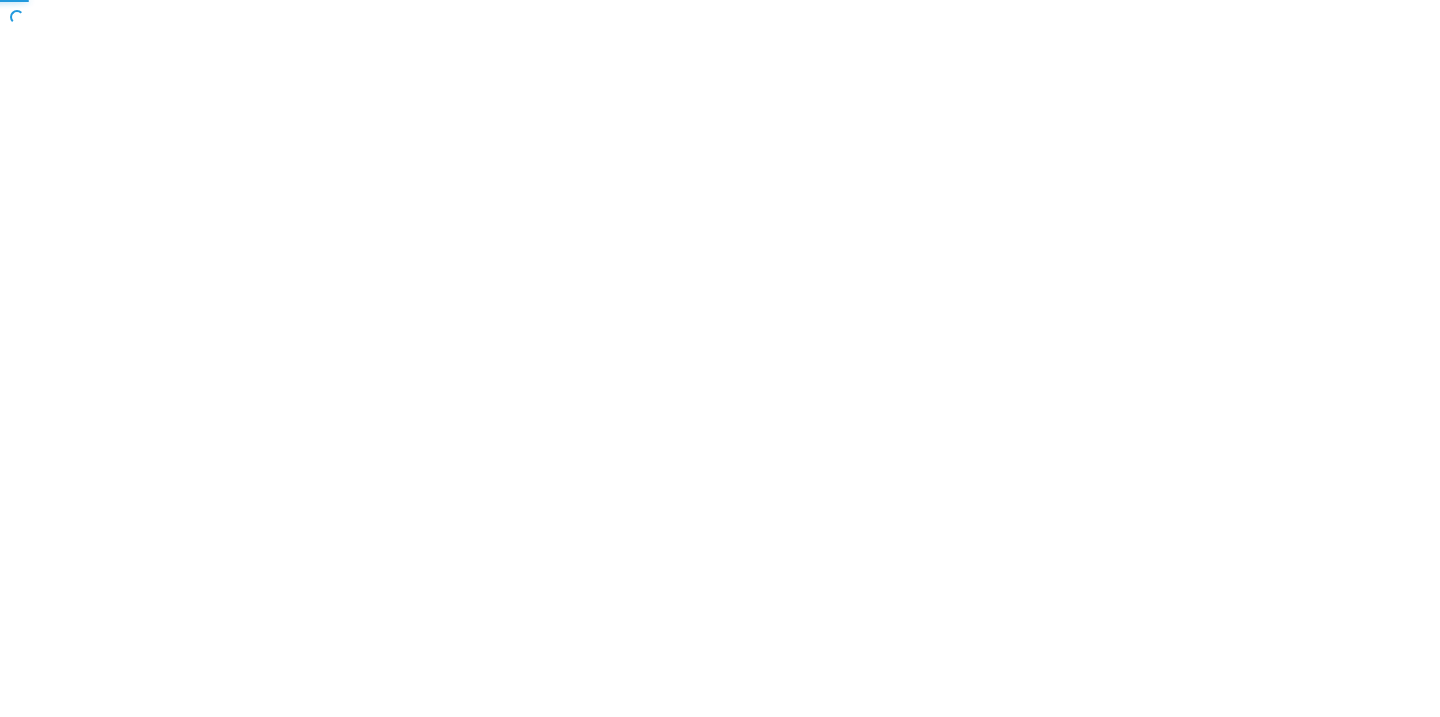 scroll, scrollTop: 0, scrollLeft: 0, axis: both 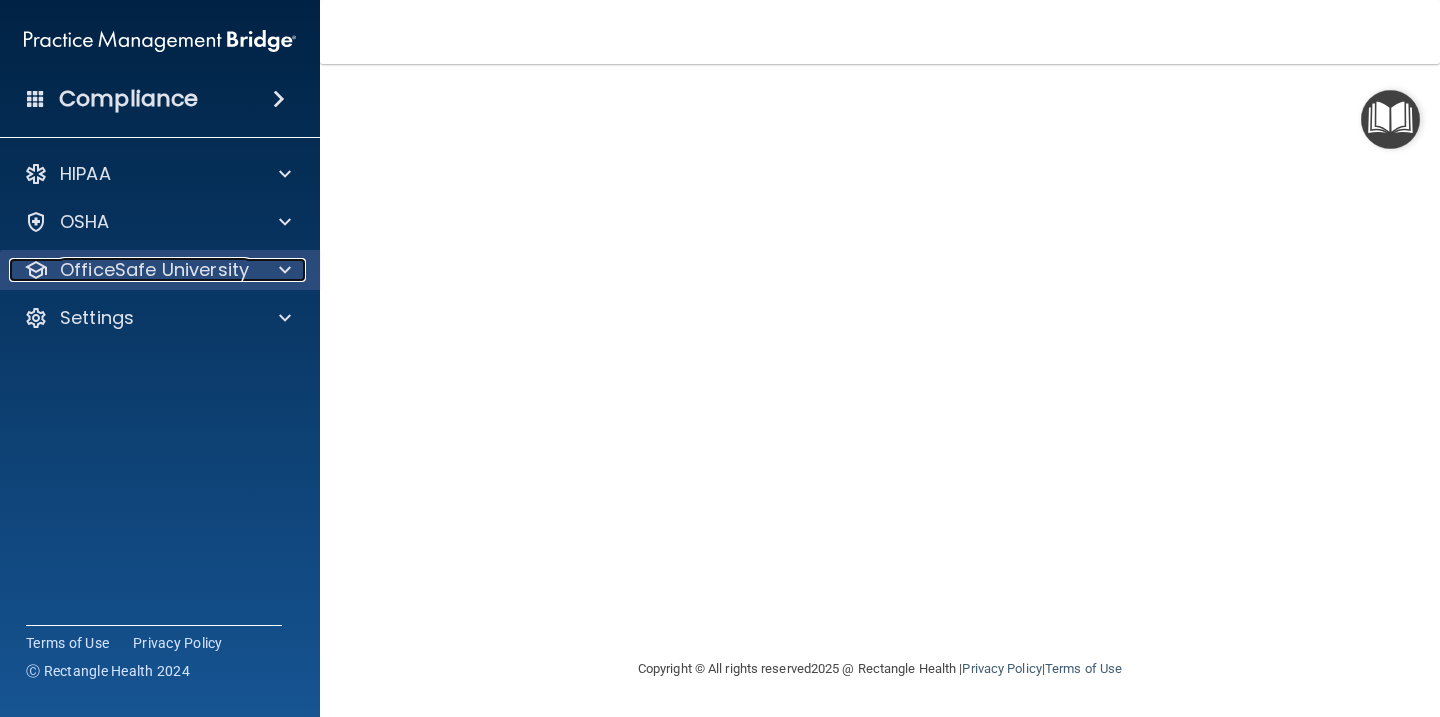 click at bounding box center [285, 270] 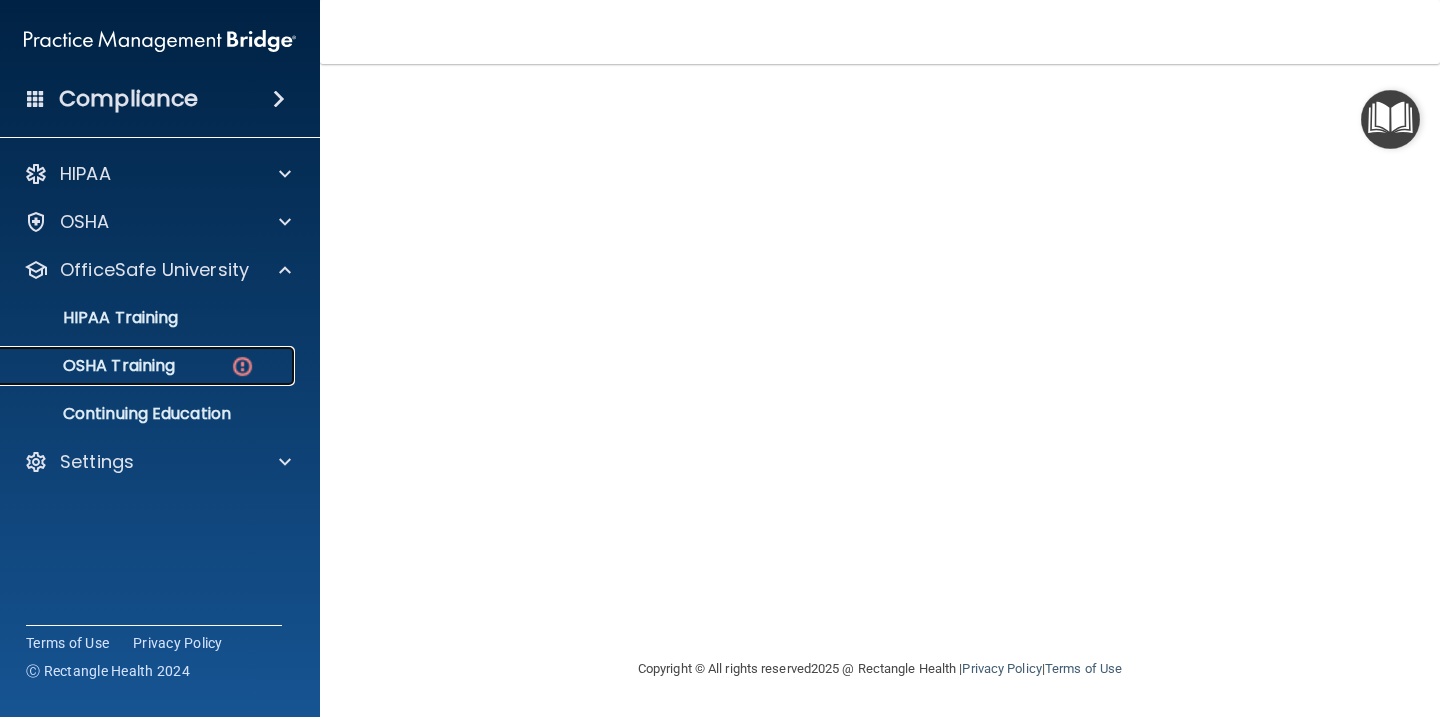 click at bounding box center (242, 366) 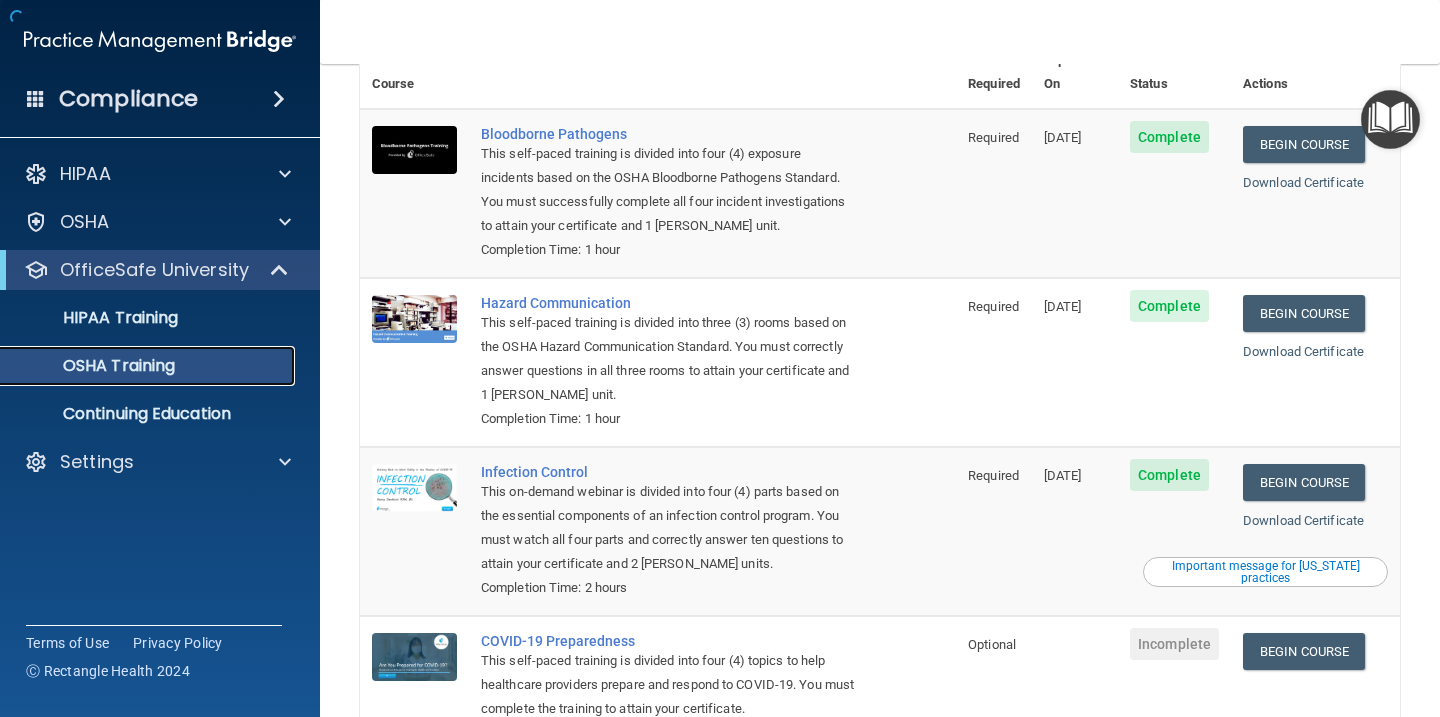 scroll, scrollTop: 262, scrollLeft: 0, axis: vertical 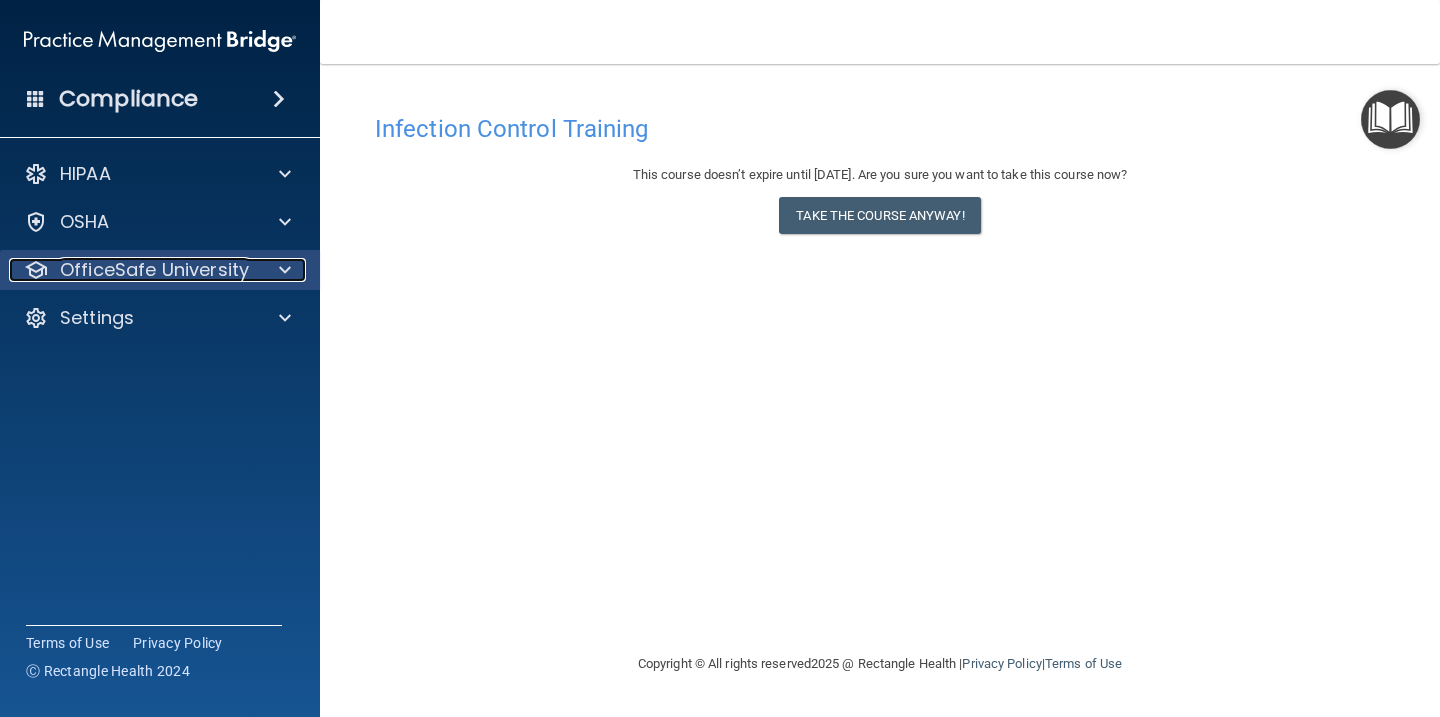 click on "OfficeSafe University" at bounding box center (154, 270) 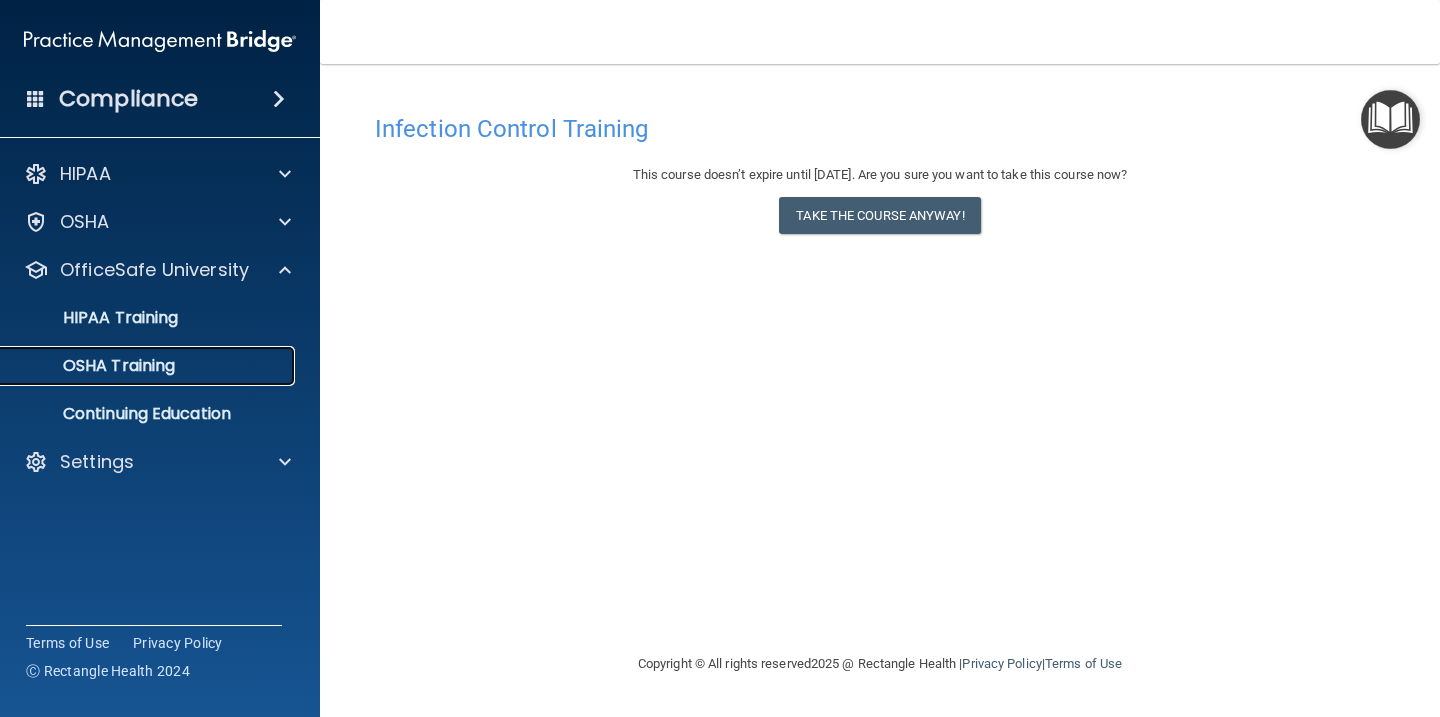 click on "OSHA Training" at bounding box center (149, 366) 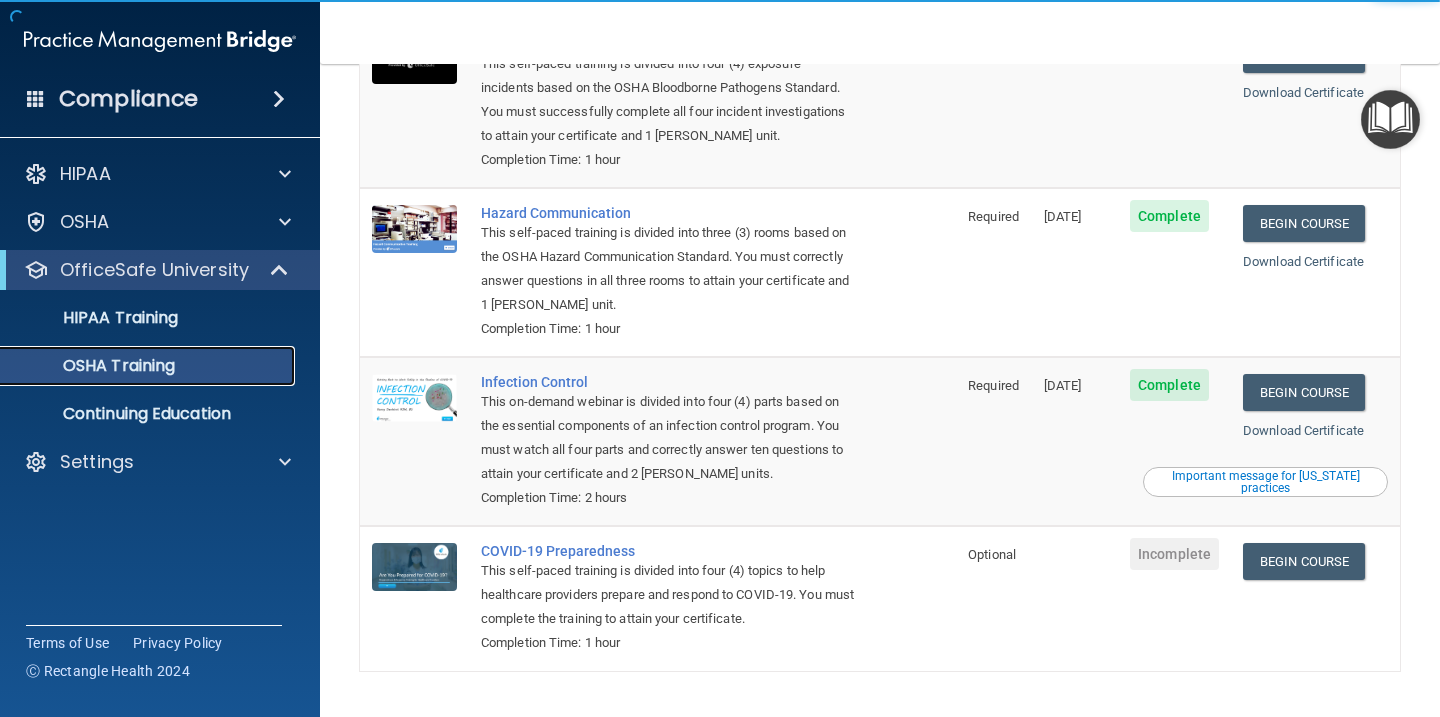 scroll, scrollTop: 262, scrollLeft: 0, axis: vertical 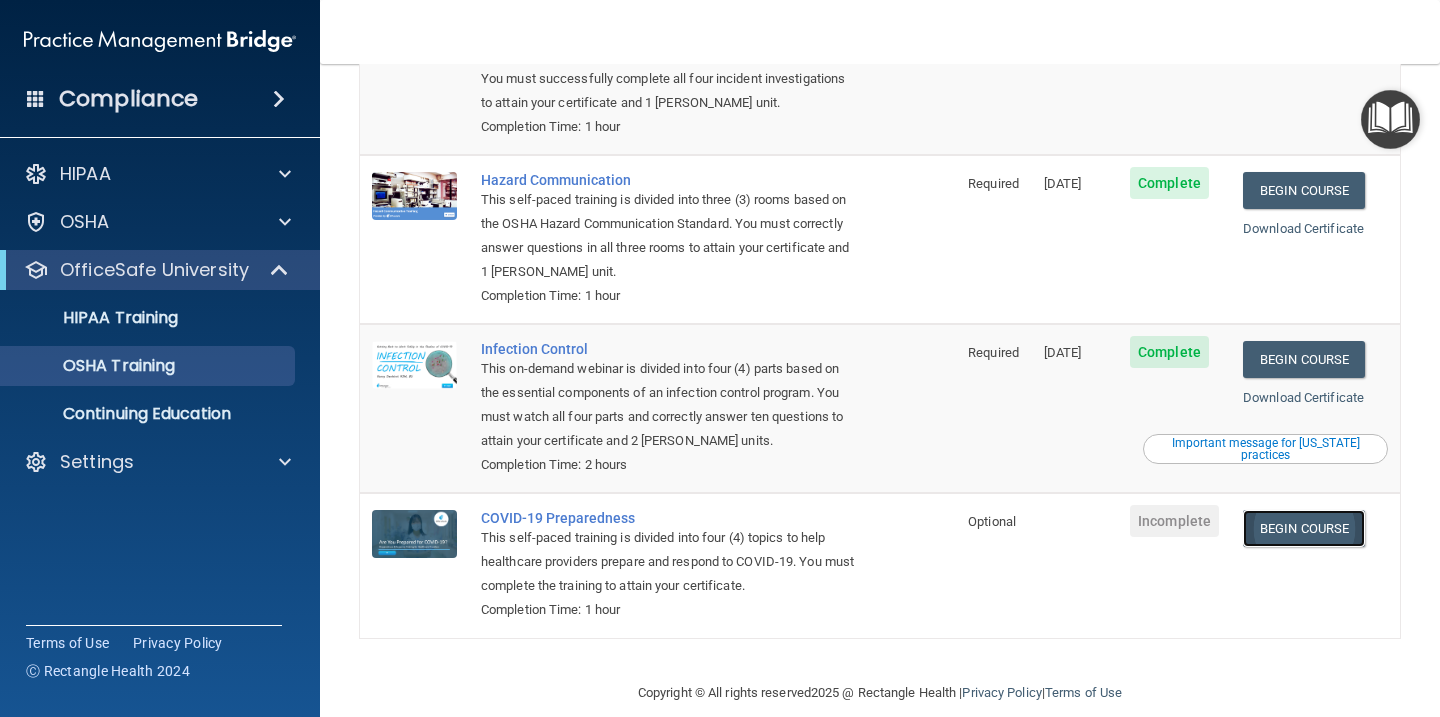 click on "Begin Course" at bounding box center (1304, 528) 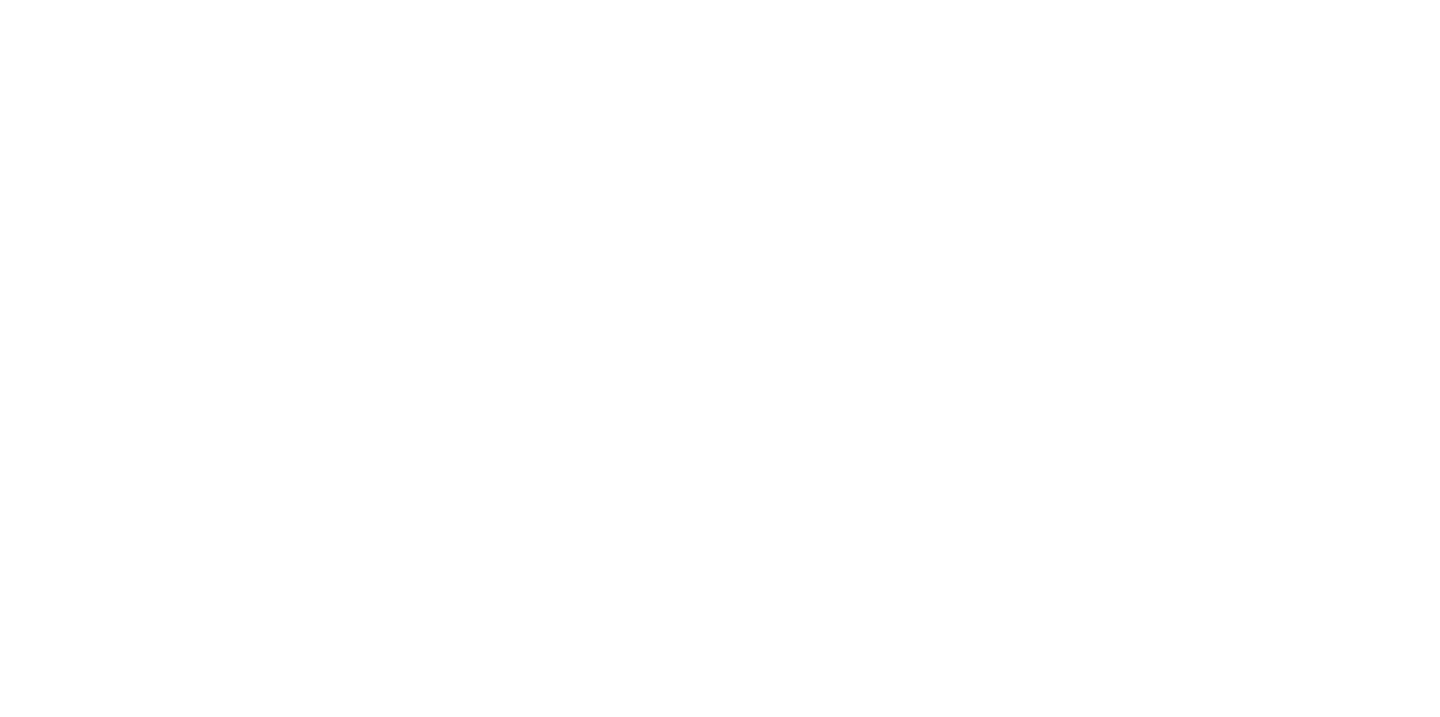 scroll, scrollTop: 0, scrollLeft: 0, axis: both 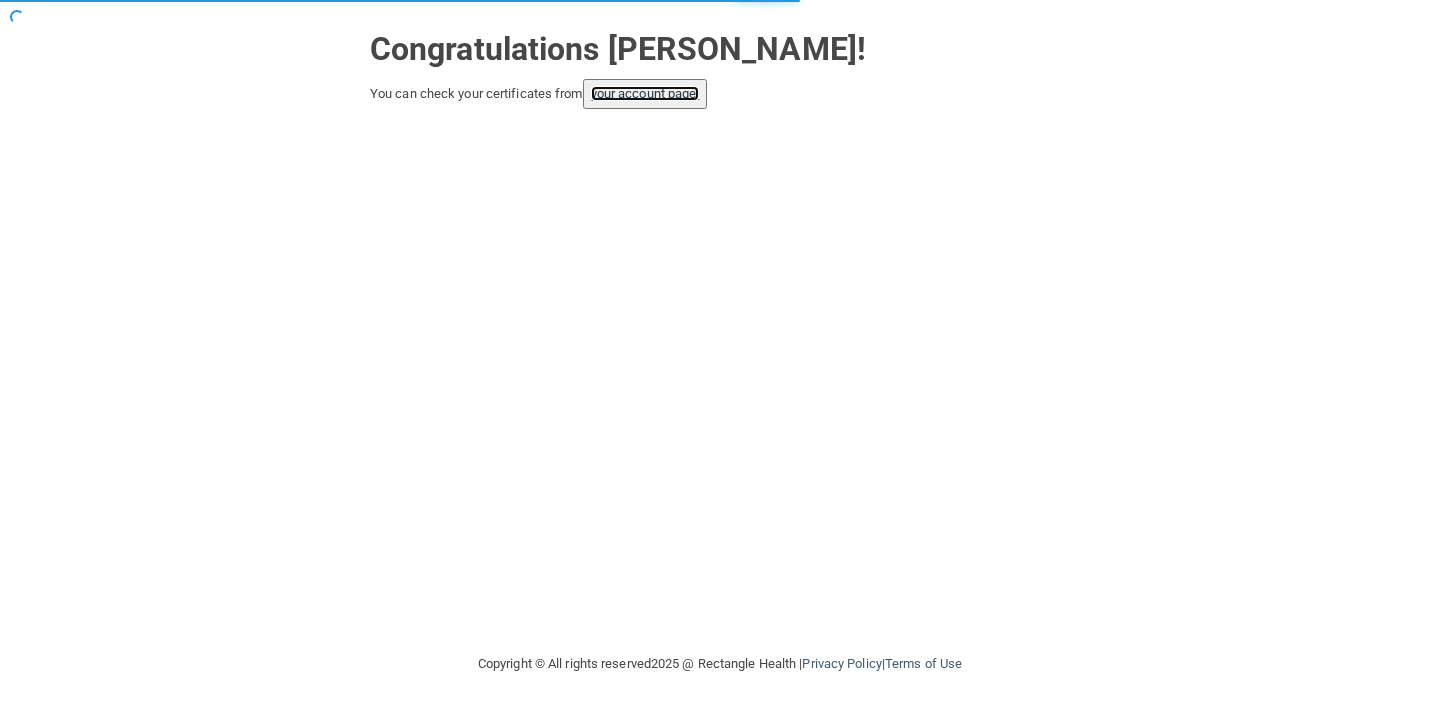 click on "your account page!" at bounding box center [645, 93] 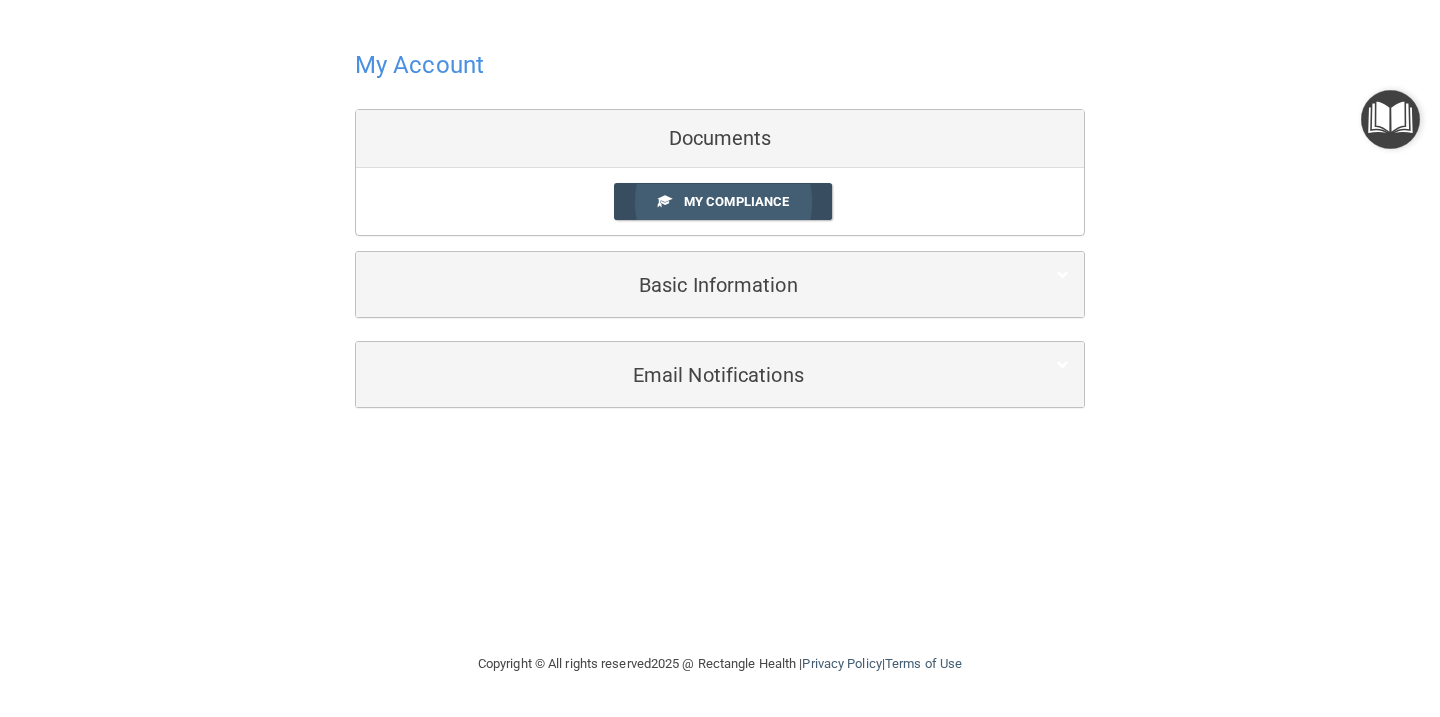 click on "My Compliance" at bounding box center (723, 201) 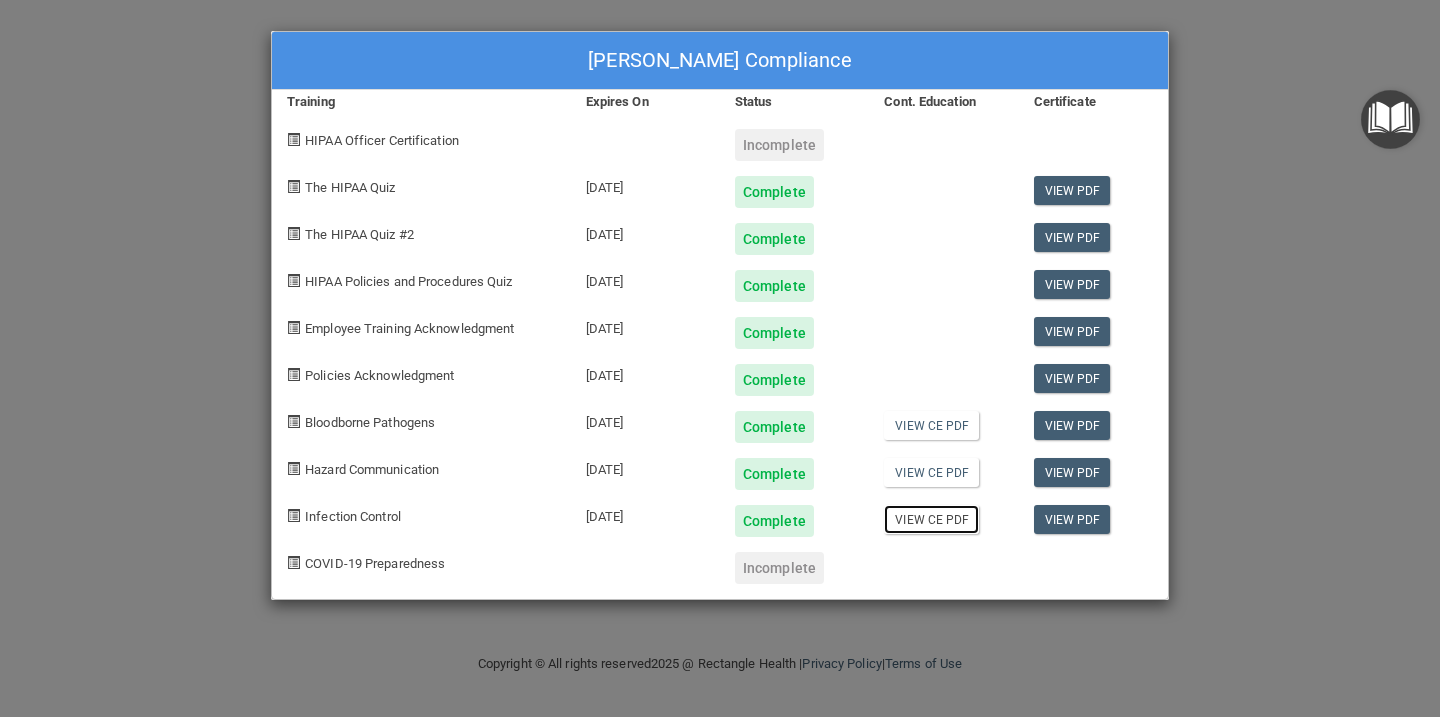 click on "View CE PDF" at bounding box center [931, 519] 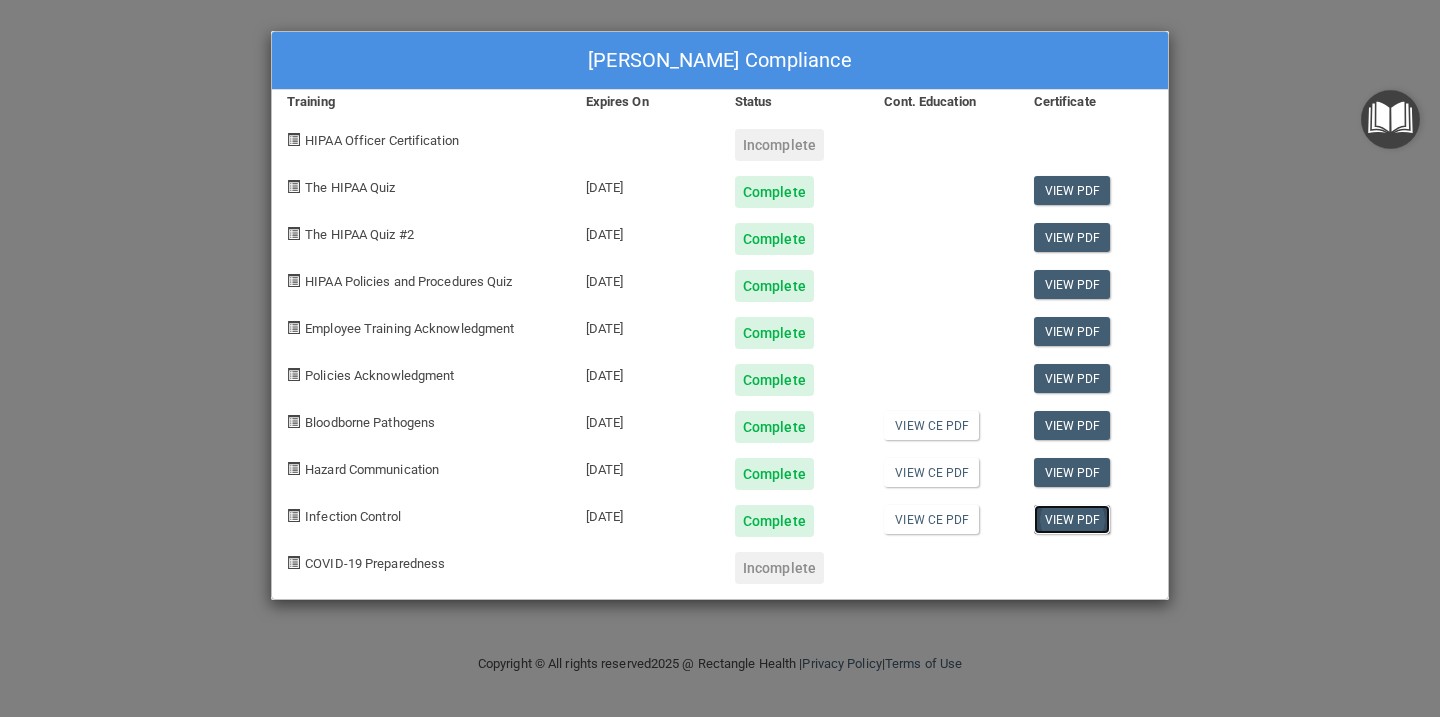 click on "View PDF" at bounding box center (1072, 519) 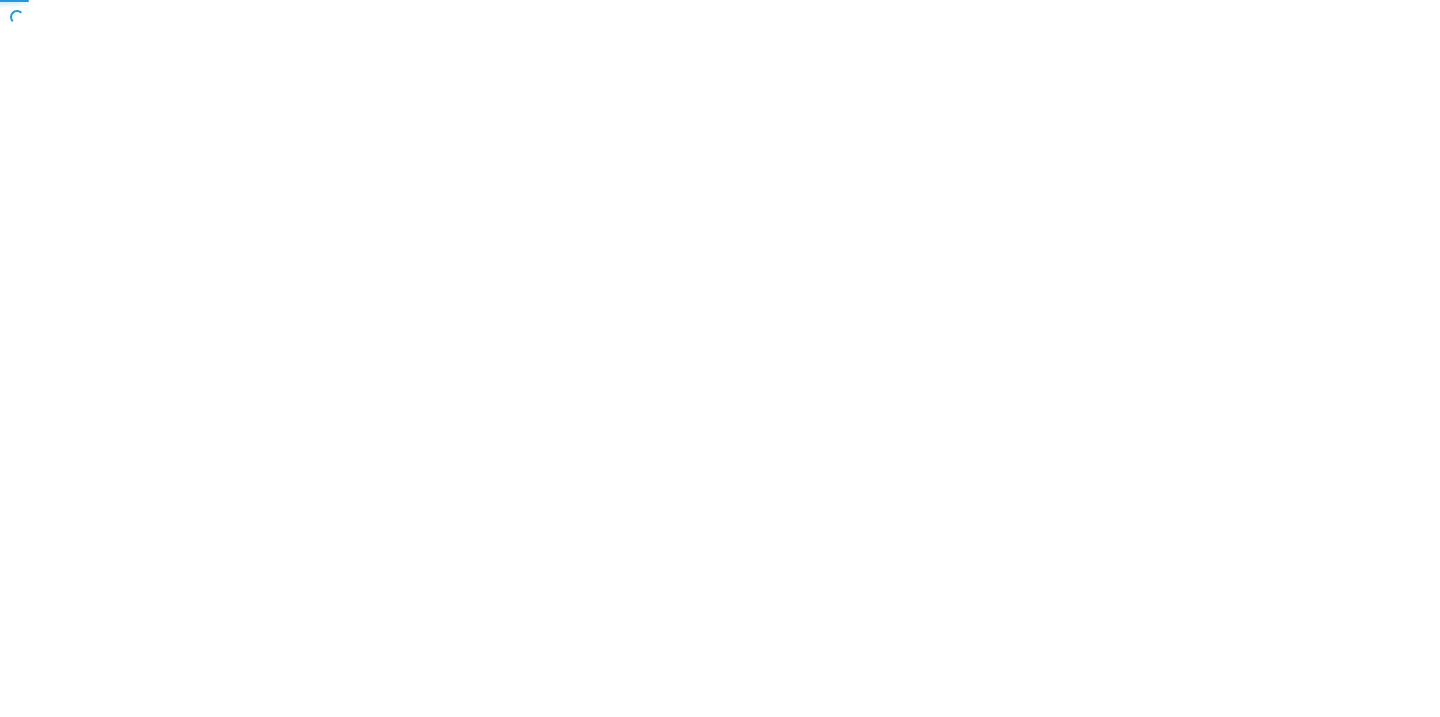 scroll, scrollTop: 0, scrollLeft: 0, axis: both 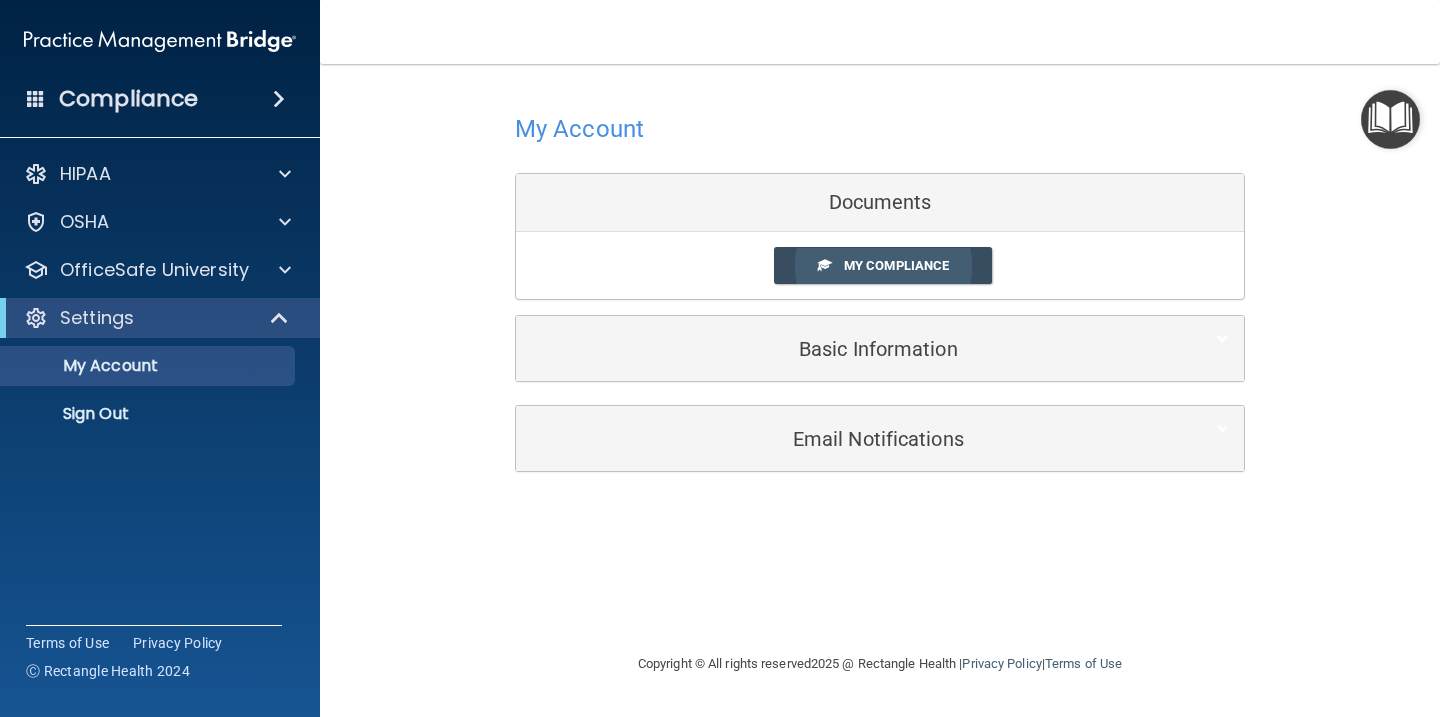 click on "My Compliance" at bounding box center (896, 265) 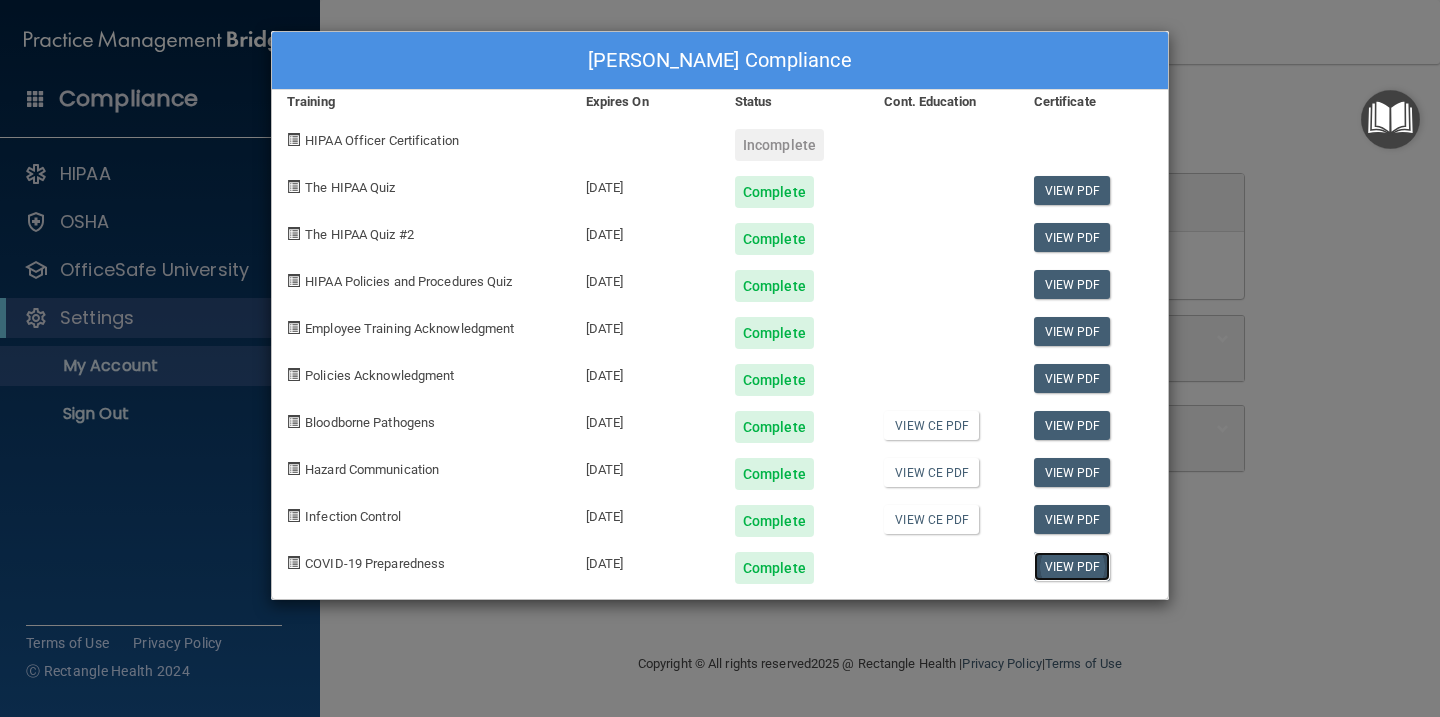 click on "View PDF" at bounding box center [1072, 566] 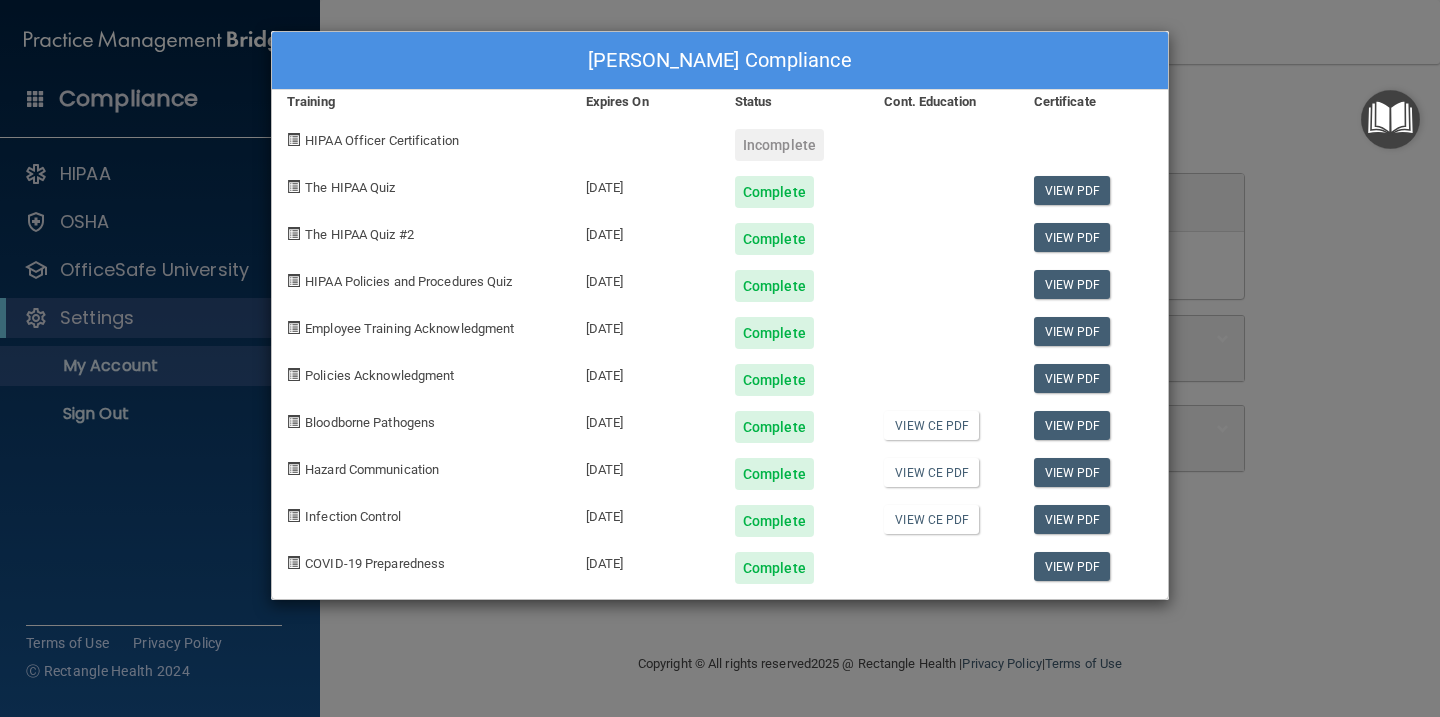 click on "Ziad Fadel's Compliance      Training   Expires On   Status   Cont. Education   Certificate         HIPAA Officer Certification             Incomplete                      The HIPAA Quiz      07/22/2026       Complete              View PDF         The HIPAA Quiz #2      07/22/2026       Complete              View PDF         HIPAA Policies and Procedures Quiz      07/22/2026       Complete              View PDF         Employee Training Acknowledgment      07/21/2026       Complete              View PDF         Policies Acknowledgment      07/21/2026       Complete              View PDF         Bloodborne Pathogens      07/21/2026       Complete        View CE PDF       View PDF         Hazard Communication      07/21/2026       Complete        View CE PDF       View PDF         Infection Control      07/21/2026       Complete        View CE PDF       View PDF         COVID-19 Preparedness      07/21/2026       Complete              View PDF" at bounding box center (720, 358) 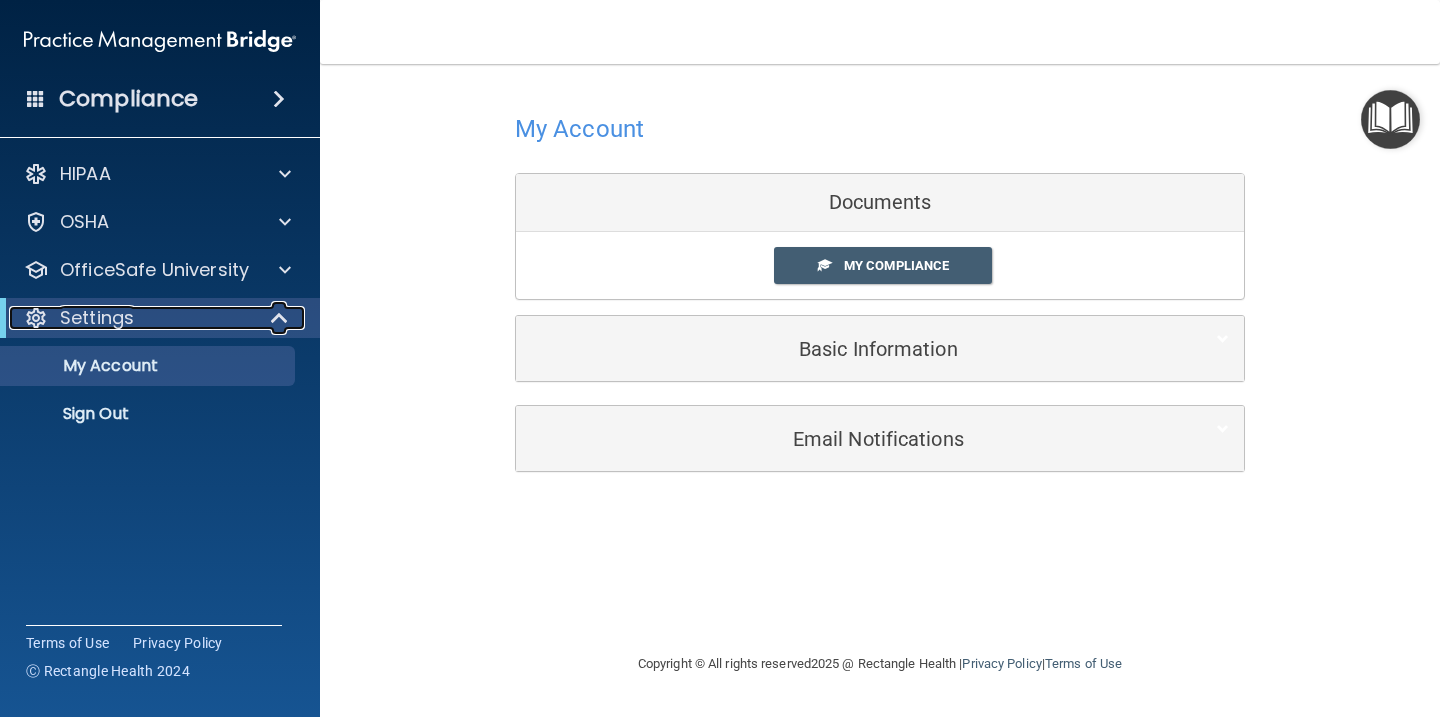 click on "Settings" at bounding box center [132, 318] 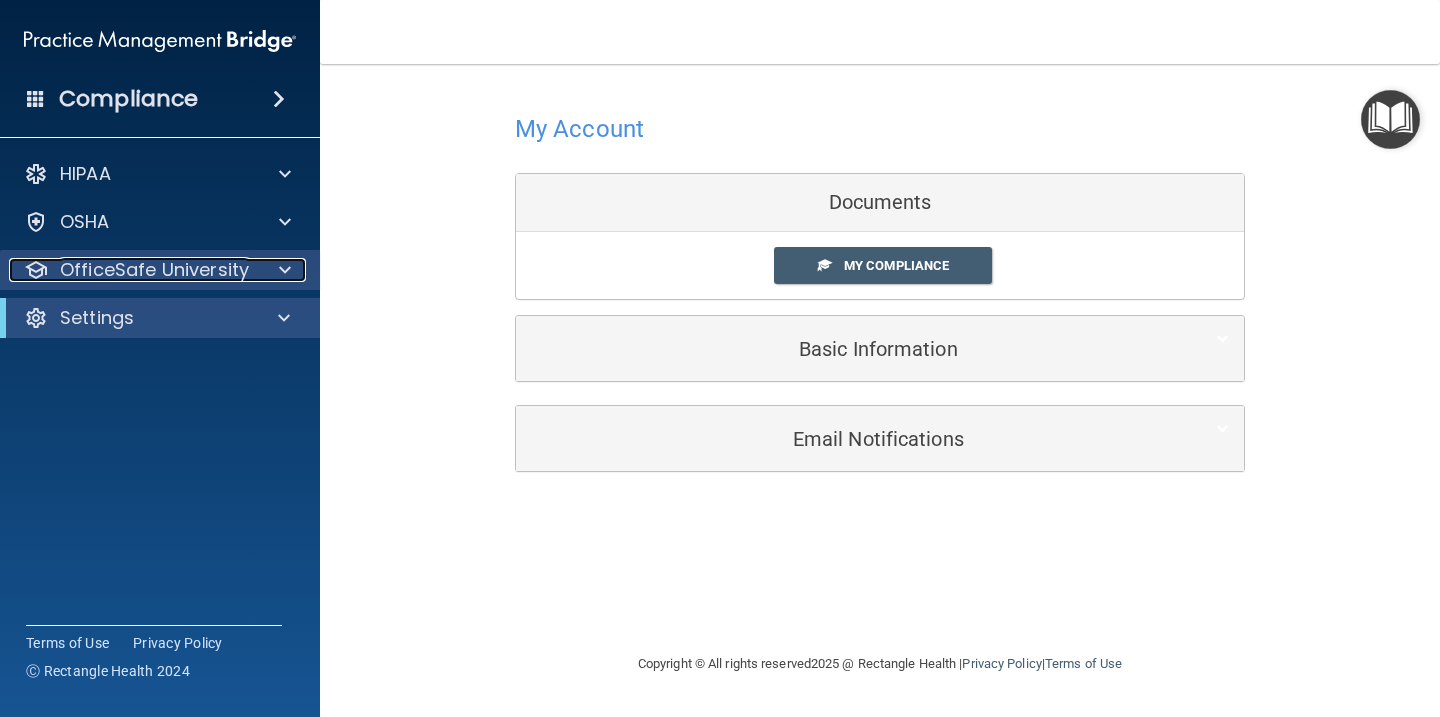 click on "OfficeSafe University" at bounding box center (154, 270) 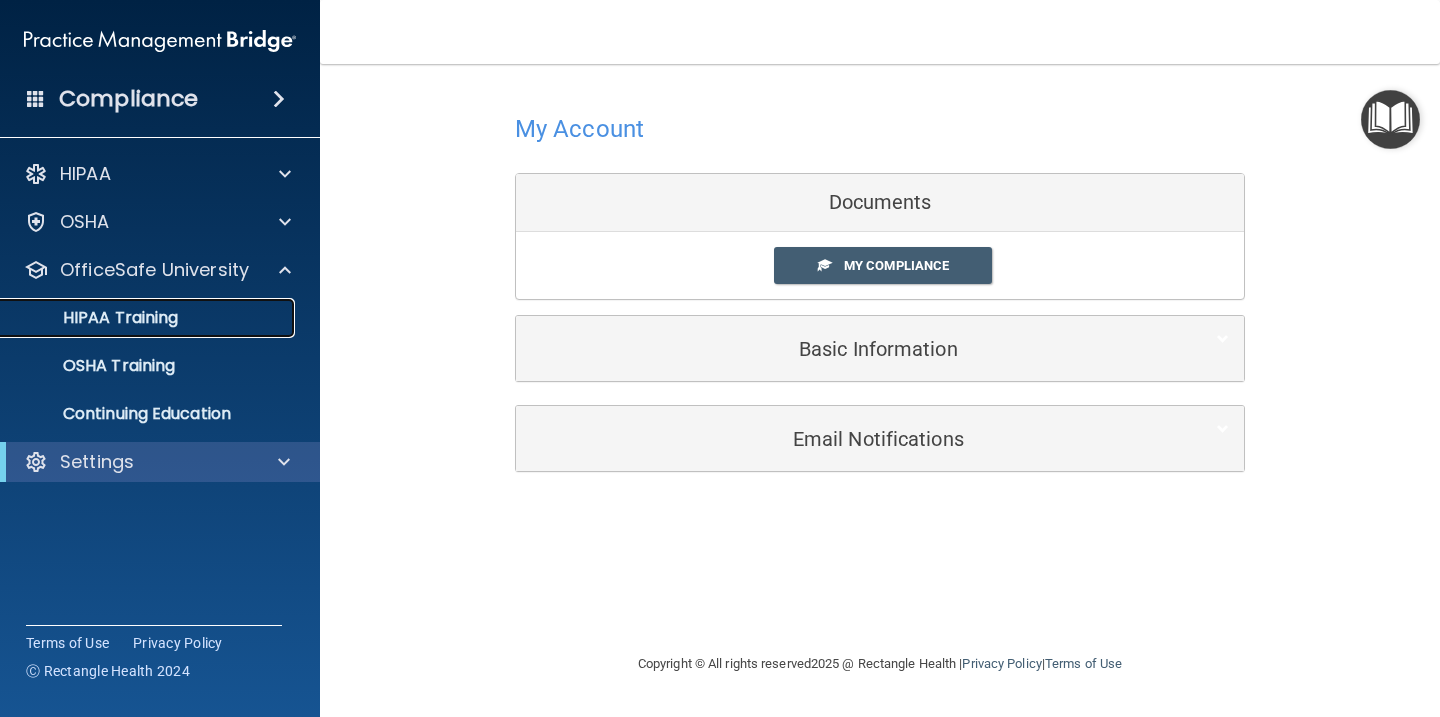 click on "HIPAA Training" at bounding box center (95, 318) 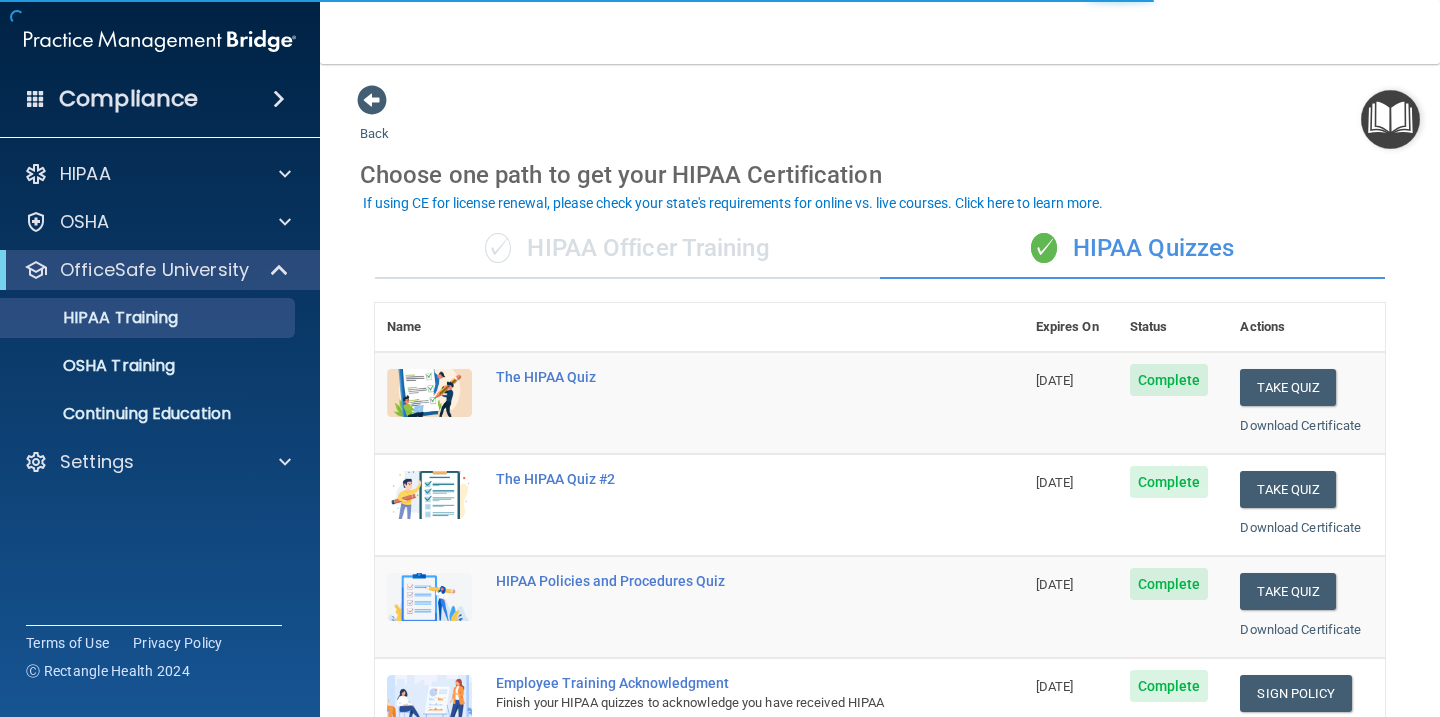 click on "✓   HIPAA Officer Training" at bounding box center (627, 249) 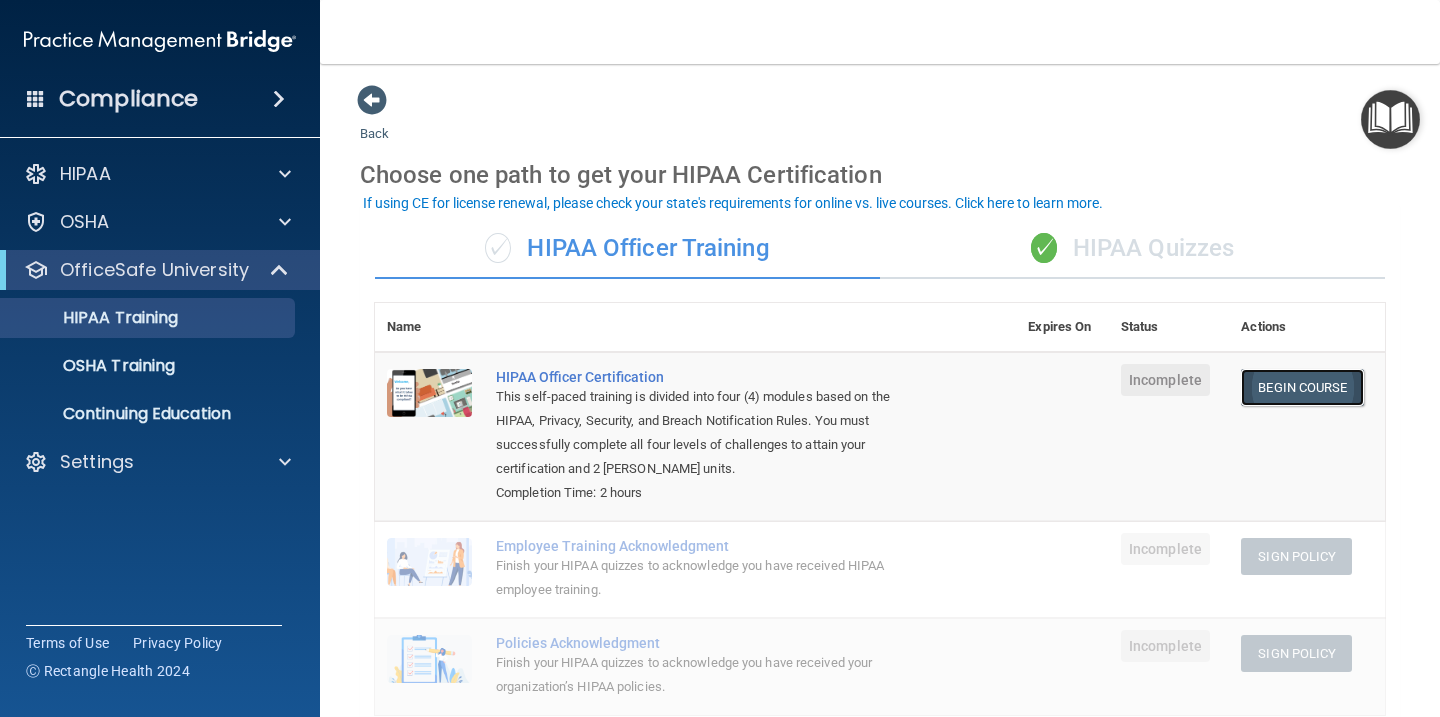 click on "Begin Course" at bounding box center (1302, 387) 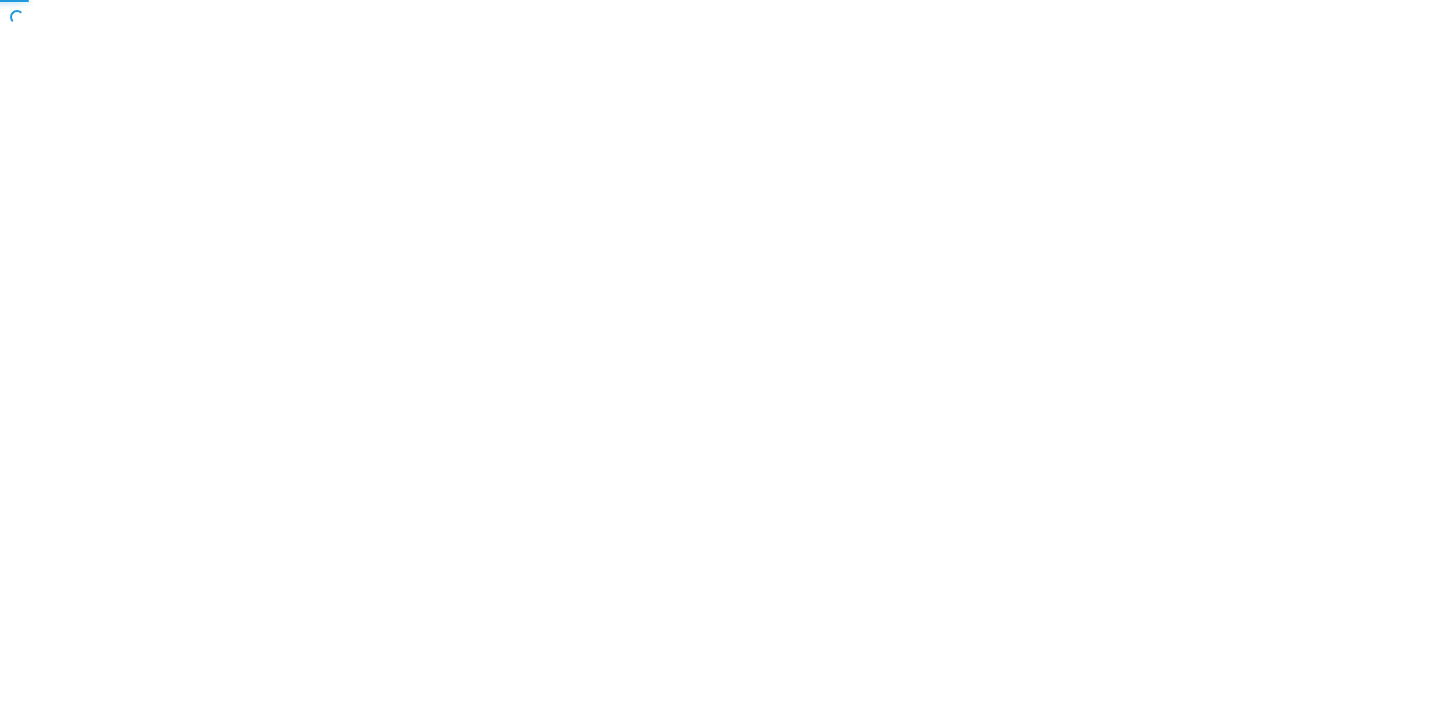scroll, scrollTop: 0, scrollLeft: 0, axis: both 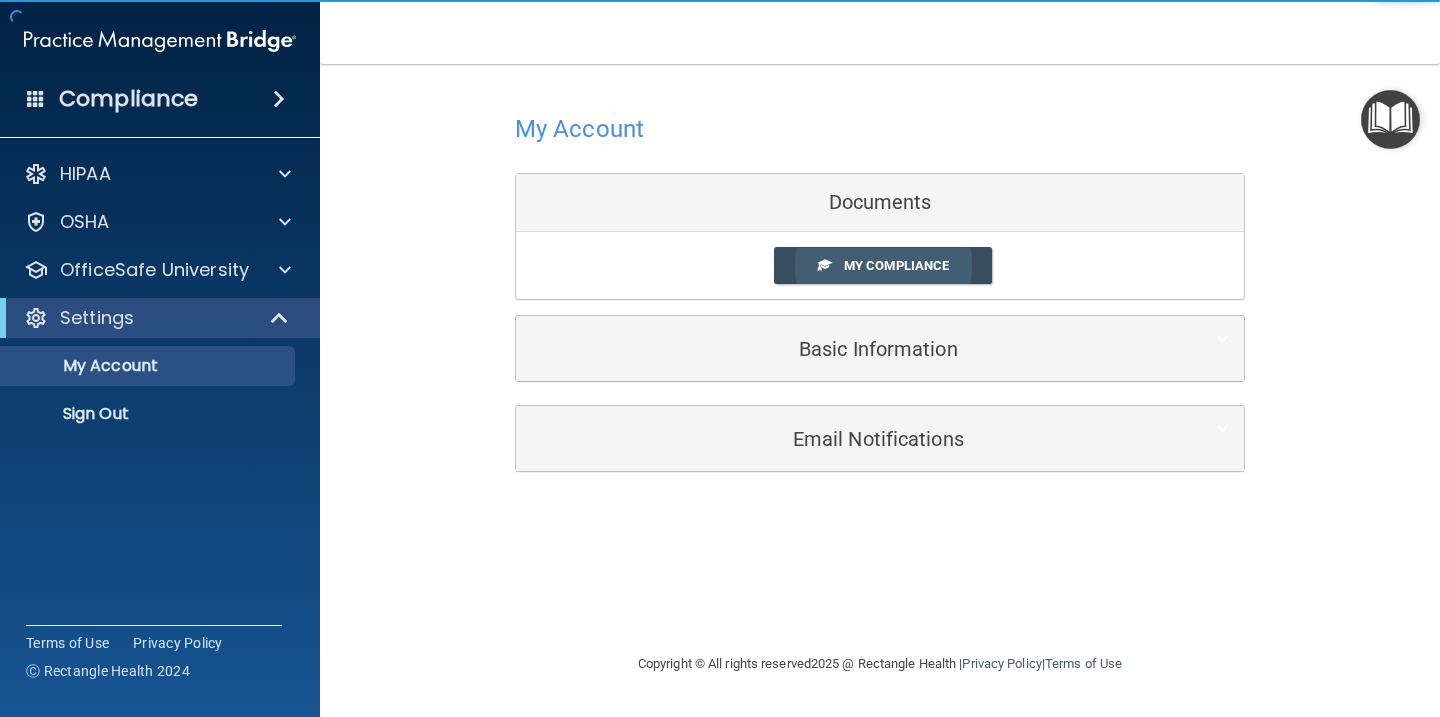 click on "My Compliance" at bounding box center (883, 265) 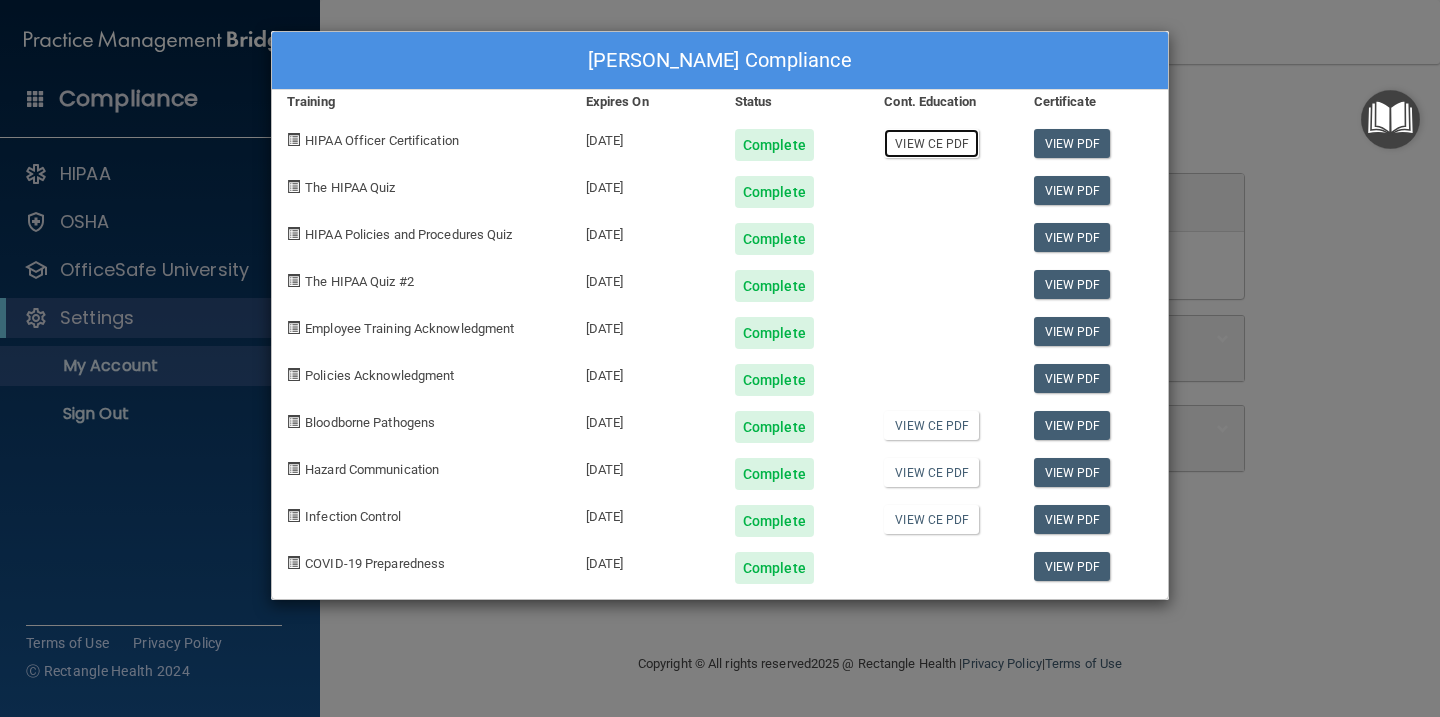 click on "View CE PDF" at bounding box center (931, 143) 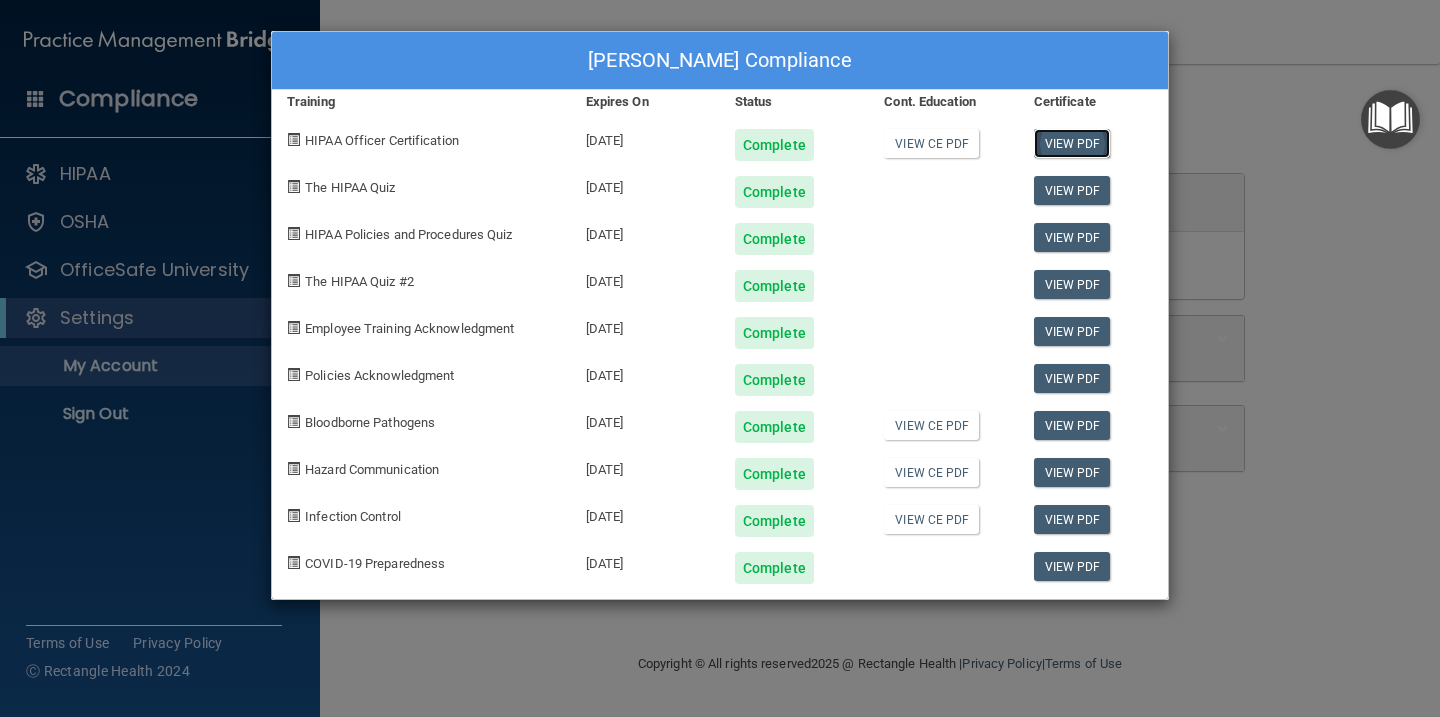 click on "View PDF" at bounding box center [1072, 143] 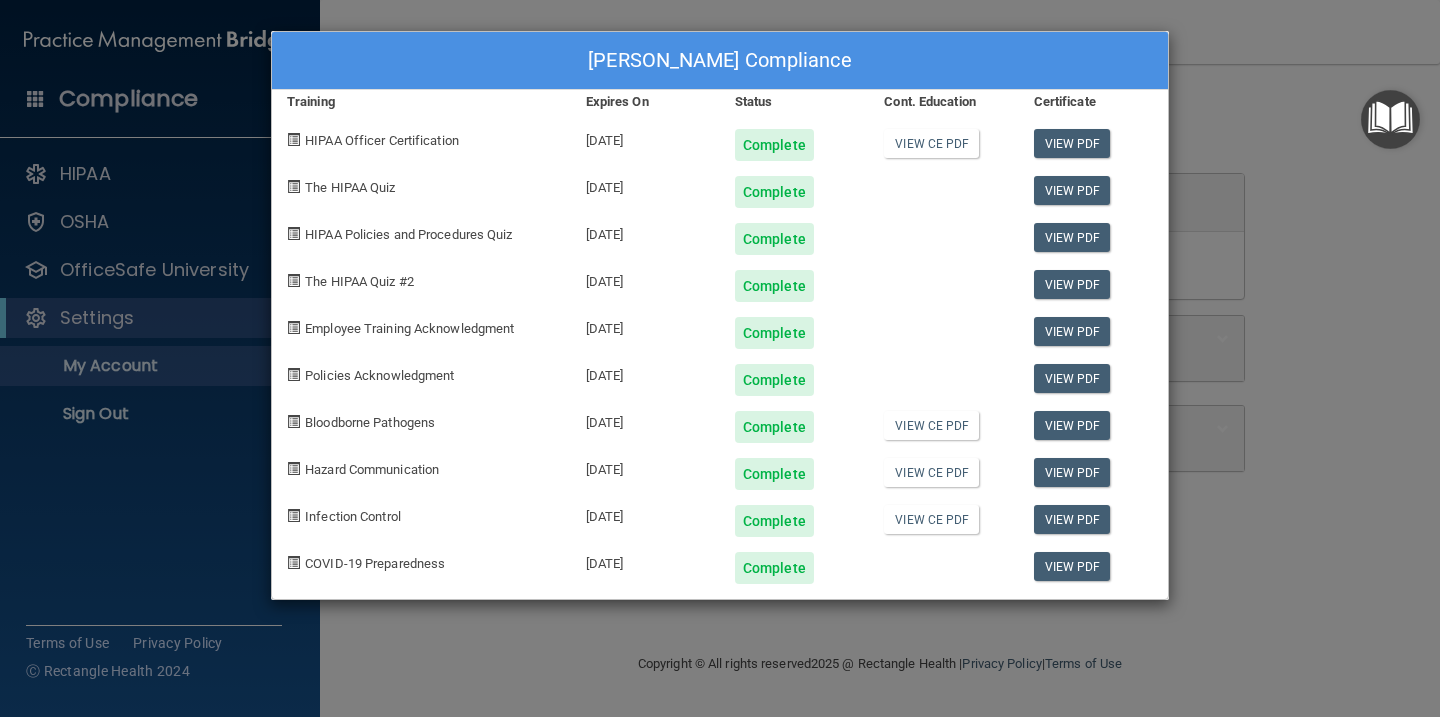 click on "[PERSON_NAME] Compliance      Training   Expires On   Status   Cont. Education   Certificate         HIPAA Officer Certification      [DATE]       Complete        View CE PDF       View PDF         The HIPAA Quiz      [DATE]       Complete              View PDF         HIPAA Policies and Procedures Quiz      [DATE]       Complete              View PDF         The HIPAA Quiz #2      [DATE]       Complete              View PDF         Employee Training Acknowledgment      [DATE]       Complete              View PDF         Policies Acknowledgment      [DATE]       Complete              View PDF         Bloodborne Pathogens      [DATE]       Complete        View CE PDF       View PDF         Hazard Communication      [DATE]       Complete        View CE PDF       View PDF         Infection Control      [DATE]       Complete        View CE PDF       View PDF         COVID-19 Preparedness      [DATE]       Complete              View PDF" at bounding box center (720, 358) 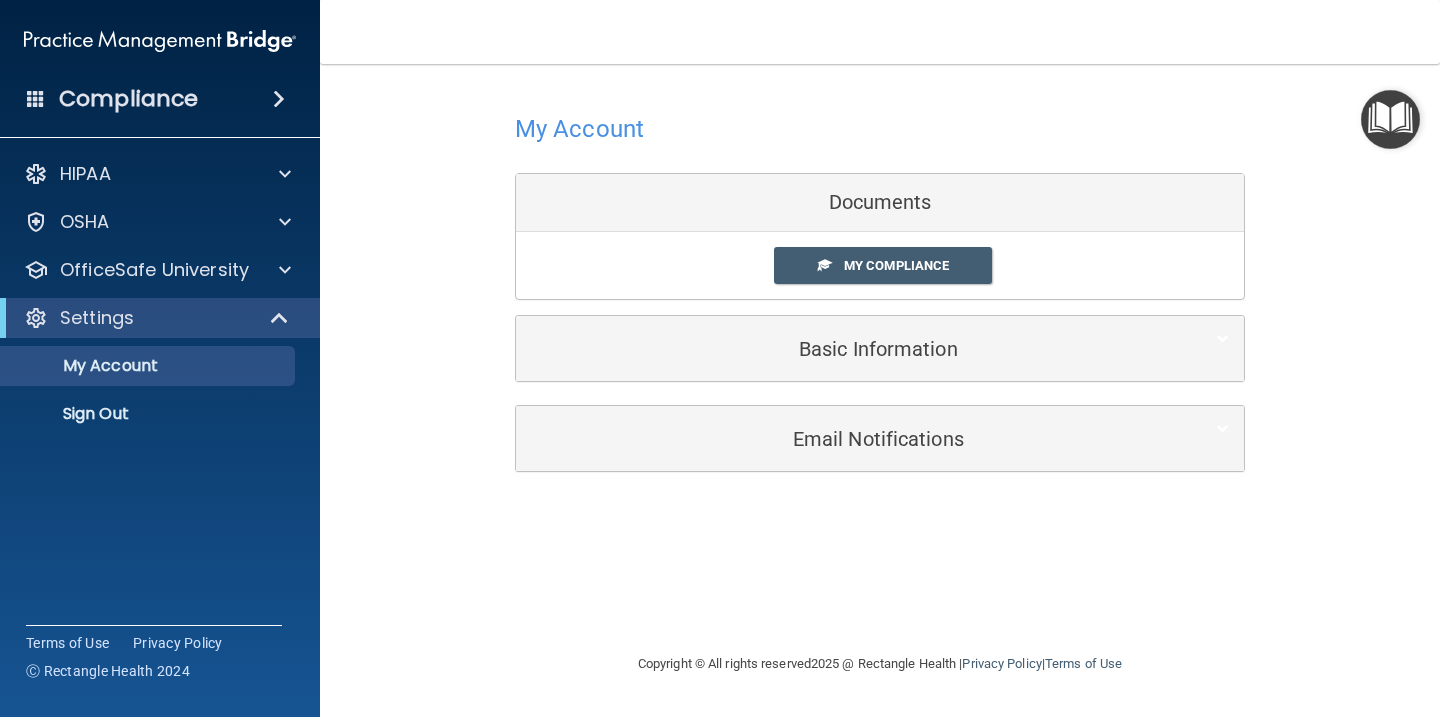 click on "Email Notifications" at bounding box center [880, 438] 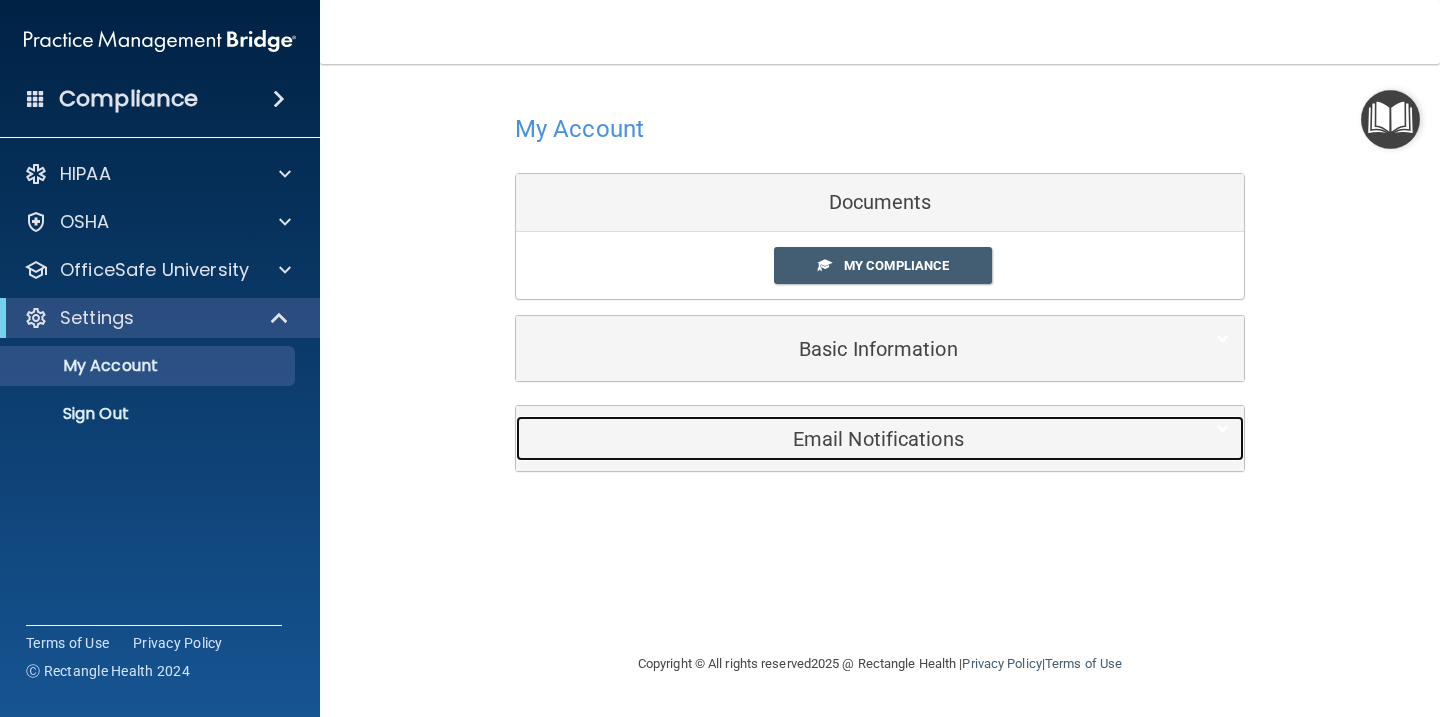 click on "Email Notifications" at bounding box center [849, 438] 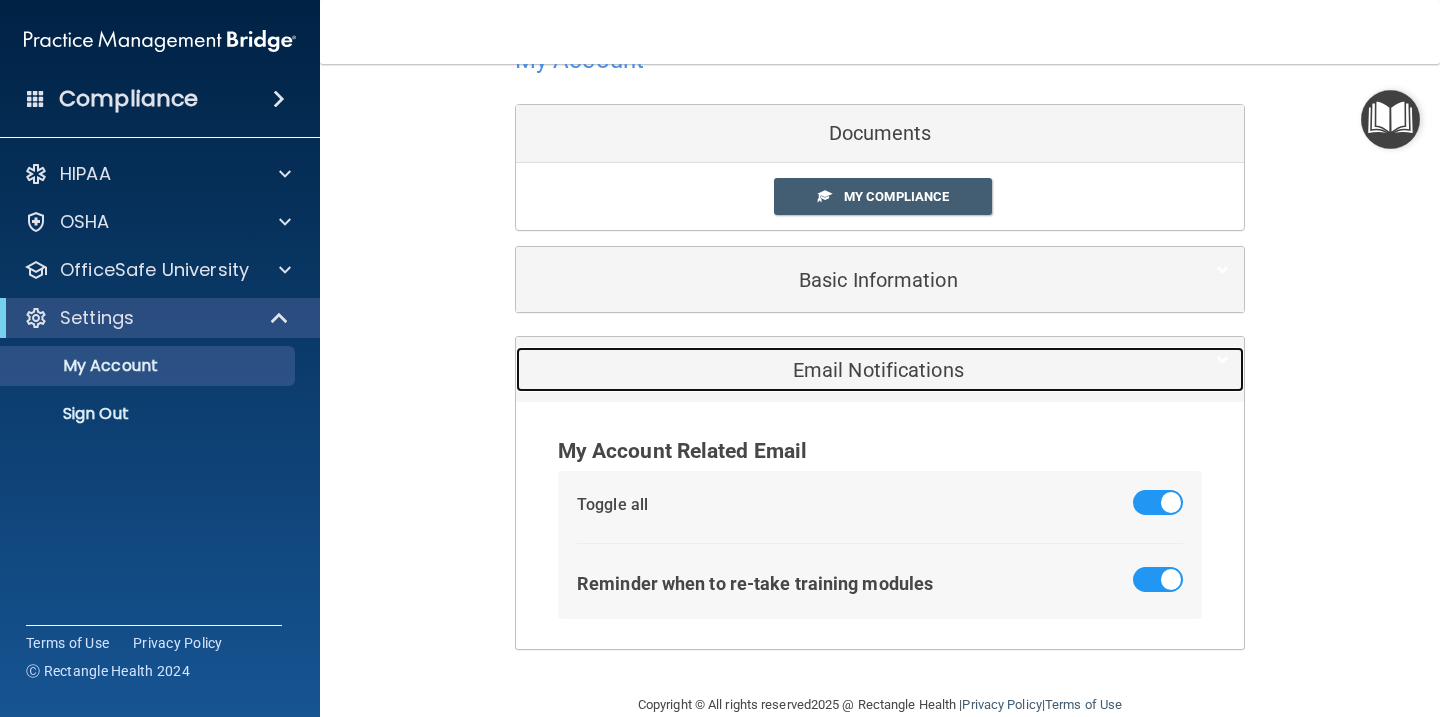 scroll, scrollTop: 105, scrollLeft: 0, axis: vertical 